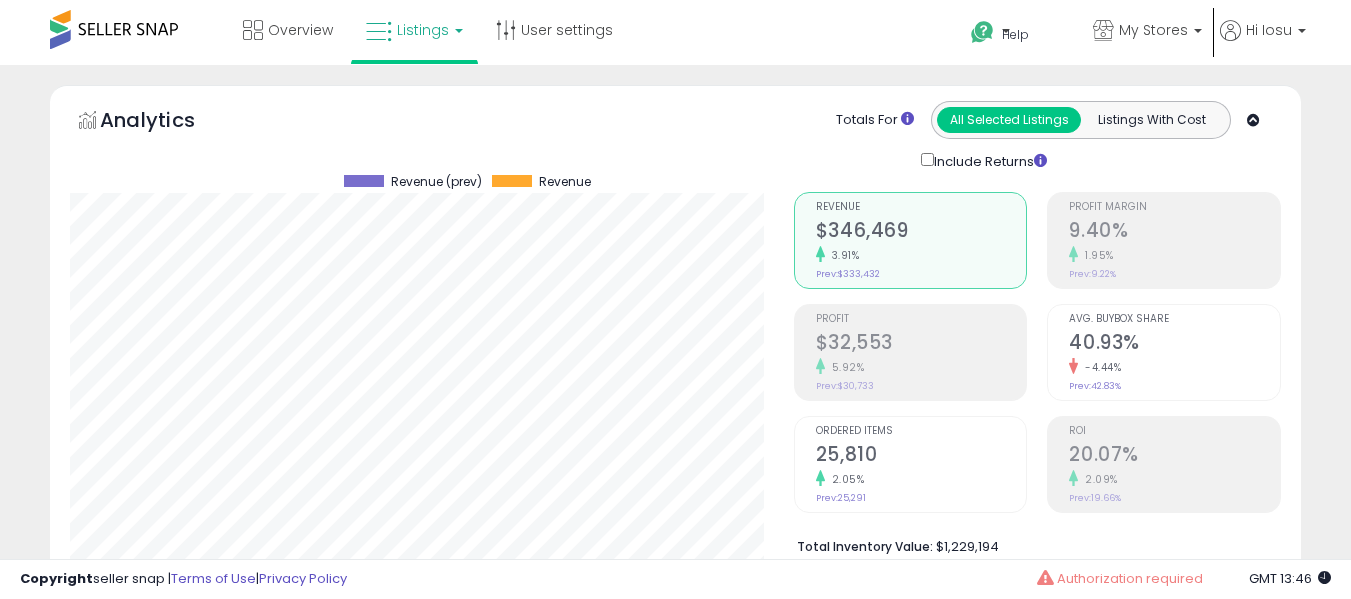 select on "**" 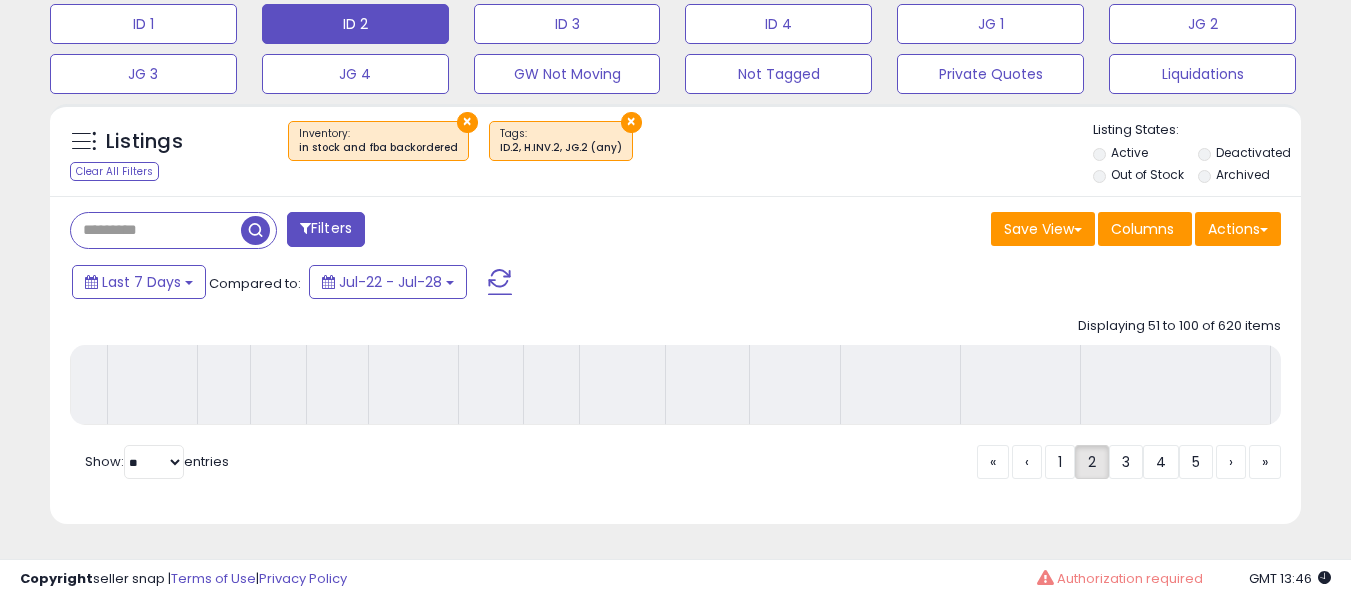 scroll, scrollTop: 691, scrollLeft: 0, axis: vertical 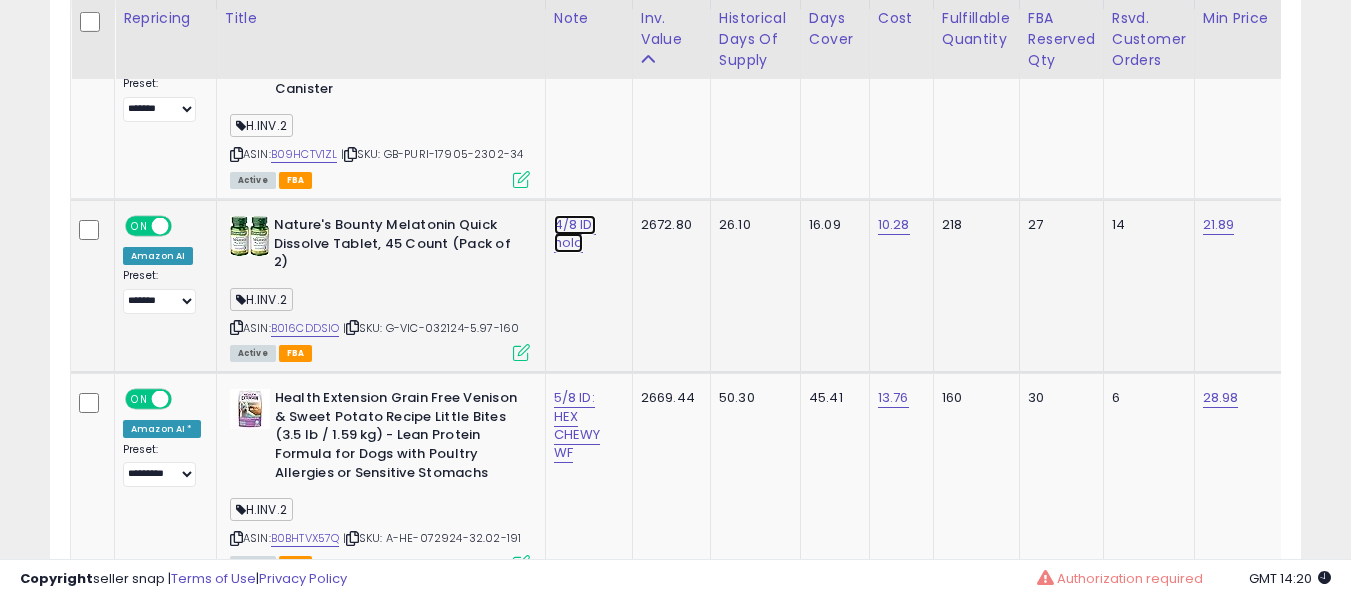 click on "4/8 ID: hold" at bounding box center (585, 42) 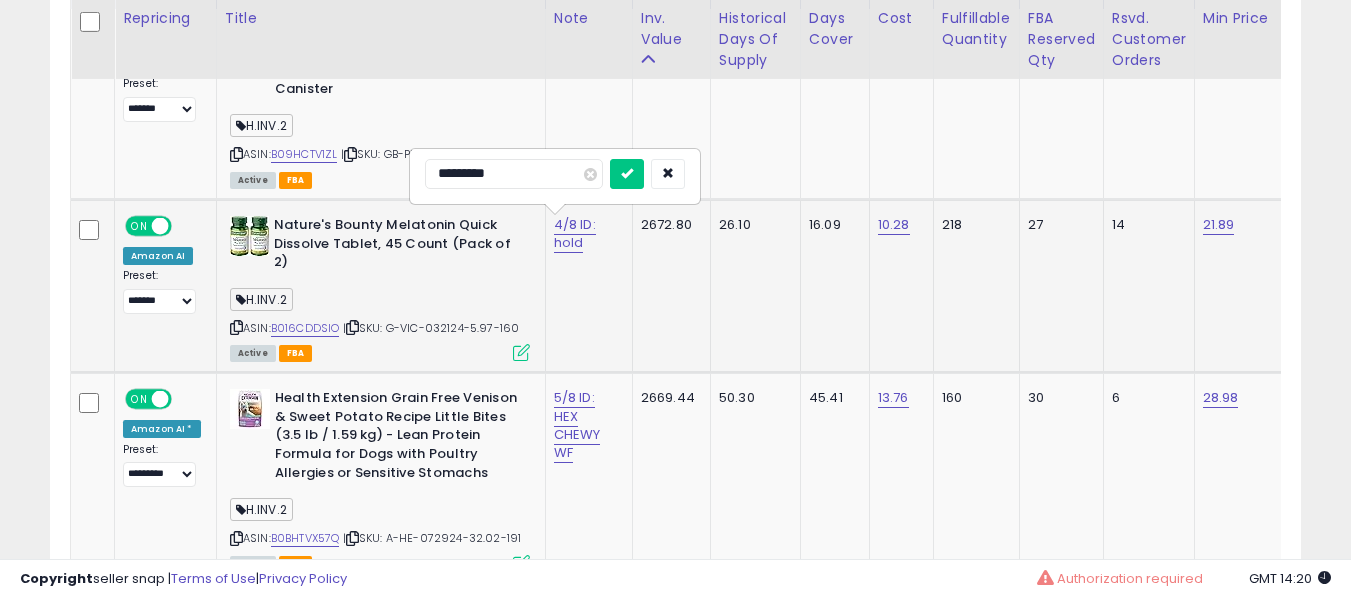 type on "**********" 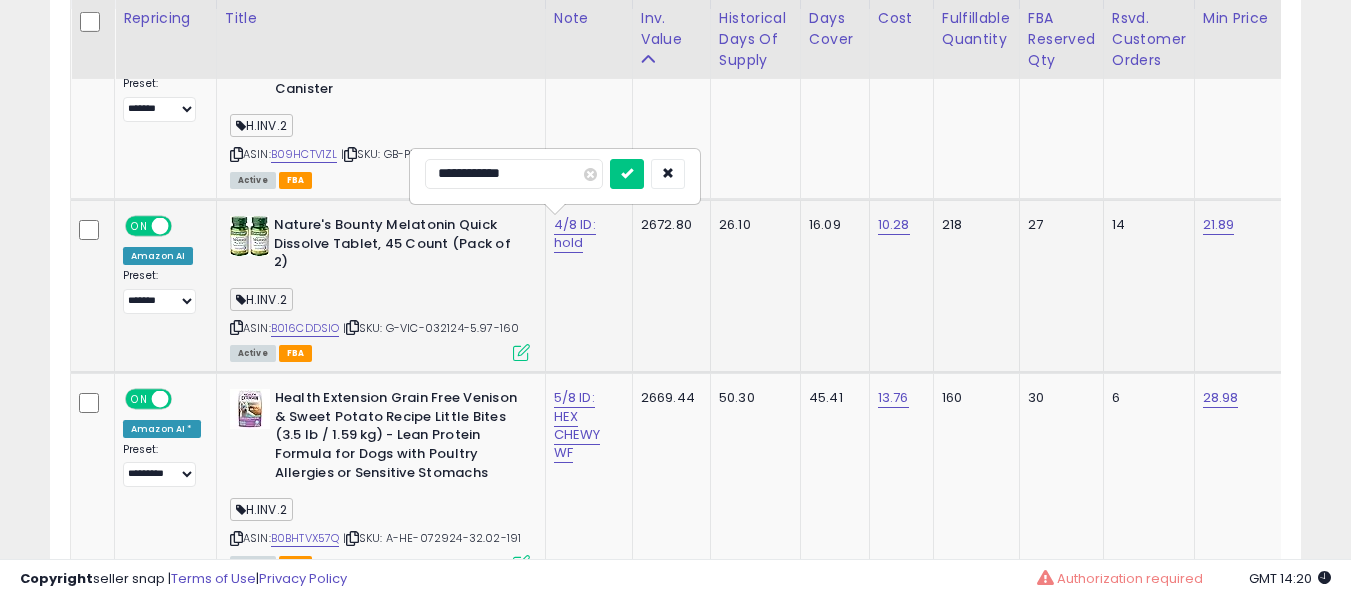 click at bounding box center (627, 174) 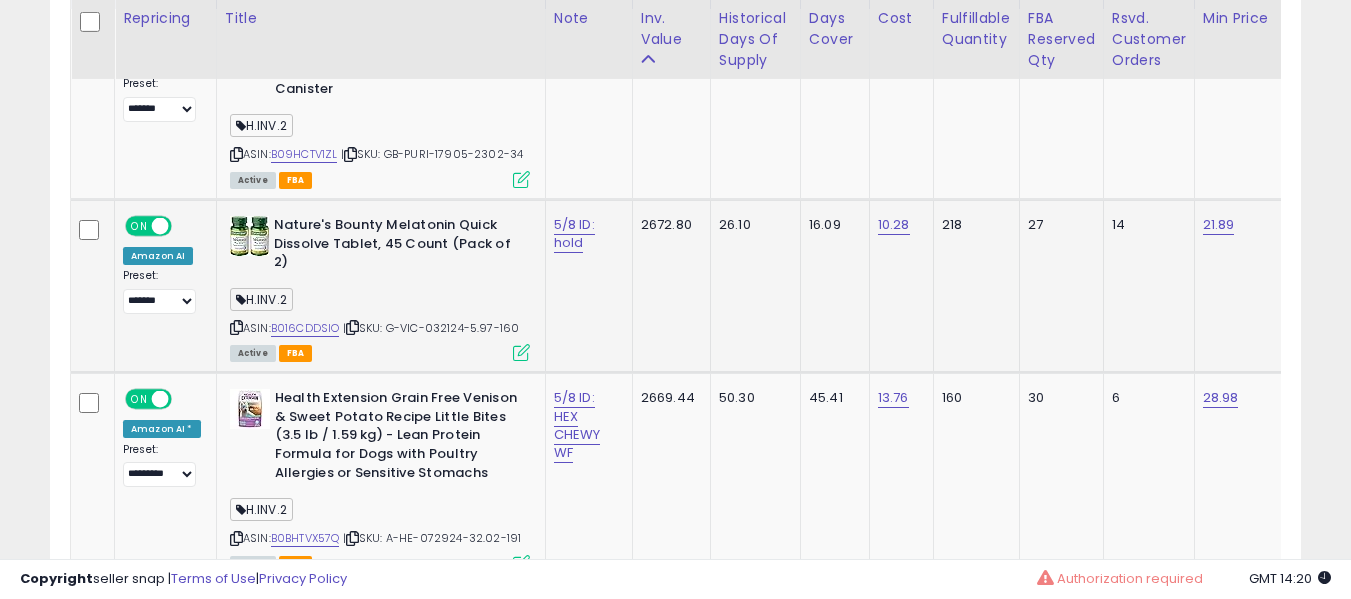 scroll, scrollTop: 0, scrollLeft: 474, axis: horizontal 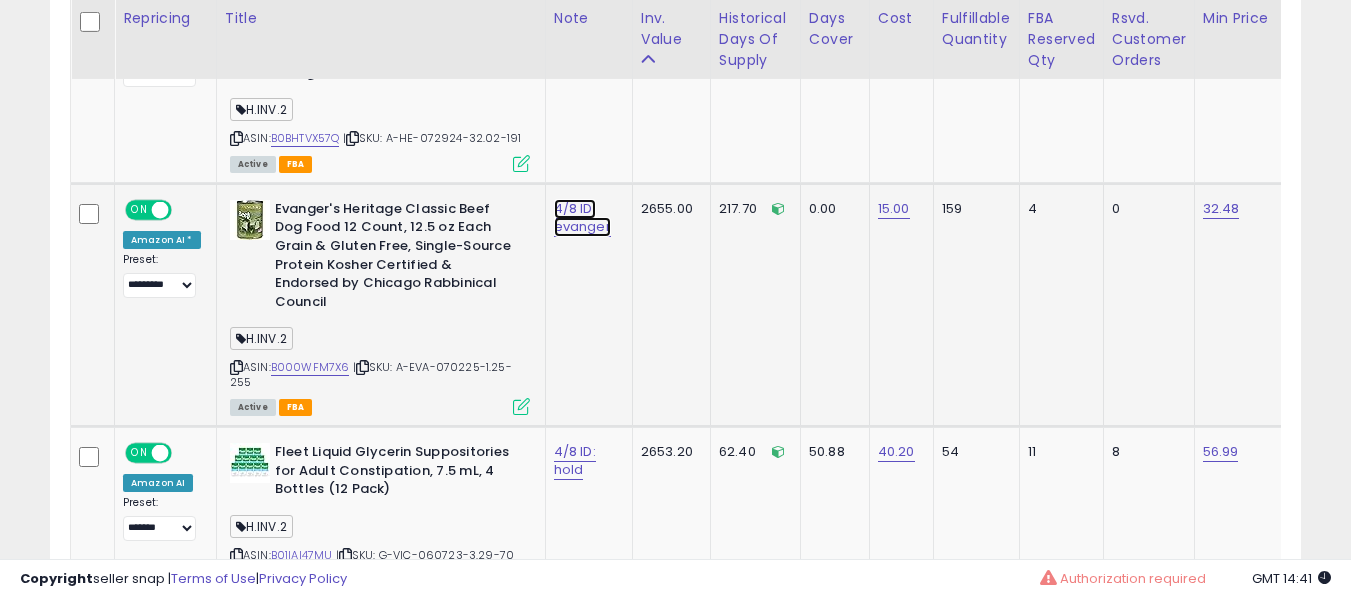click on "4/8 ID: evanger" at bounding box center [585, -358] 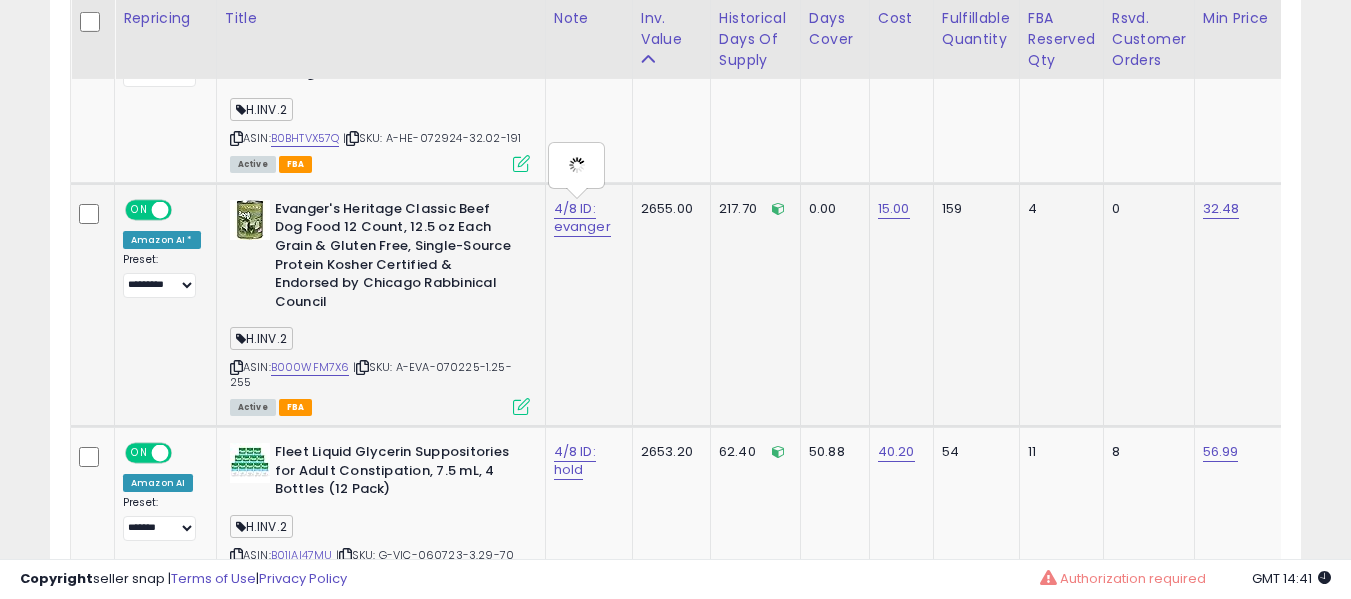 type on "**********" 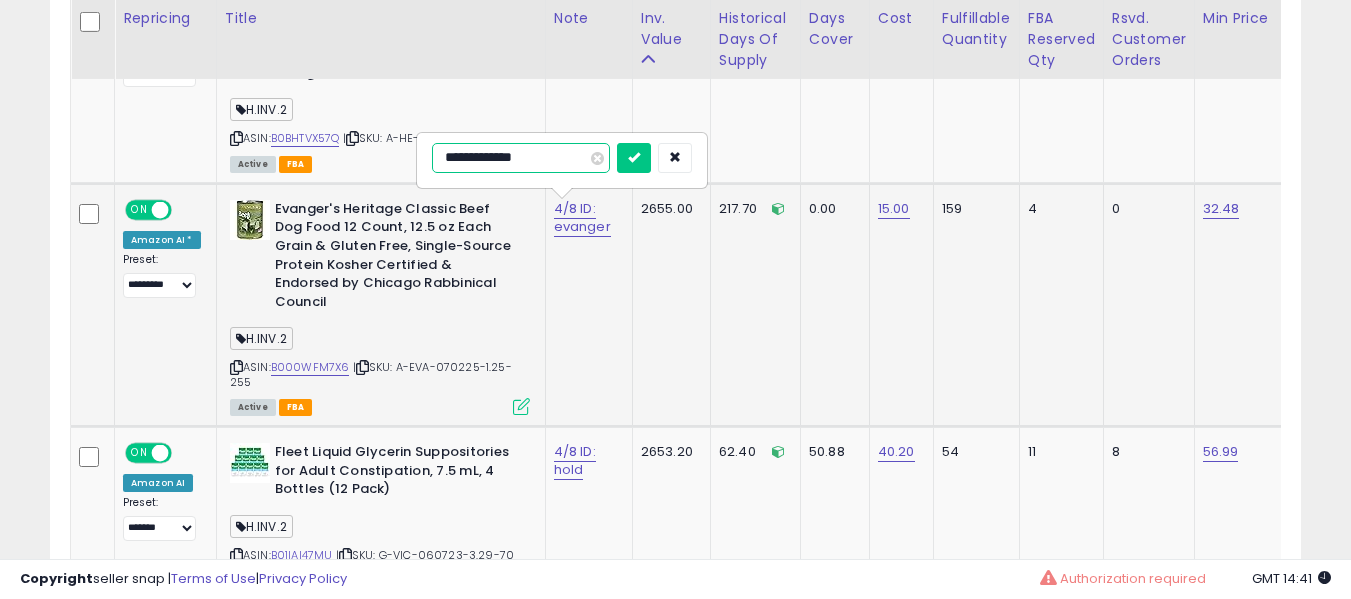 type on "**********" 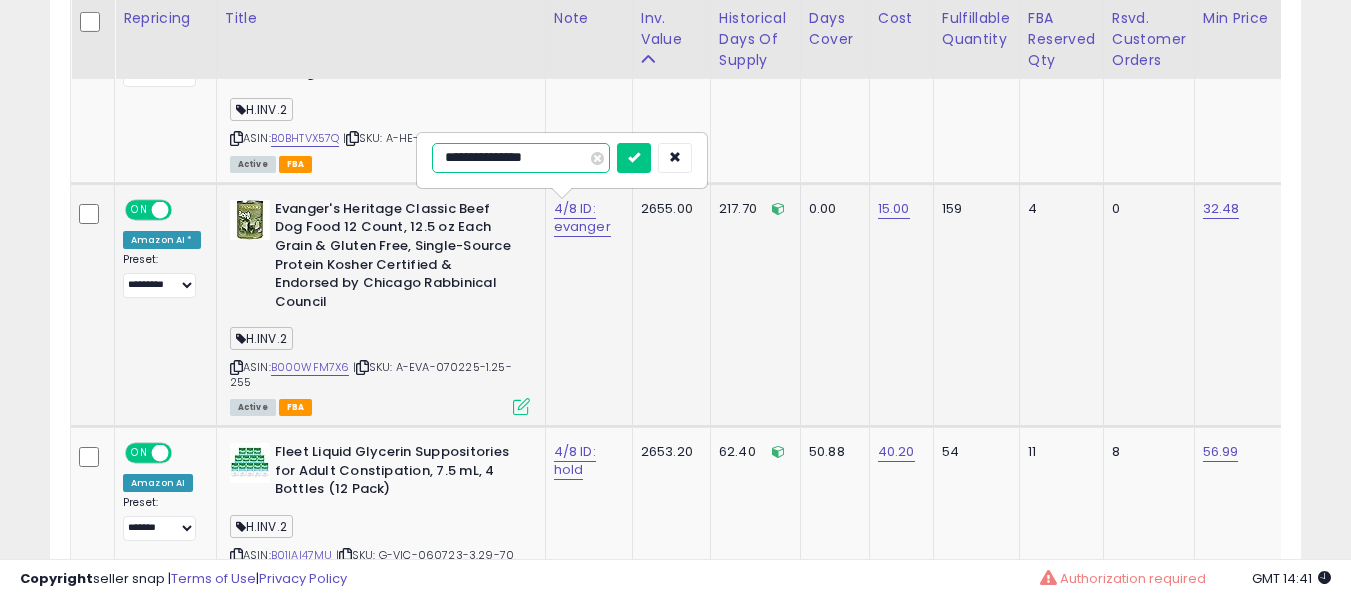 click at bounding box center (634, 158) 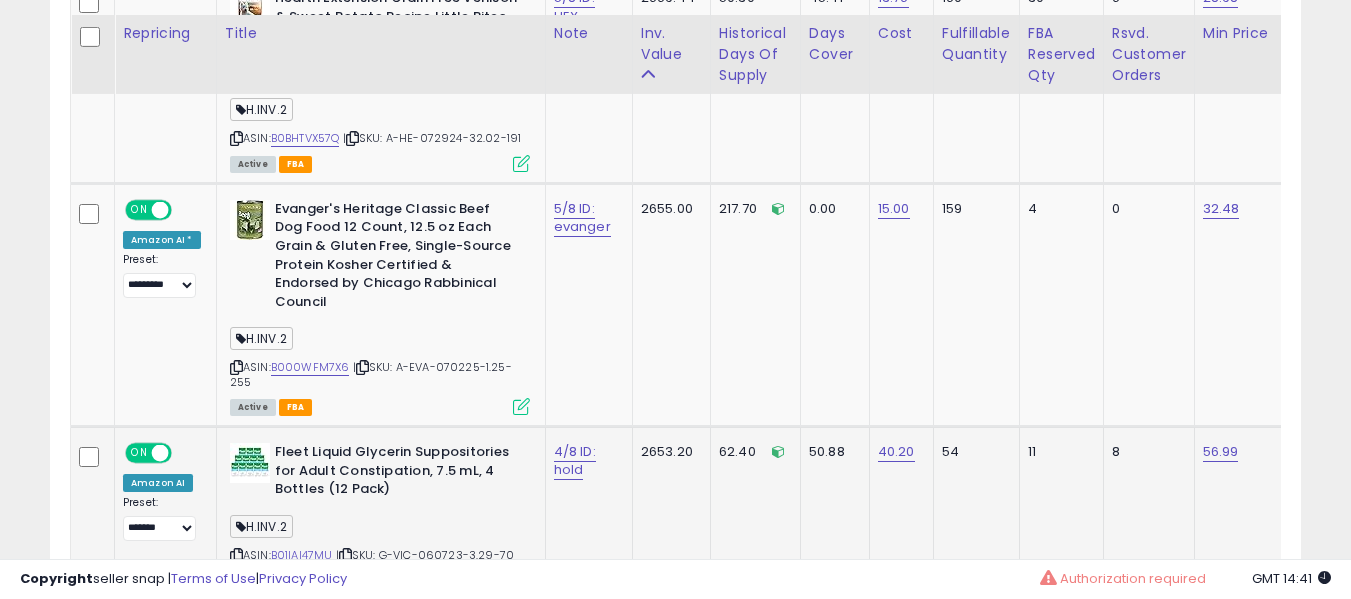 scroll, scrollTop: 1691, scrollLeft: 0, axis: vertical 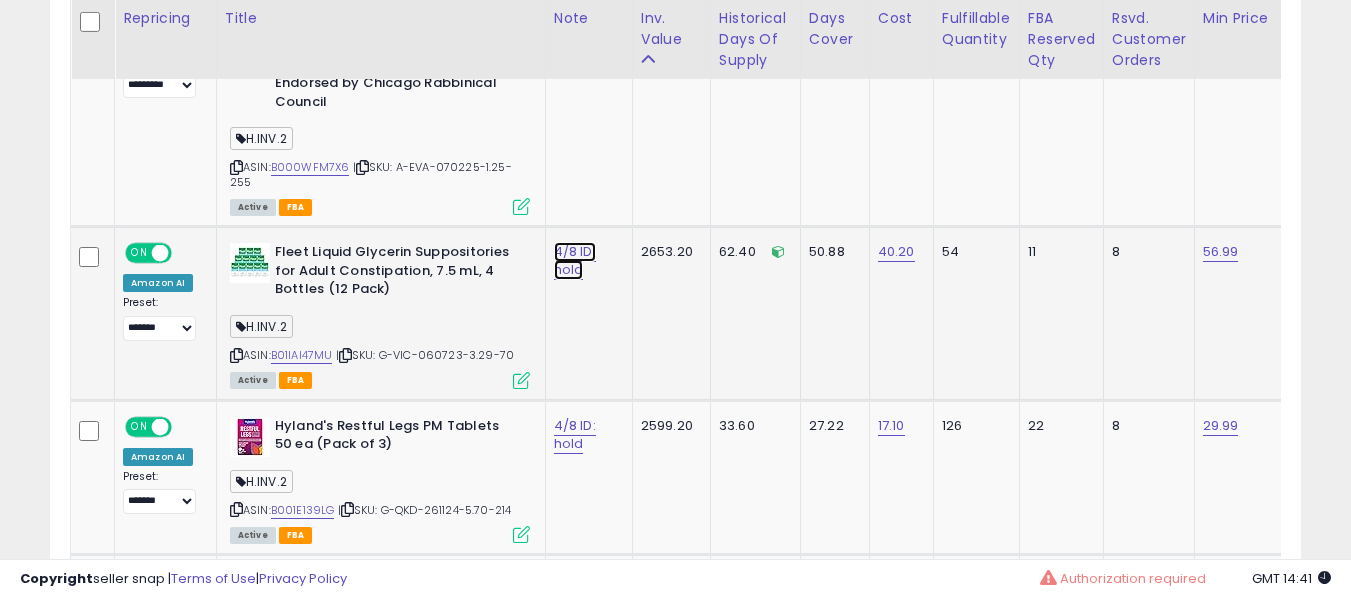 click on "4/8 ID: hold" at bounding box center (585, -558) 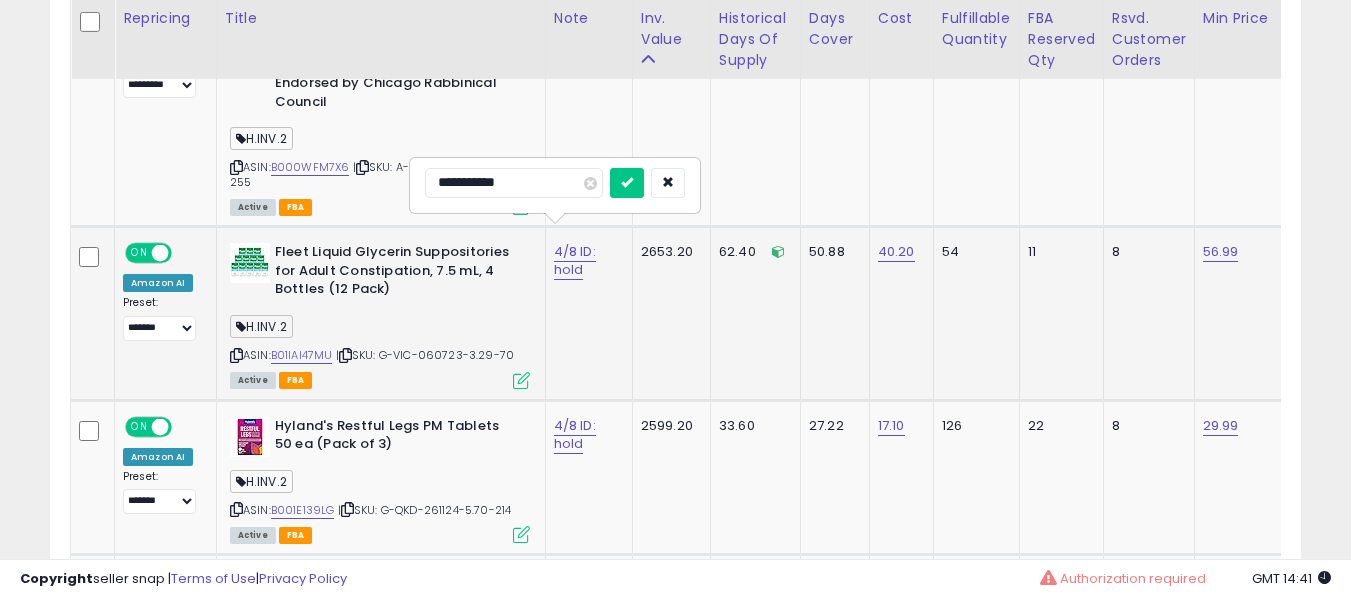 type on "**********" 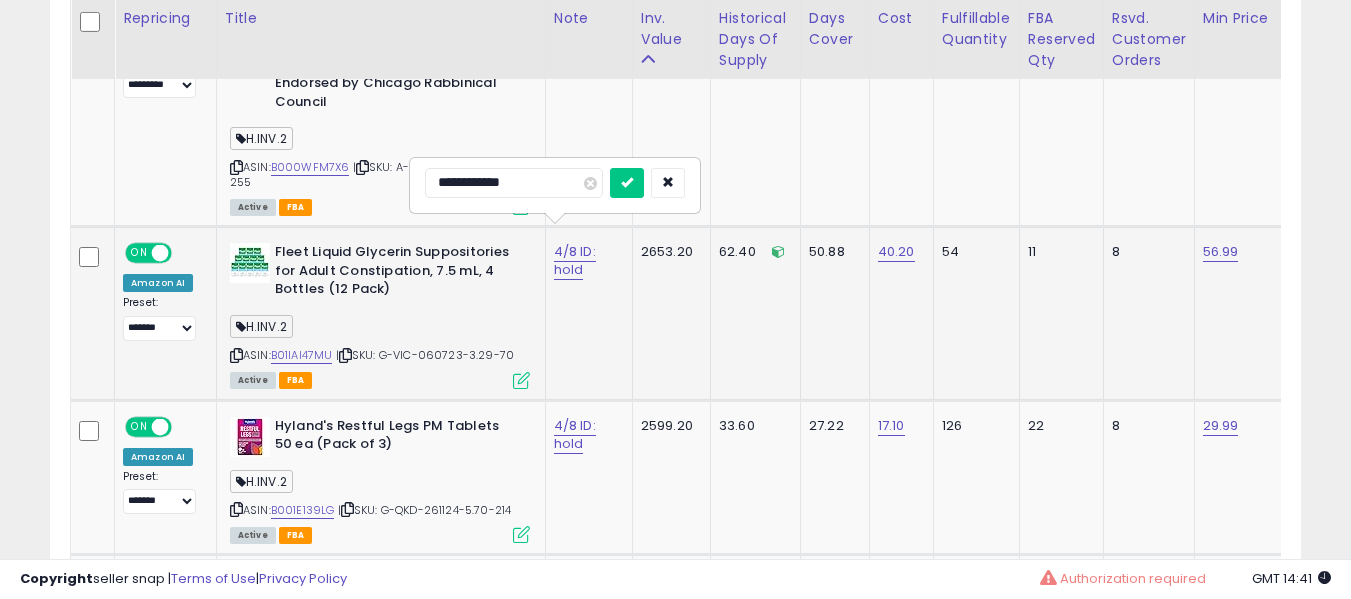 click at bounding box center (627, 183) 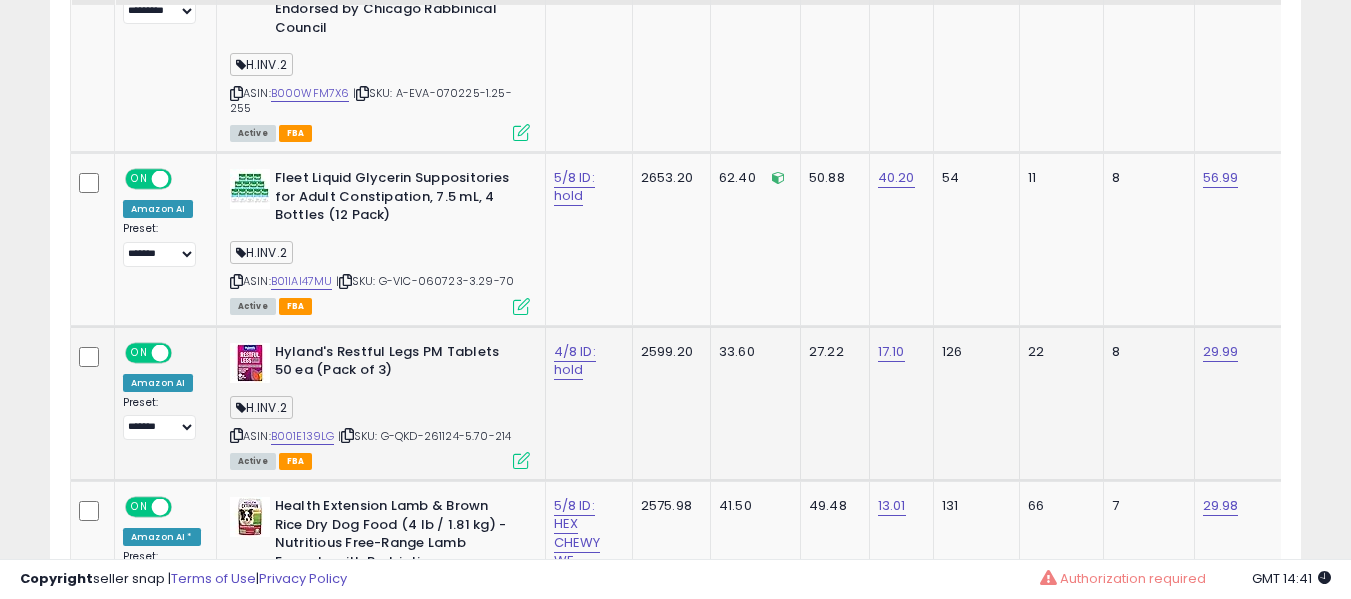 scroll, scrollTop: 1891, scrollLeft: 0, axis: vertical 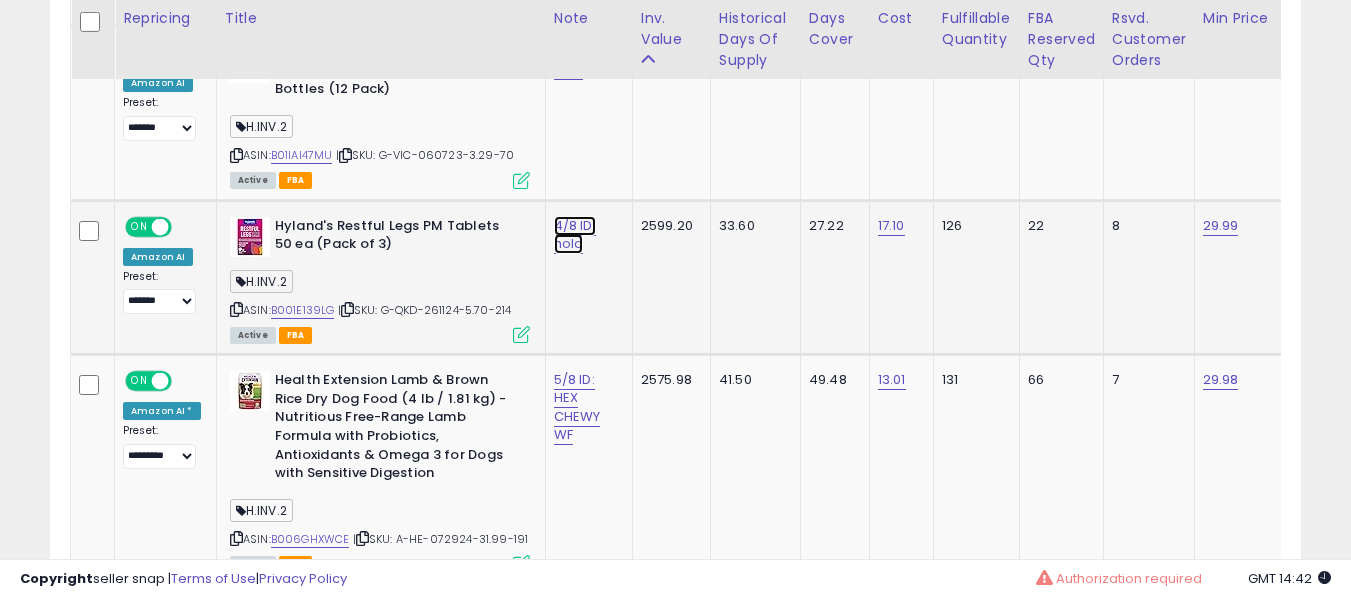 click on "4/8 ID: hold" at bounding box center [585, -758] 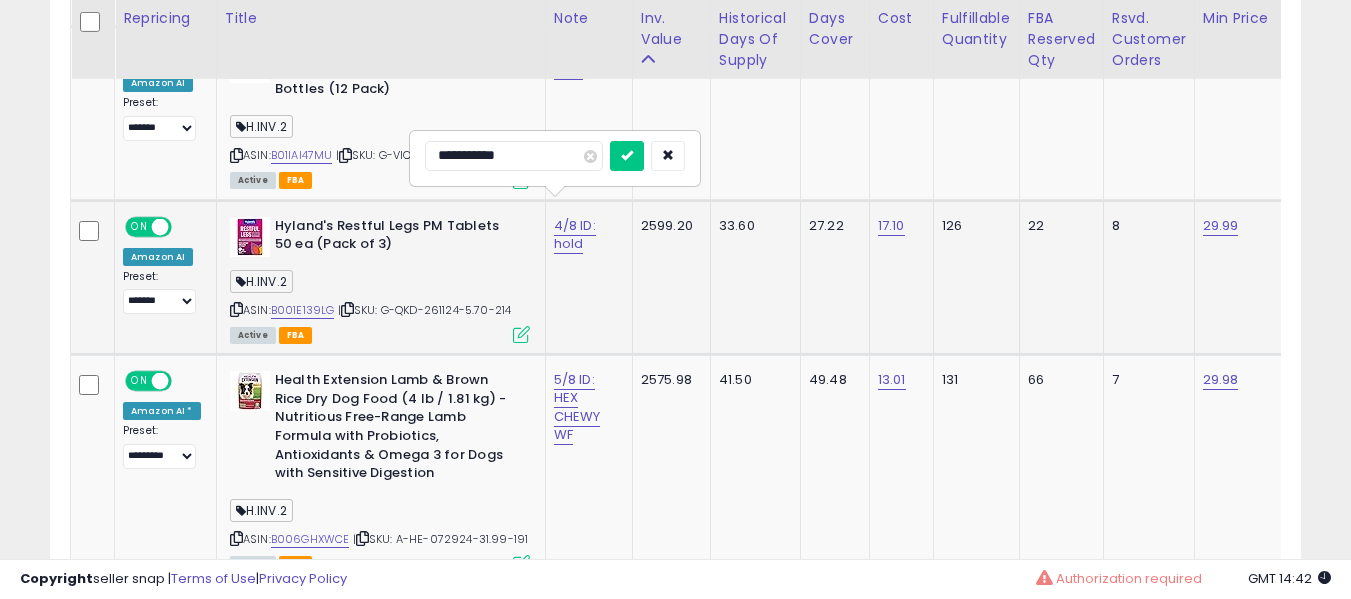 type on "**********" 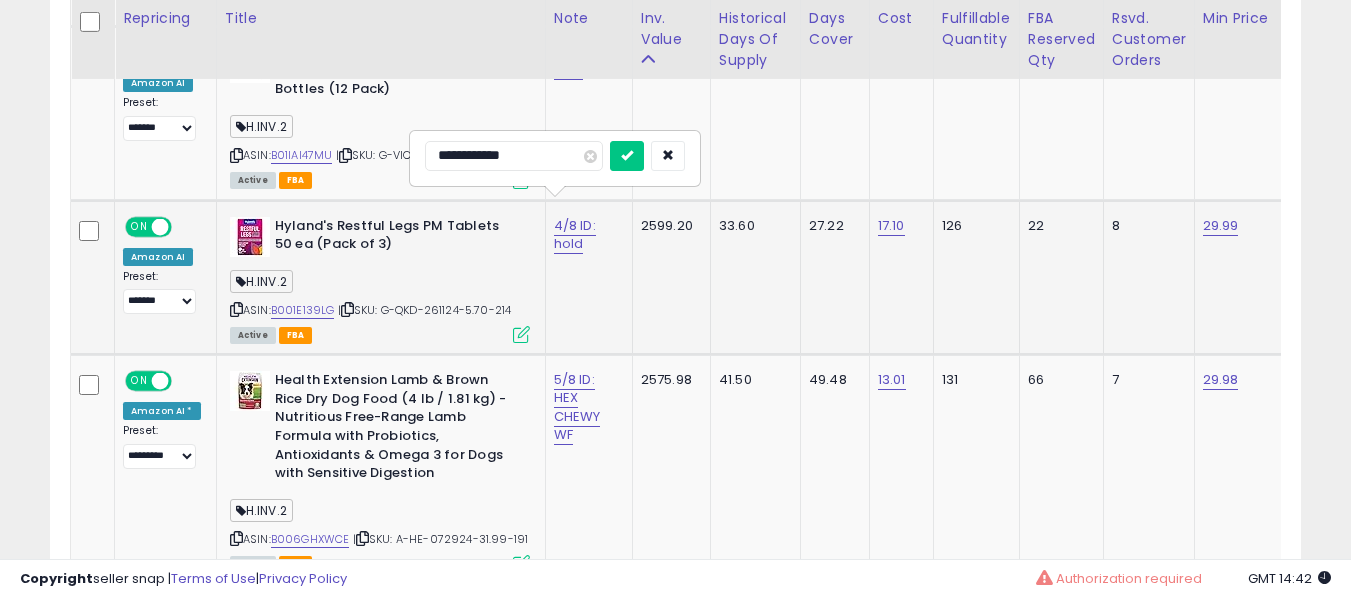 click at bounding box center [627, 156] 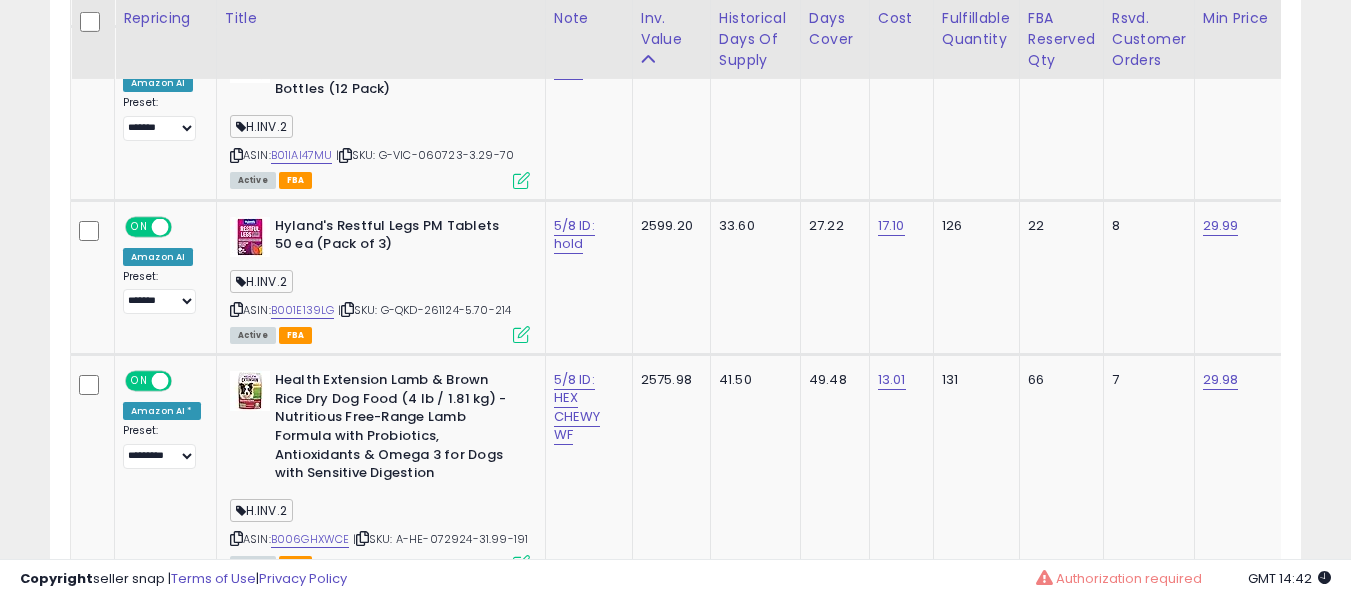 click on "**********" at bounding box center [675, 3721] 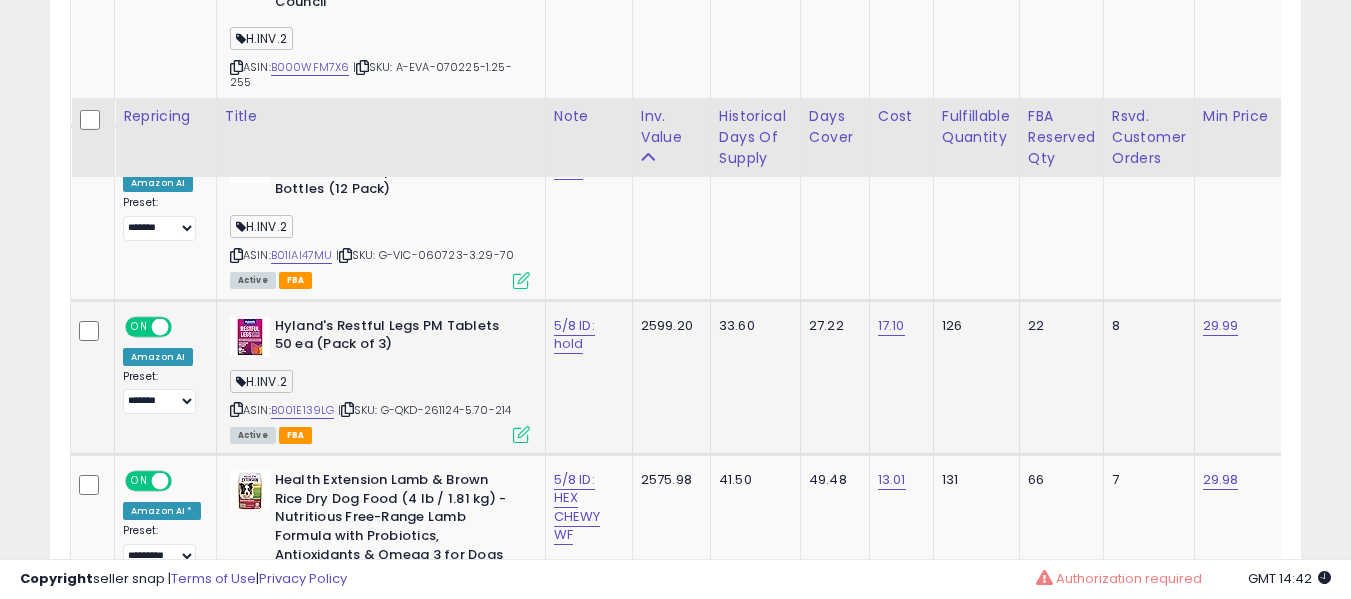 scroll, scrollTop: 1891, scrollLeft: 0, axis: vertical 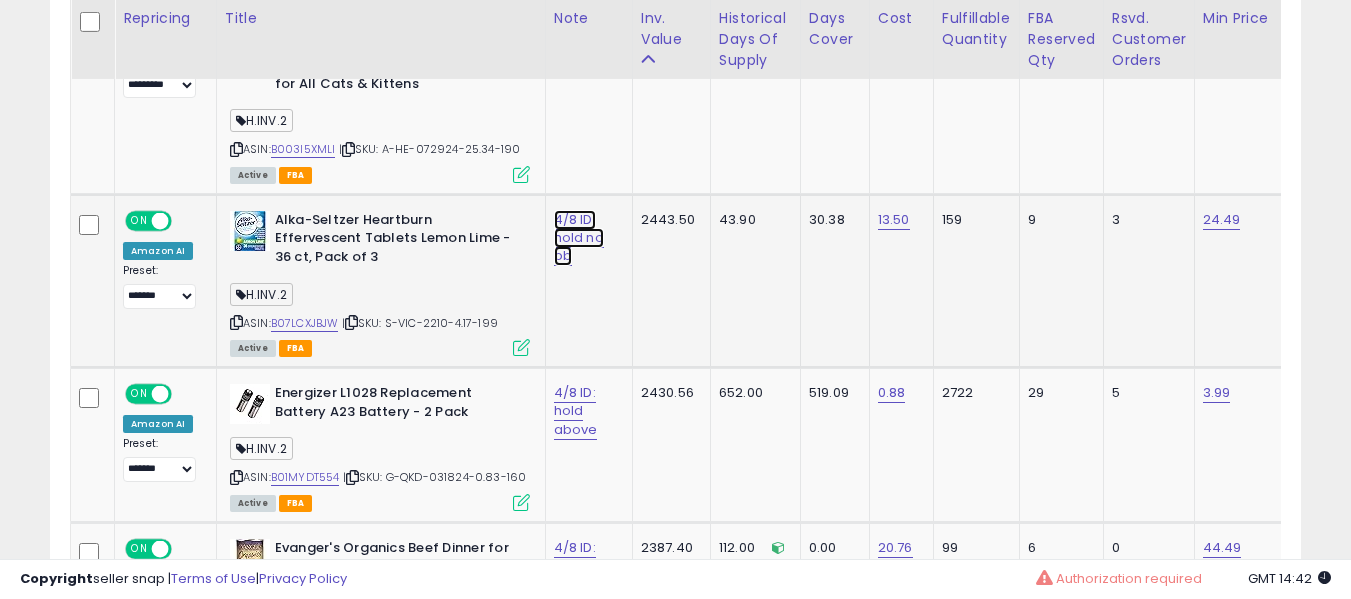 click on "4/8 ID: hold no bb" at bounding box center (585, -1358) 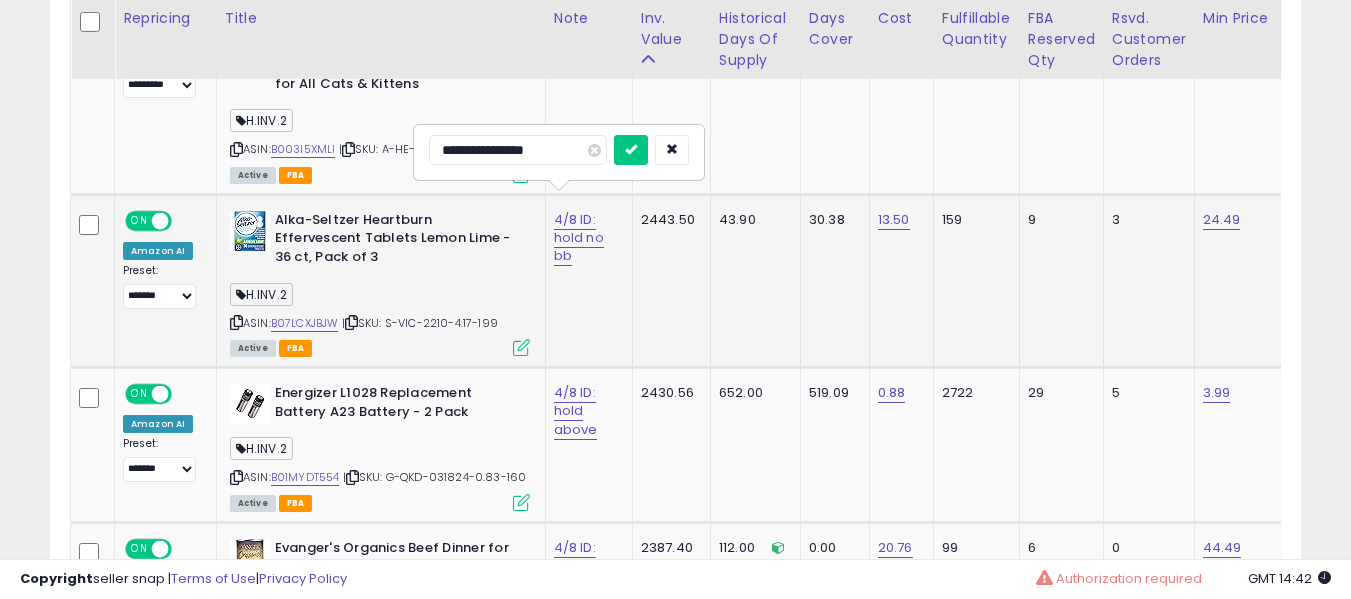 type on "**********" 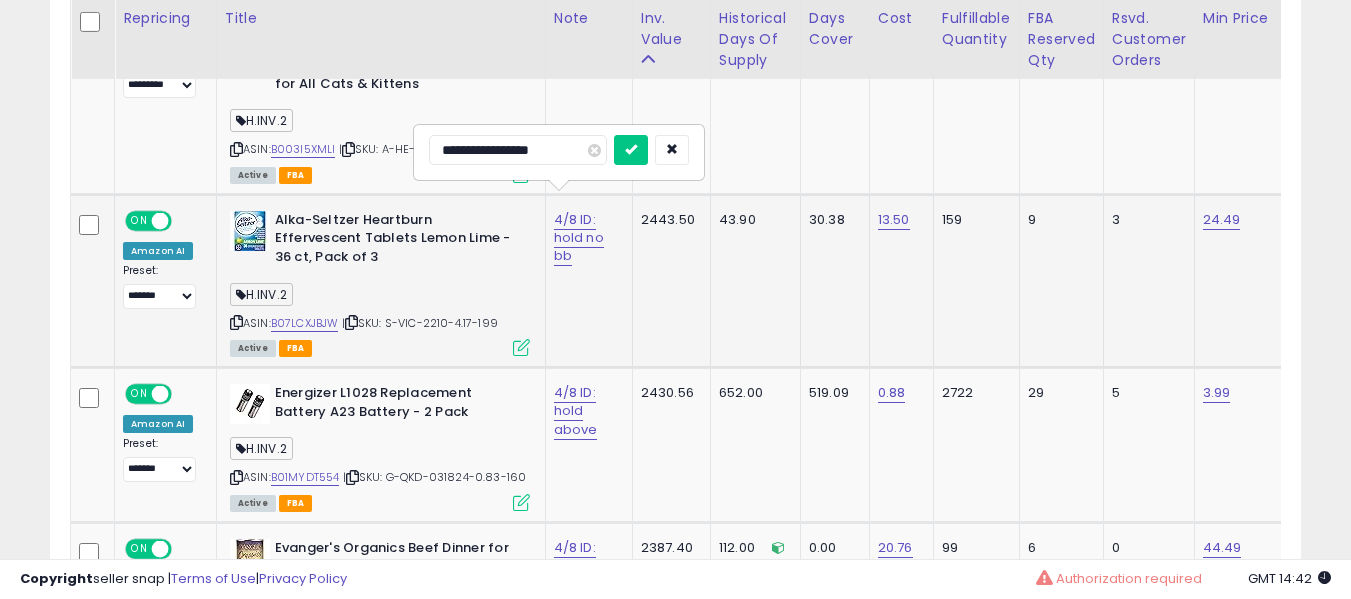 click at bounding box center (631, 150) 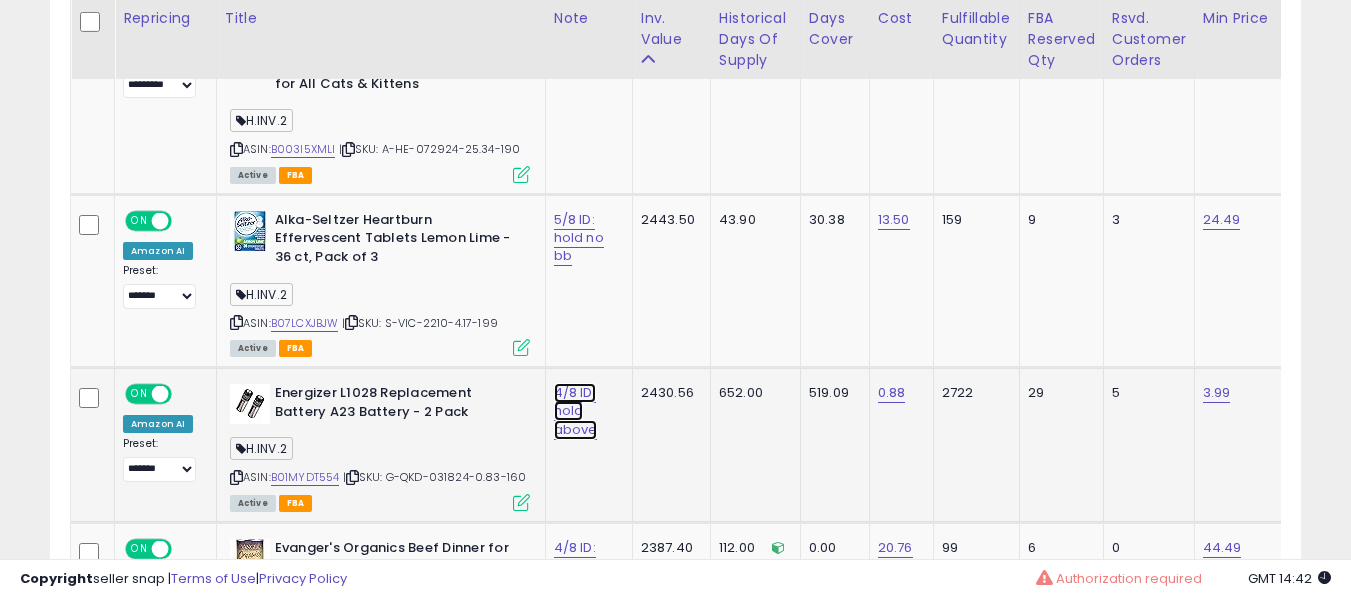 click on "4/8 ID: hold above" at bounding box center [585, -1358] 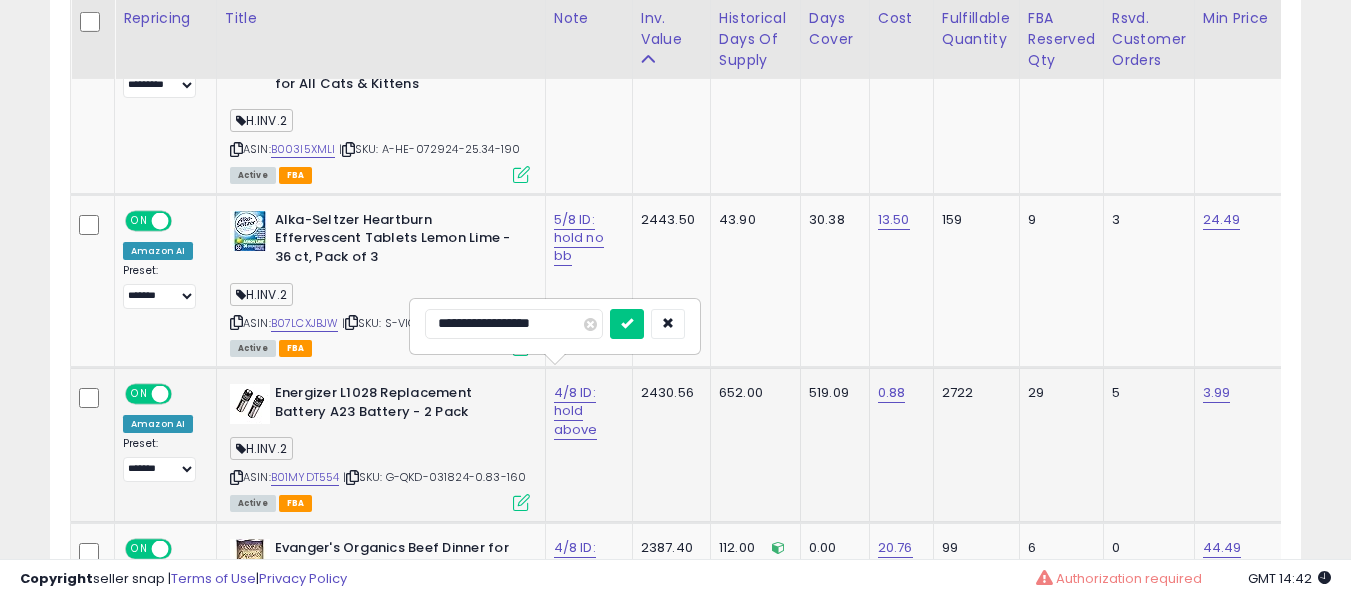 scroll, scrollTop: 2591, scrollLeft: 0, axis: vertical 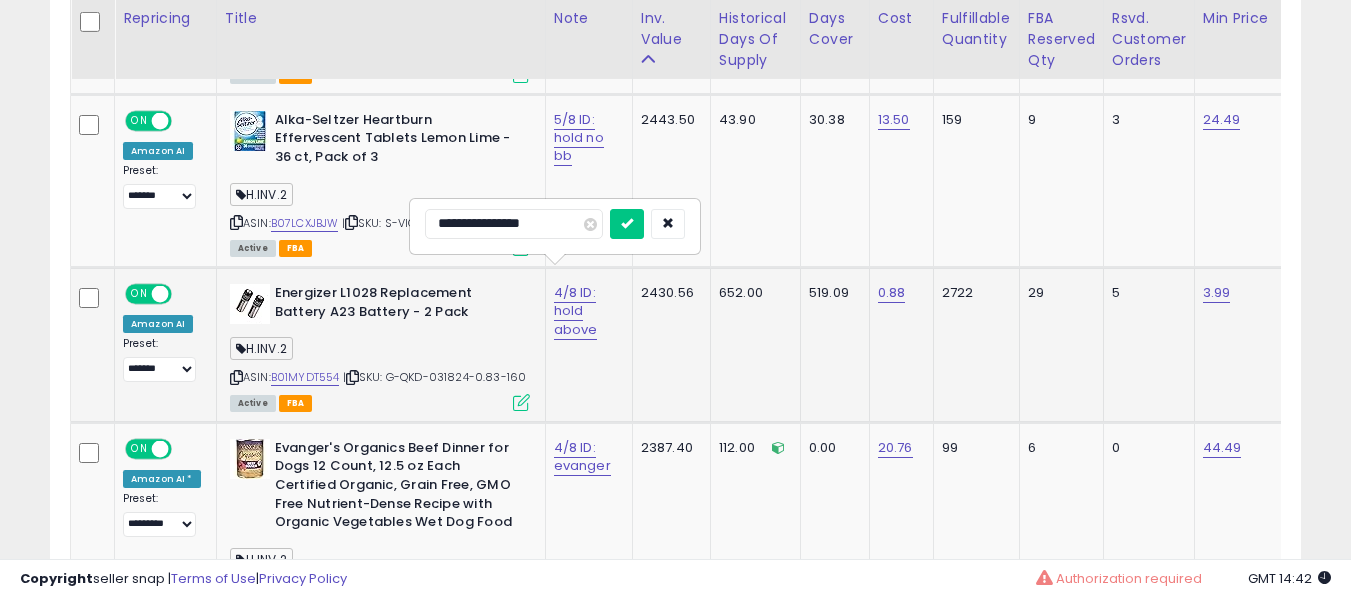type on "**********" 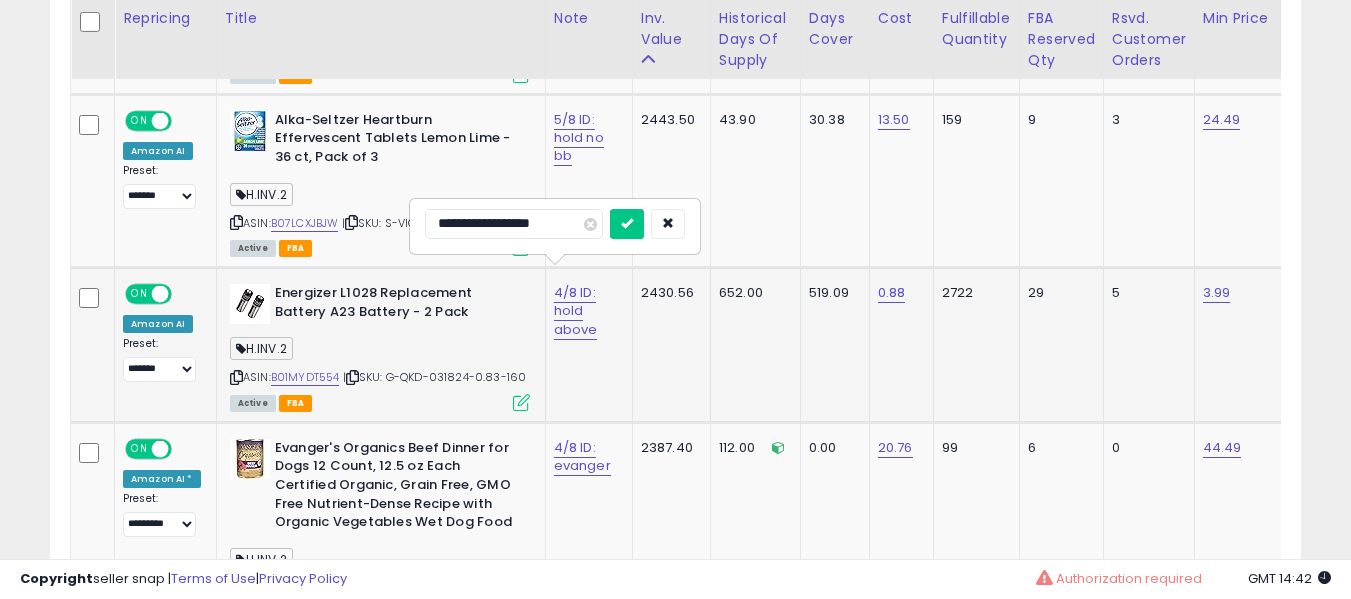 click at bounding box center [627, 224] 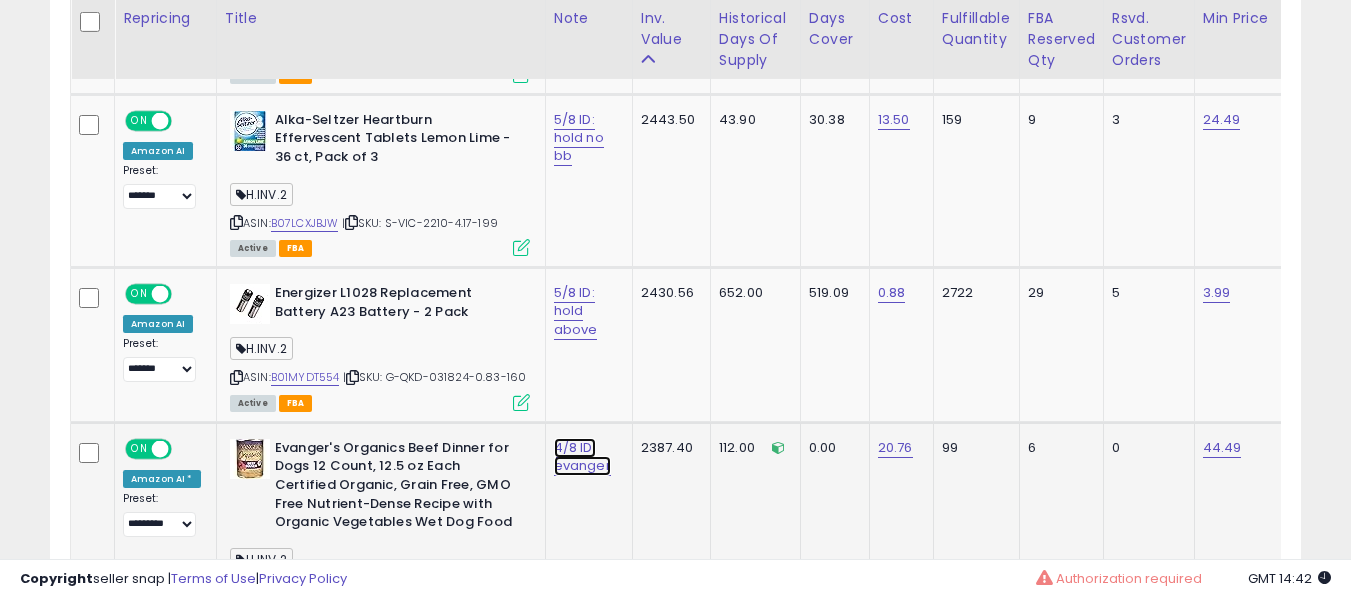 click on "4/8 ID: evanger" at bounding box center [585, -1458] 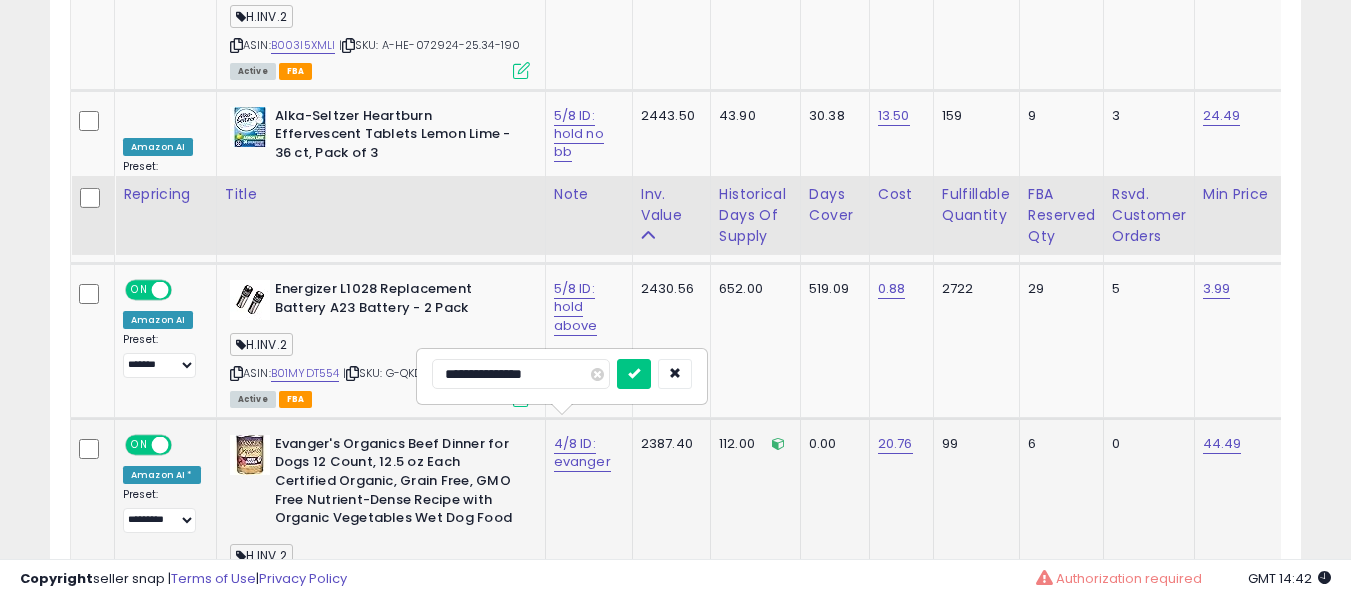scroll, scrollTop: 2791, scrollLeft: 0, axis: vertical 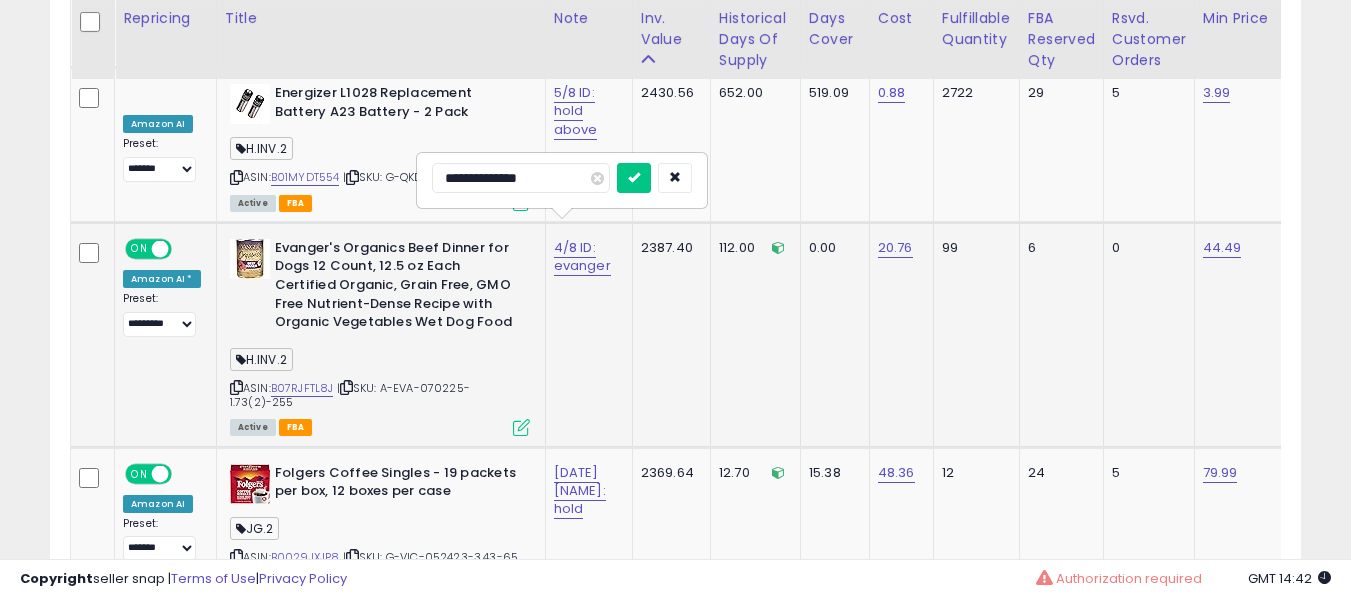 type on "**********" 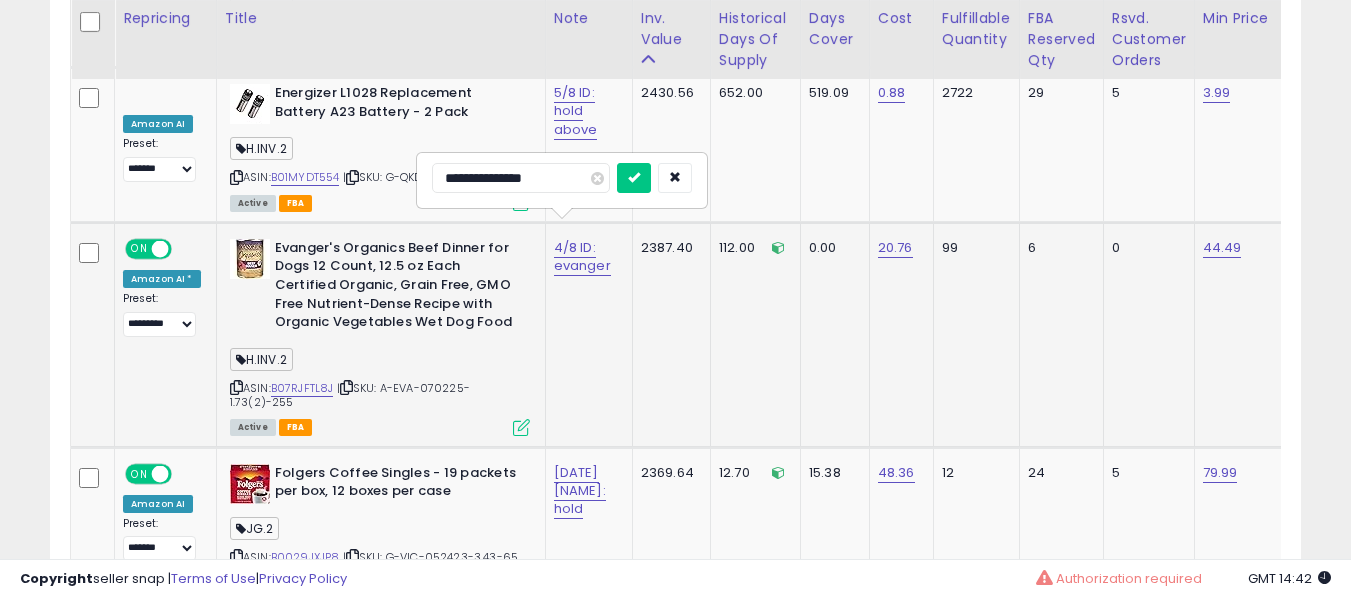 click at bounding box center [634, 178] 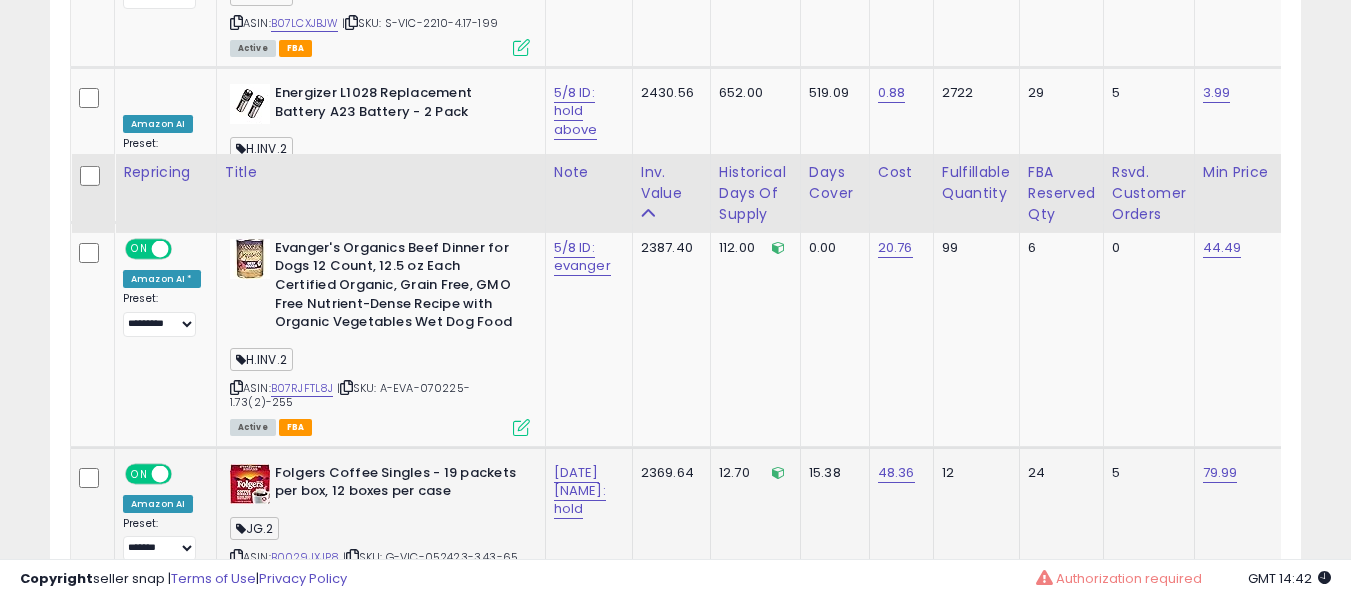 scroll, scrollTop: 2991, scrollLeft: 0, axis: vertical 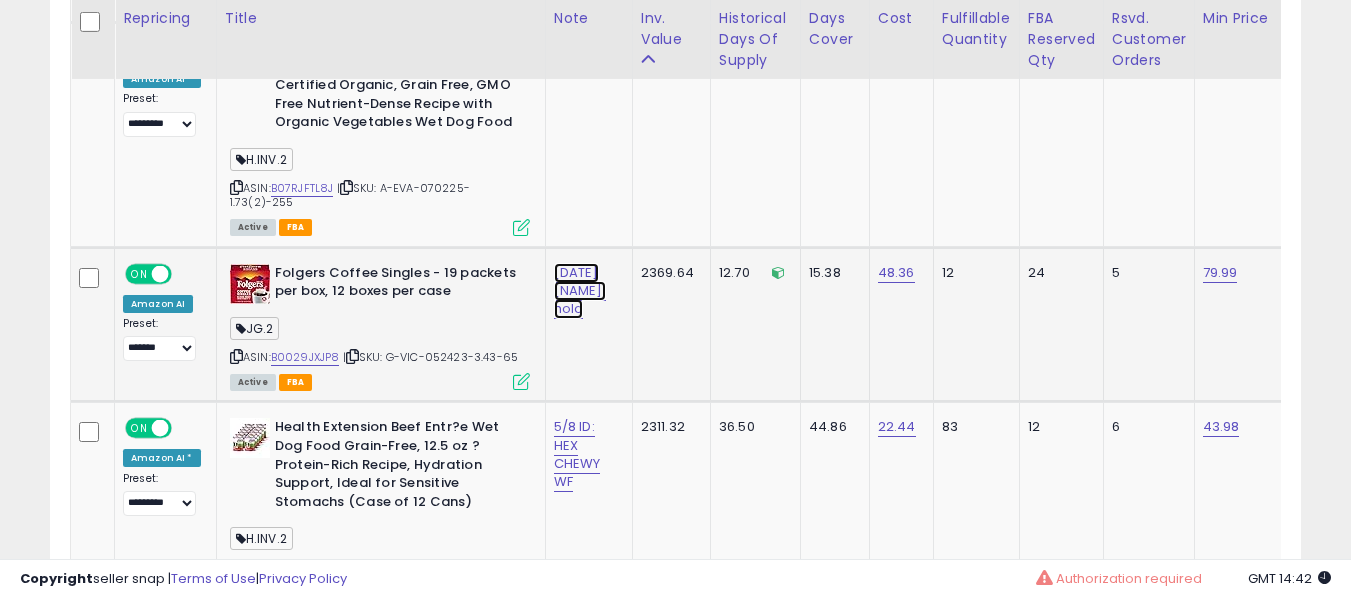 click on "04/08 JD: hold" at bounding box center [585, -1858] 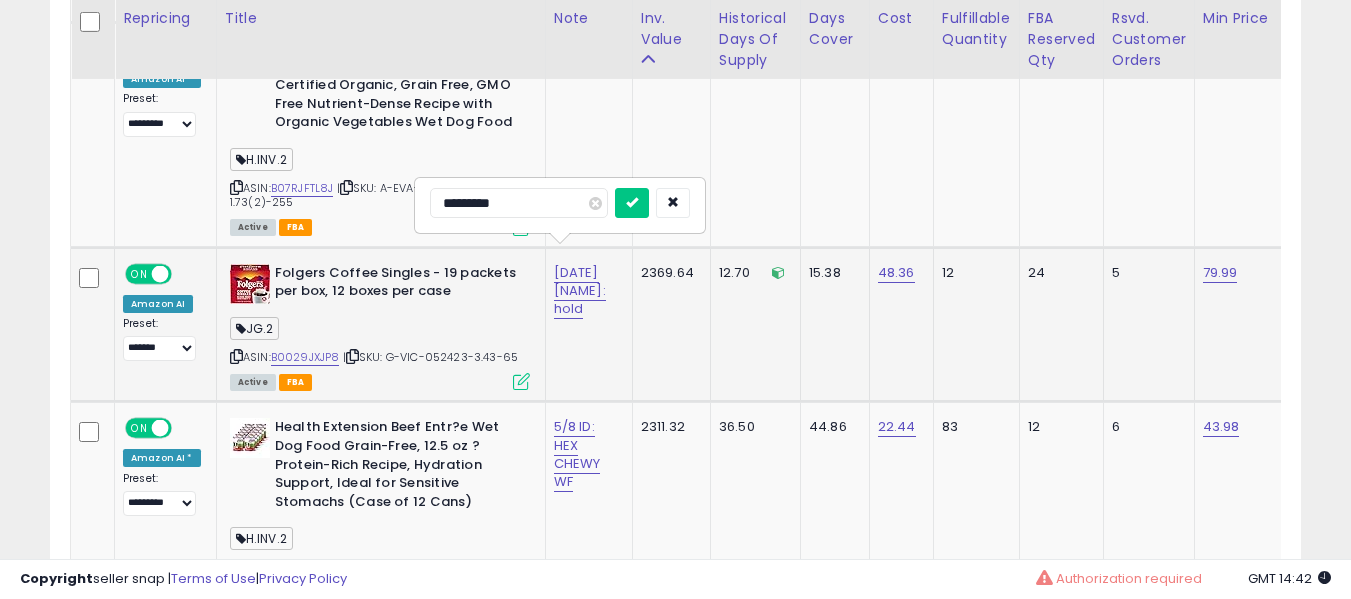 type on "**********" 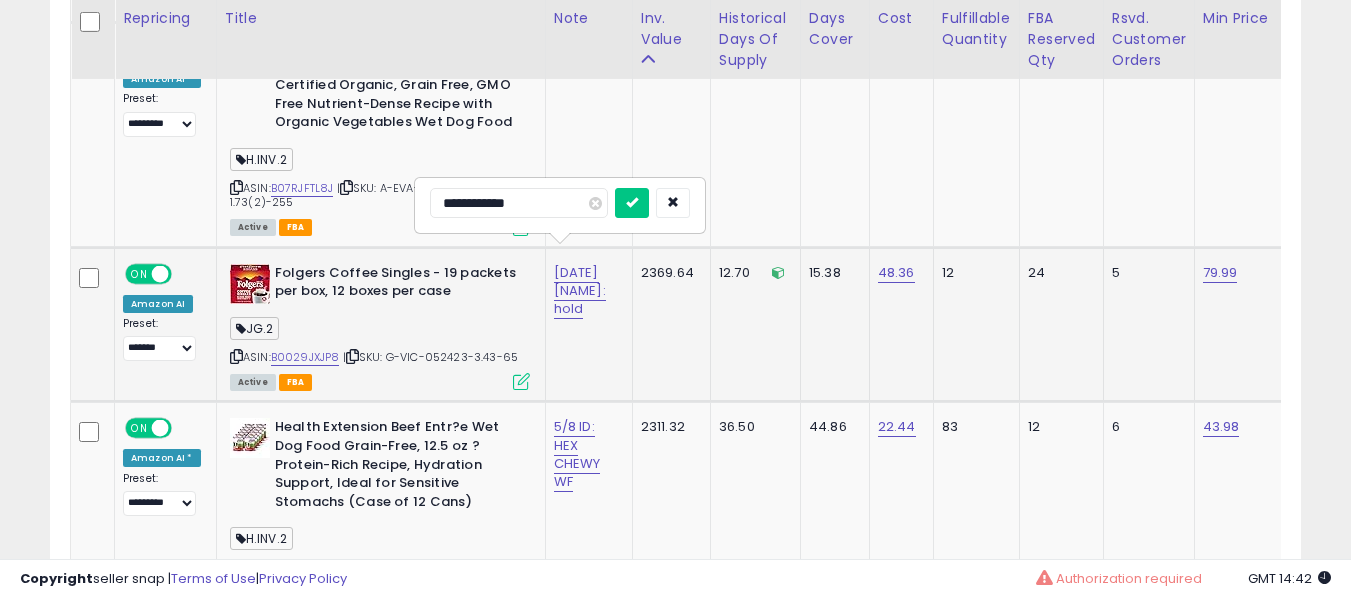click at bounding box center [632, 203] 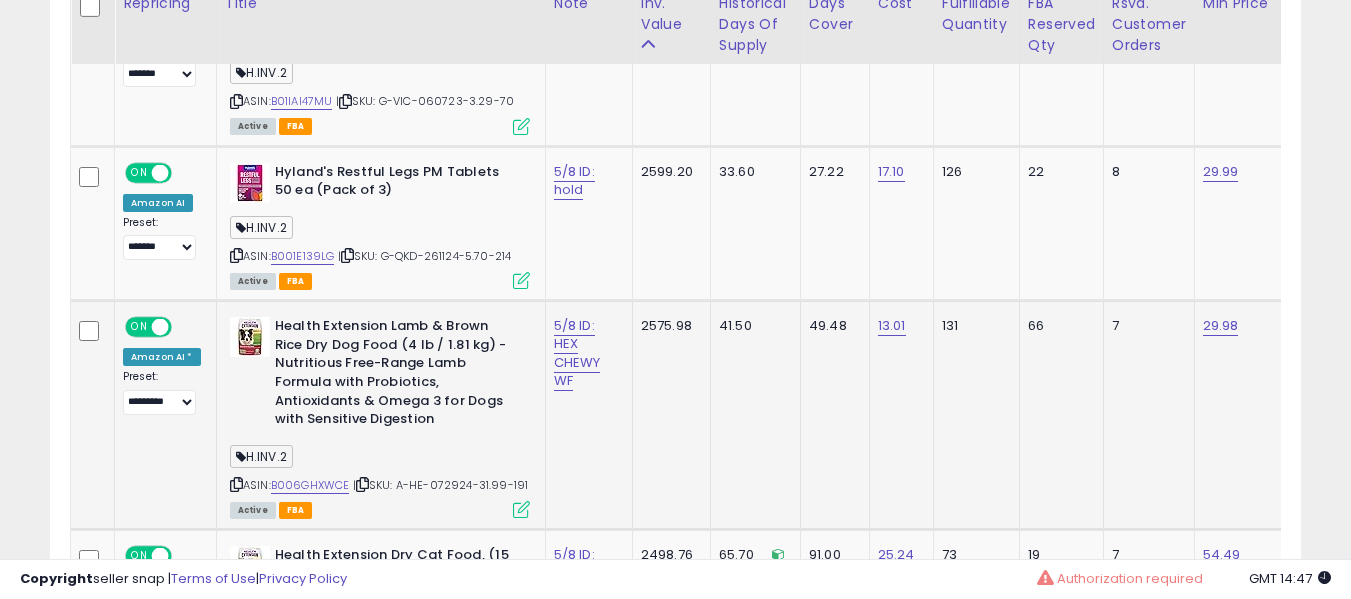 scroll, scrollTop: 1991, scrollLeft: 0, axis: vertical 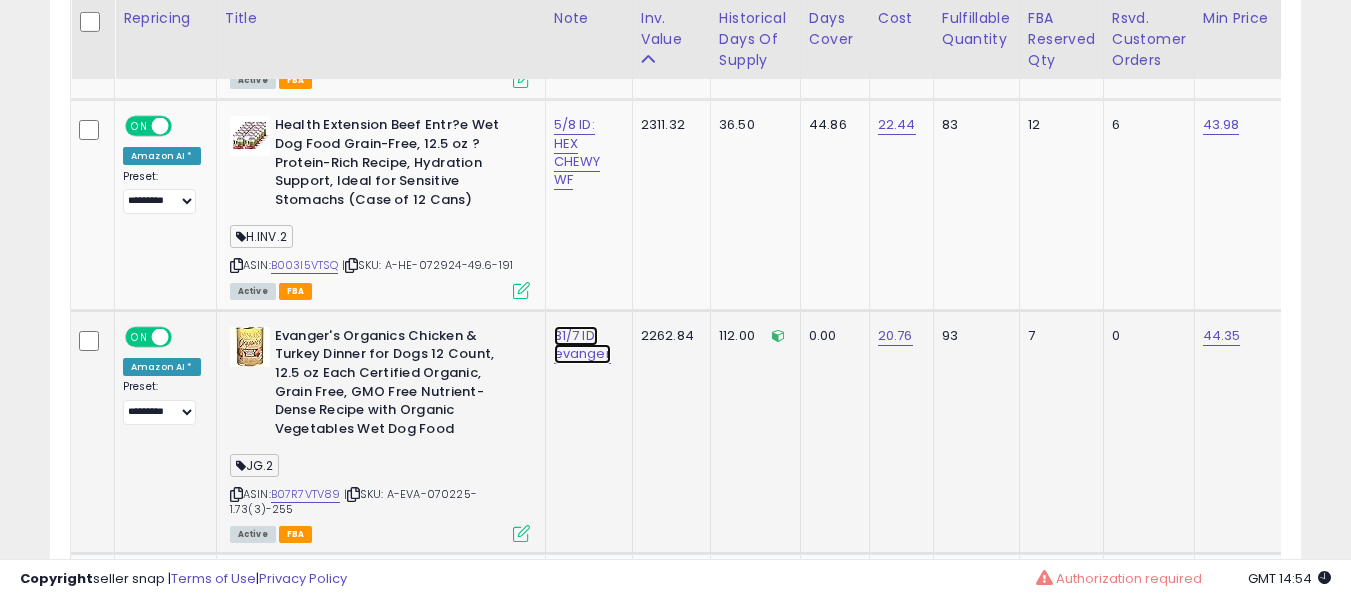 click on "31/7 ID: evanger" at bounding box center [585, -2160] 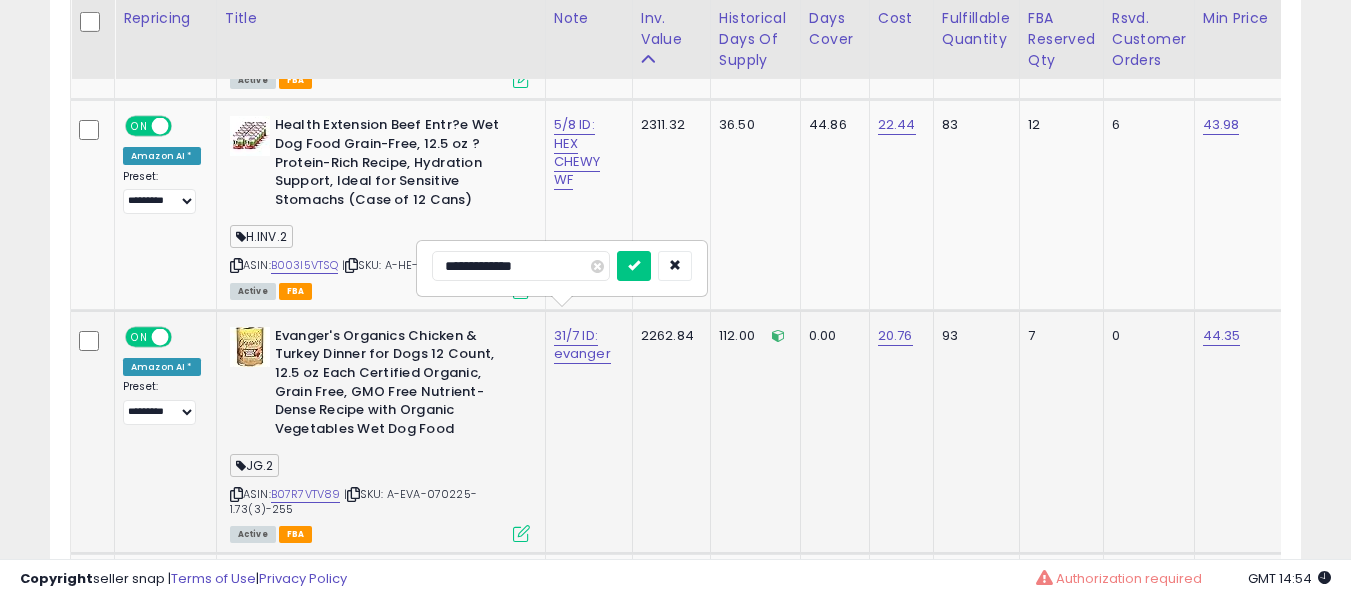type on "**********" 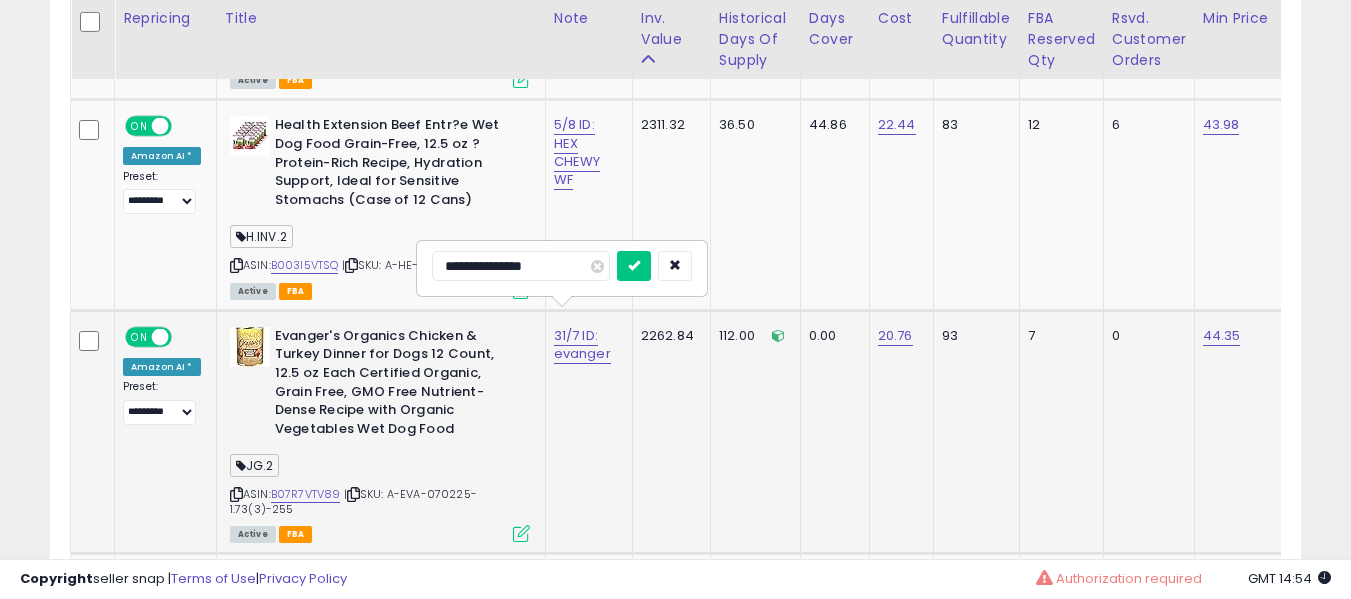 click at bounding box center [634, 266] 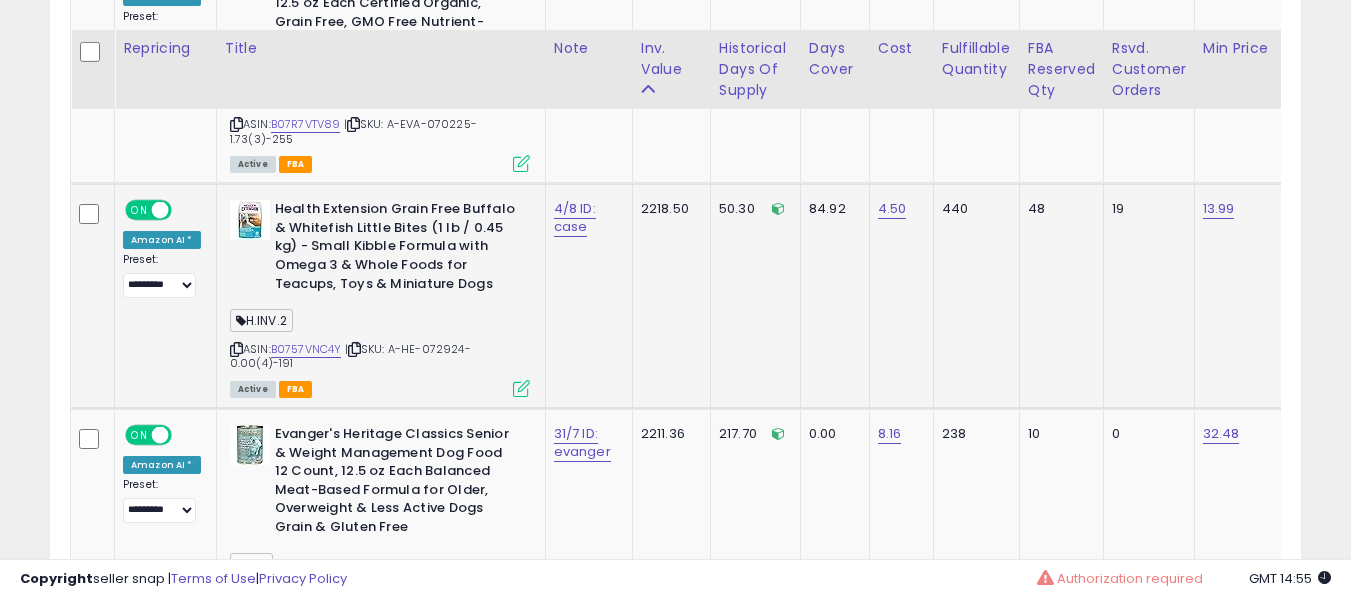 scroll, scrollTop: 3693, scrollLeft: 0, axis: vertical 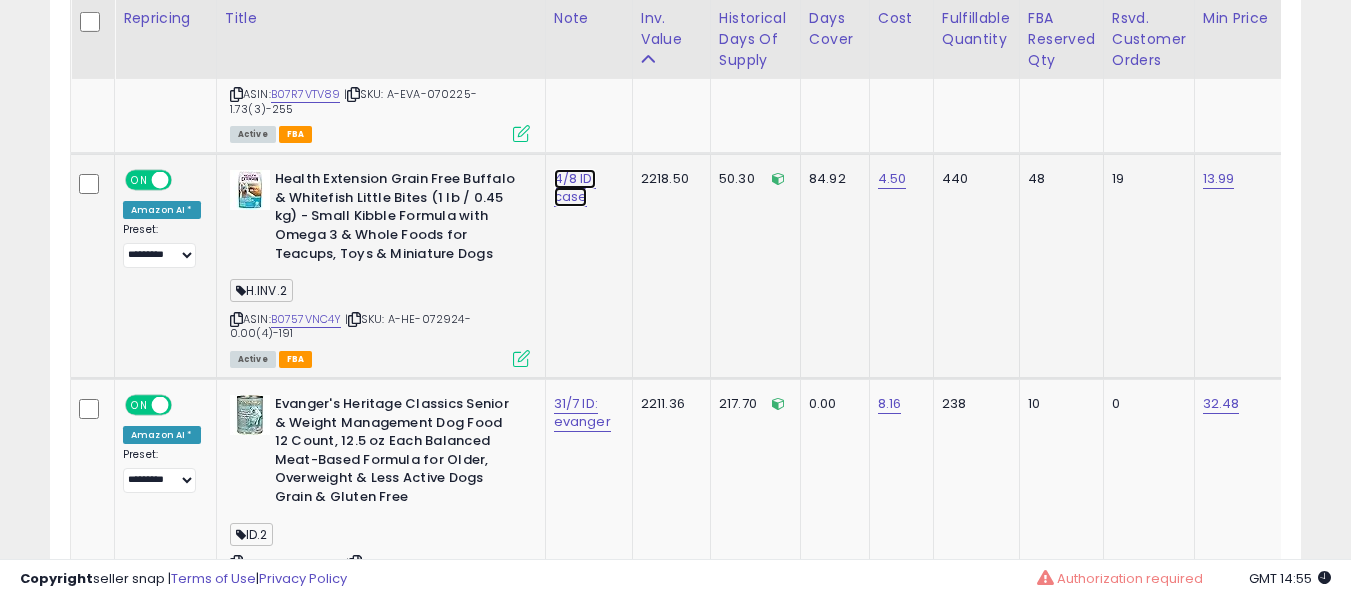 click on "4/8 ID: case" at bounding box center [585, -2560] 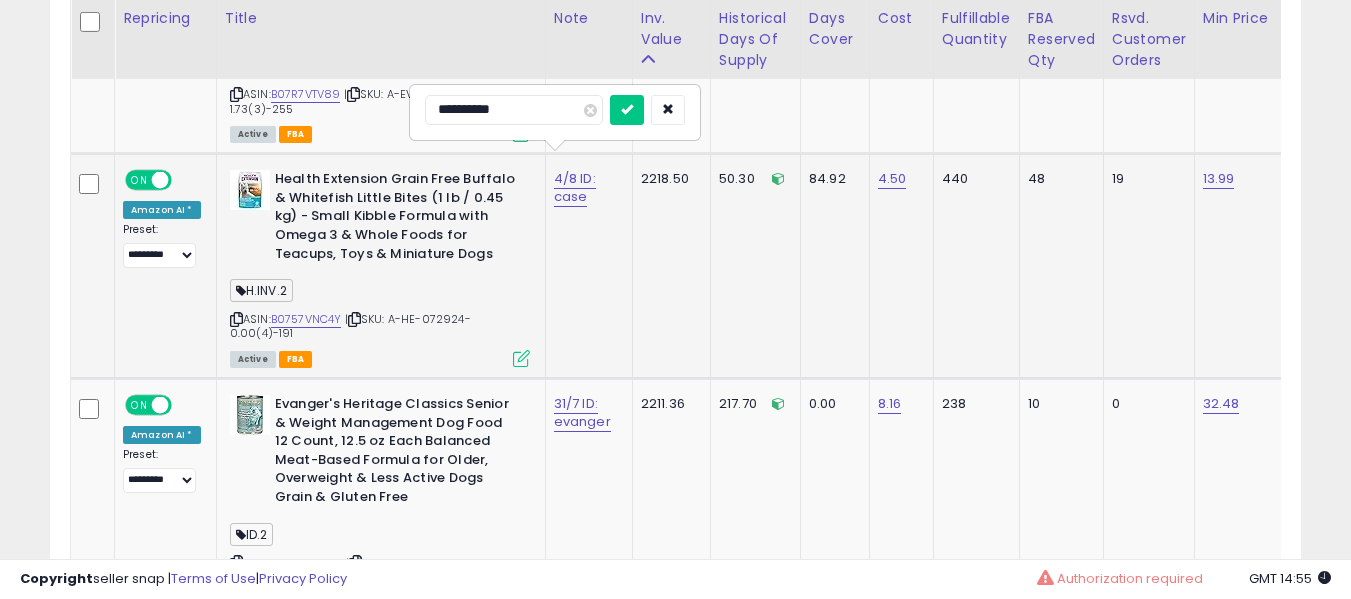 type on "**********" 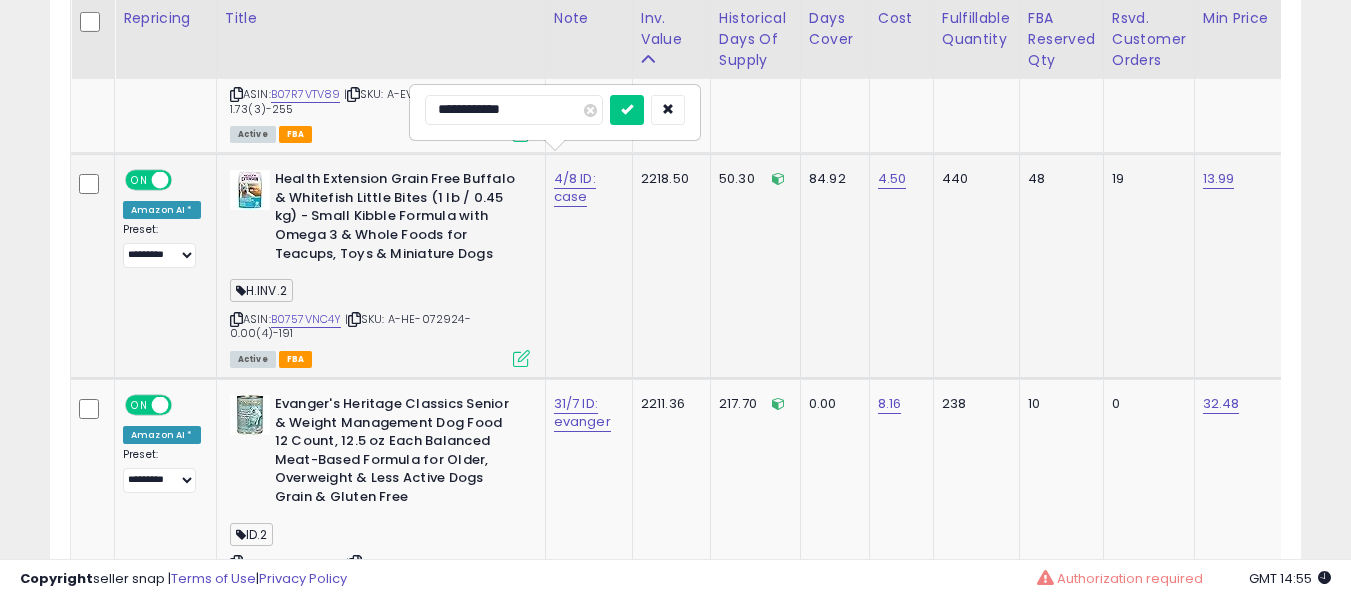 click at bounding box center [627, 110] 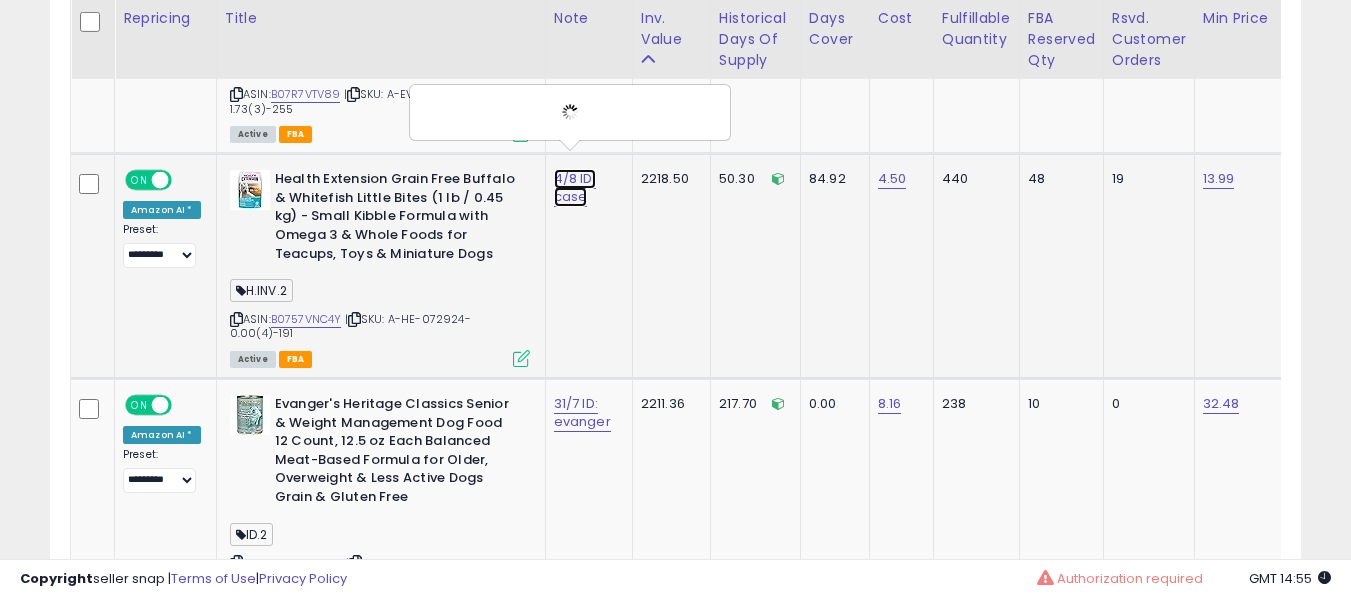 click on "4/8 ID: case" at bounding box center [575, 188] 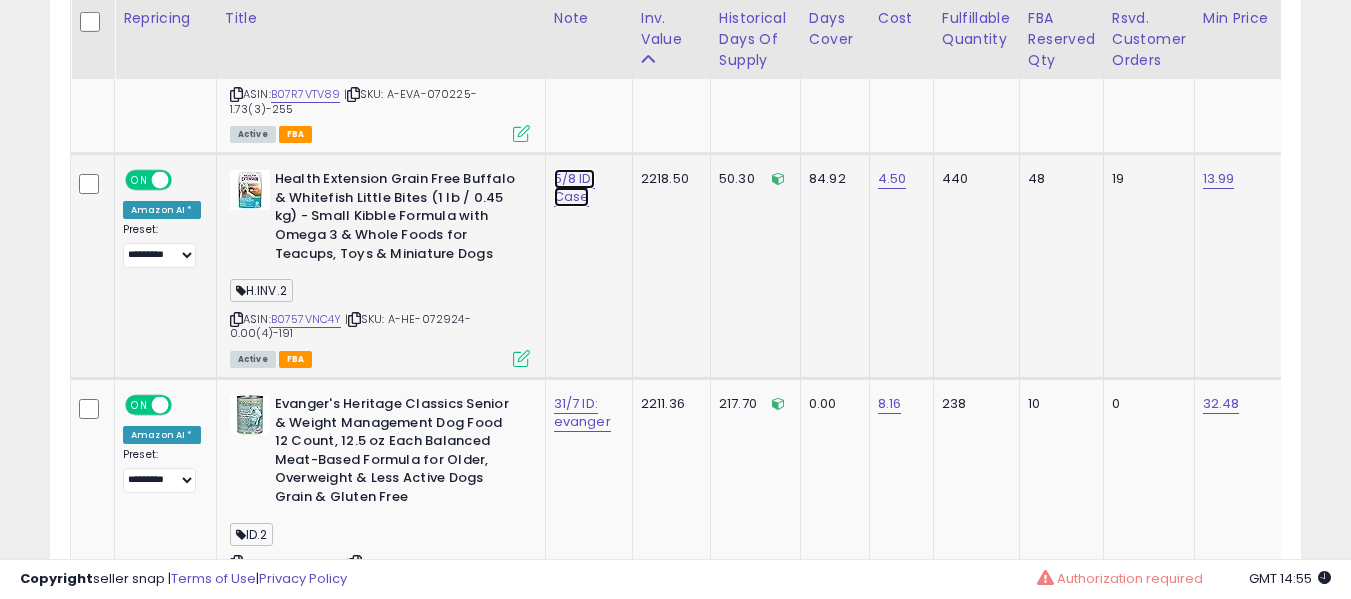 click on "5/8 ID: Case" at bounding box center (574, 188) 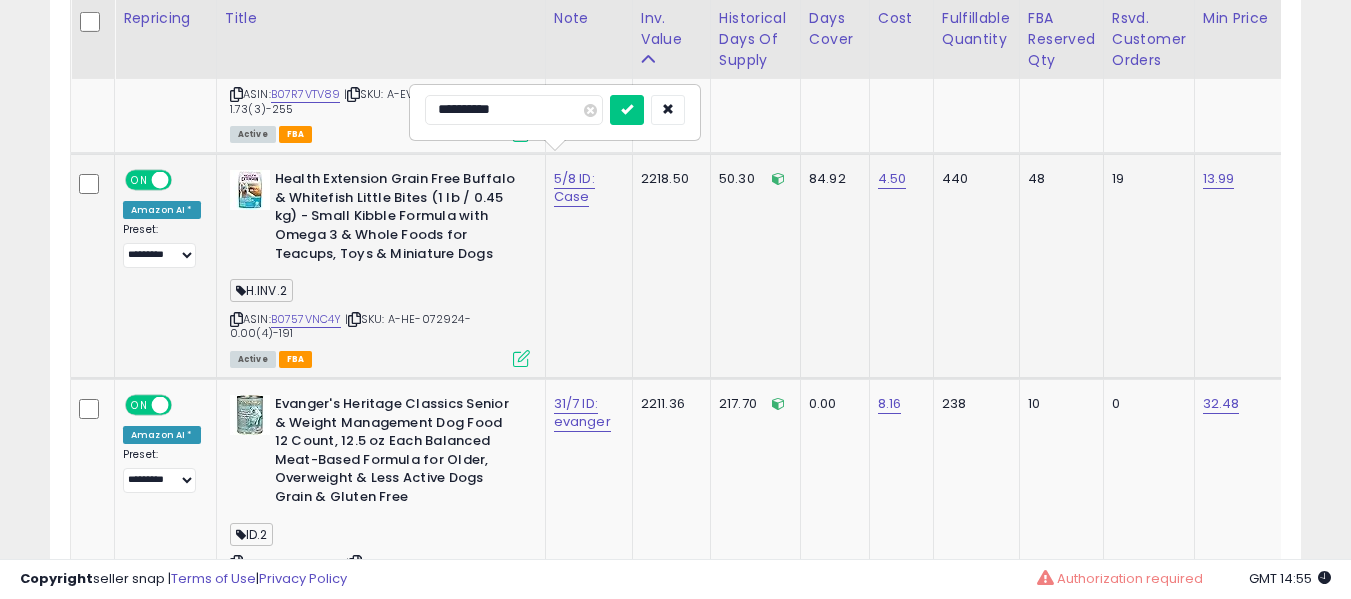 type on "**********" 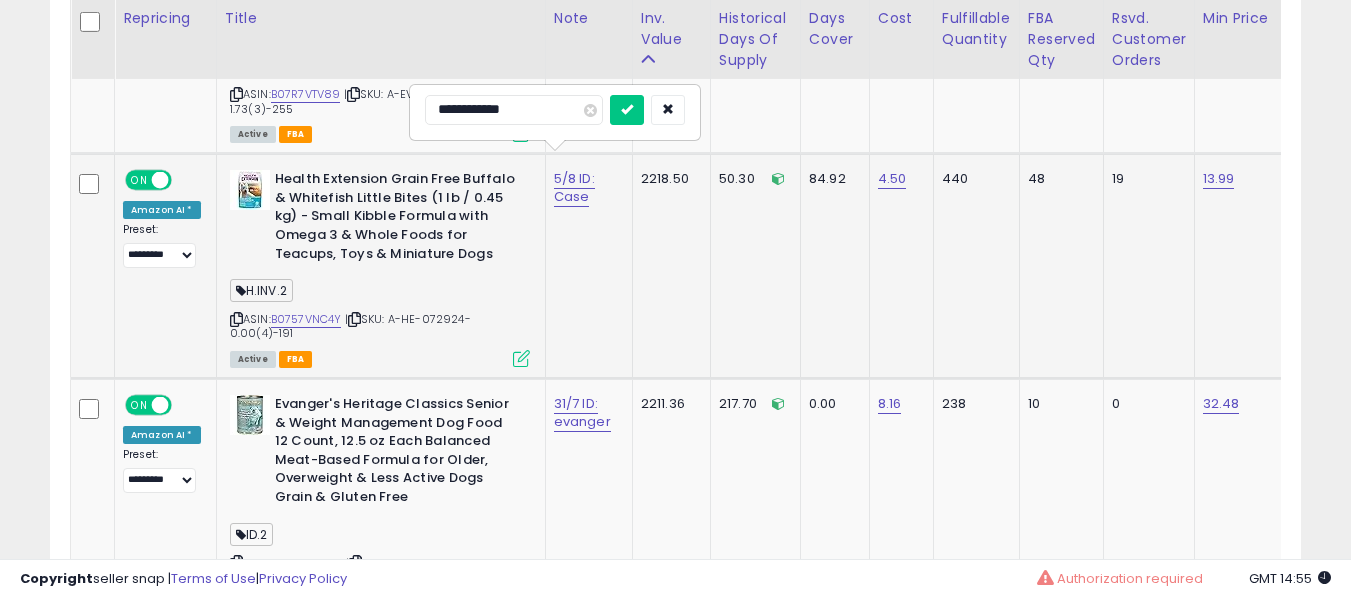 click at bounding box center (627, 110) 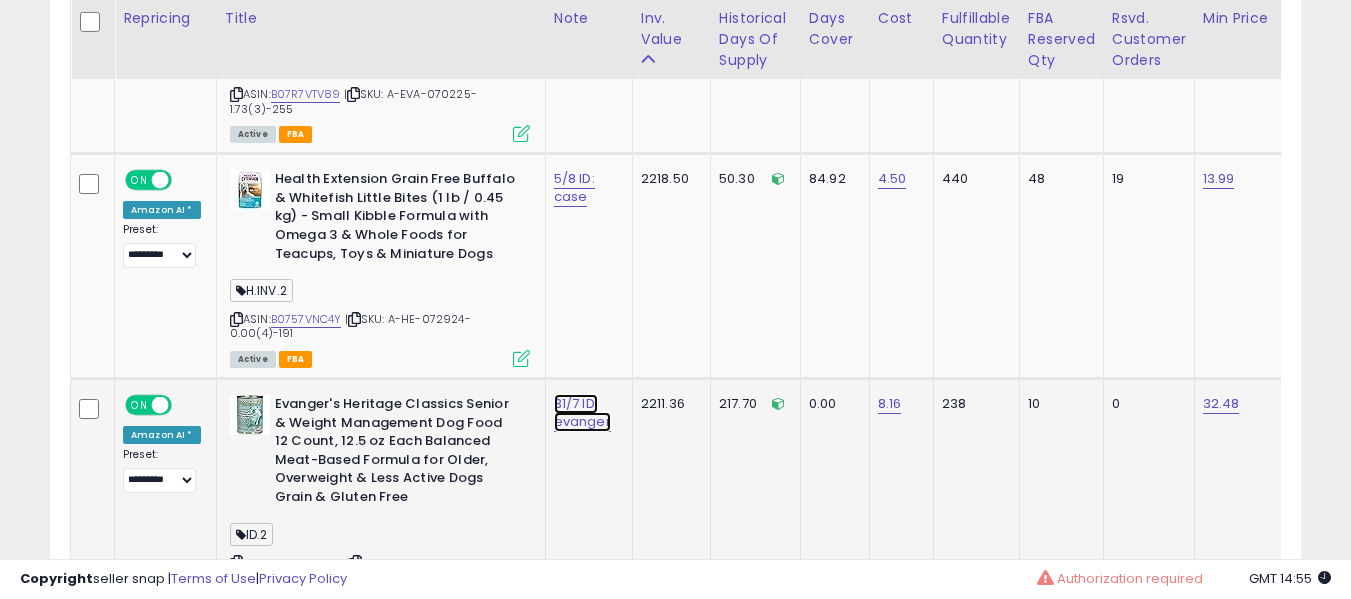 click on "31/7 ID: evanger" at bounding box center (585, -2560) 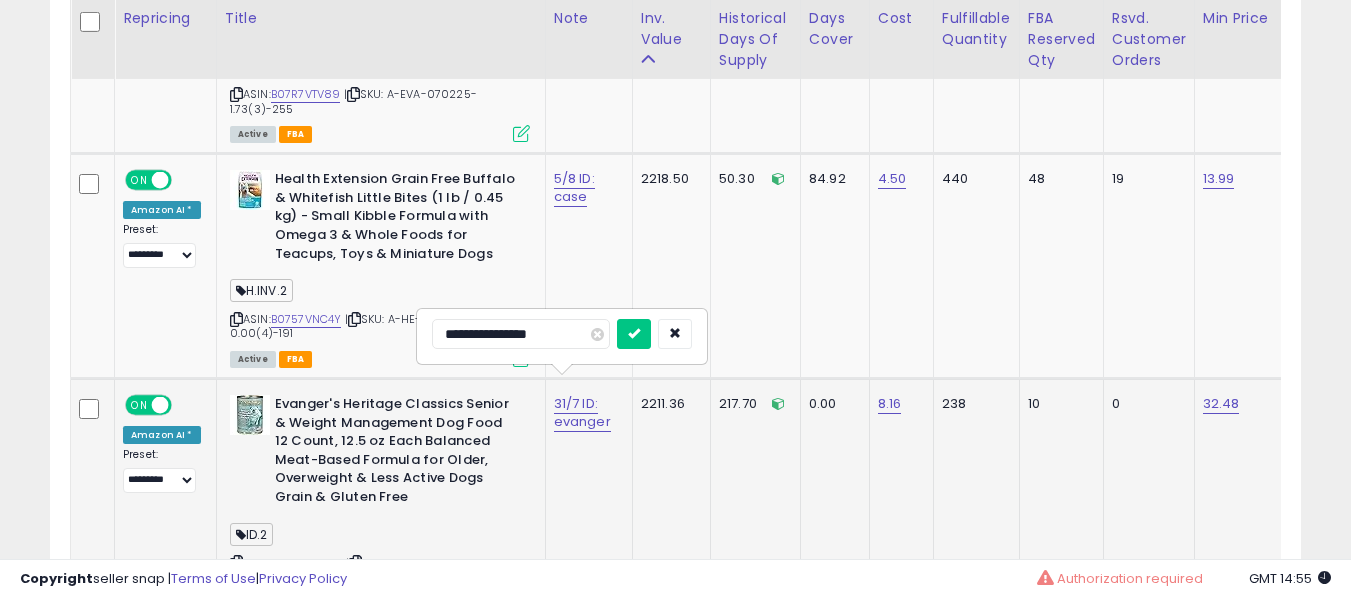 scroll, scrollTop: 3793, scrollLeft: 0, axis: vertical 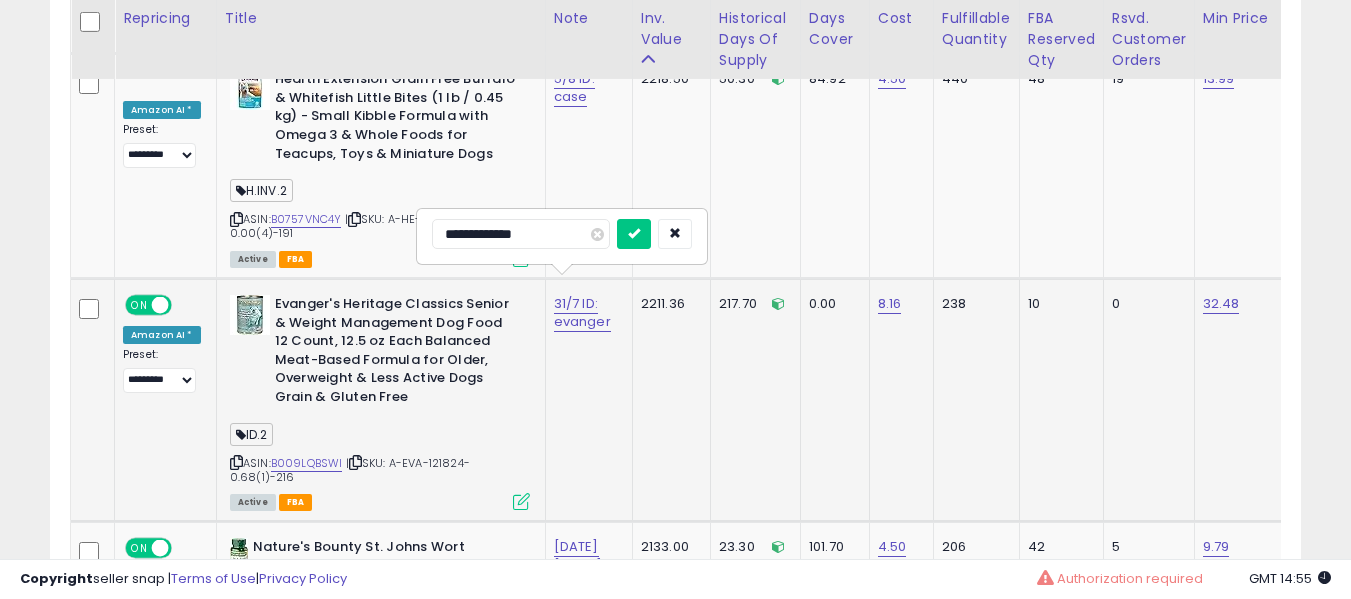 type on "**********" 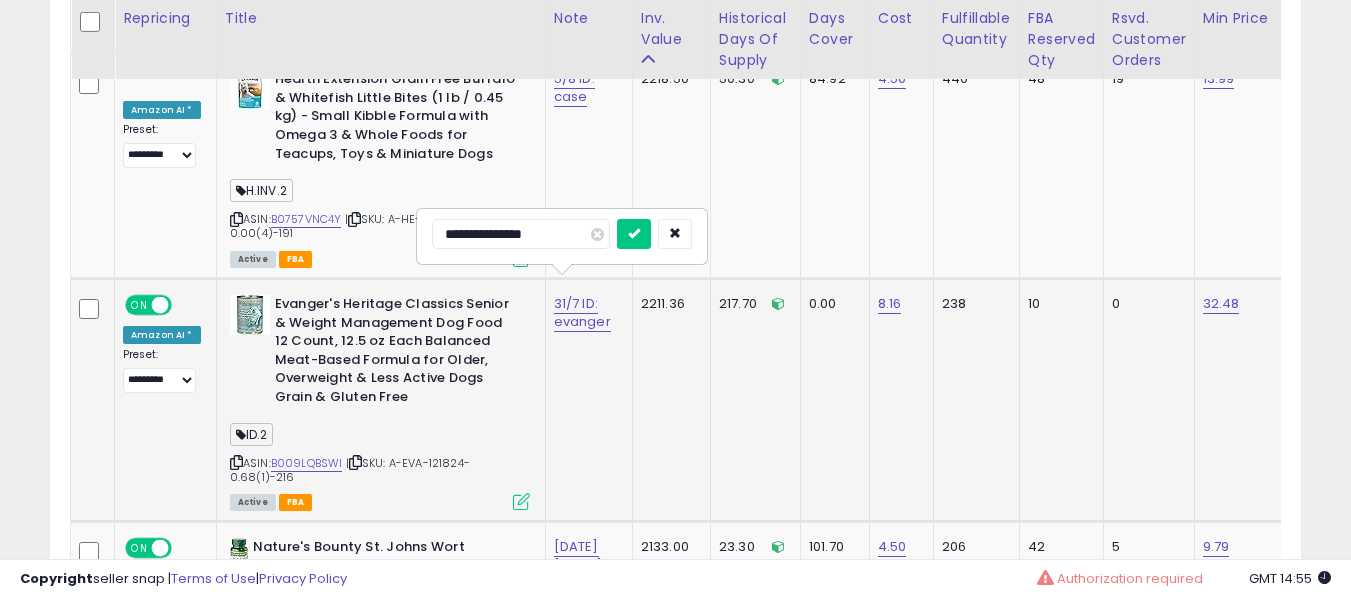 click at bounding box center (634, 234) 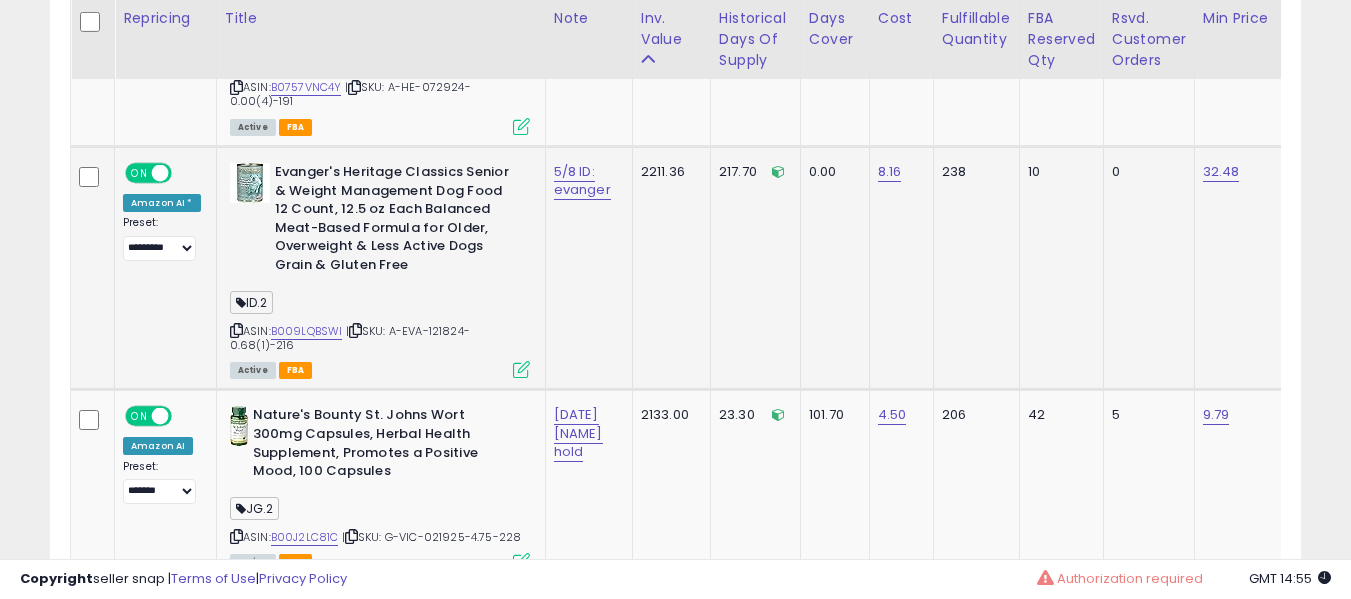 scroll, scrollTop: 3993, scrollLeft: 0, axis: vertical 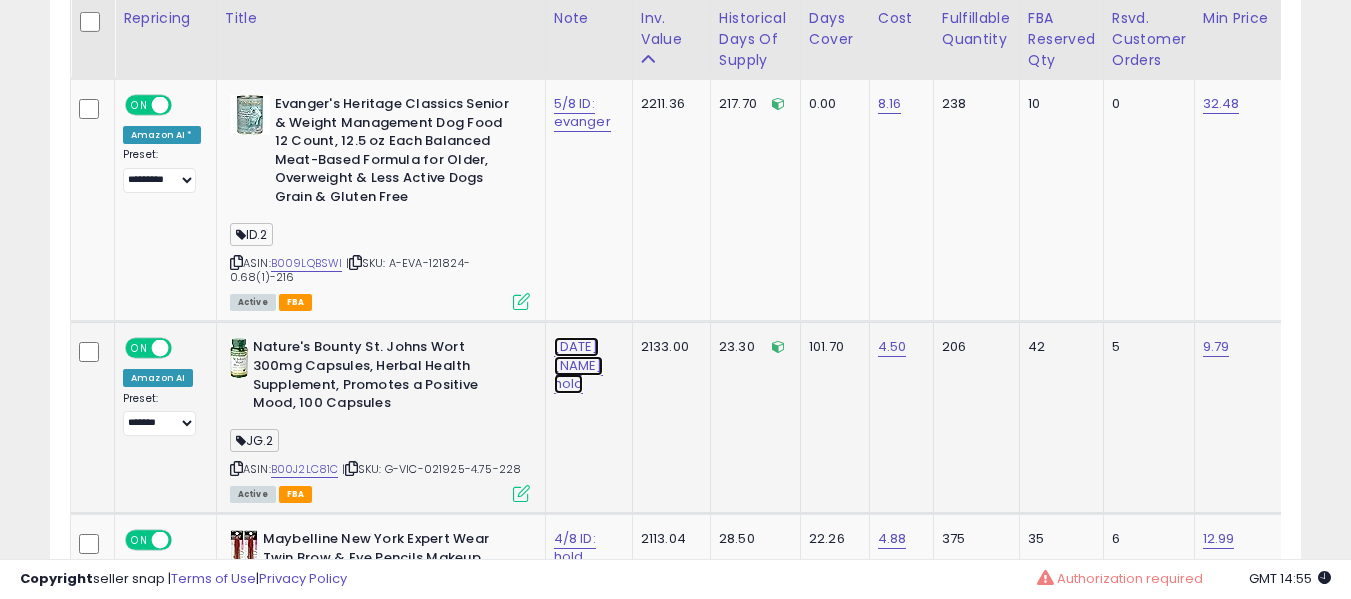 click on "05/08 JD hold" at bounding box center (585, -2860) 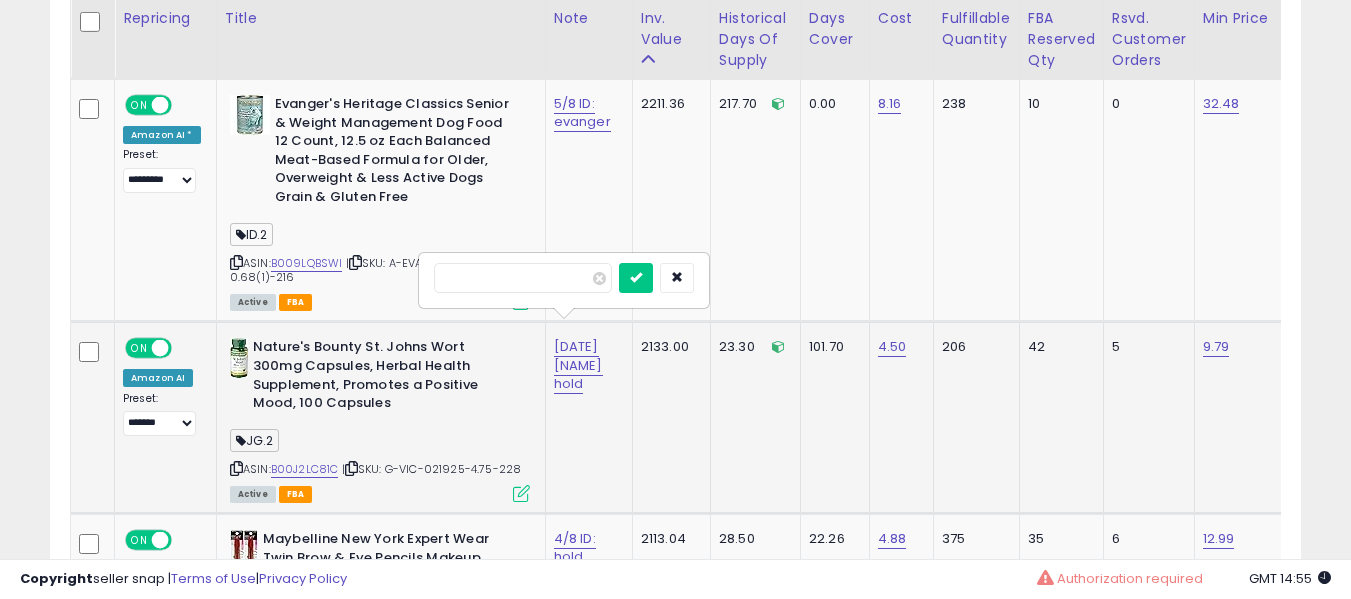 type on "*" 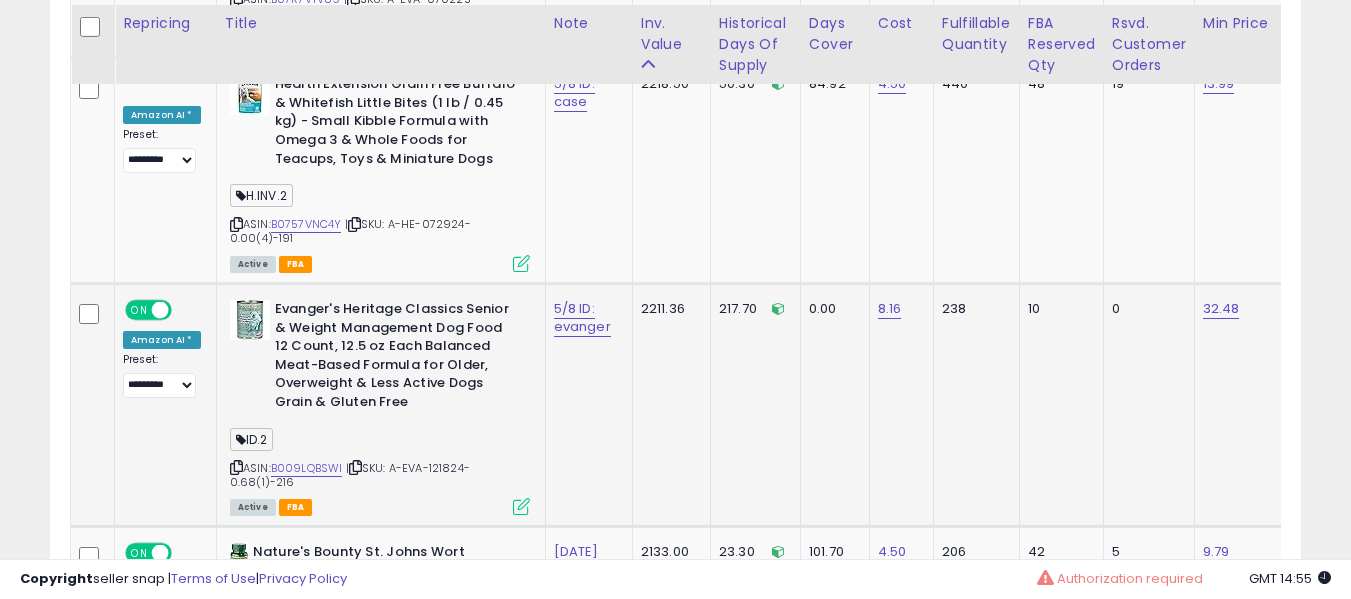 scroll, scrollTop: 3793, scrollLeft: 0, axis: vertical 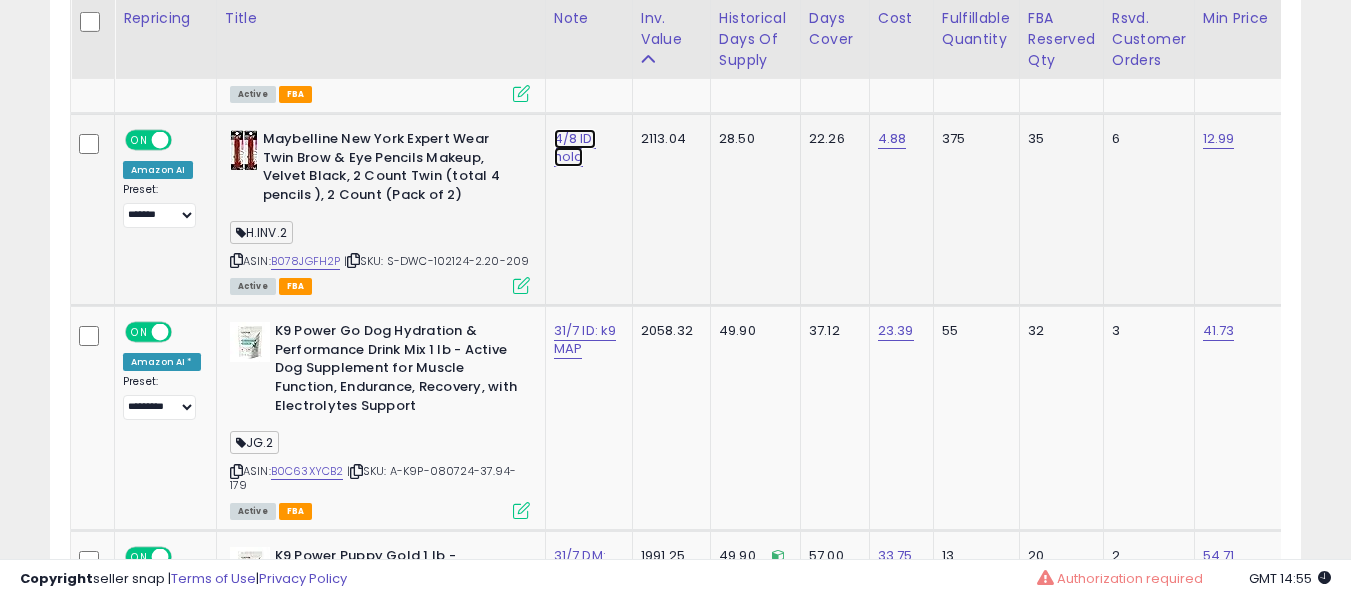 click on "4/8 ID: hold" at bounding box center [585, -3260] 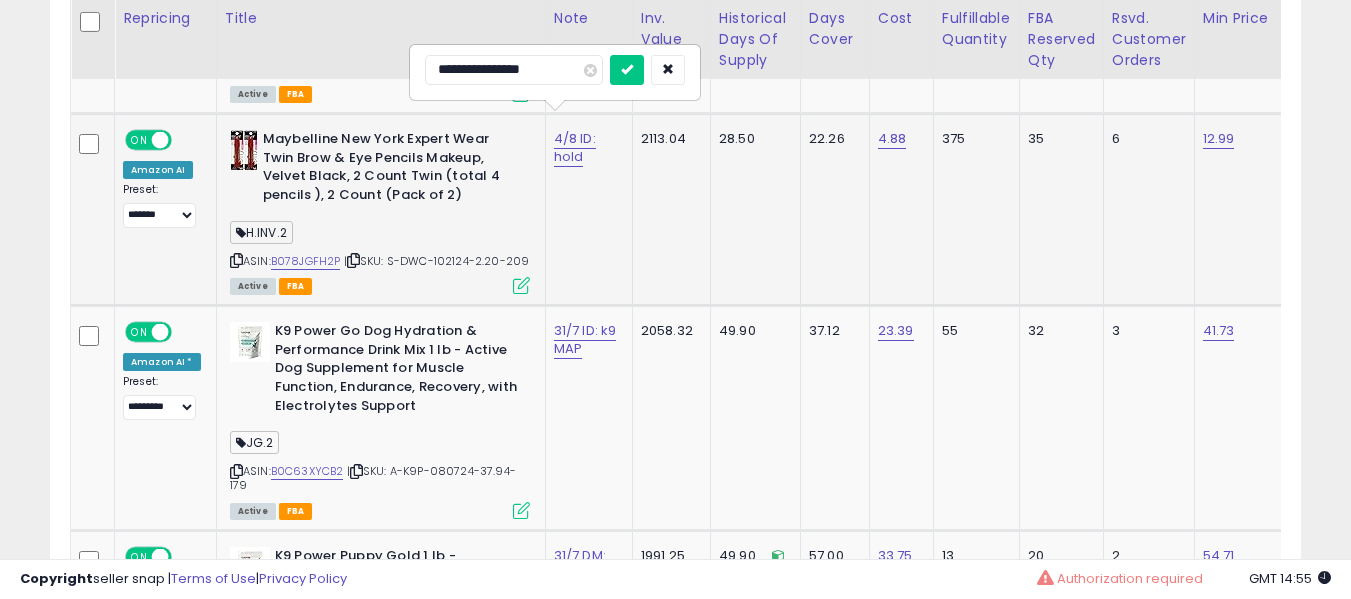 type on "**********" 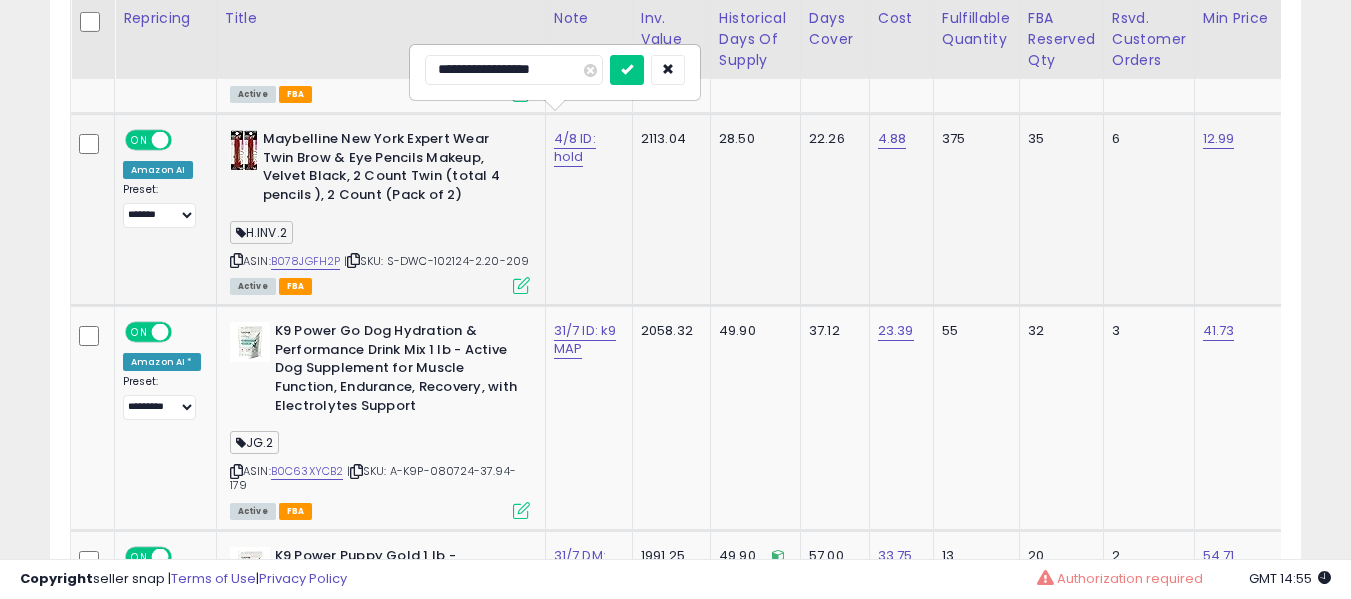 click at bounding box center (627, 70) 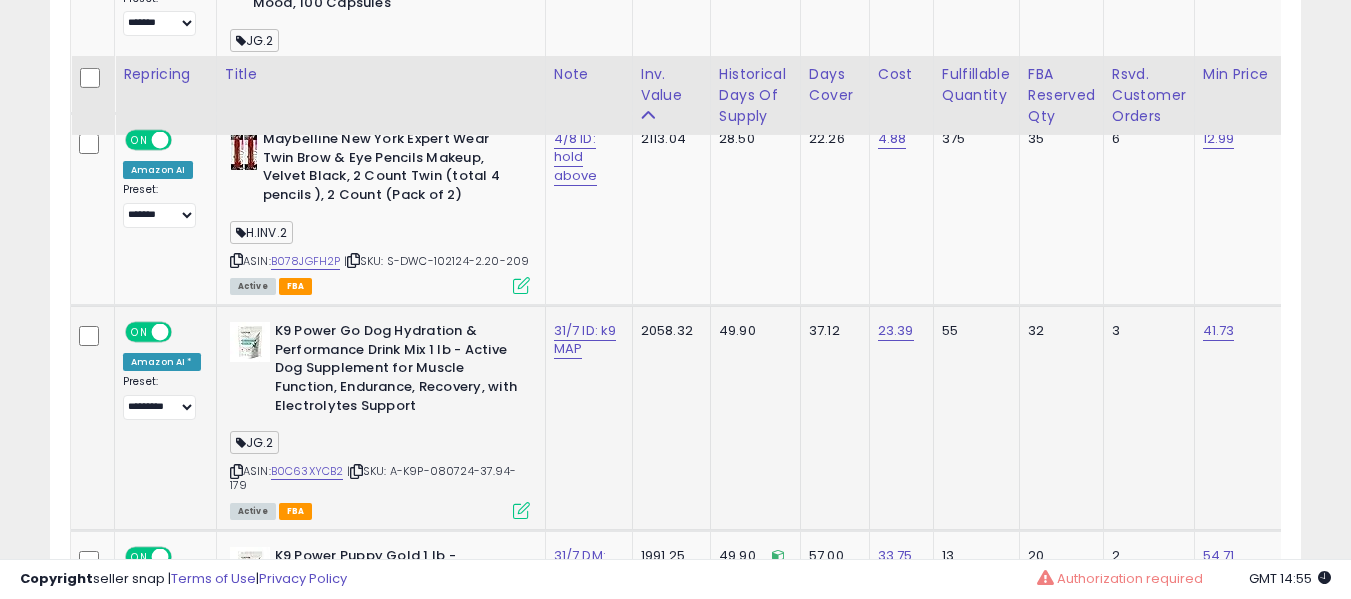 scroll, scrollTop: 4493, scrollLeft: 0, axis: vertical 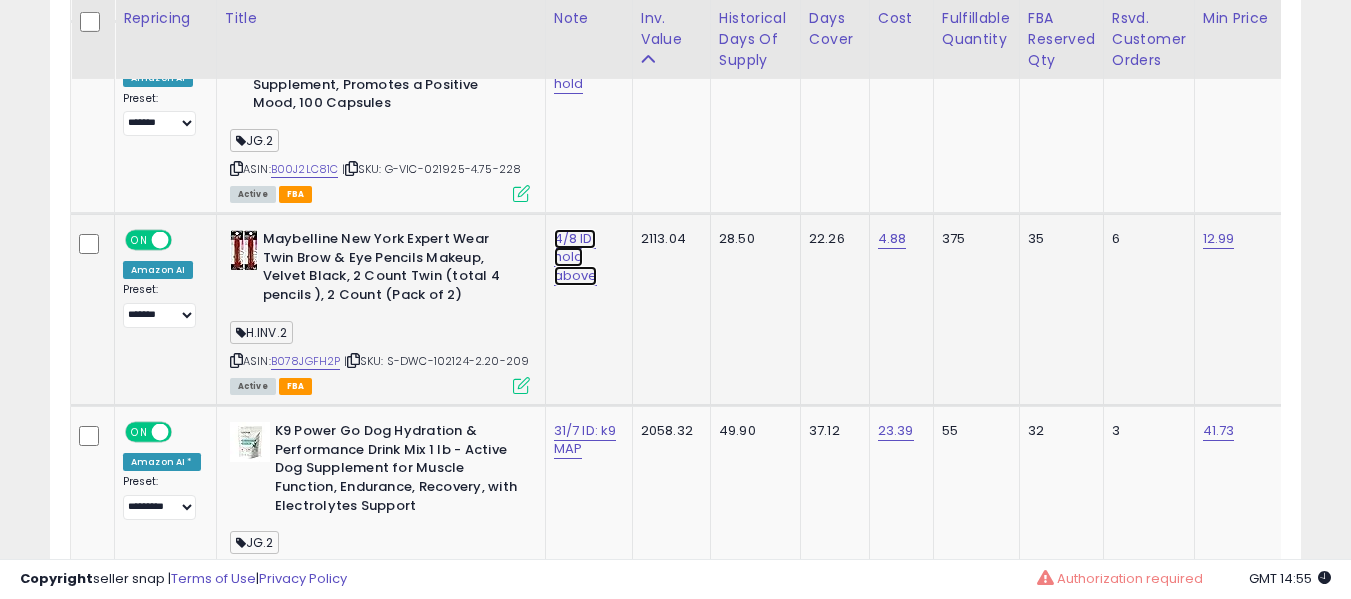 click on "4/8 ID: hold above" at bounding box center [576, 257] 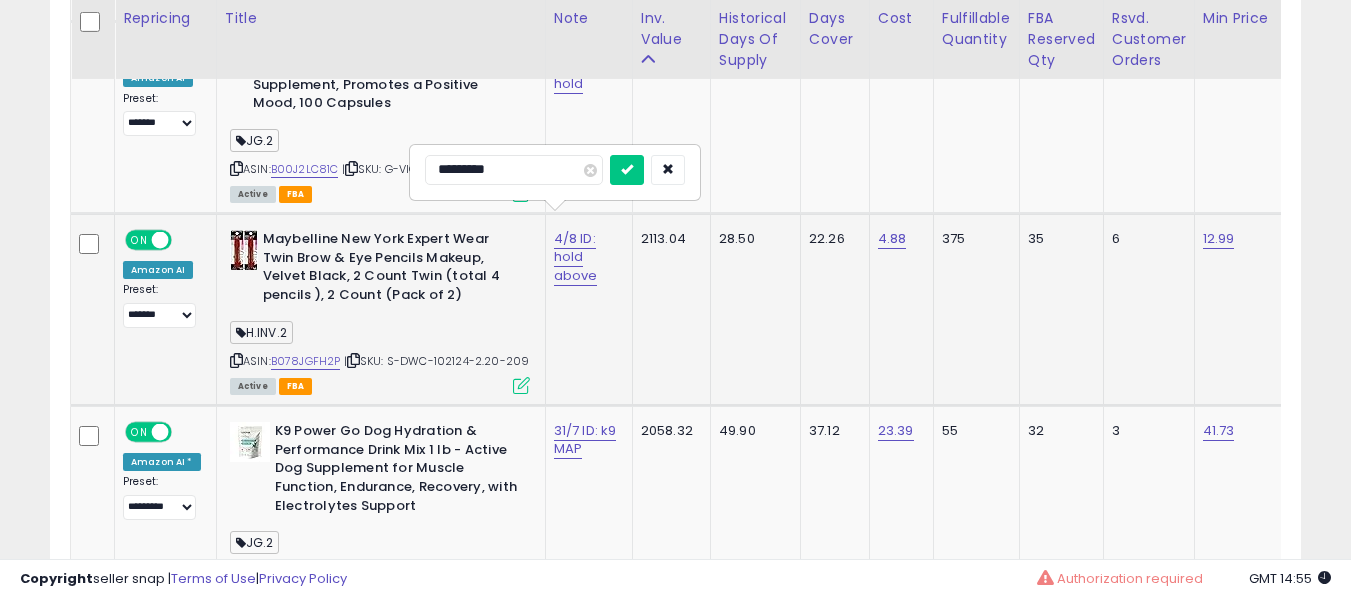 type on "**********" 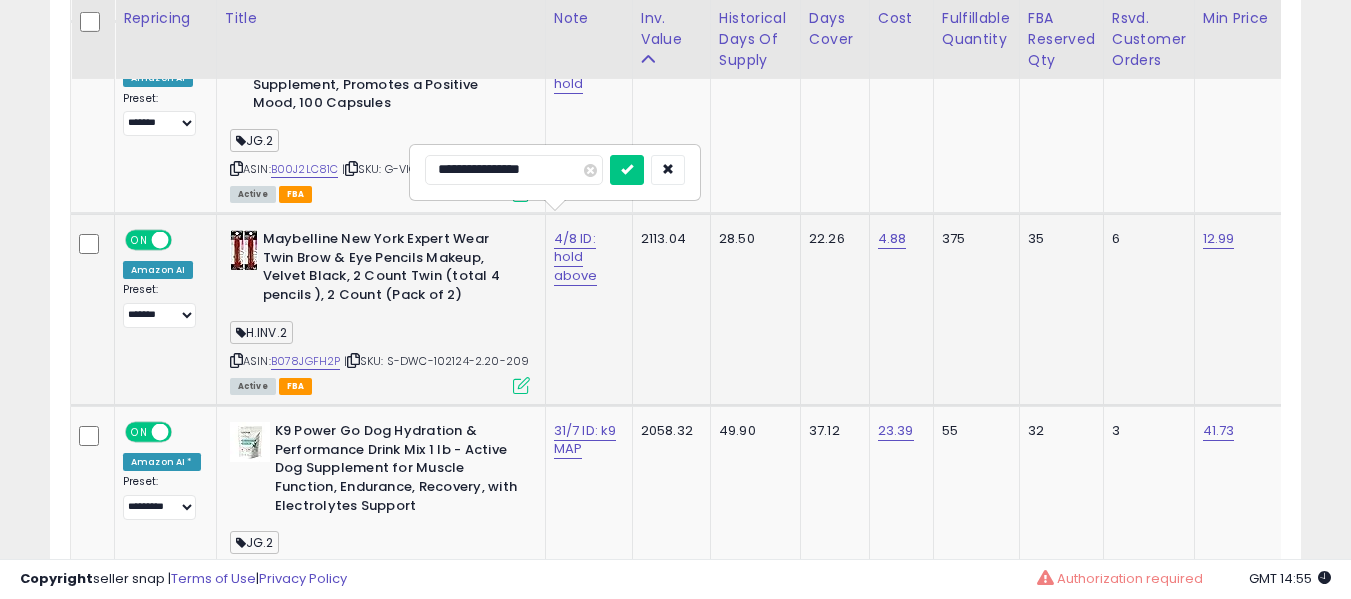 type on "**********" 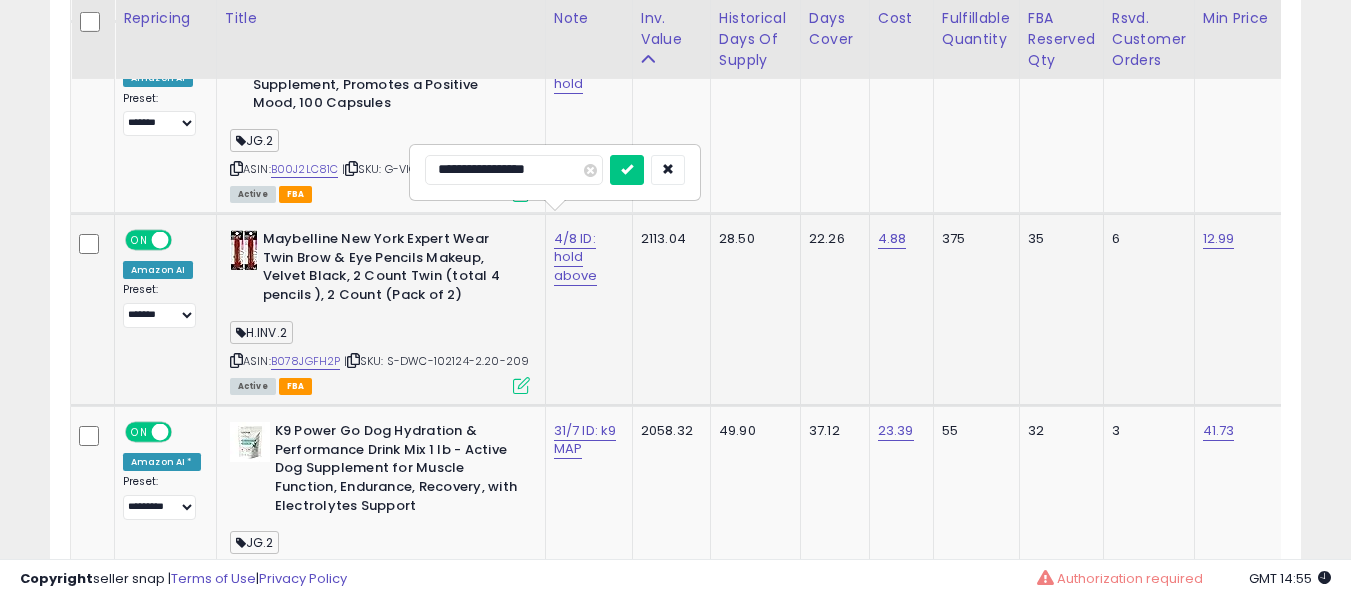 click at bounding box center [627, 170] 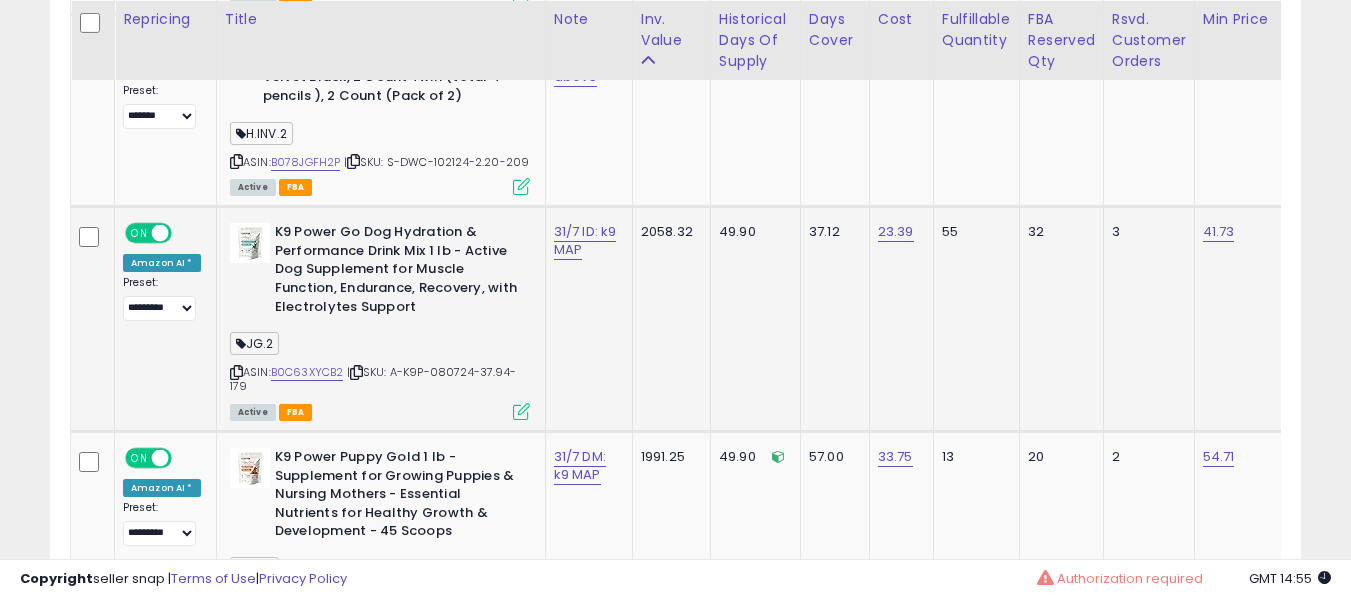 scroll, scrollTop: 4493, scrollLeft: 0, axis: vertical 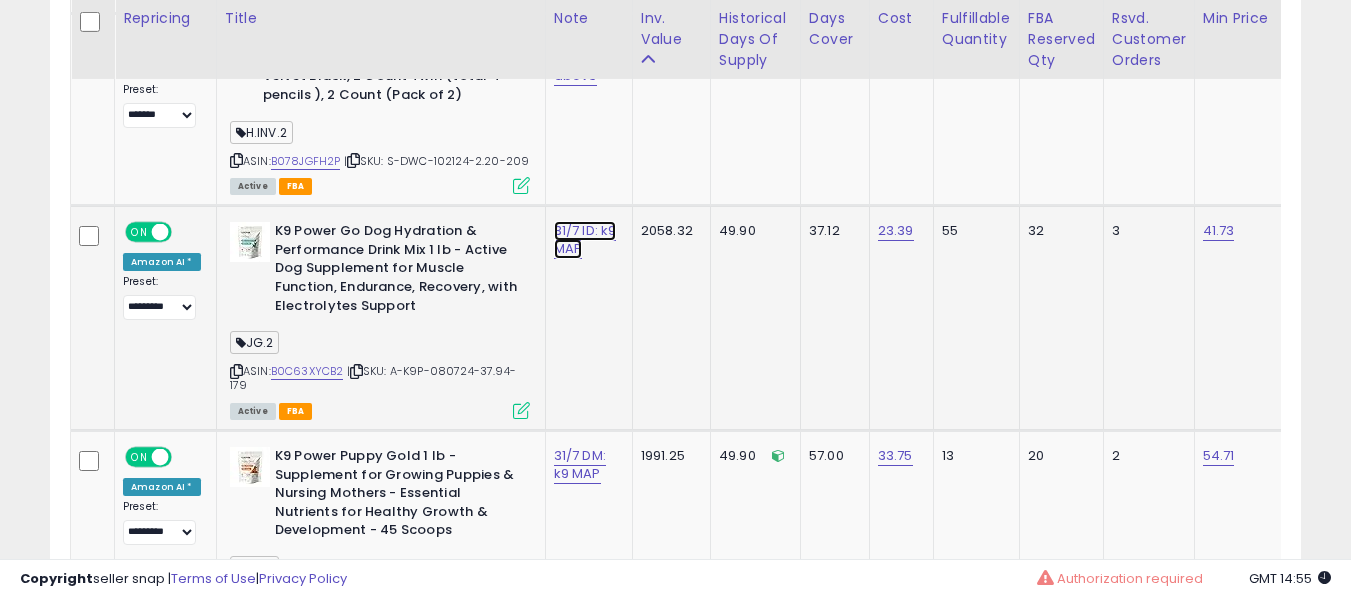 click on "31/7 ID: k9 MAP" at bounding box center (585, -3360) 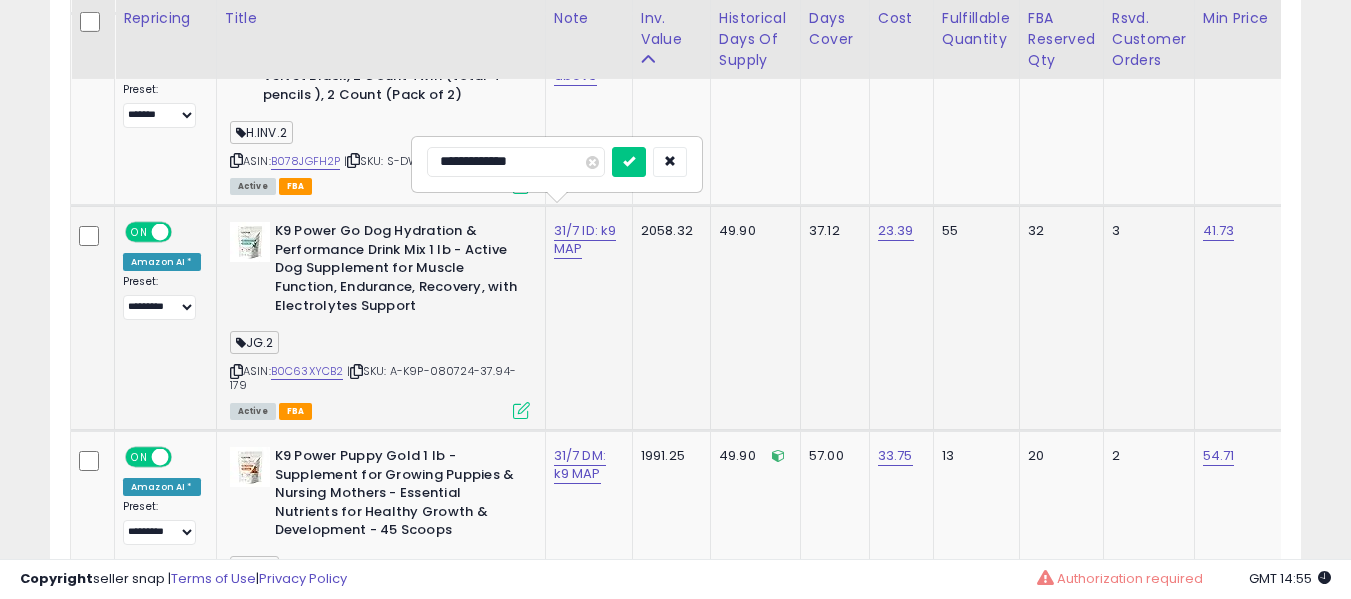 type on "**********" 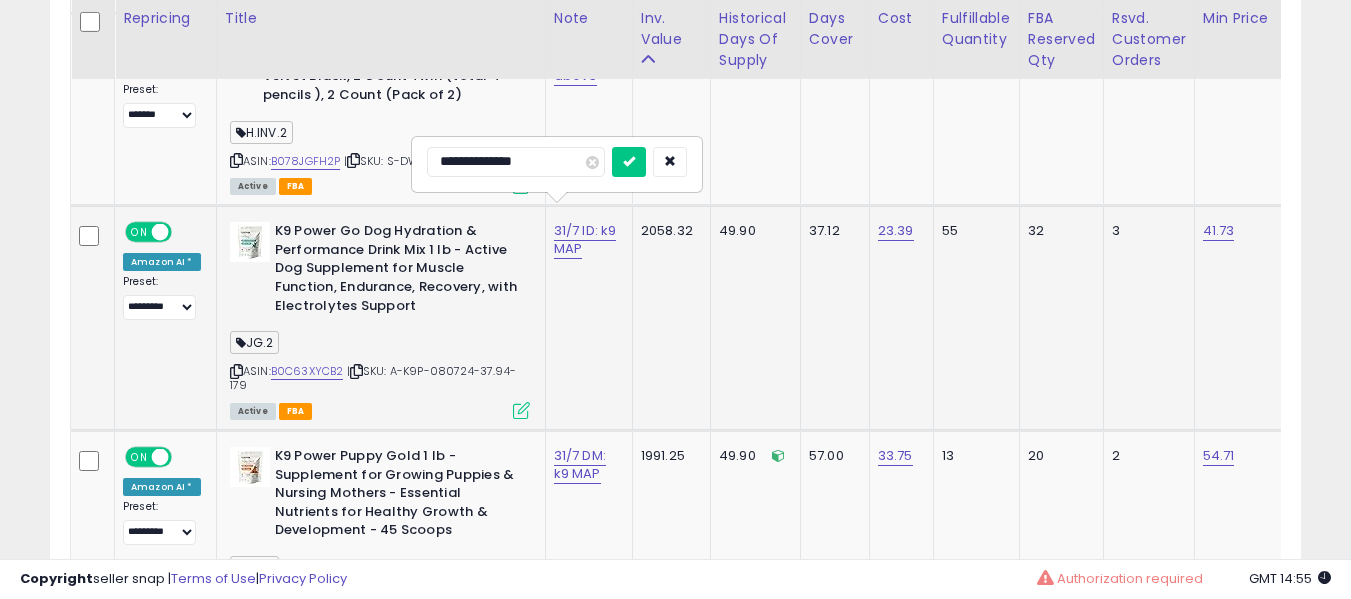 click at bounding box center (629, 162) 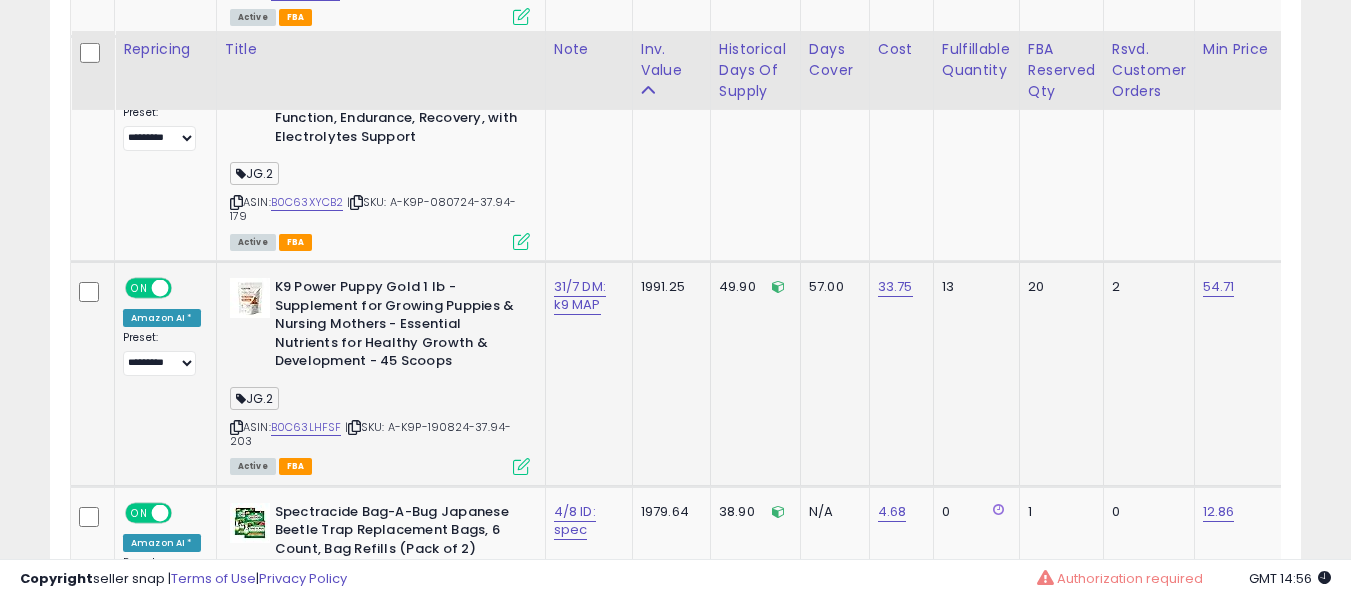 scroll, scrollTop: 4693, scrollLeft: 0, axis: vertical 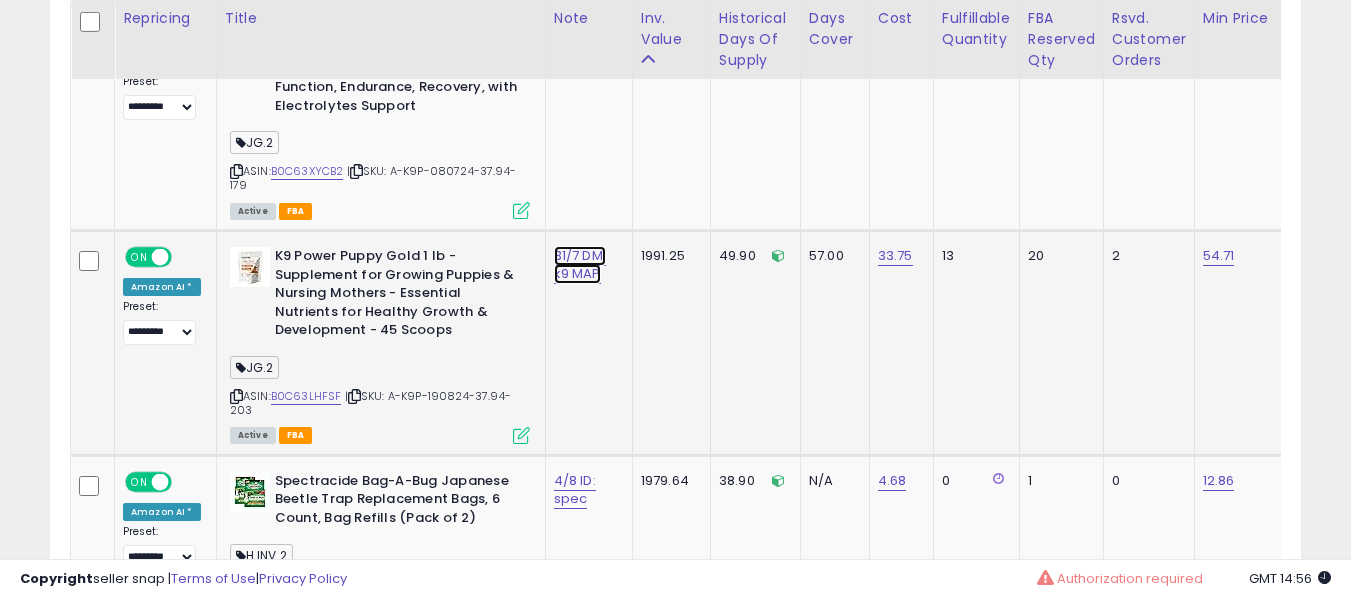 click on "31/7 DM: k9 MAP" at bounding box center (585, -3560) 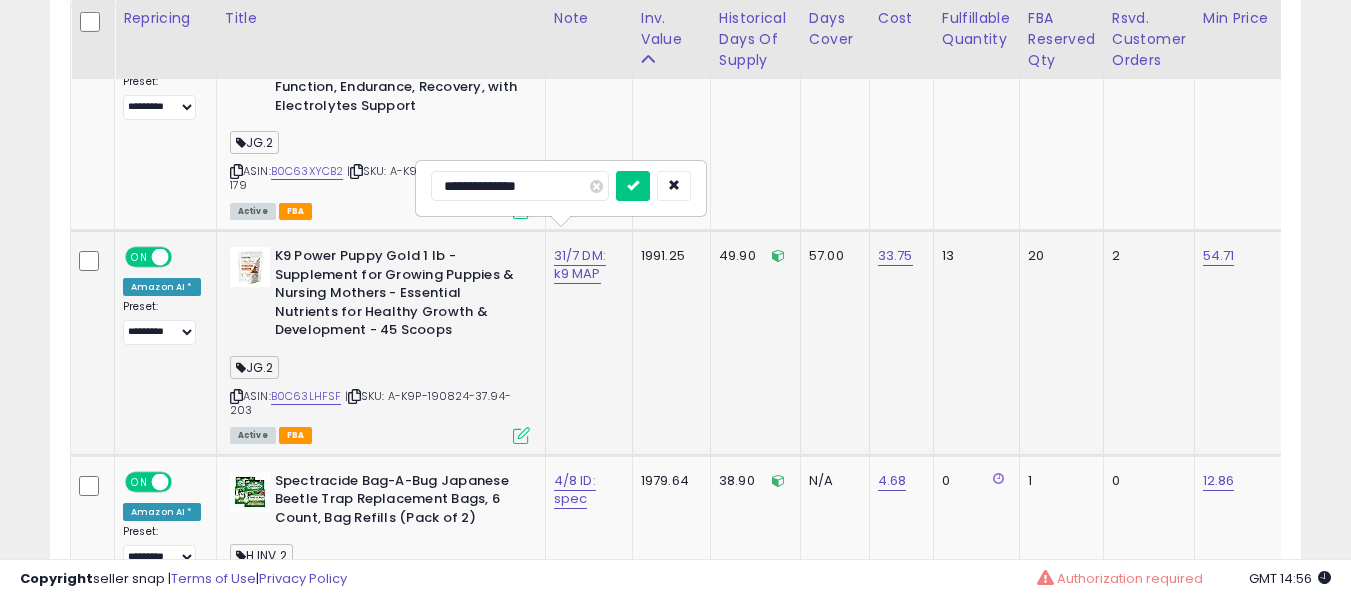 type on "**********" 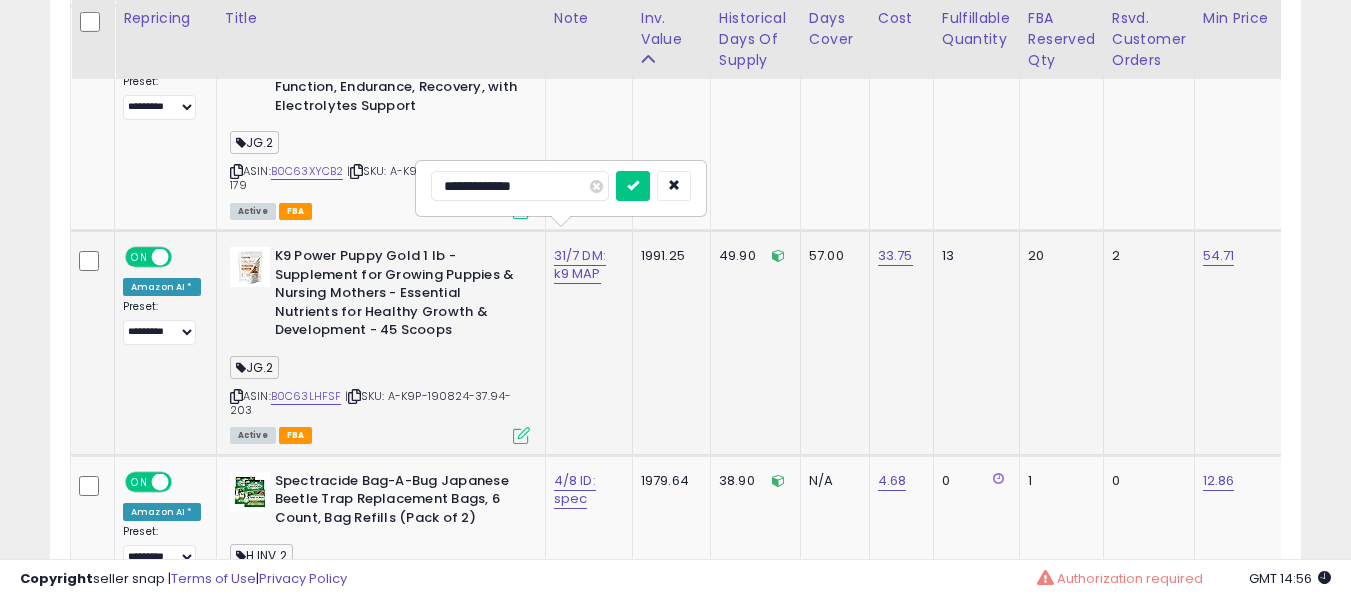 type on "**********" 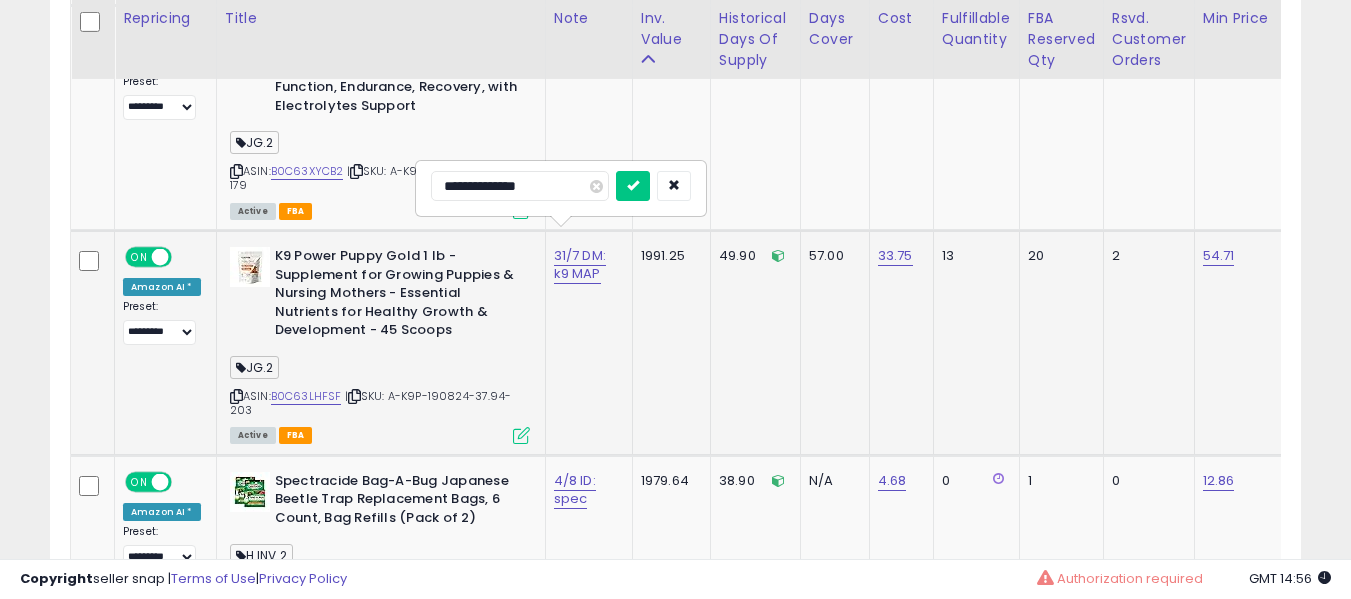 click at bounding box center [633, 186] 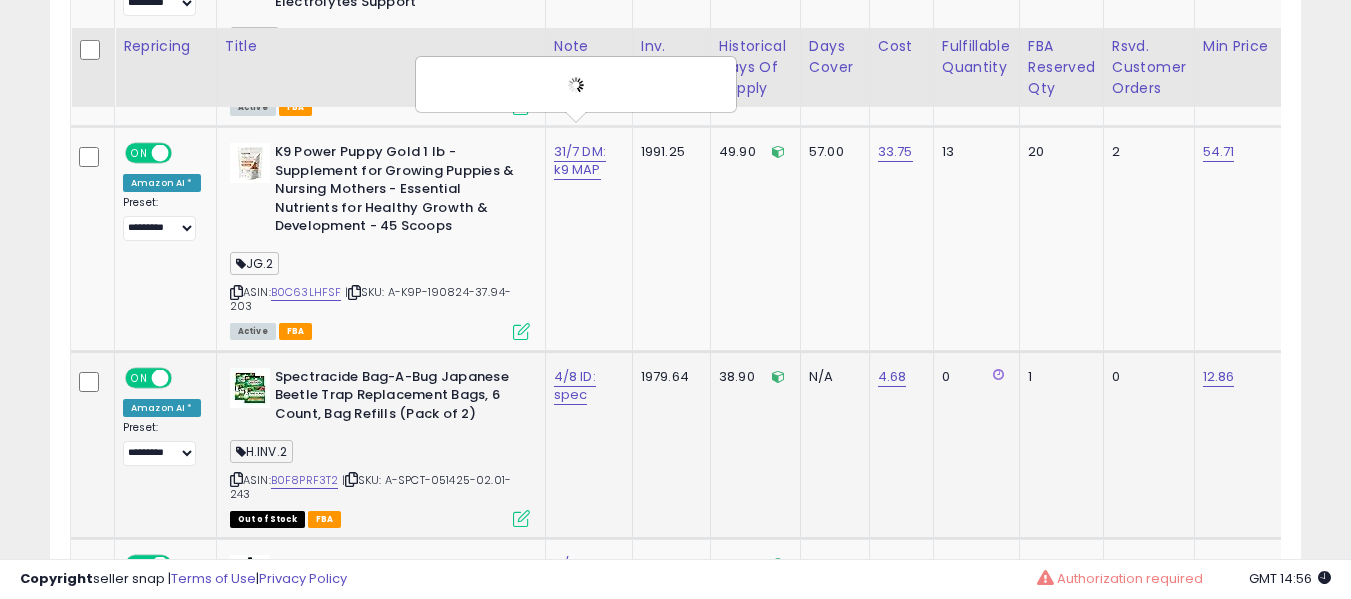 scroll, scrollTop: 4893, scrollLeft: 0, axis: vertical 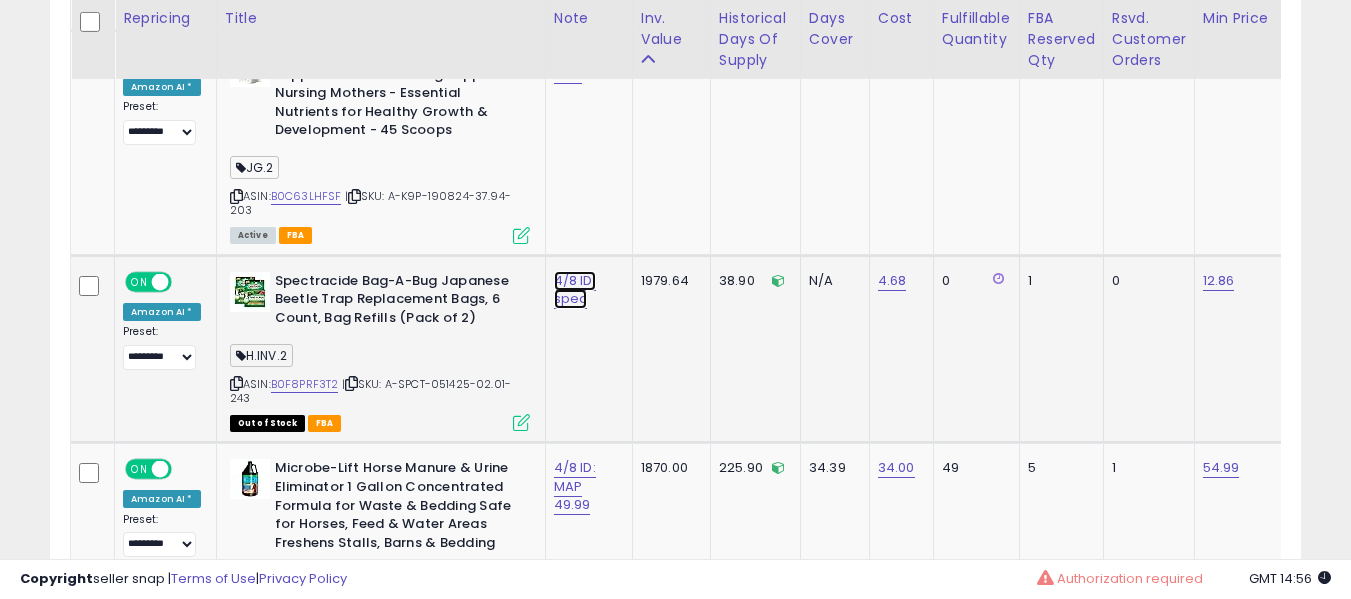 click on "4/8 ID: spec" at bounding box center [585, -3760] 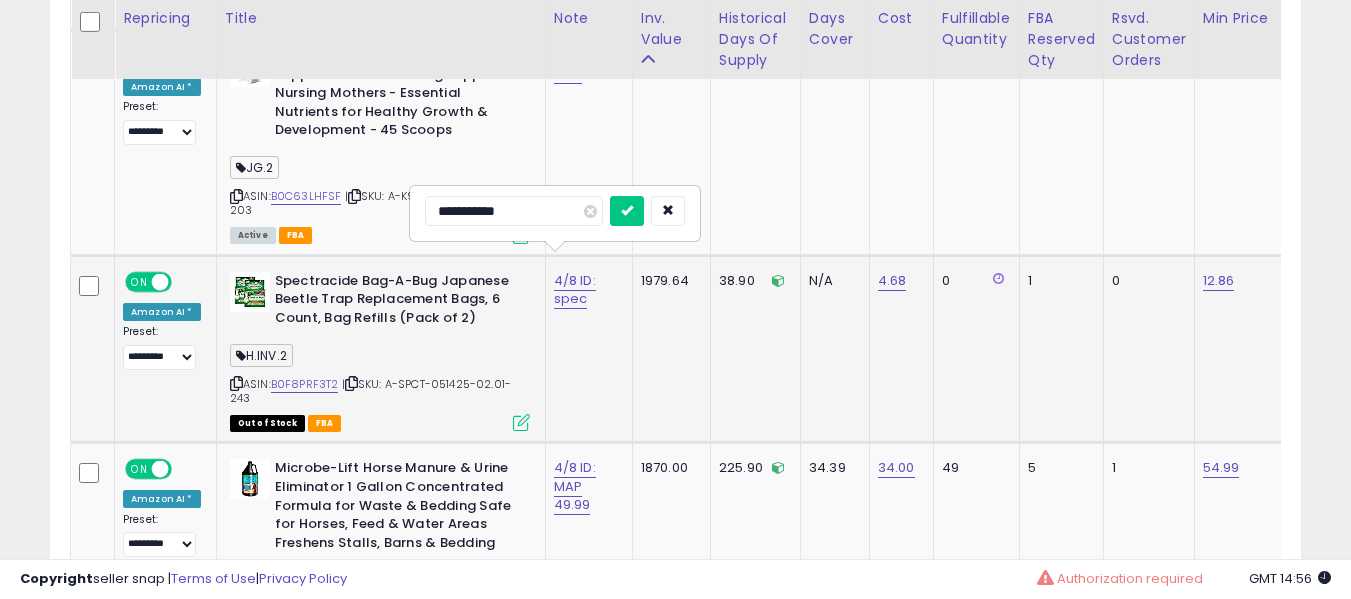type on "**********" 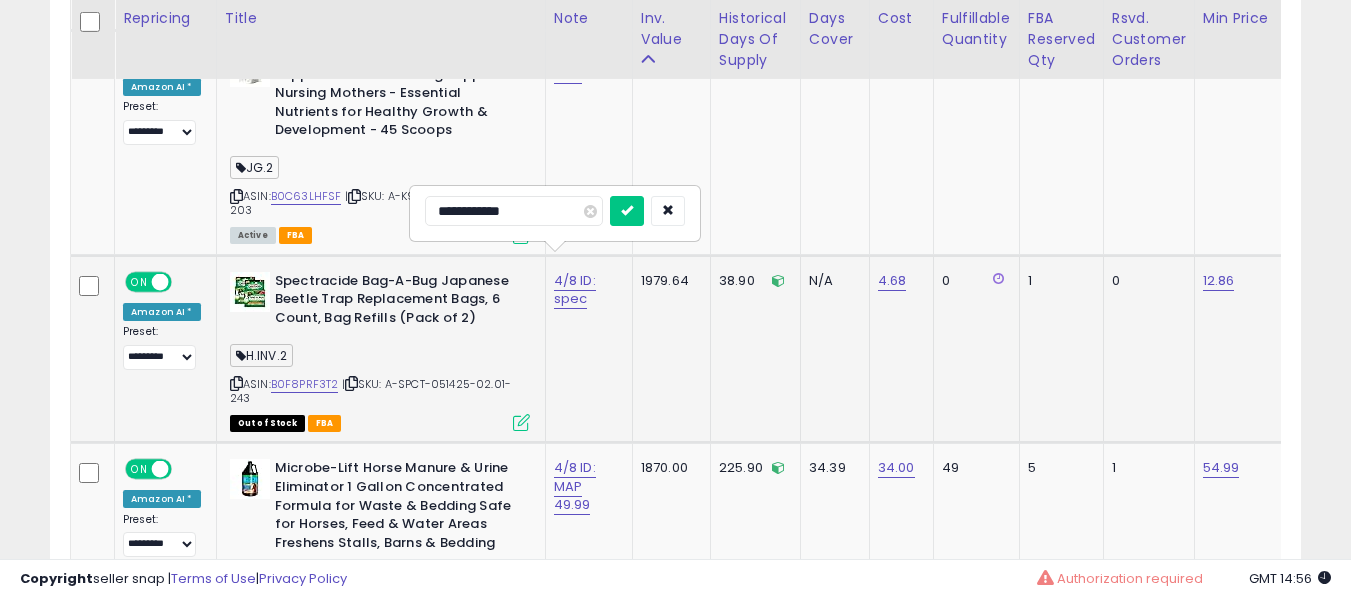 click at bounding box center [627, 211] 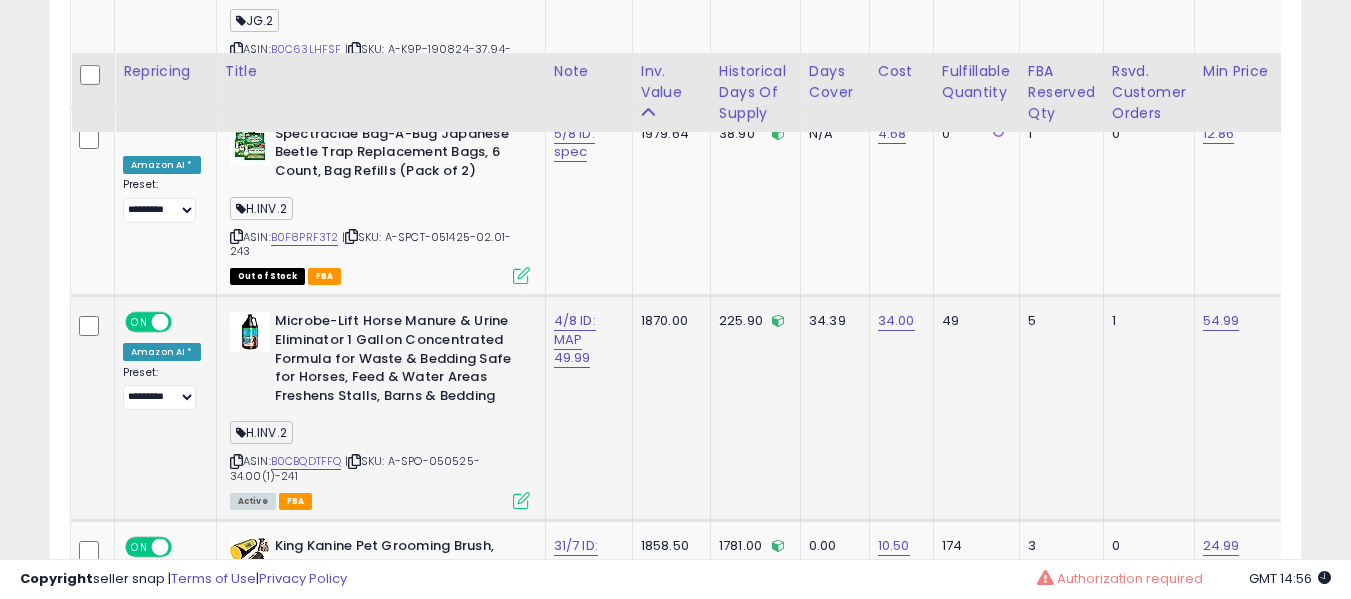 scroll, scrollTop: 5093, scrollLeft: 0, axis: vertical 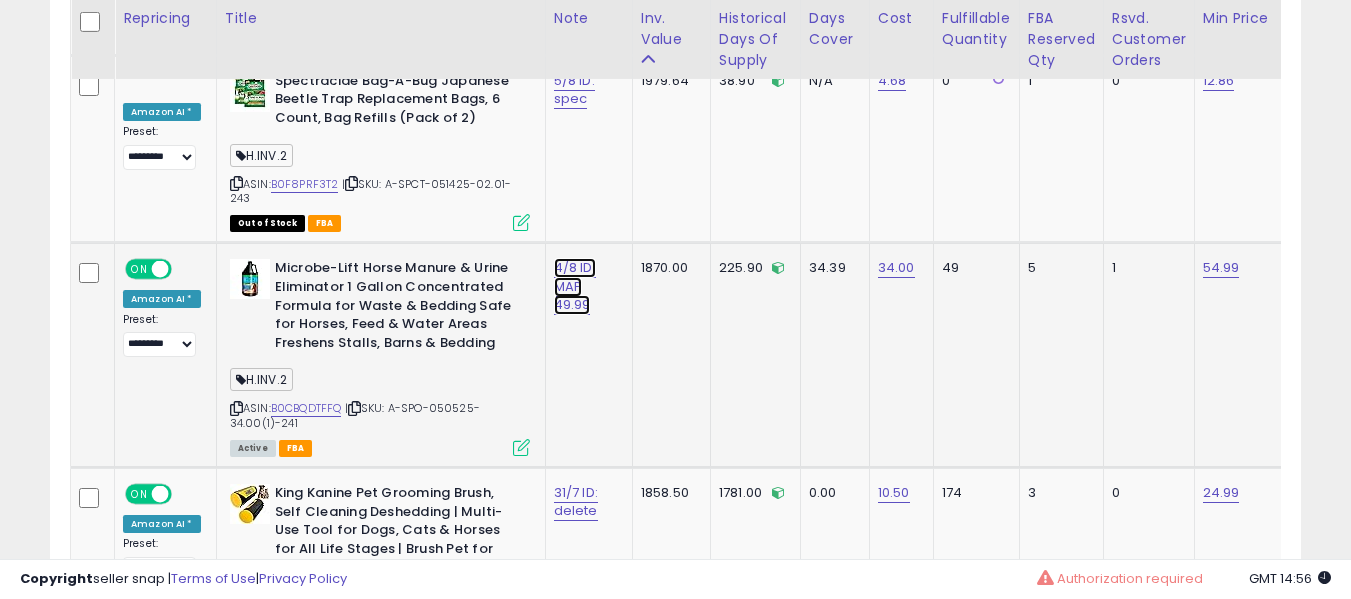 click on "4/8 ID: MAP 49.99" at bounding box center [585, -3960] 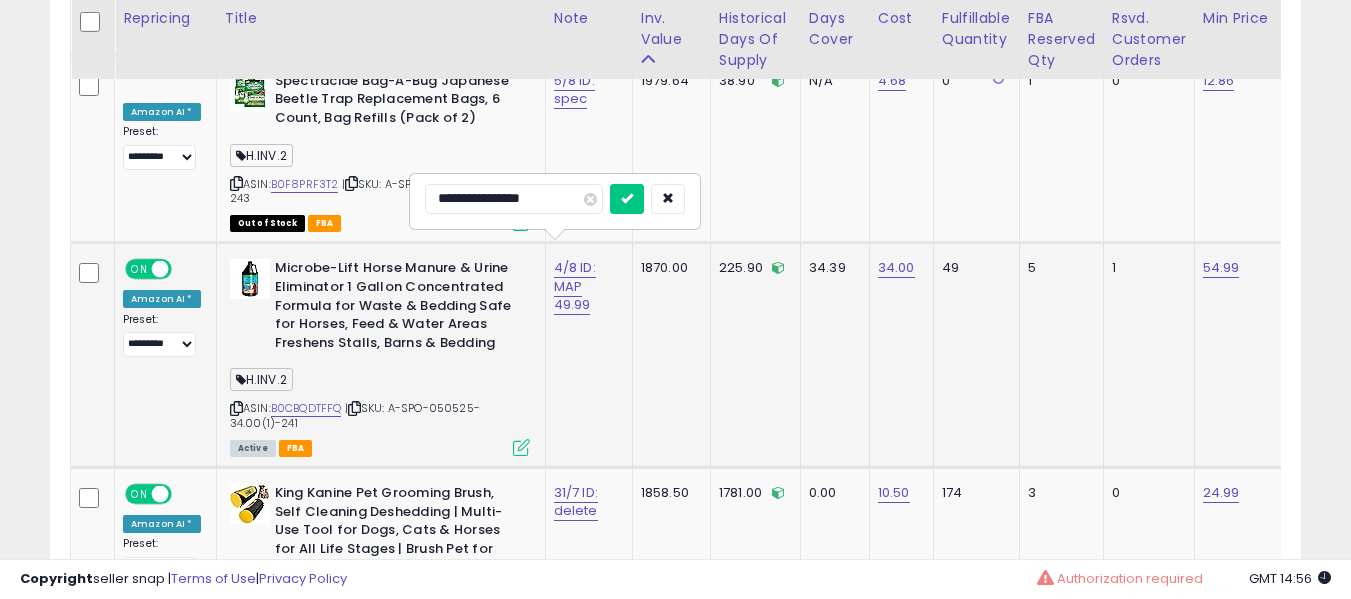 type on "**********" 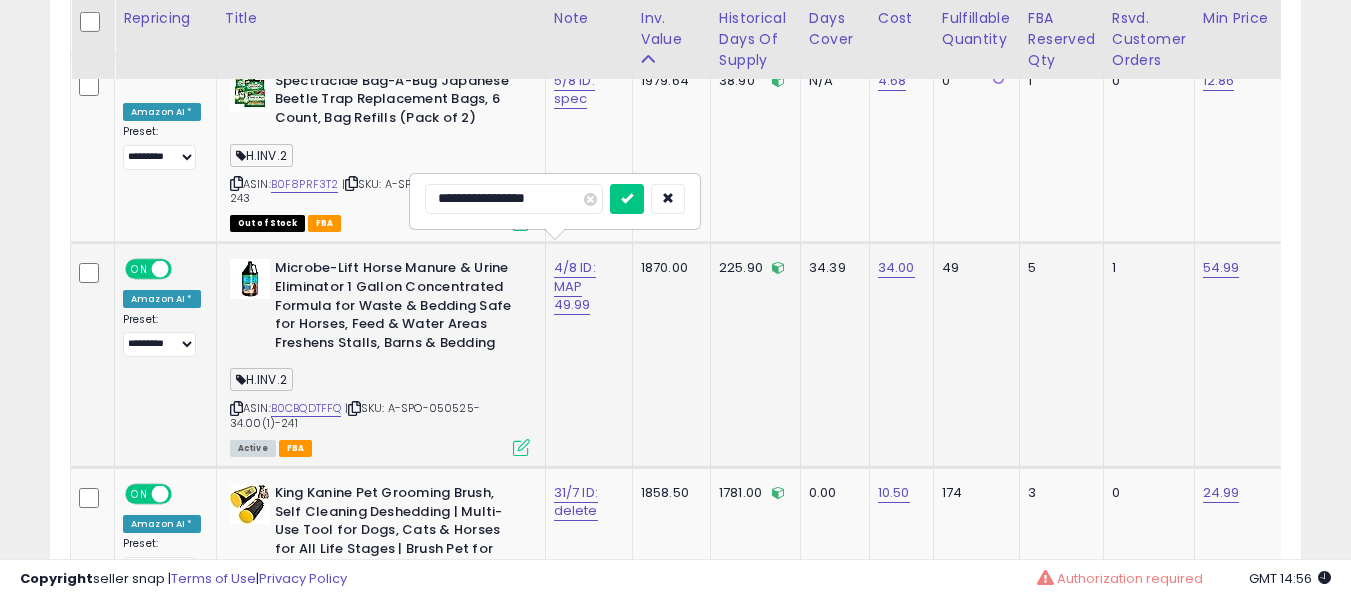 click at bounding box center [627, 199] 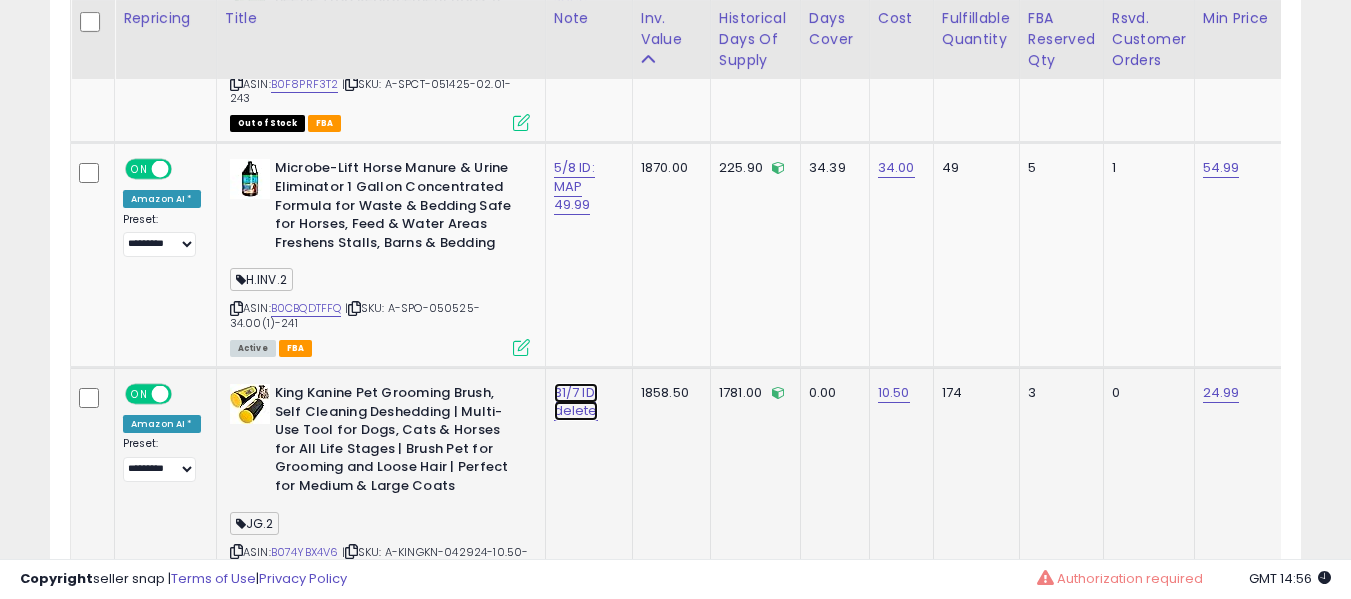 click on "31/7 ID: delete" at bounding box center [585, -4060] 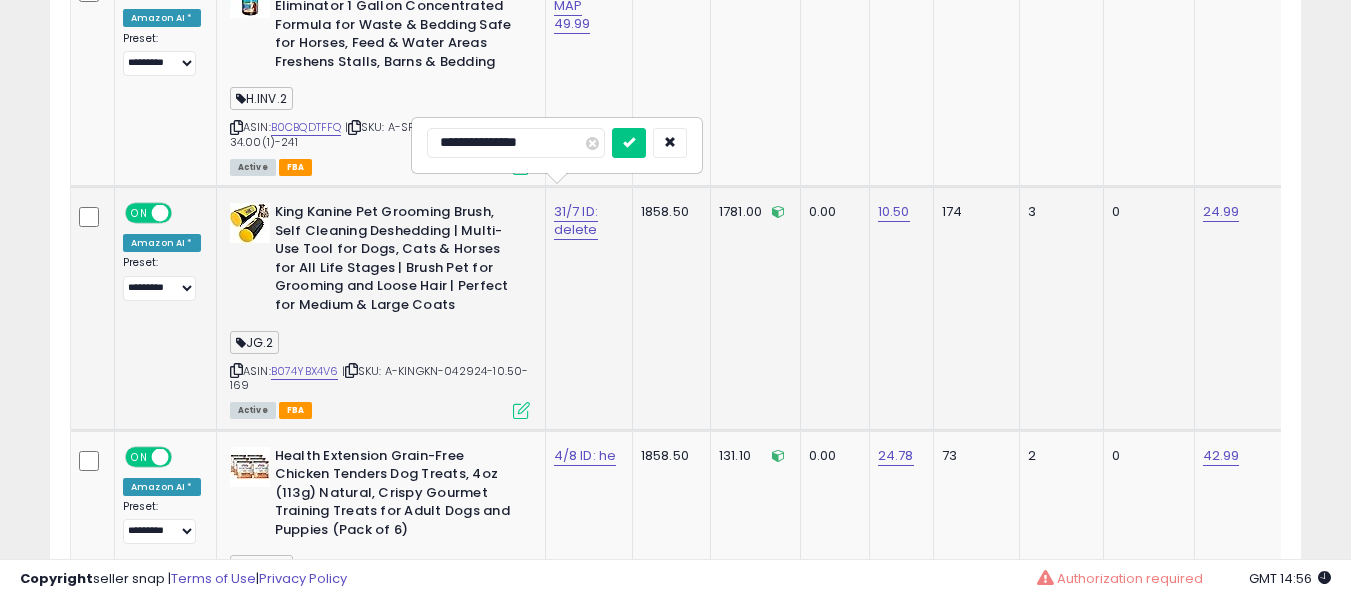 scroll, scrollTop: 5393, scrollLeft: 0, axis: vertical 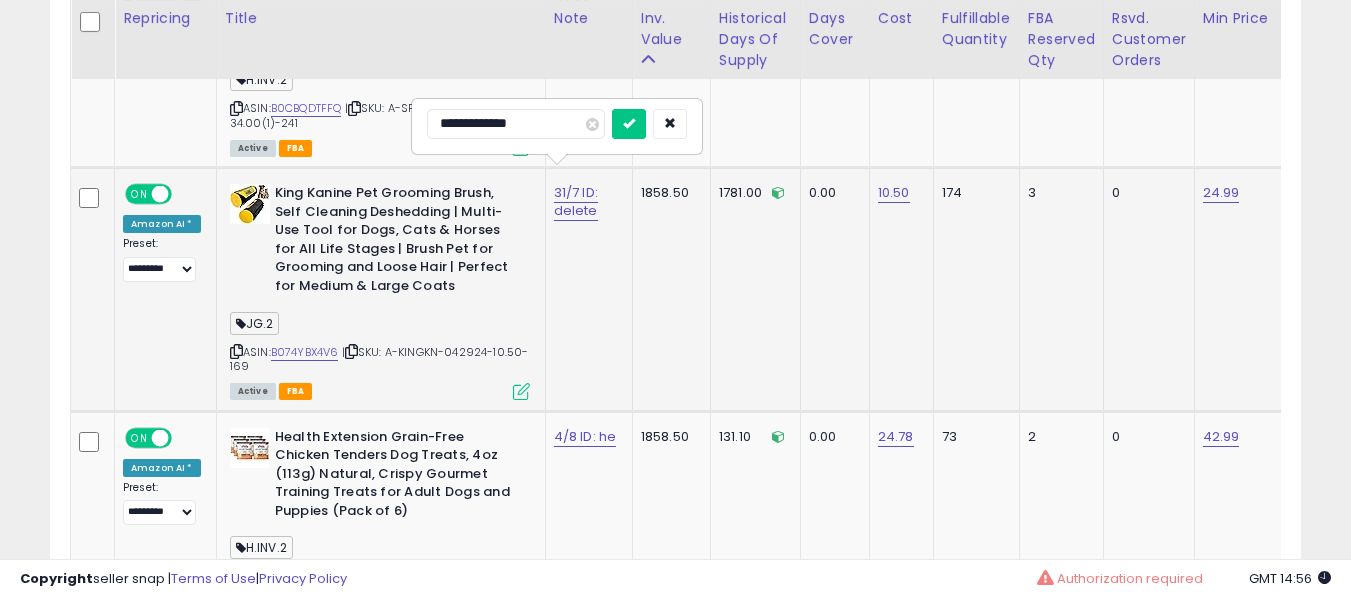 type on "**********" 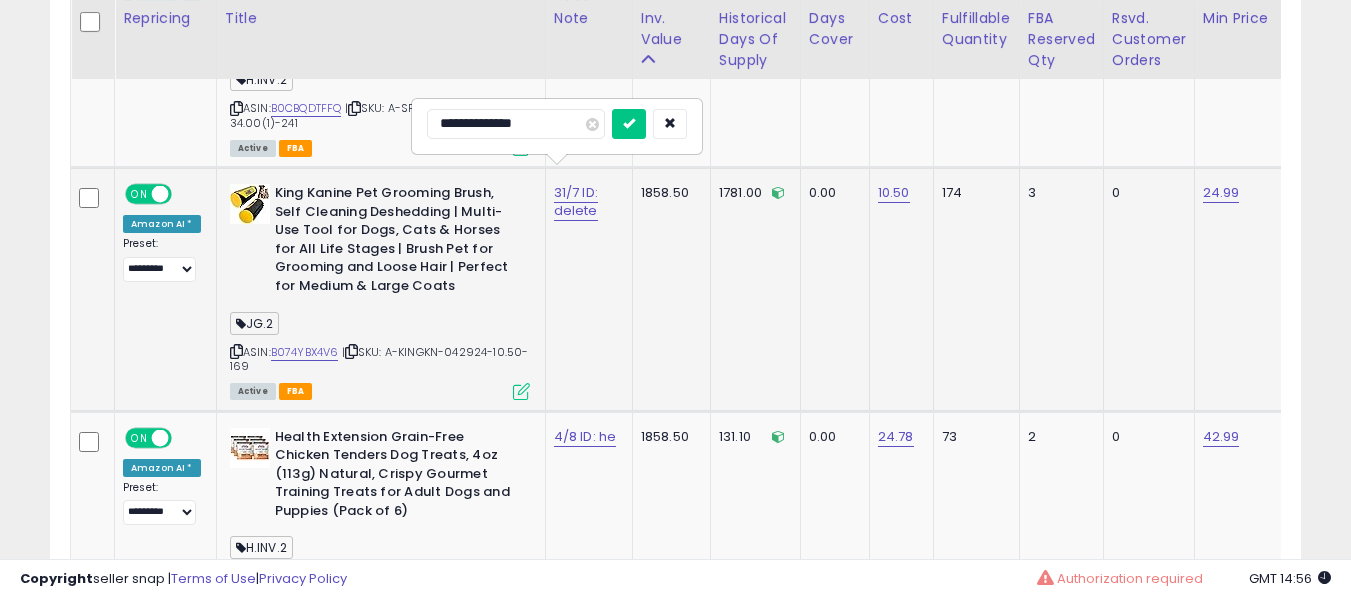click at bounding box center (629, 124) 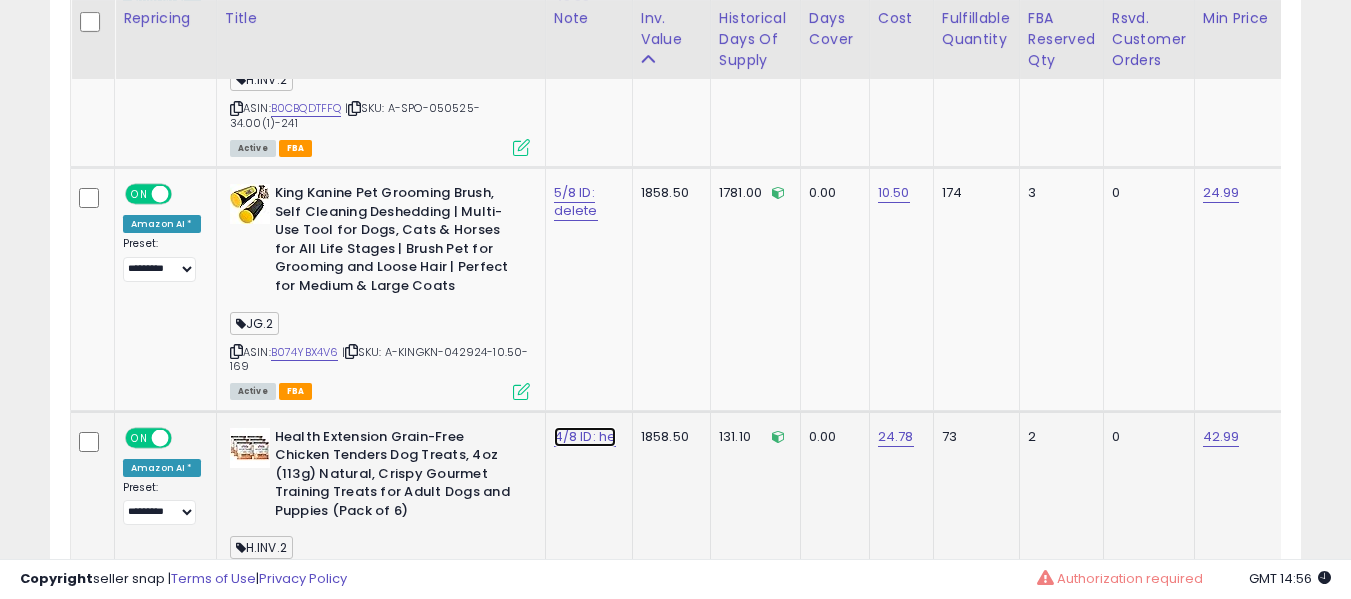 click on "4/8 ID: he" at bounding box center [585, -4260] 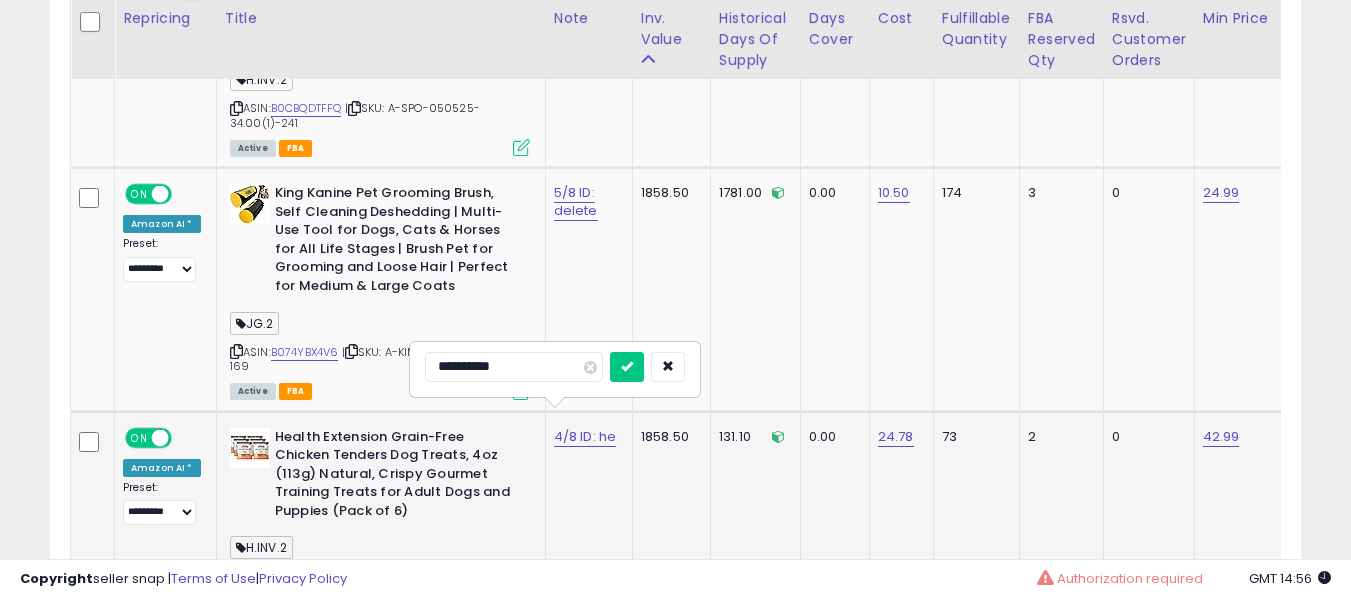 scroll, scrollTop: 5593, scrollLeft: 0, axis: vertical 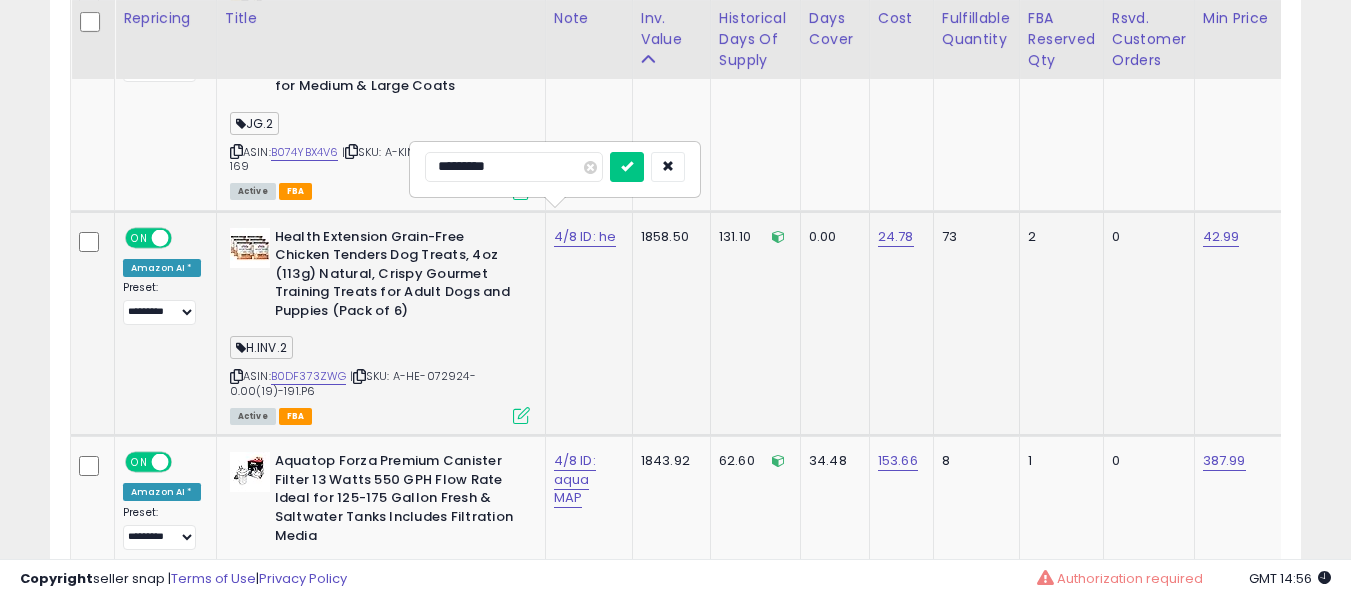 type on "**********" 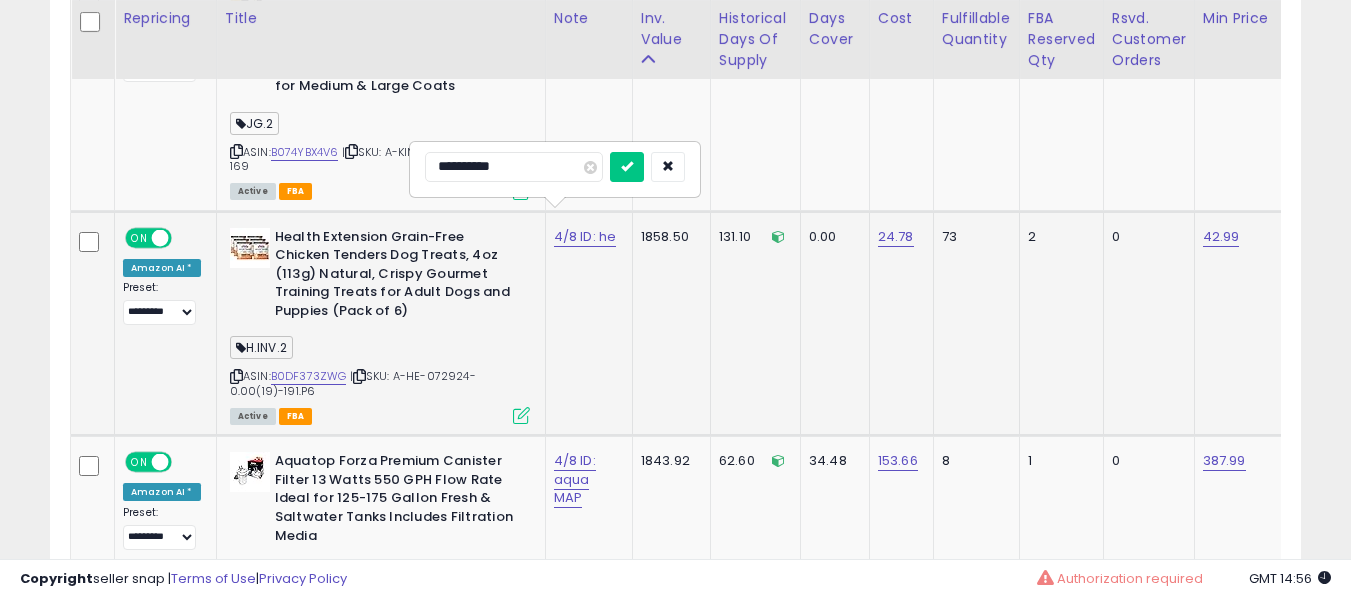 click at bounding box center [627, 167] 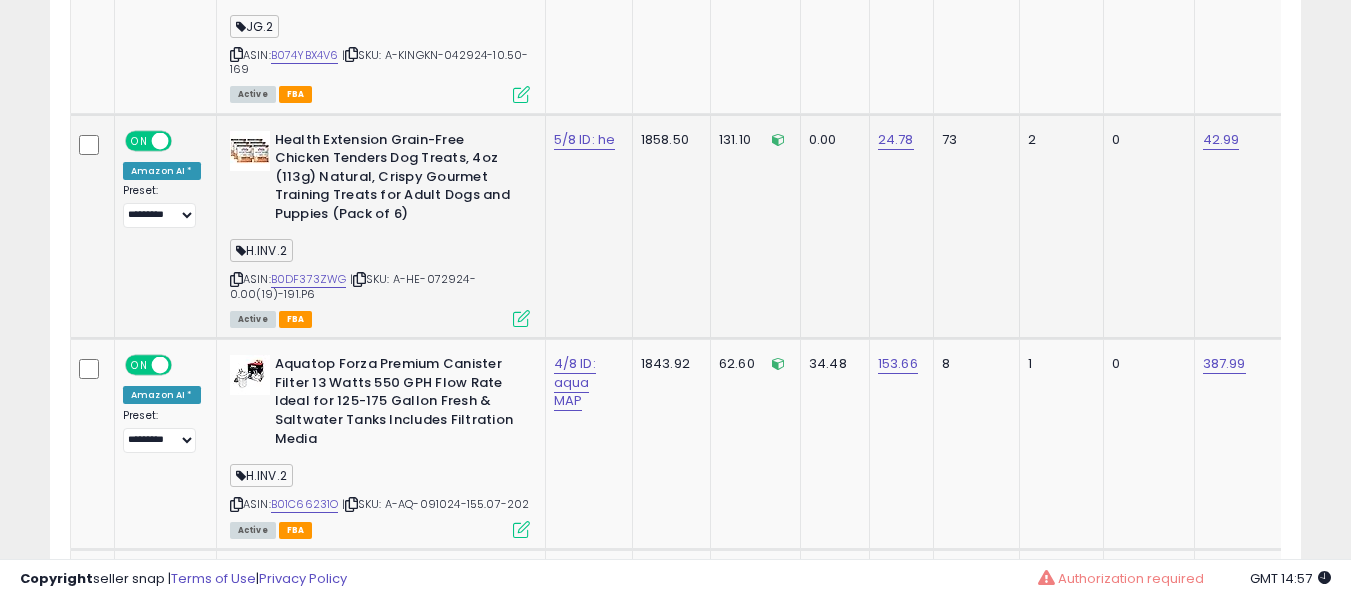 scroll, scrollTop: 5793, scrollLeft: 0, axis: vertical 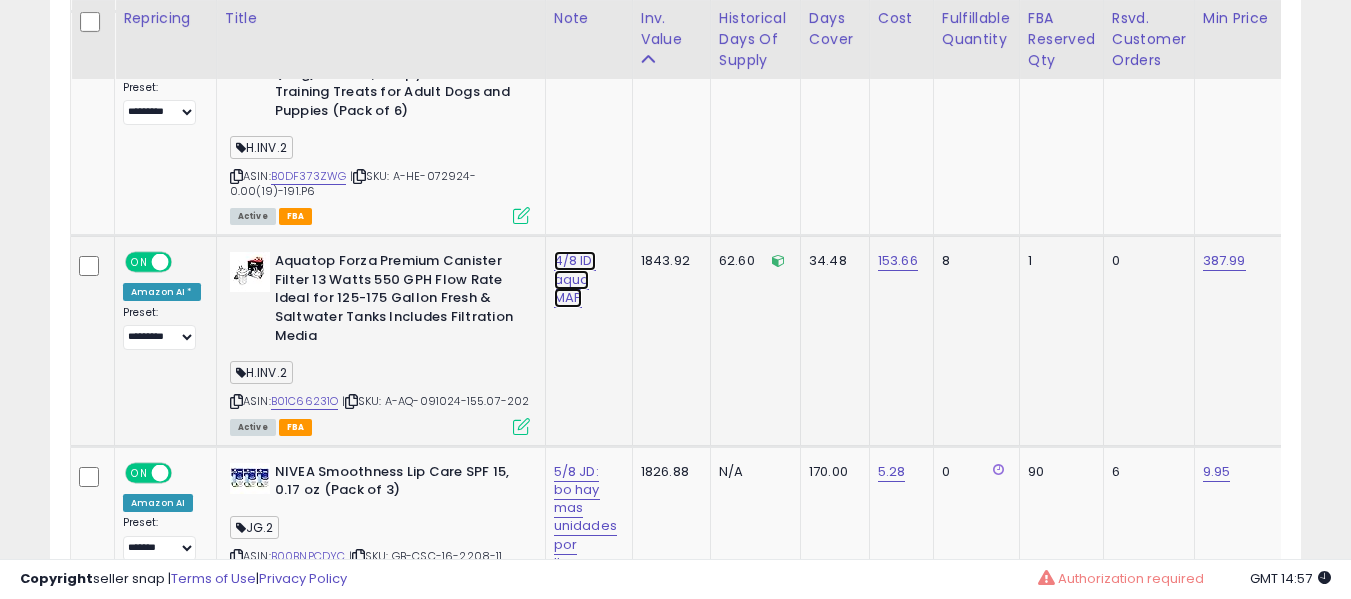 click on "4/8 ID: aqua MAP" at bounding box center [585, -4660] 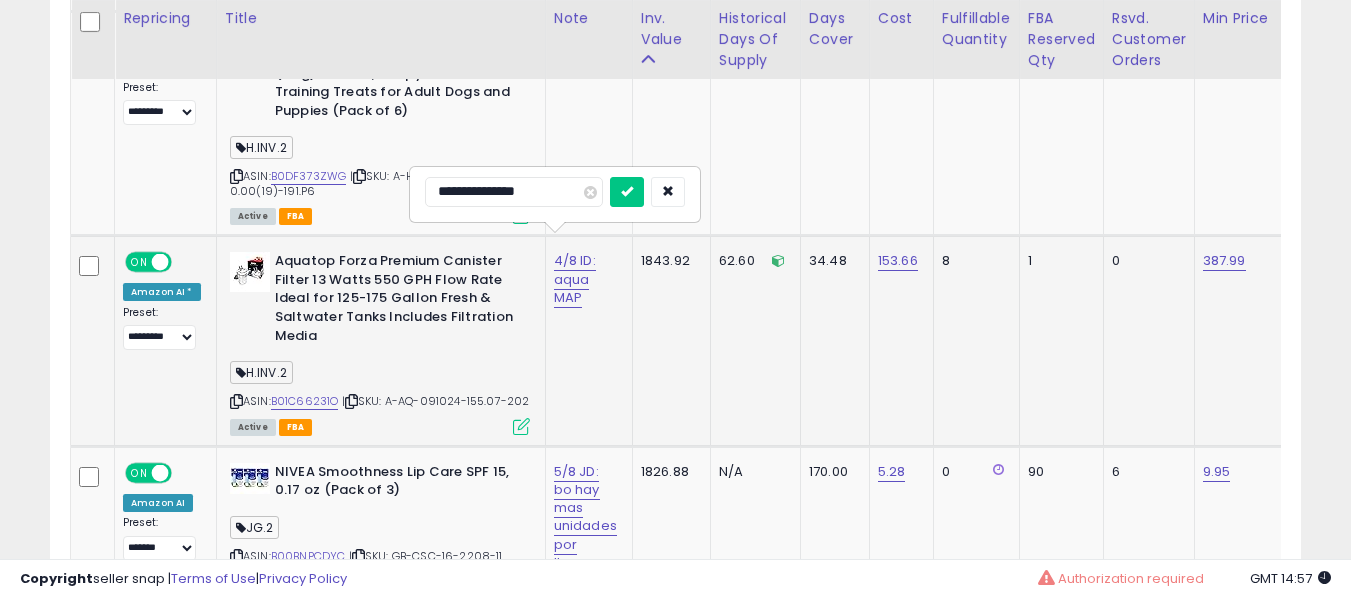 type on "**********" 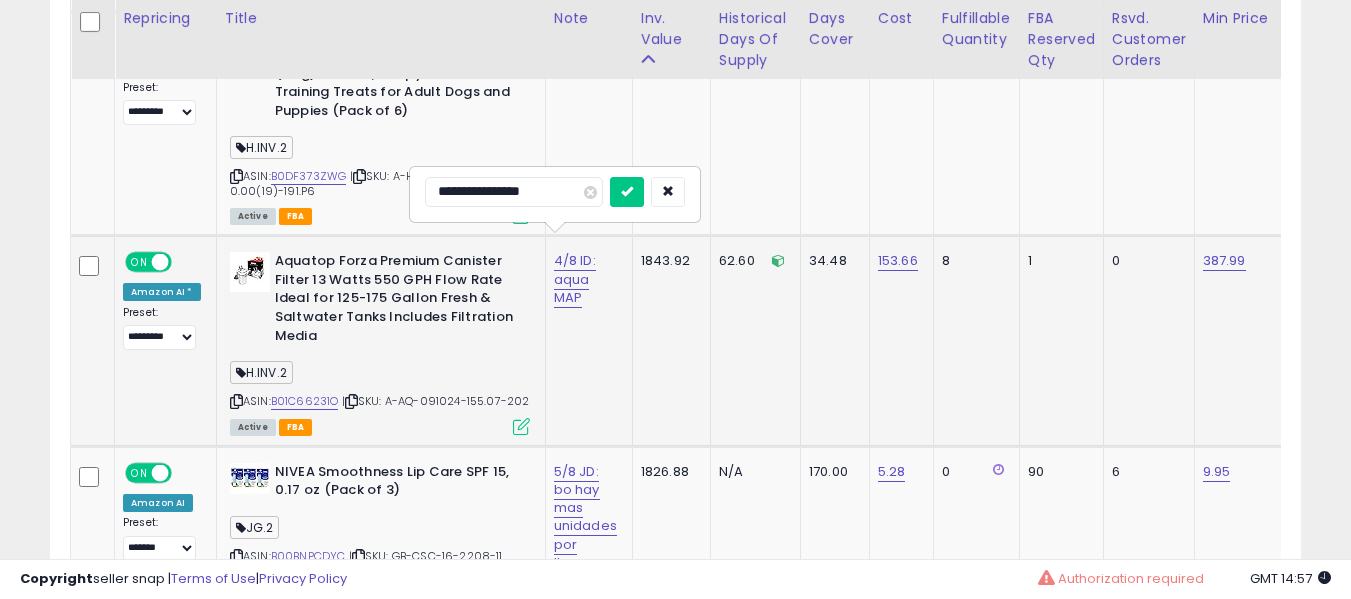 click at bounding box center (627, 192) 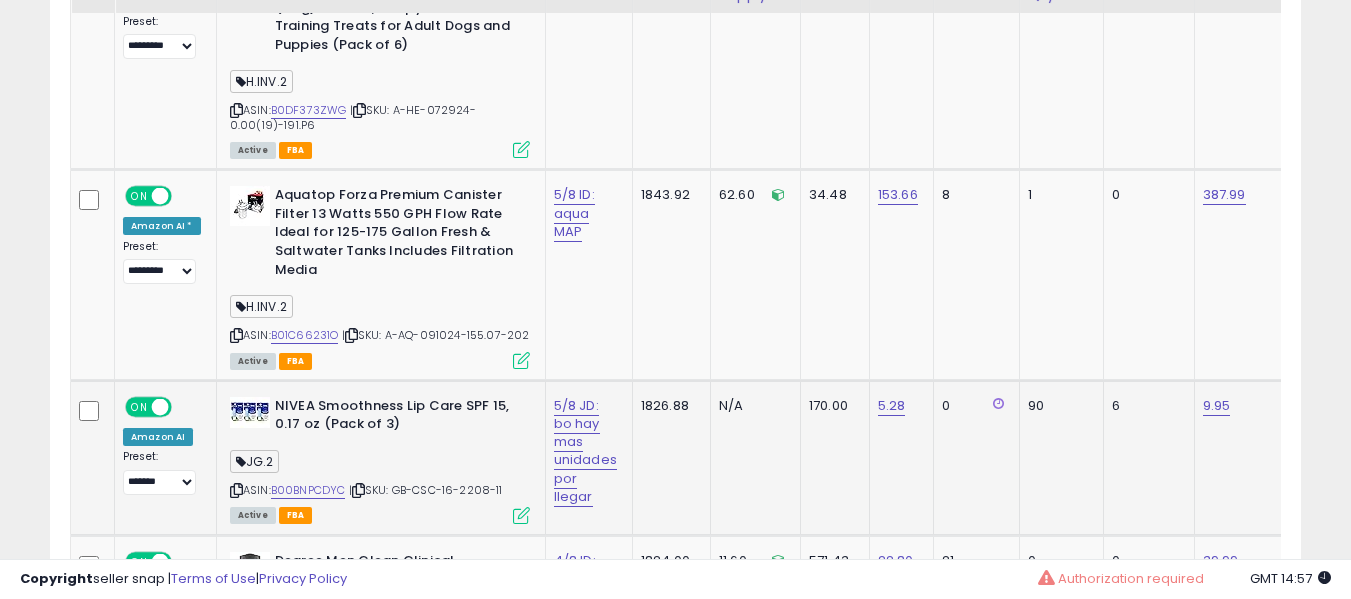 scroll, scrollTop: 5993, scrollLeft: 0, axis: vertical 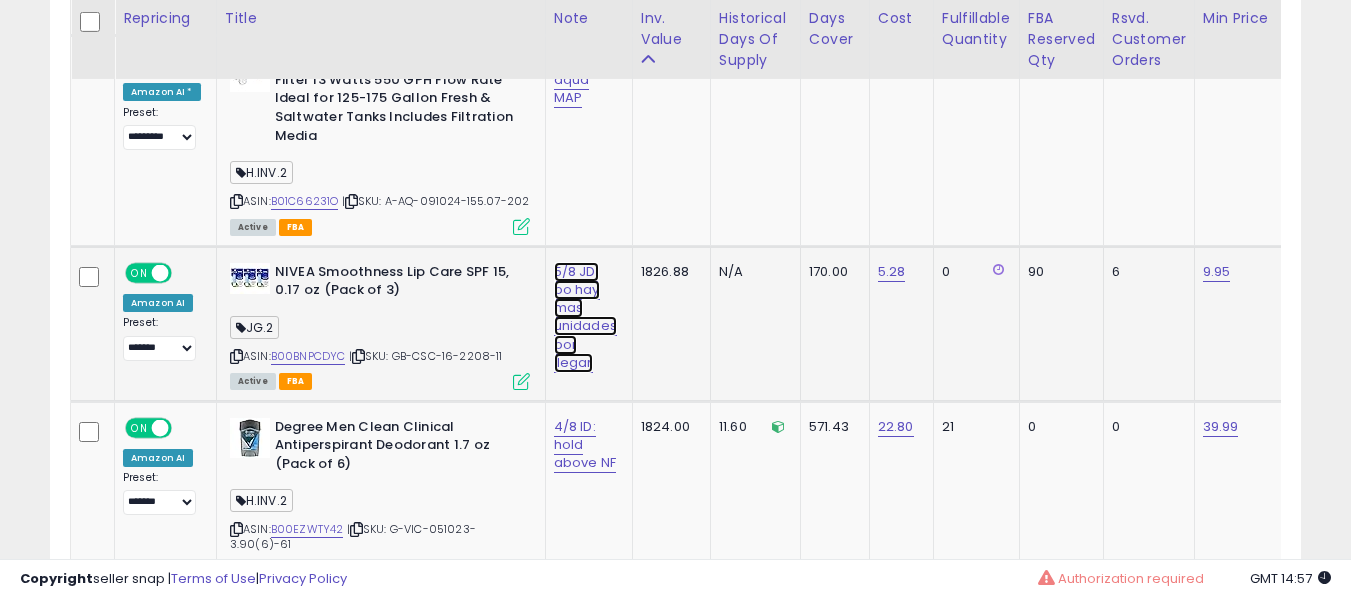 click on "5/8 JD: bo hay mas unidades por llegar" at bounding box center (585, -4860) 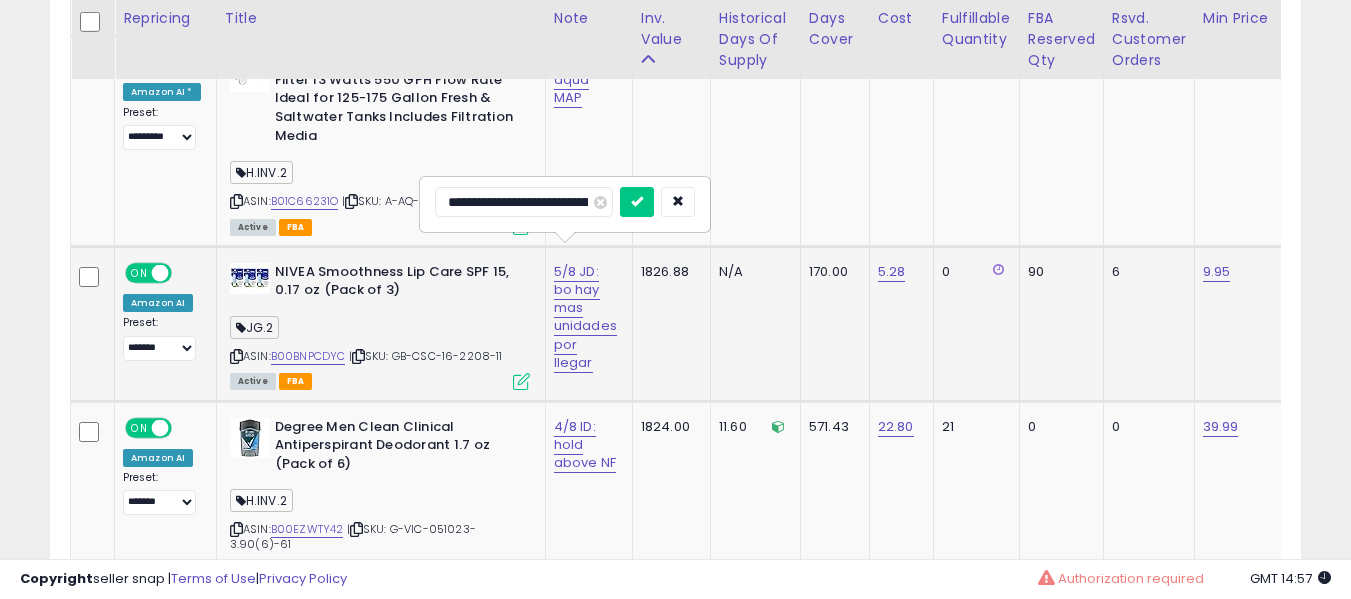 scroll, scrollTop: 0, scrollLeft: 83, axis: horizontal 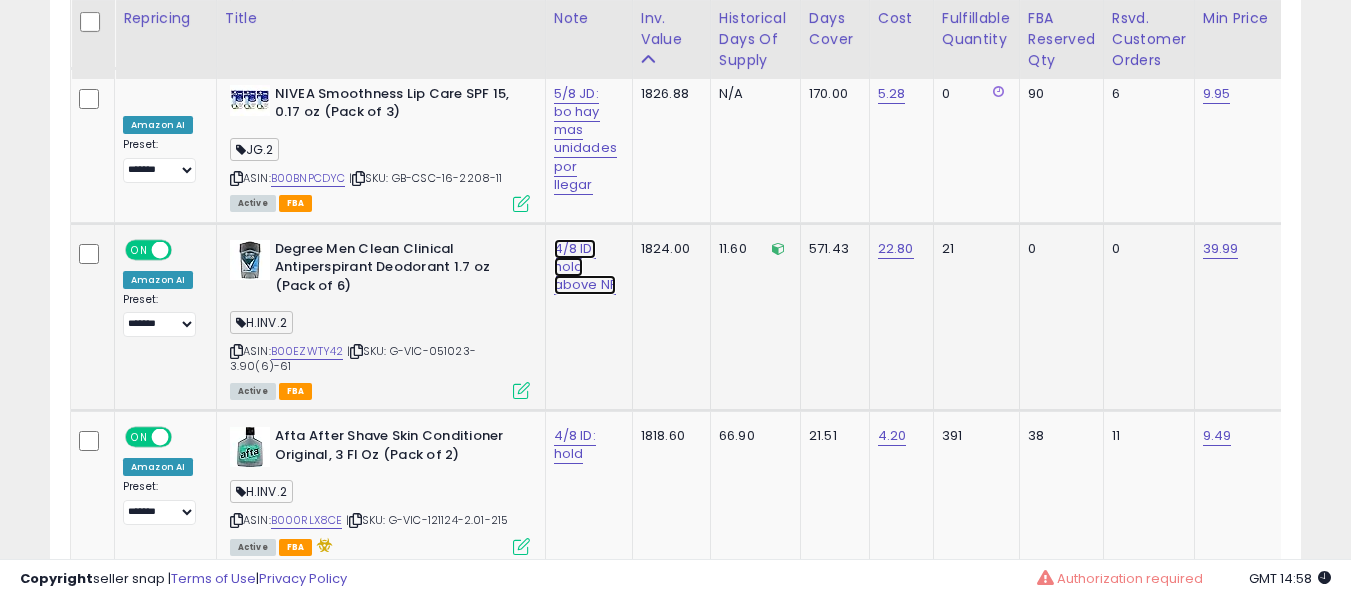 click on "4/8 ID: hold above NF" at bounding box center [585, -5038] 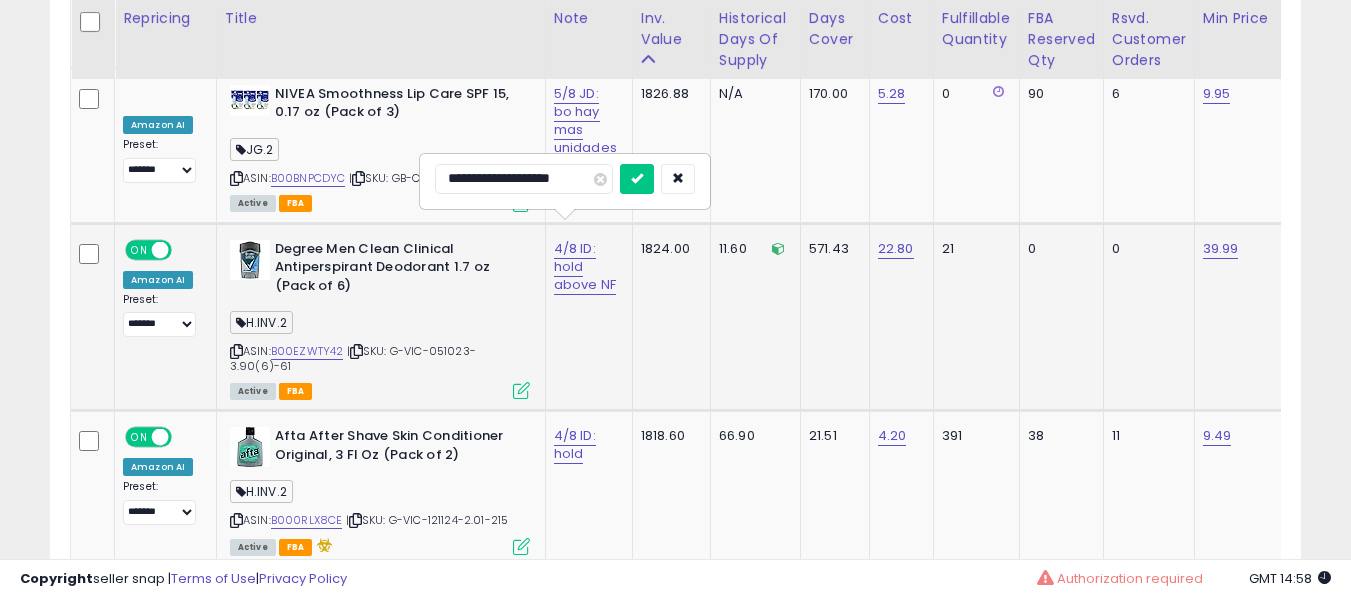 type on "**********" 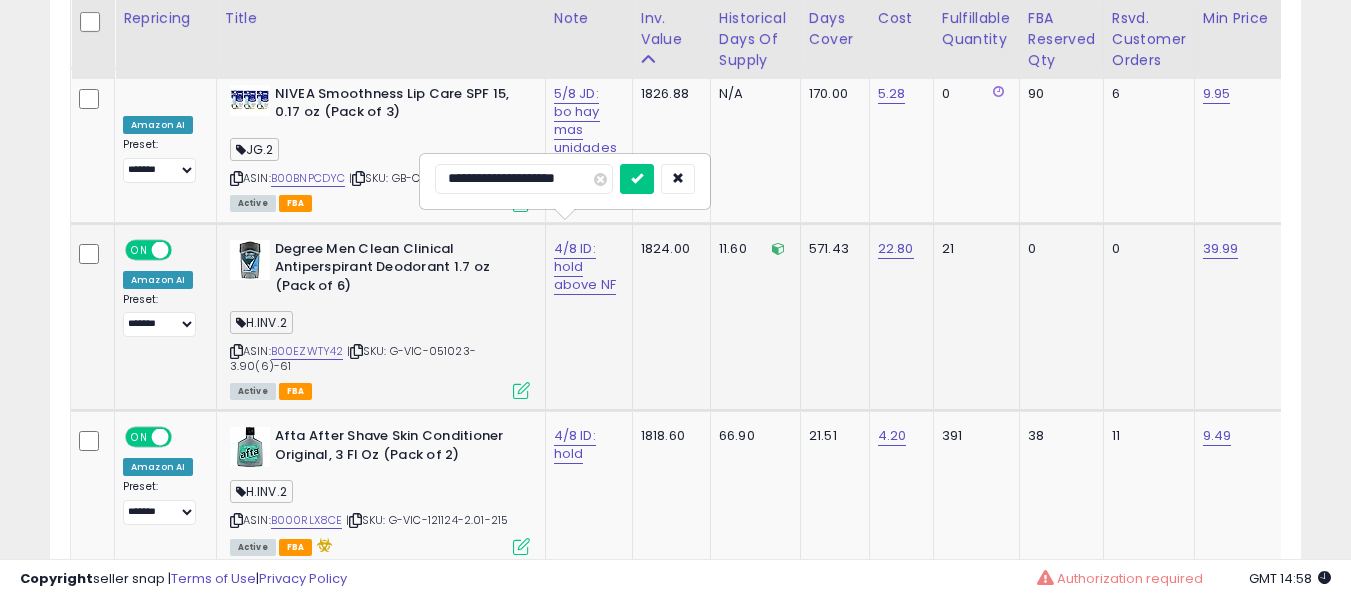 click at bounding box center (637, 179) 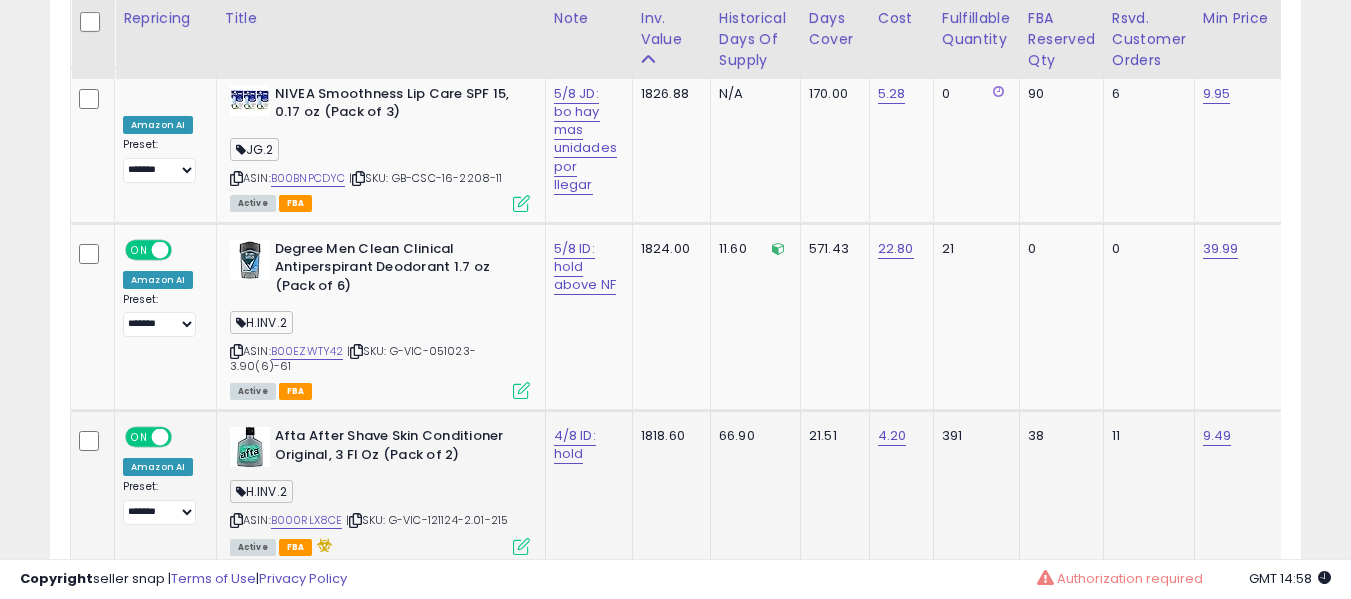 drag, startPoint x: 586, startPoint y: 407, endPoint x: 582, endPoint y: 418, distance: 11.7046995 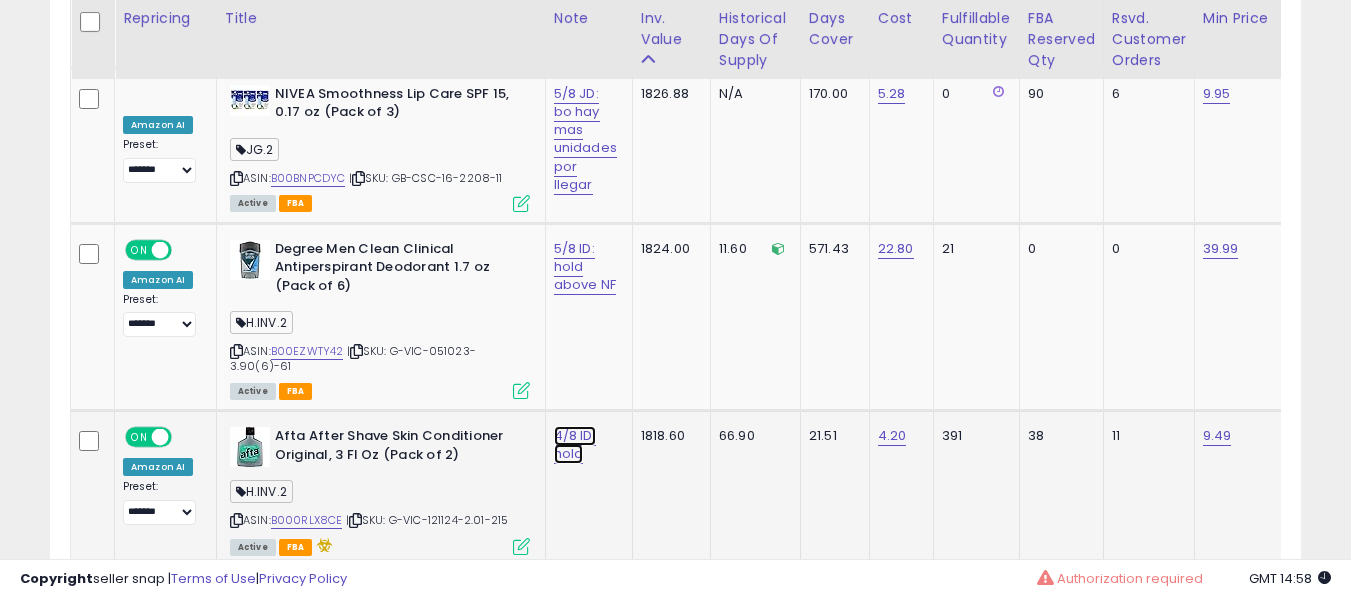 click on "4/8 ID: hold" at bounding box center [585, -5038] 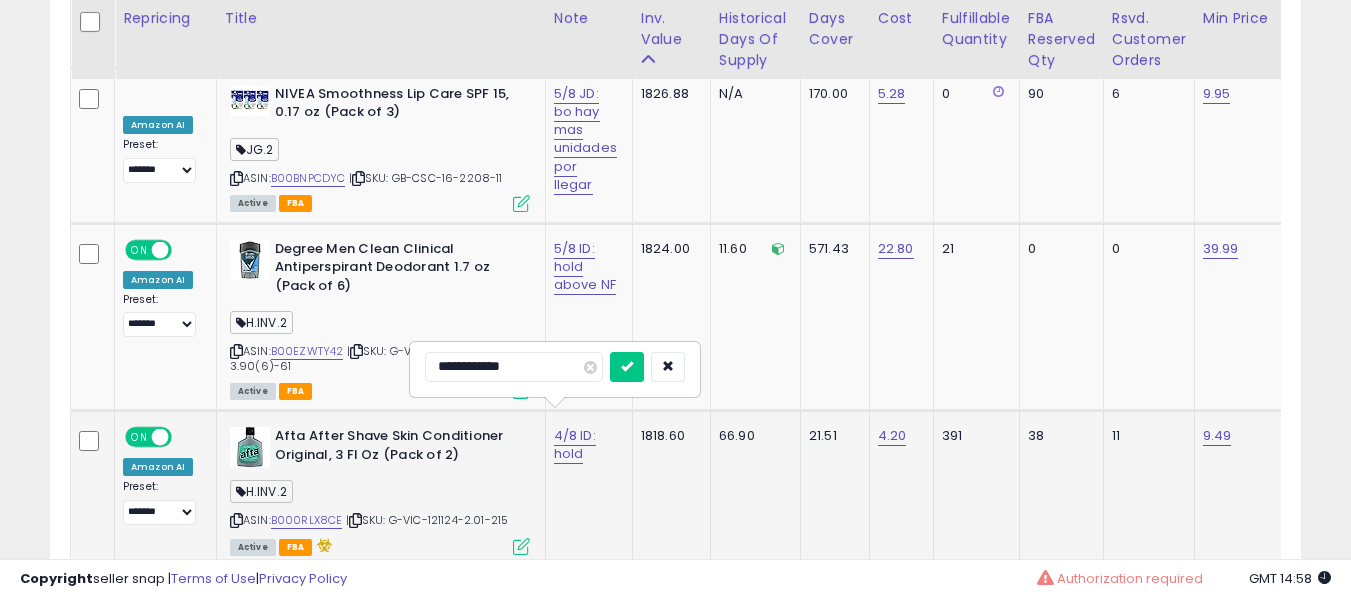 scroll, scrollTop: 6271, scrollLeft: 0, axis: vertical 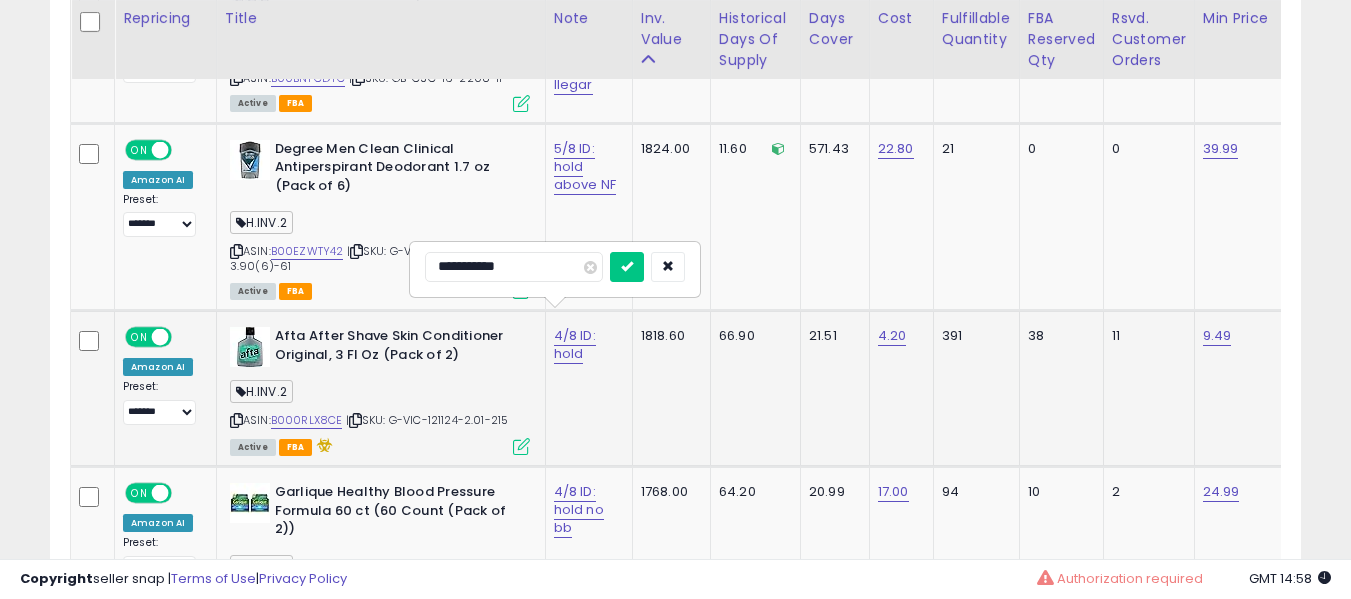 type on "**********" 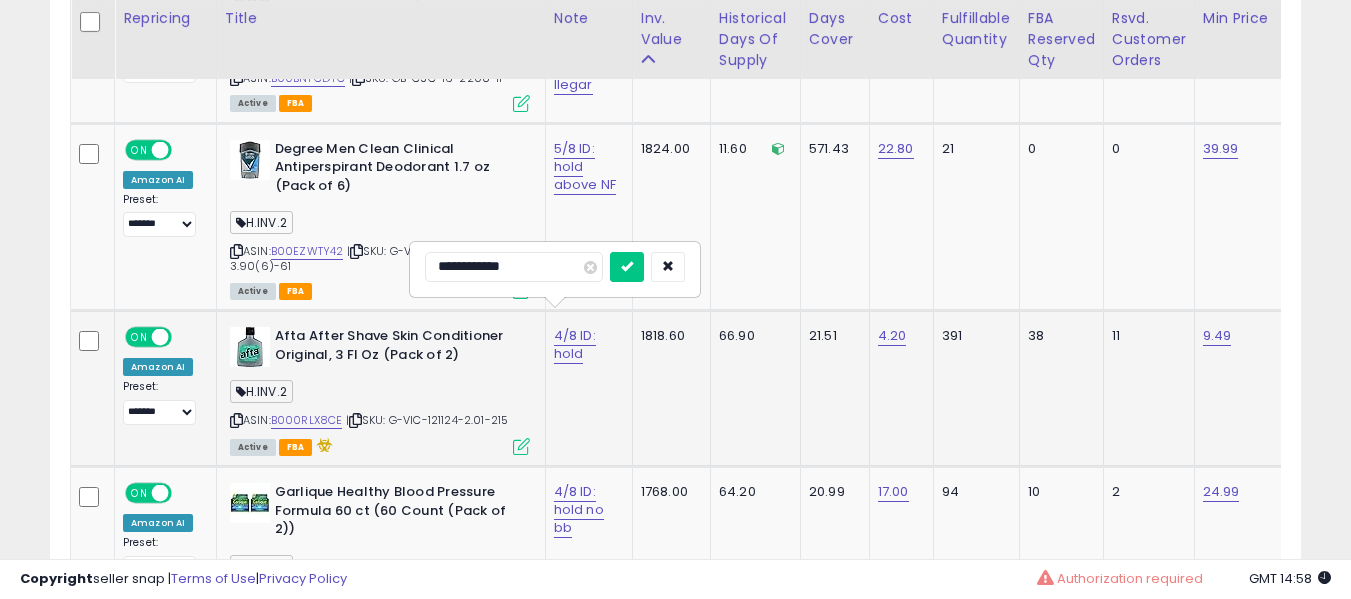 click at bounding box center [627, 267] 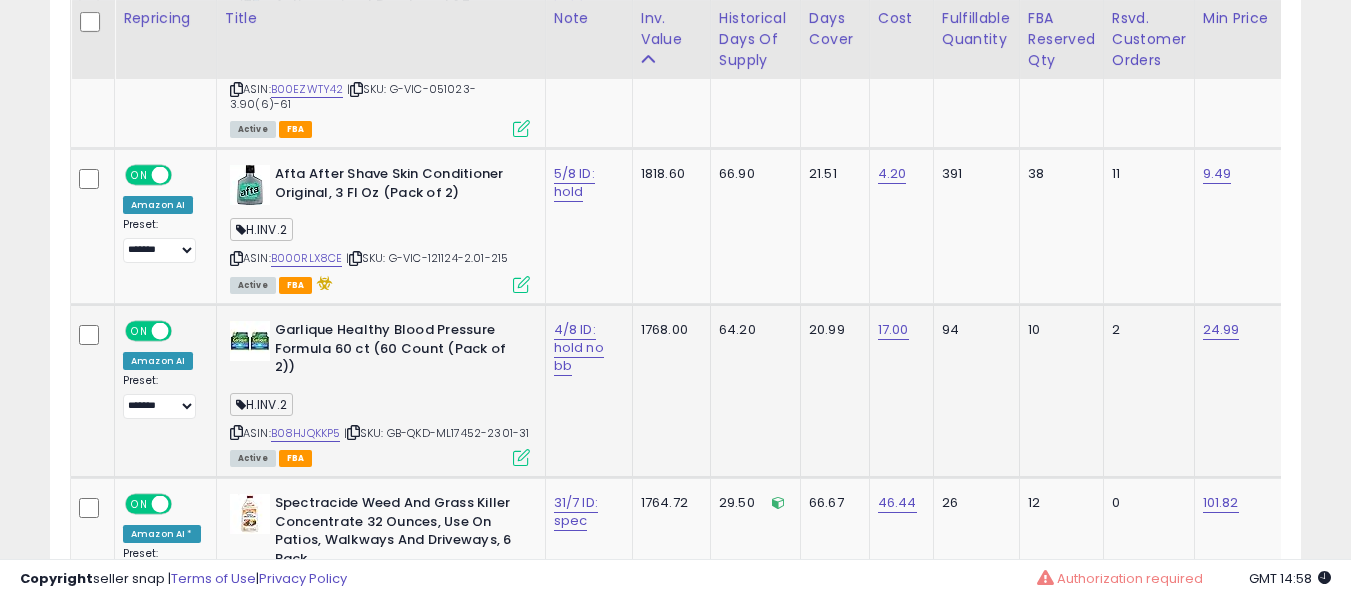 scroll, scrollTop: 6471, scrollLeft: 0, axis: vertical 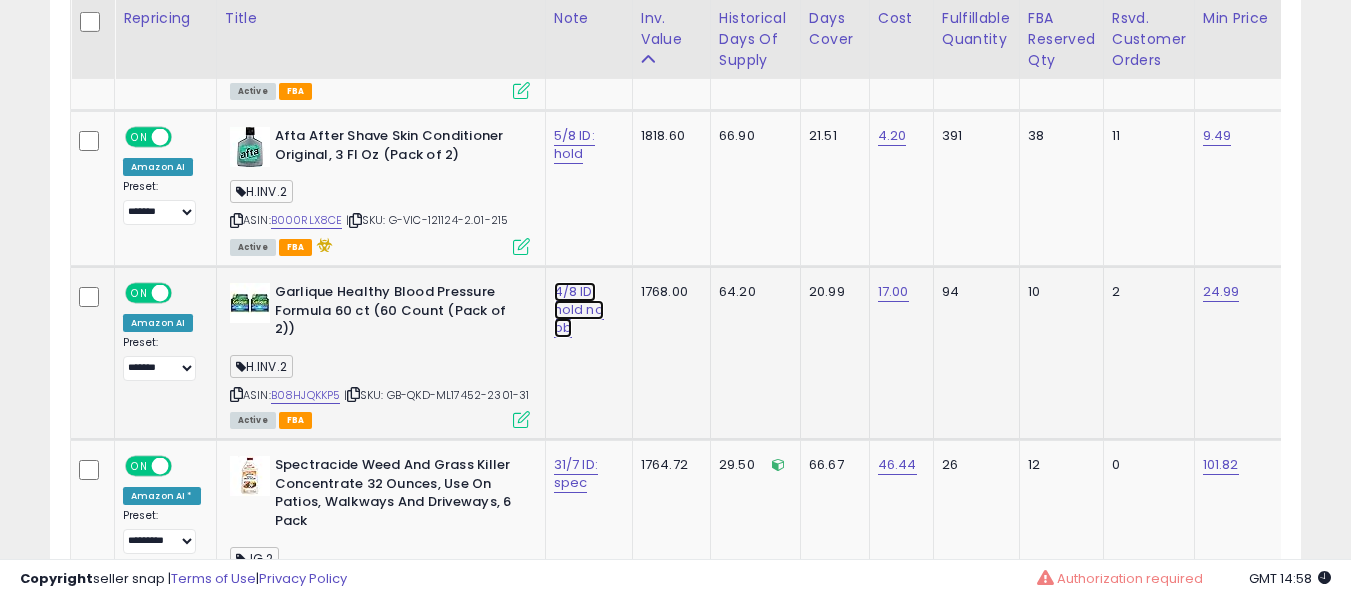 click on "4/8 ID: hold no bb" at bounding box center (585, -5338) 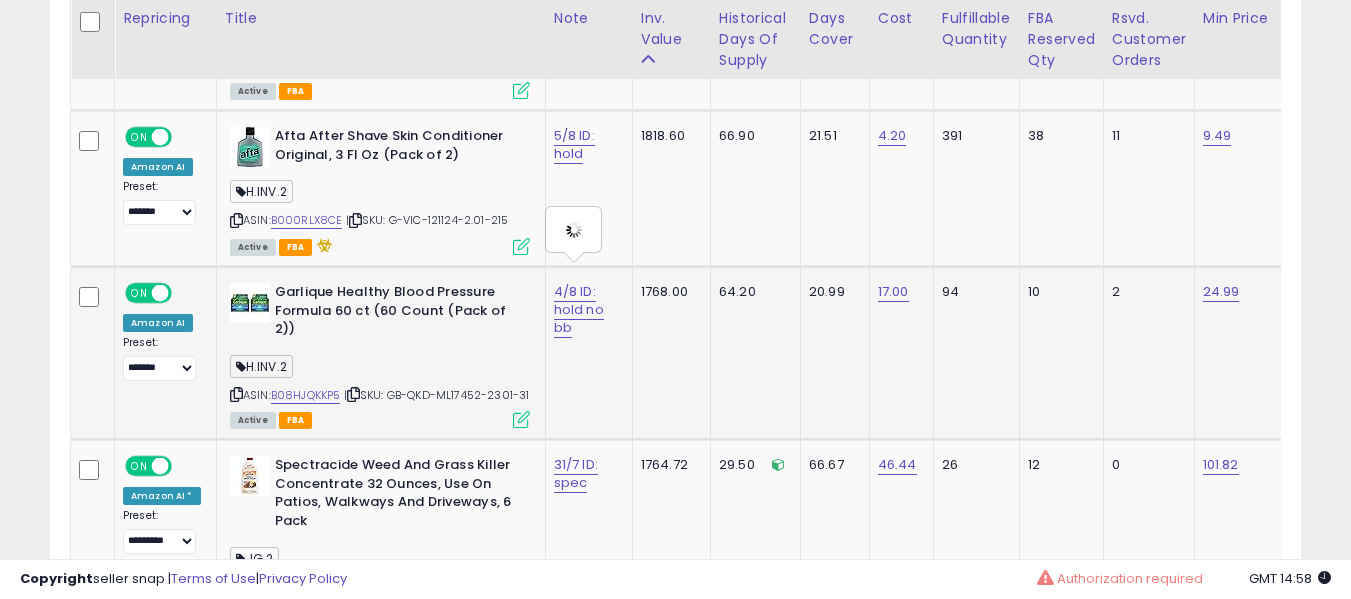 type on "**********" 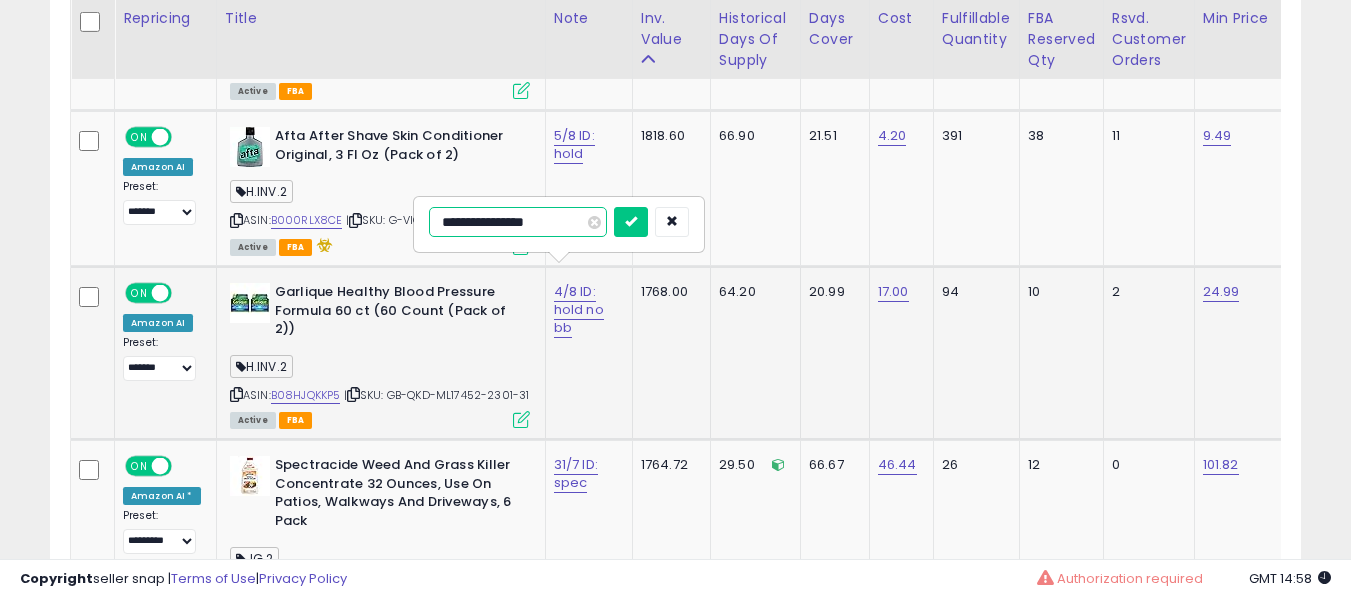 type on "**********" 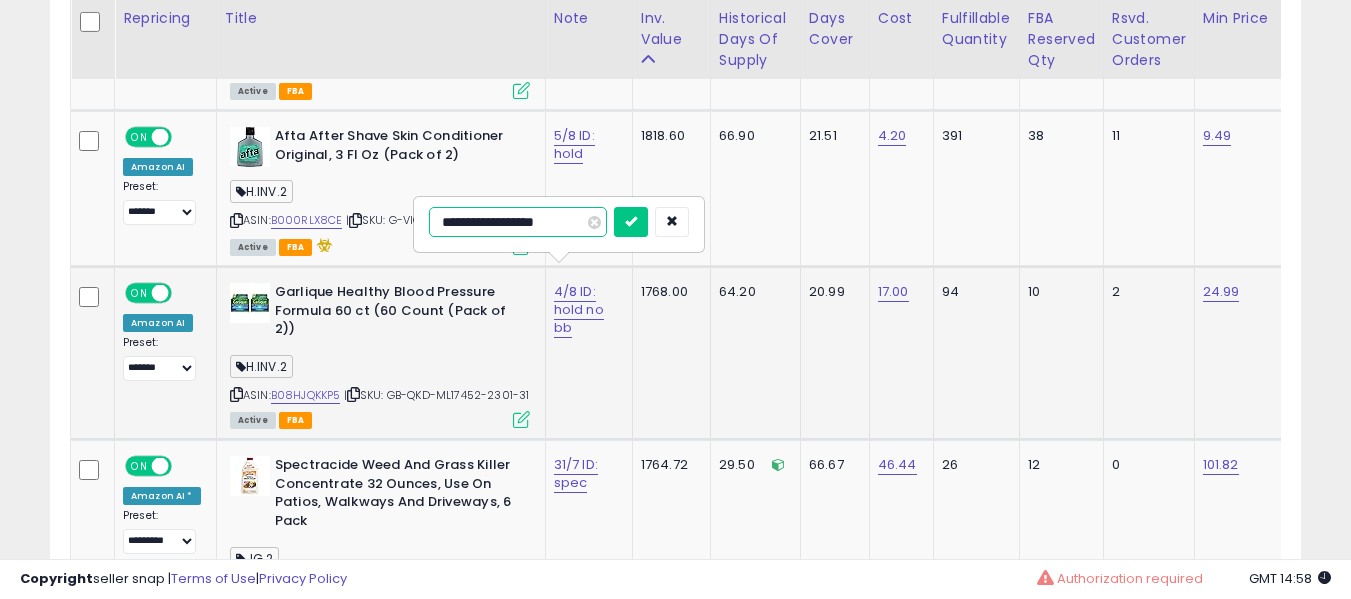 click at bounding box center [631, 222] 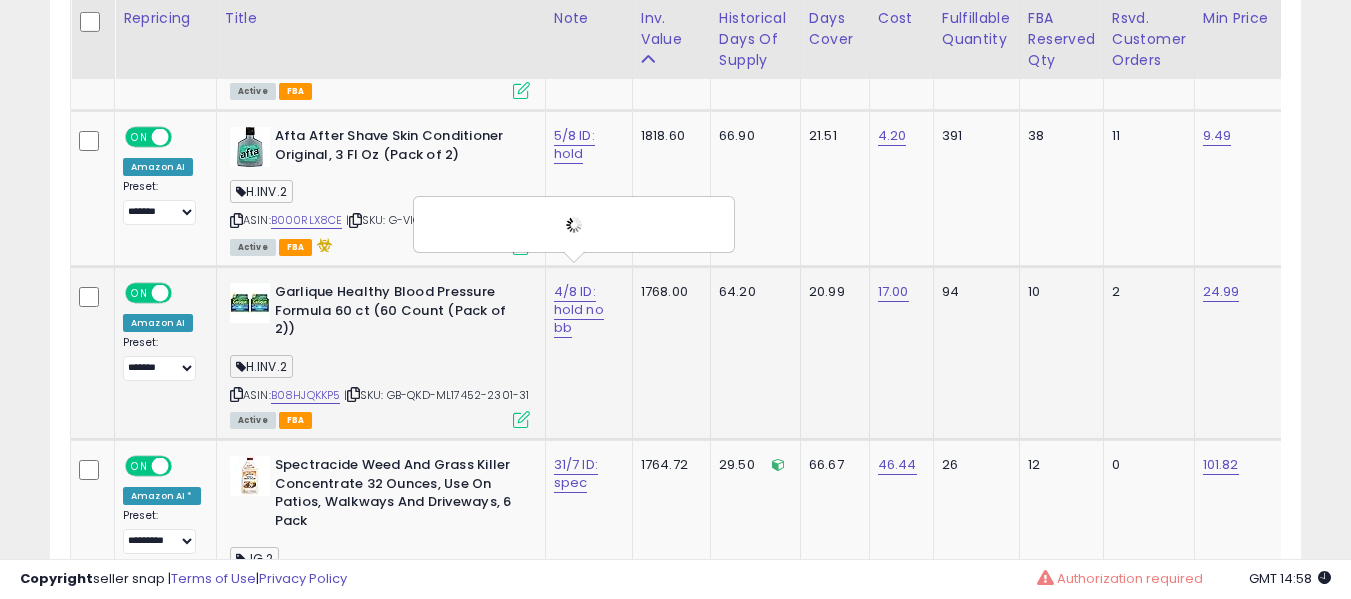 scroll, scrollTop: 6671, scrollLeft: 0, axis: vertical 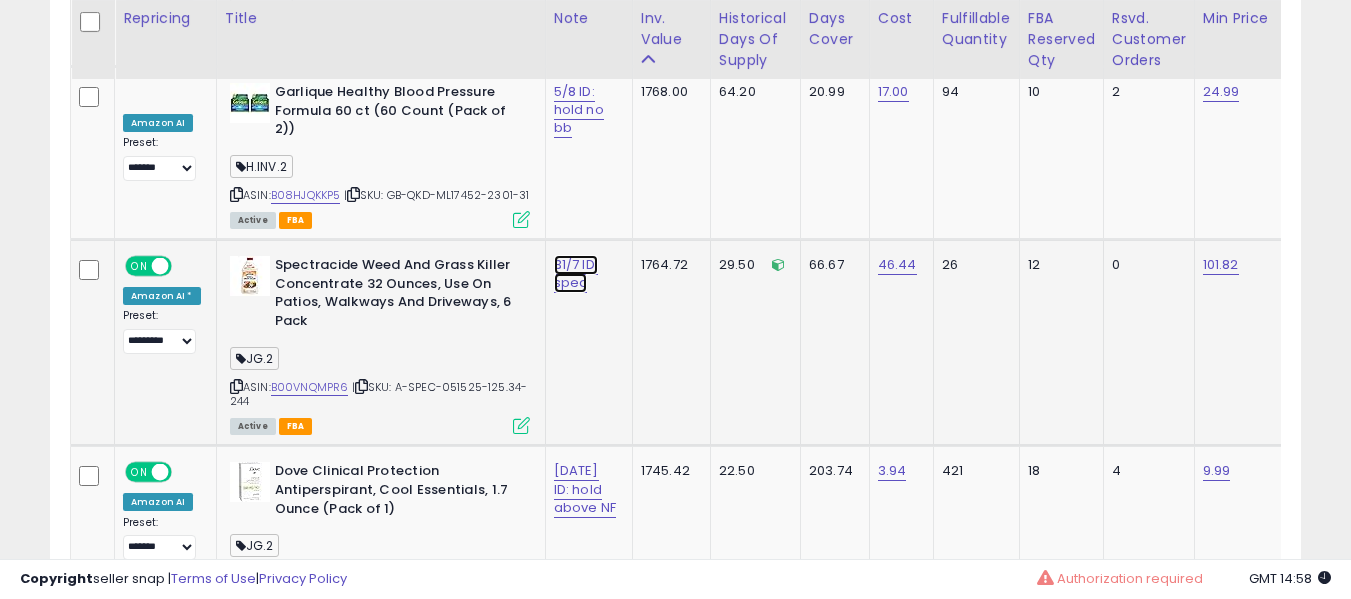 click on "31/7 ID: spec" at bounding box center [585, -5538] 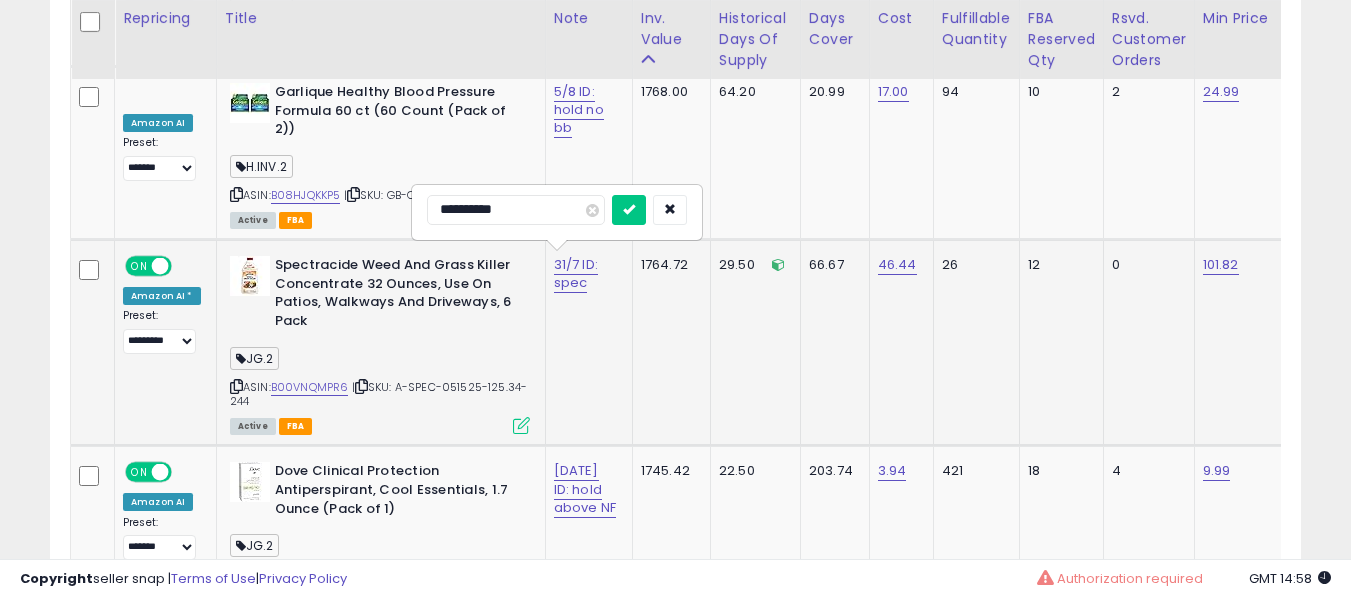 type on "**********" 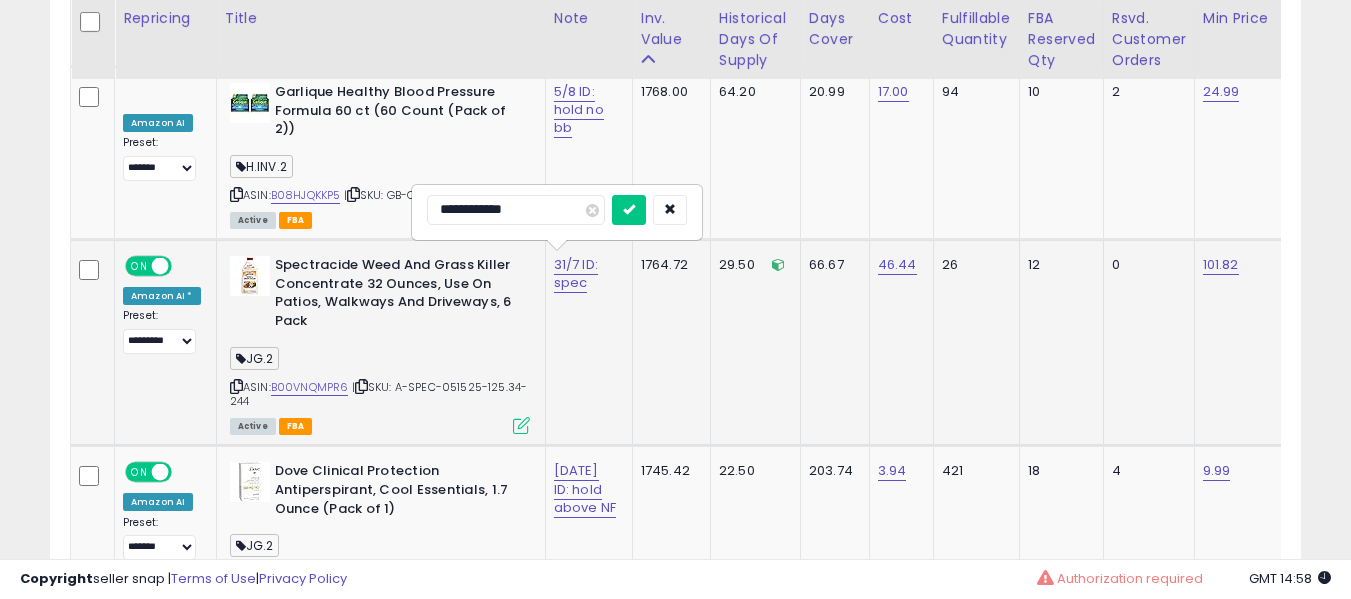 click at bounding box center [629, 210] 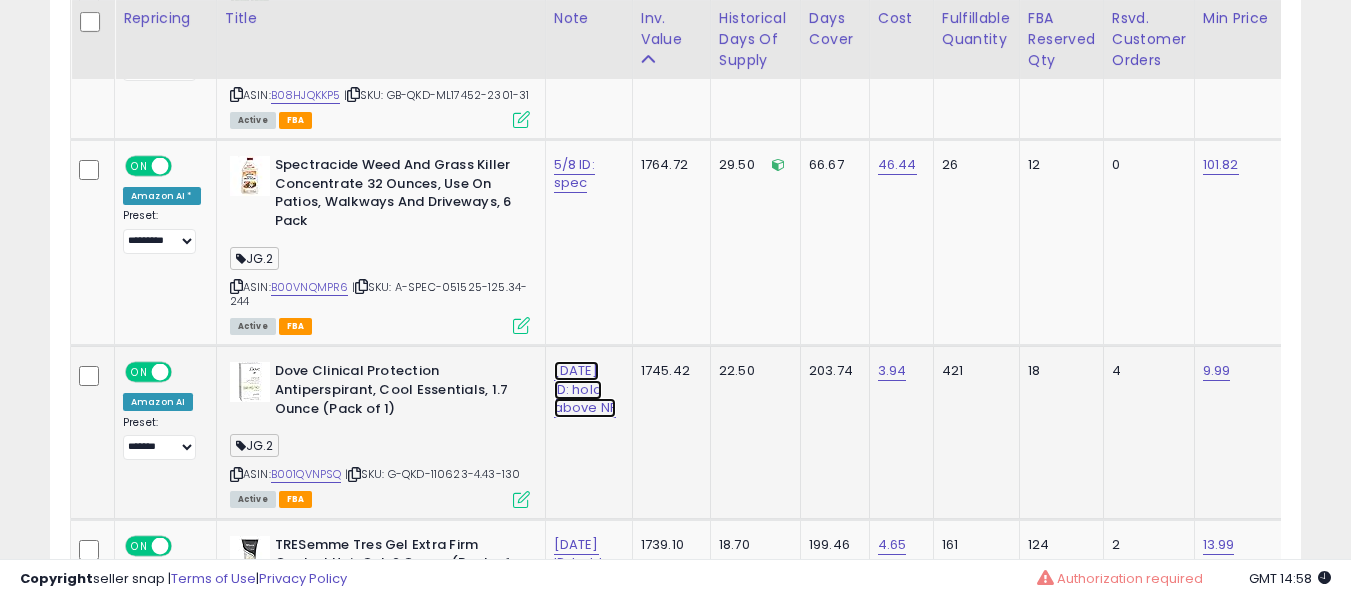 click on "31/7 ID: hold above NF" at bounding box center (585, -5638) 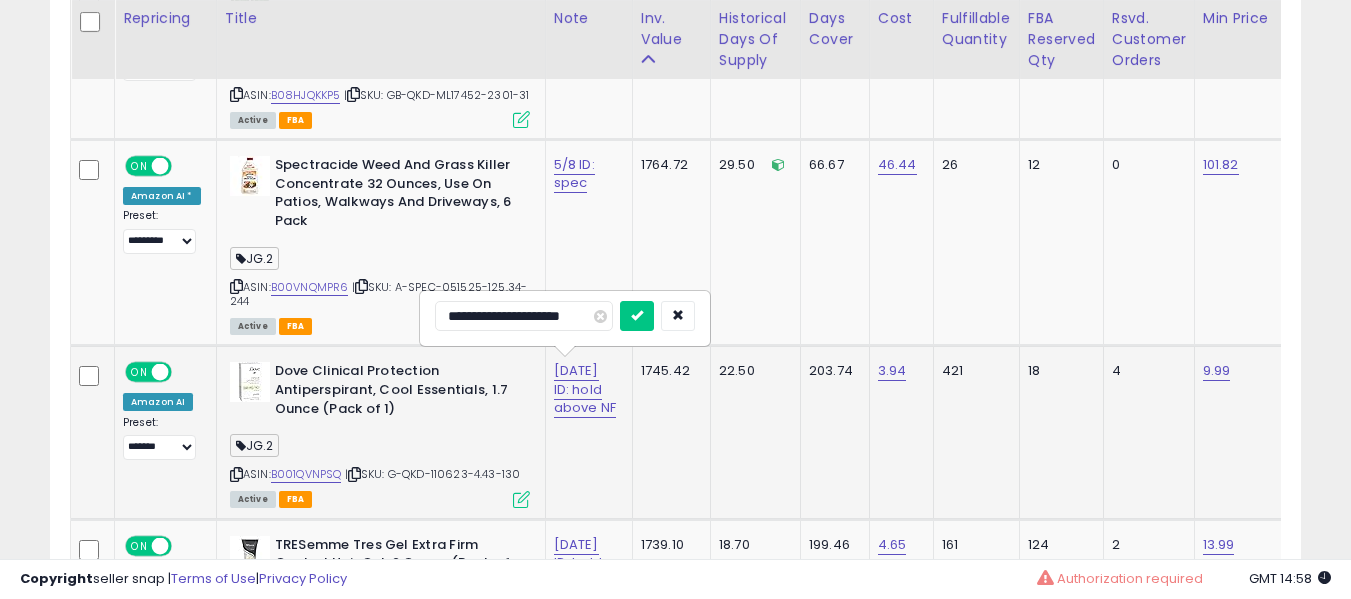 scroll, scrollTop: 6871, scrollLeft: 0, axis: vertical 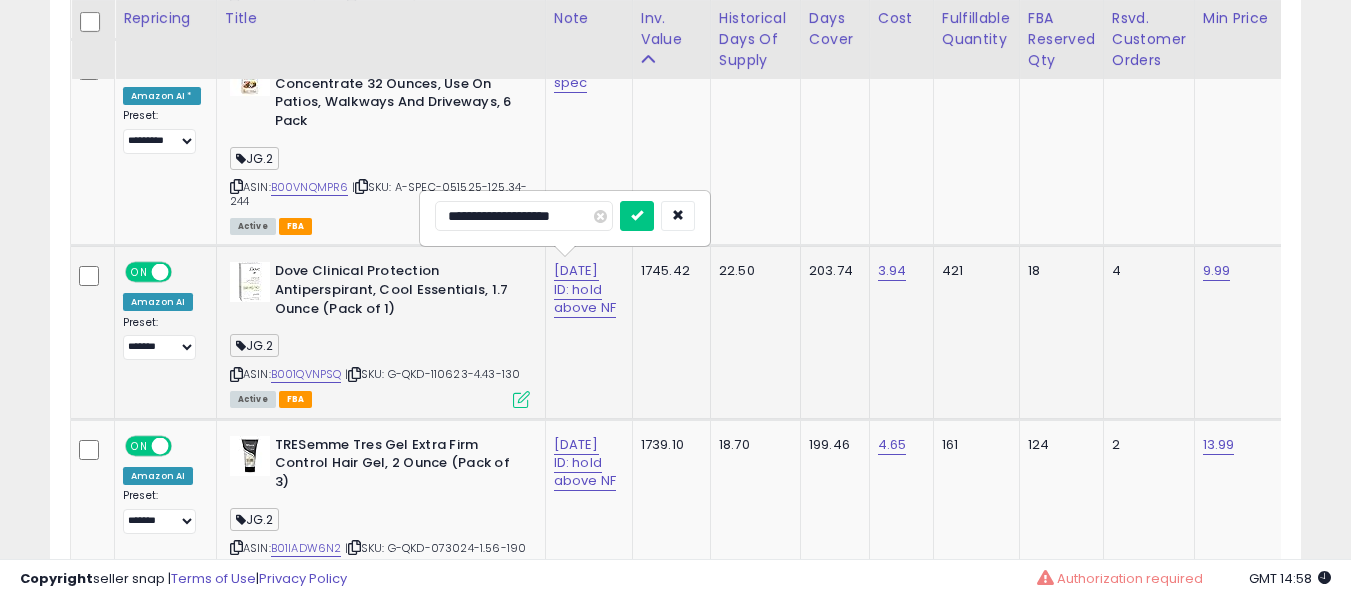 type on "**********" 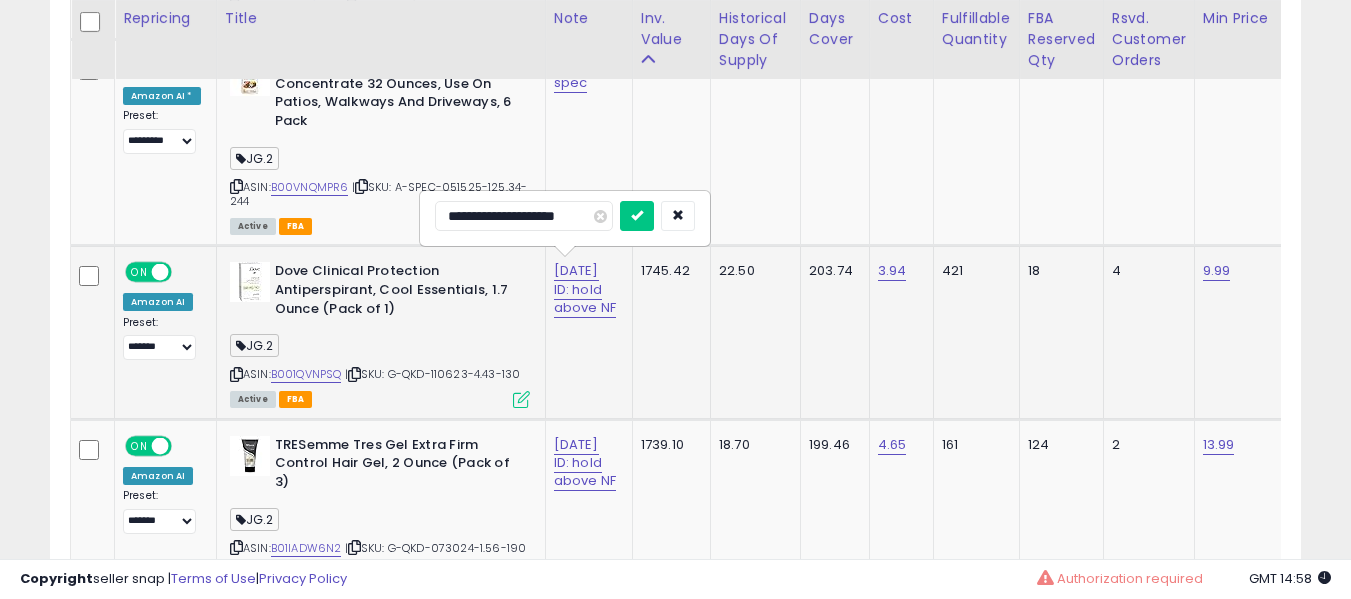 click at bounding box center [637, 216] 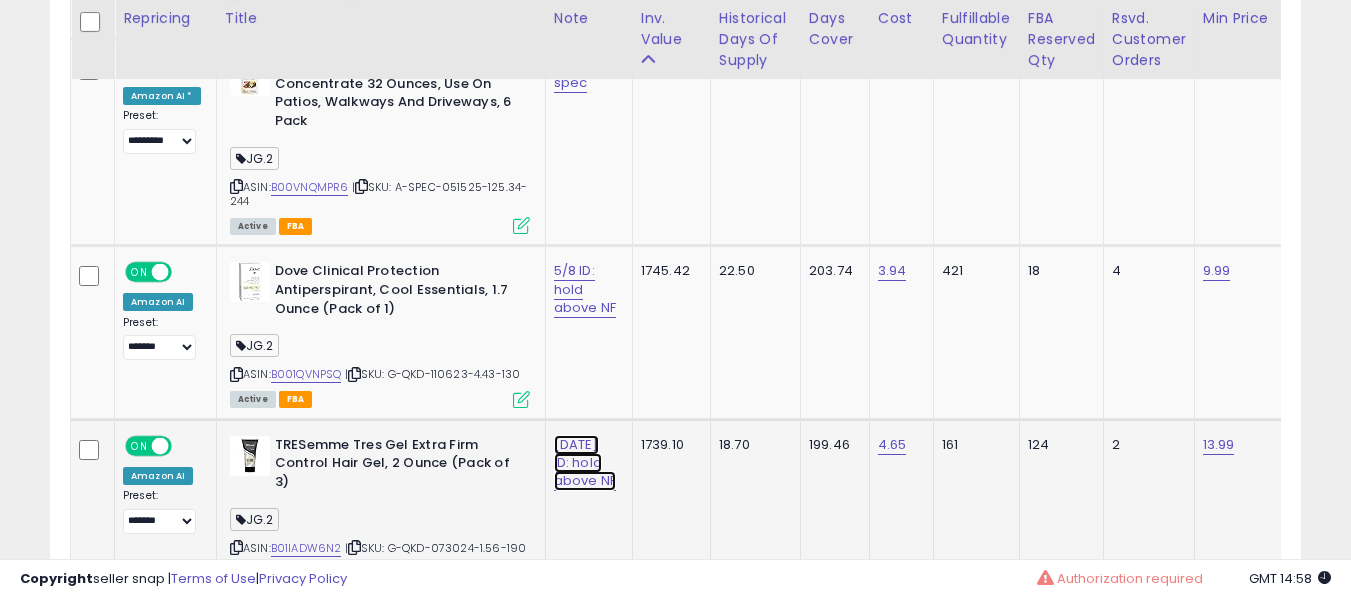 click on "31/7 ID: hold above NF" at bounding box center [585, -5738] 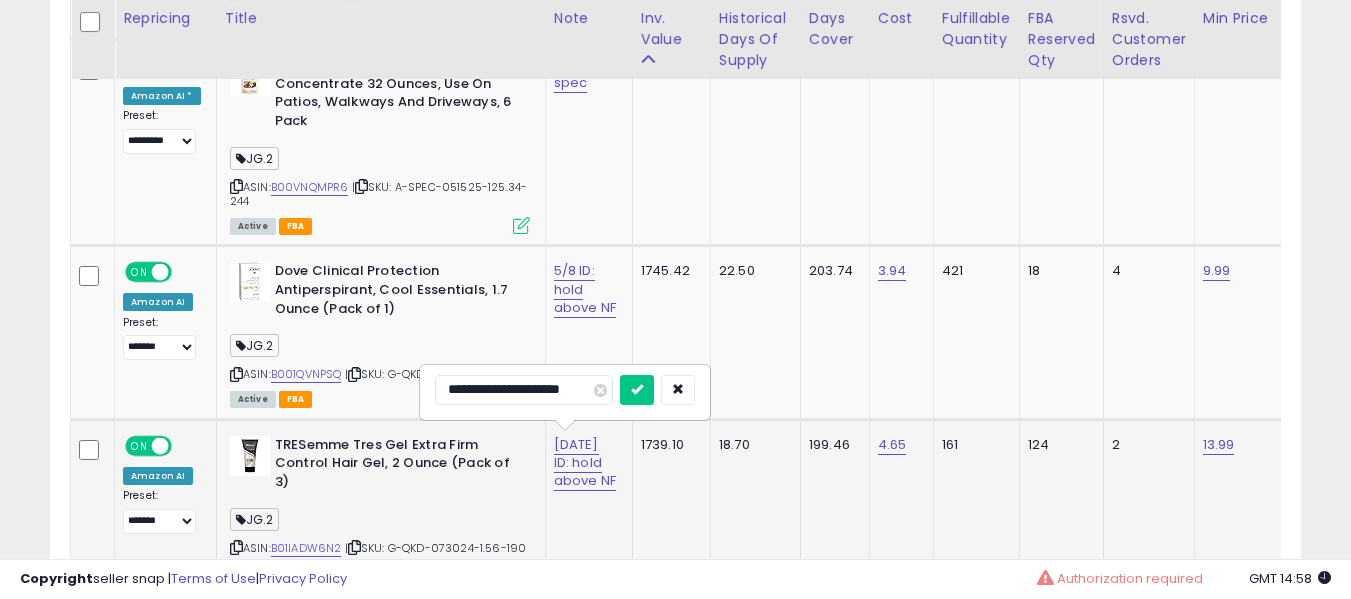 scroll, scrollTop: 6971, scrollLeft: 0, axis: vertical 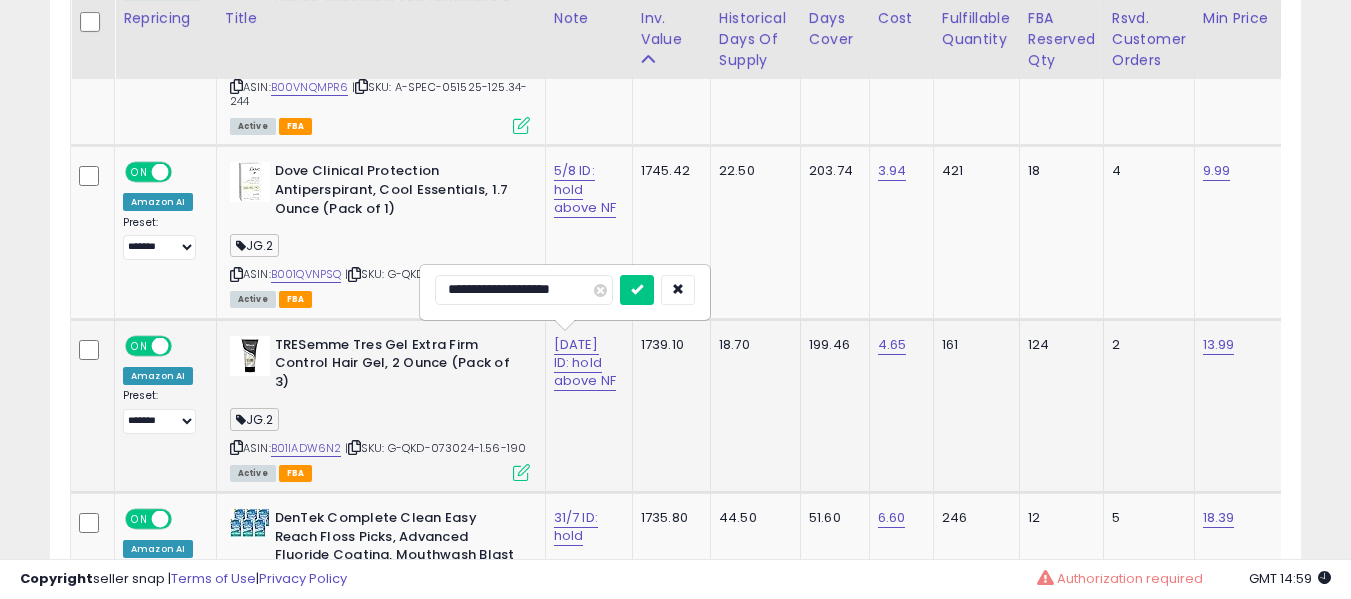 type on "**********" 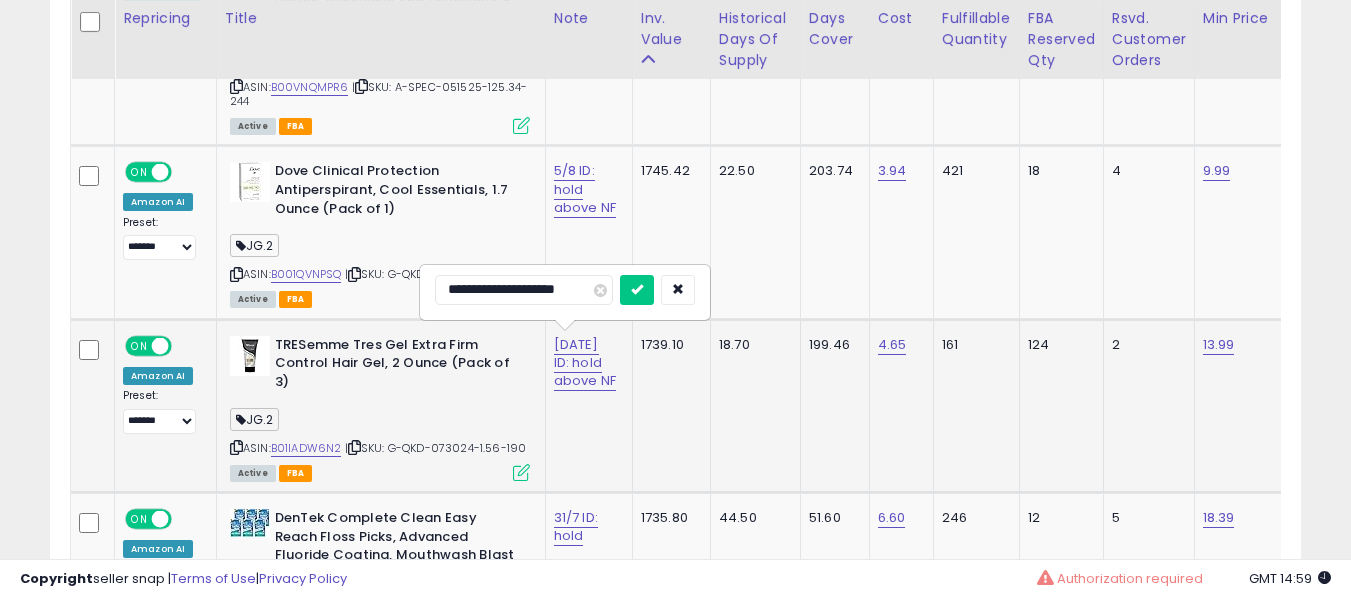 click at bounding box center (637, 290) 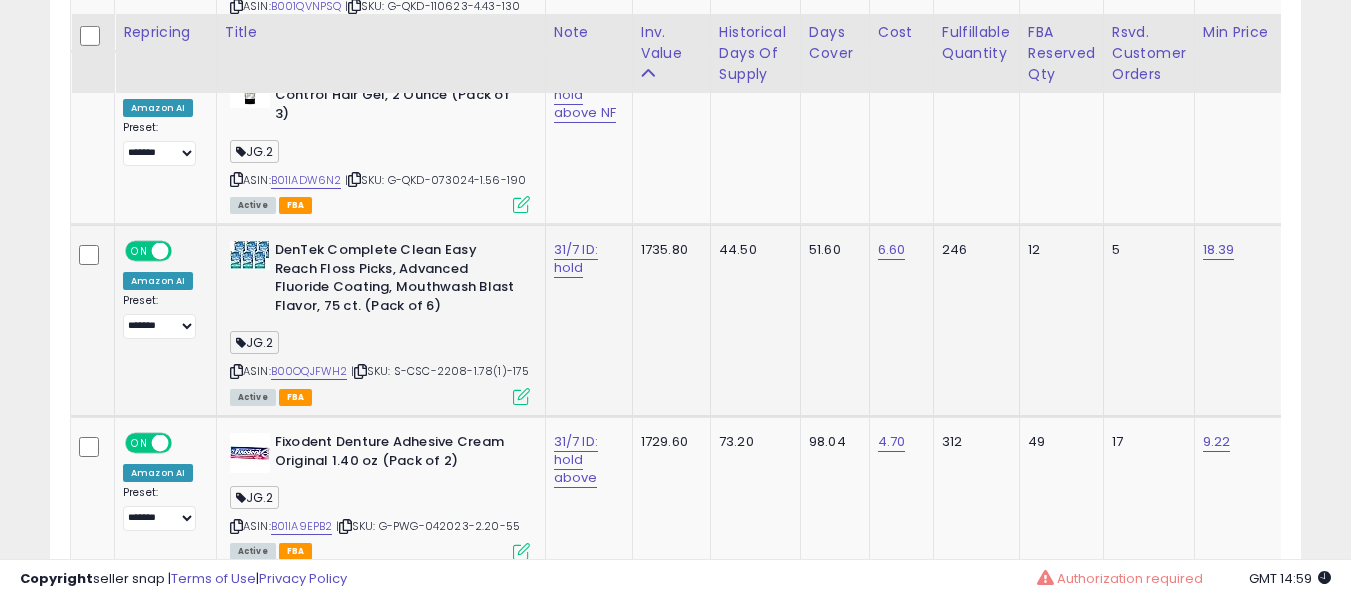 scroll, scrollTop: 7171, scrollLeft: 0, axis: vertical 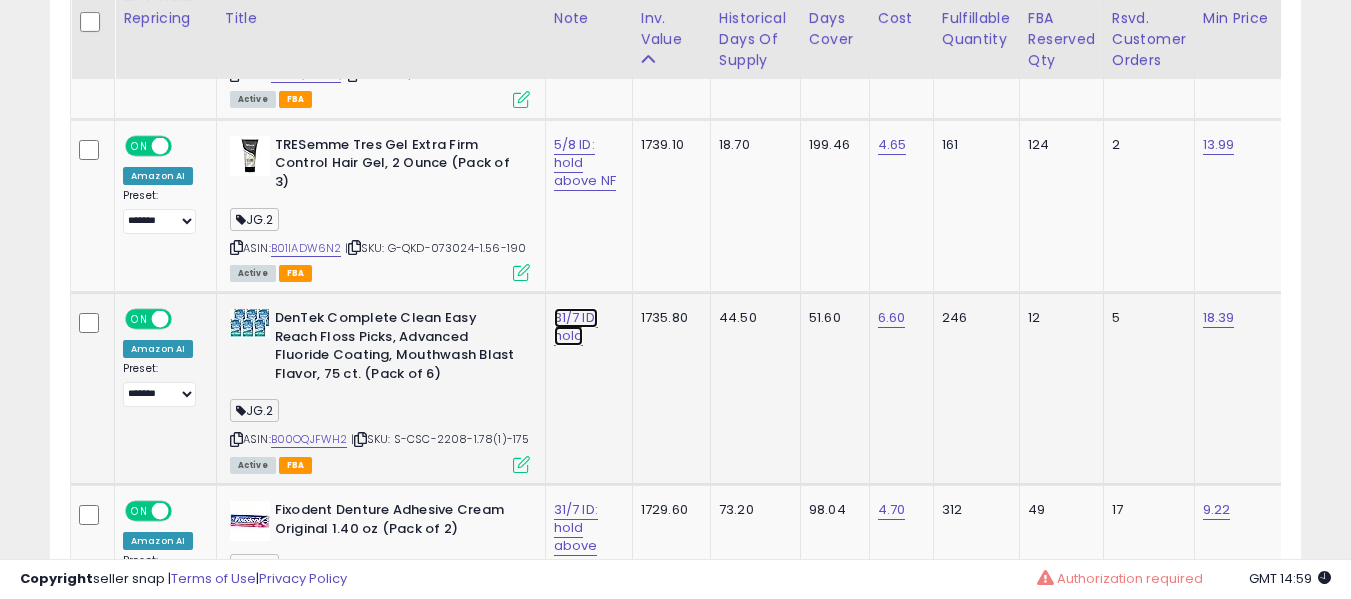 drag, startPoint x: 565, startPoint y: 315, endPoint x: 554, endPoint y: 311, distance: 11.7046995 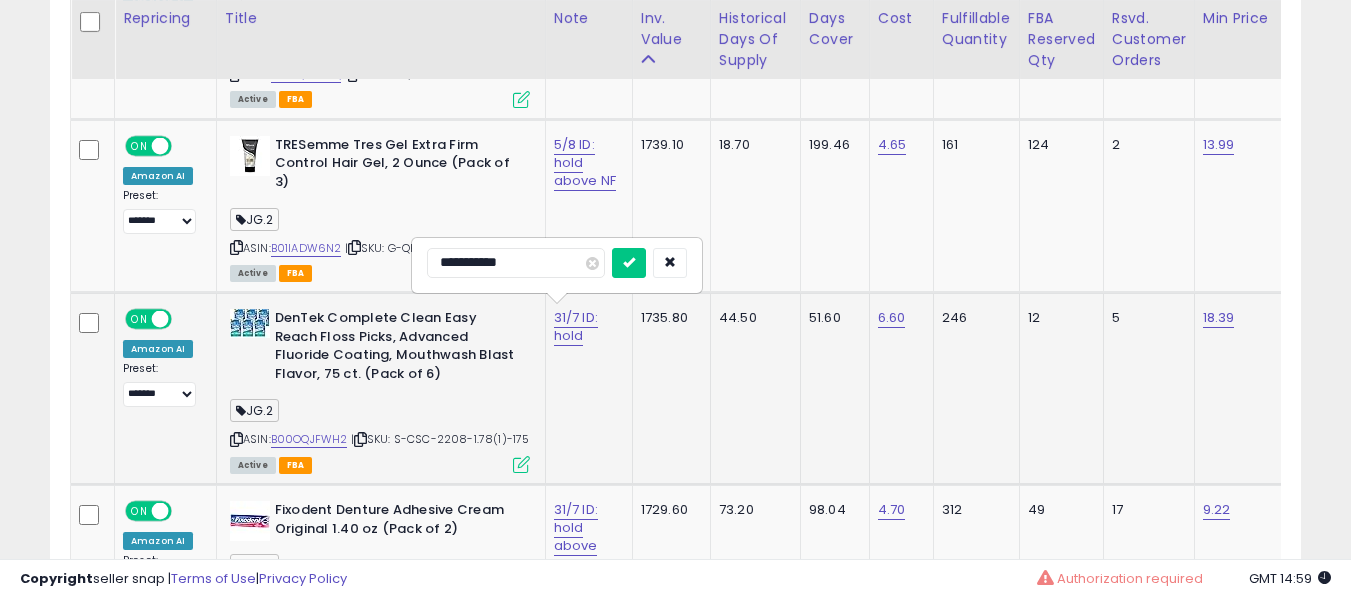 type on "**********" 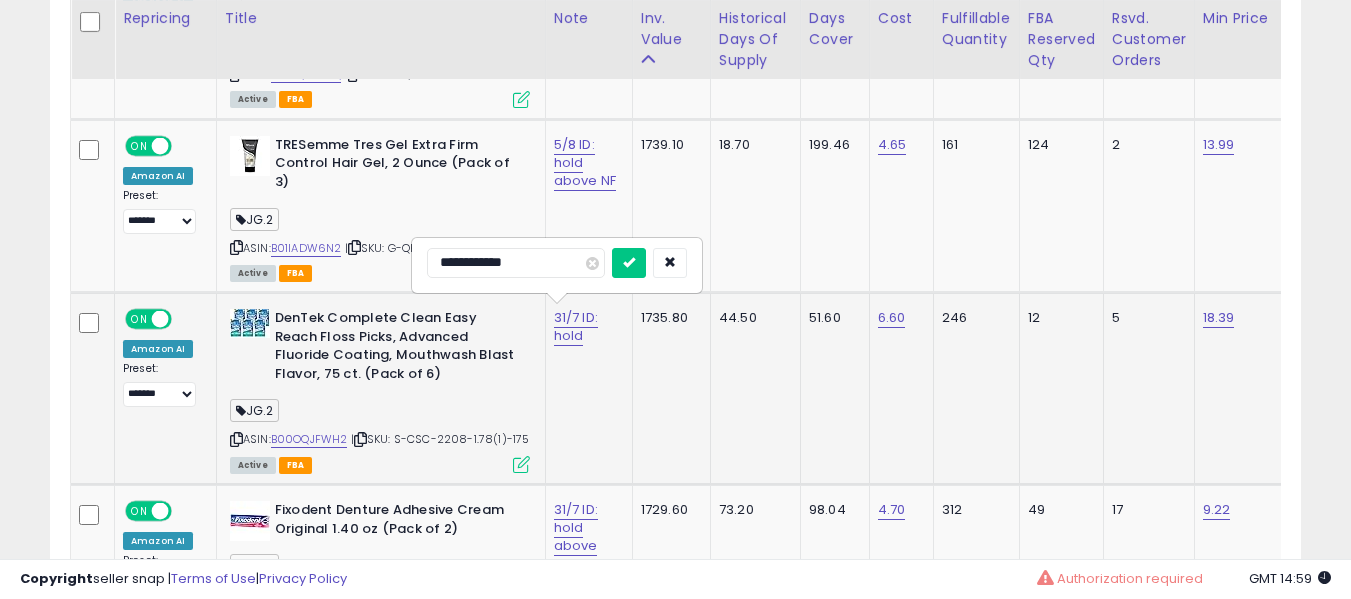 click at bounding box center (629, 263) 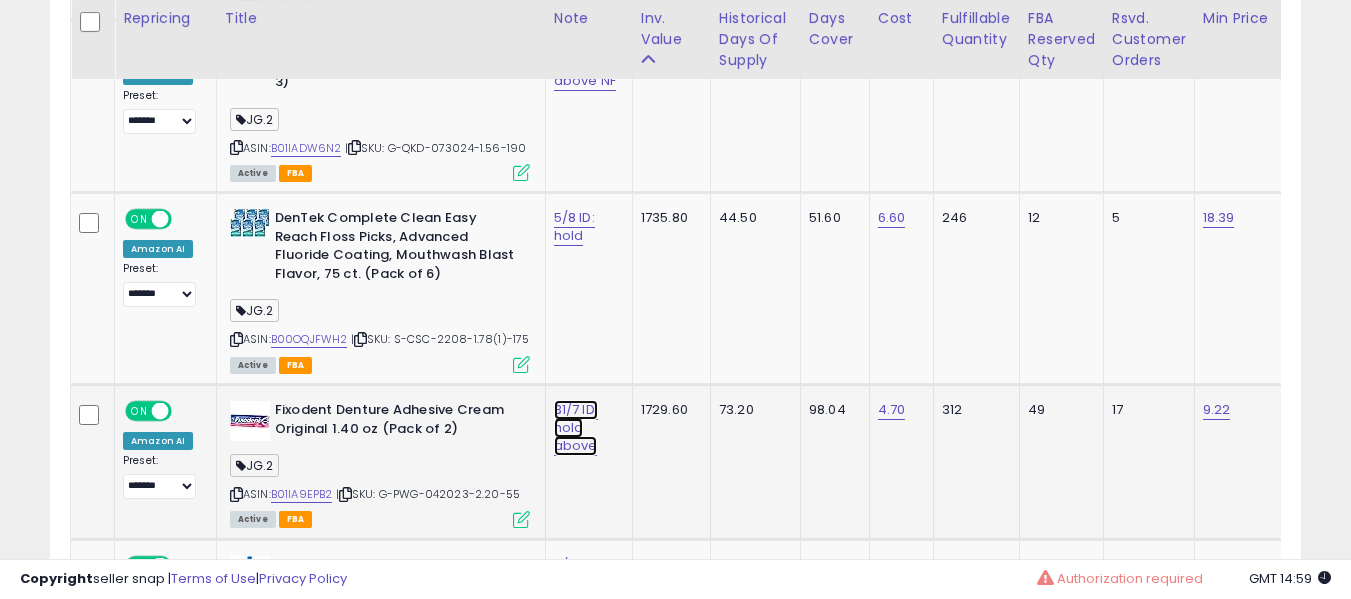 click on "31/7 ID: hold above" at bounding box center (585, -6138) 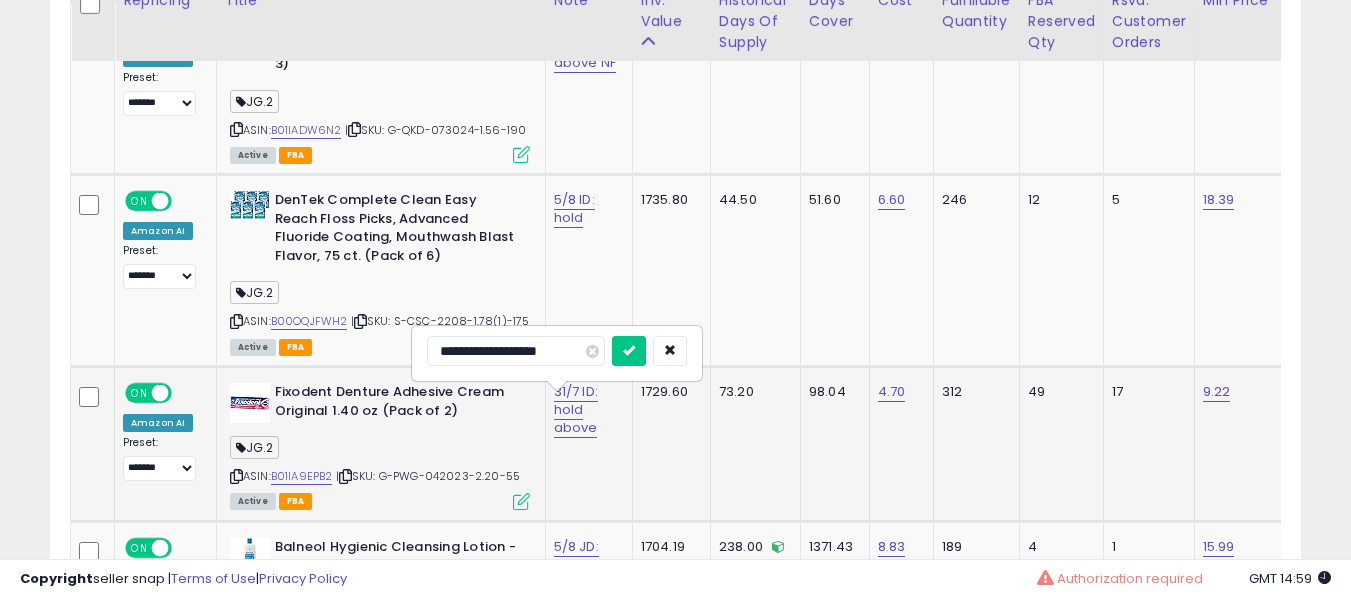 scroll, scrollTop: 7471, scrollLeft: 0, axis: vertical 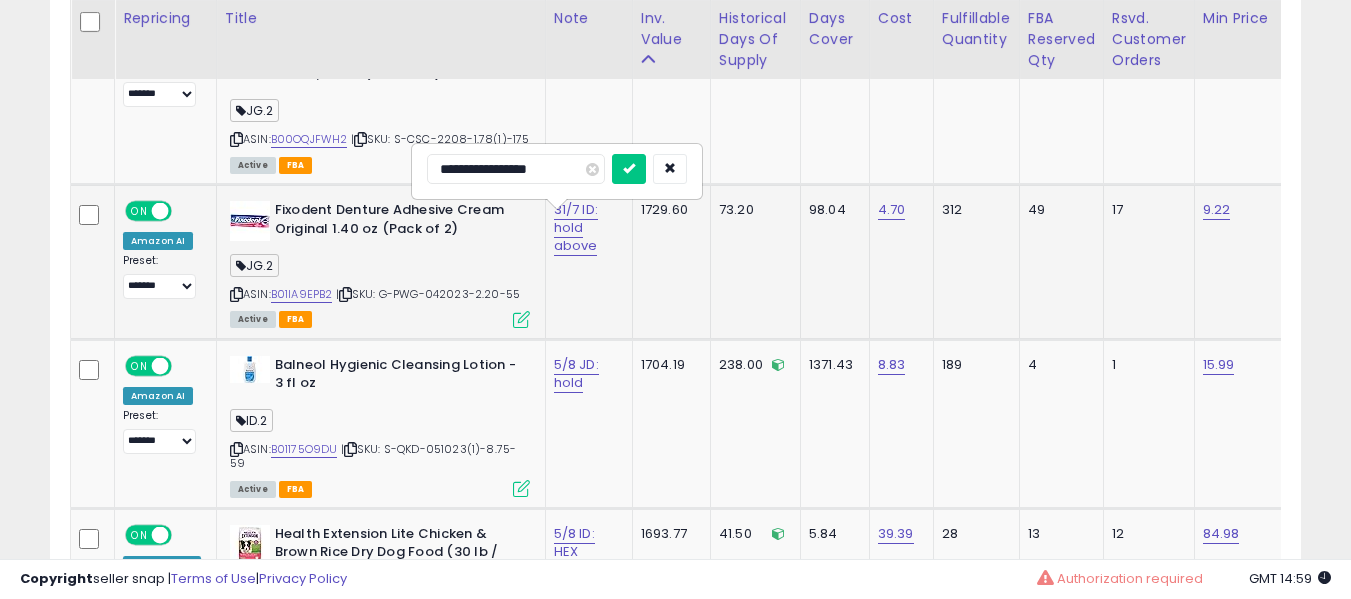 type on "**********" 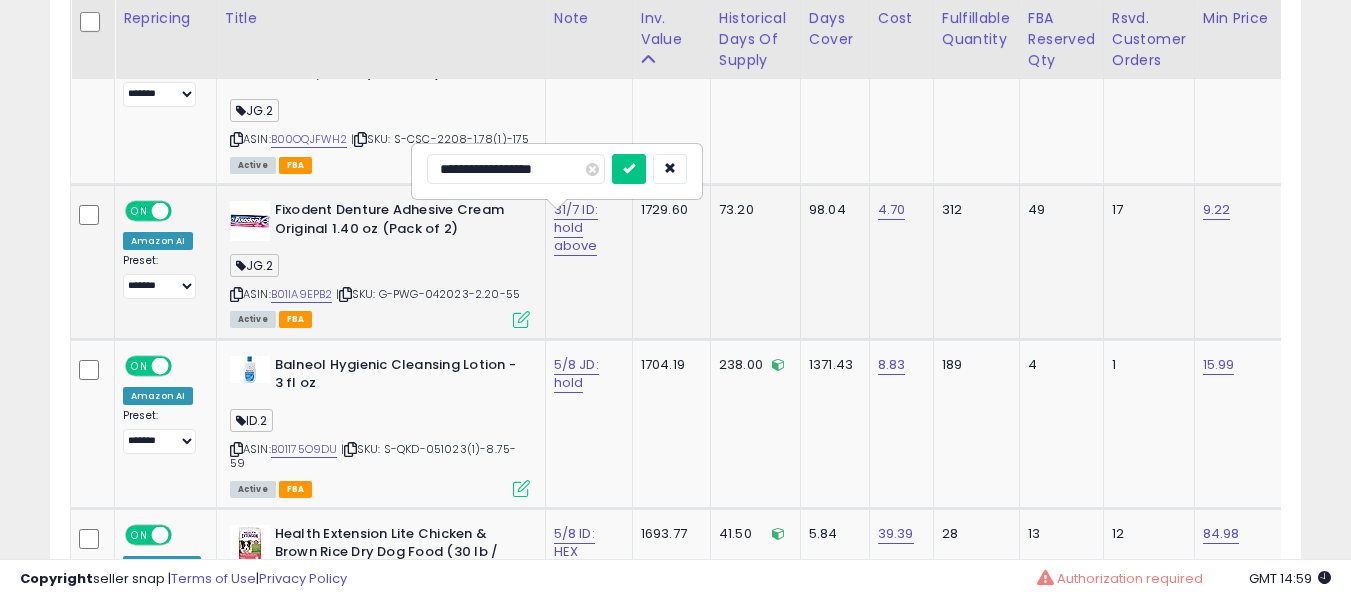 click at bounding box center (629, 169) 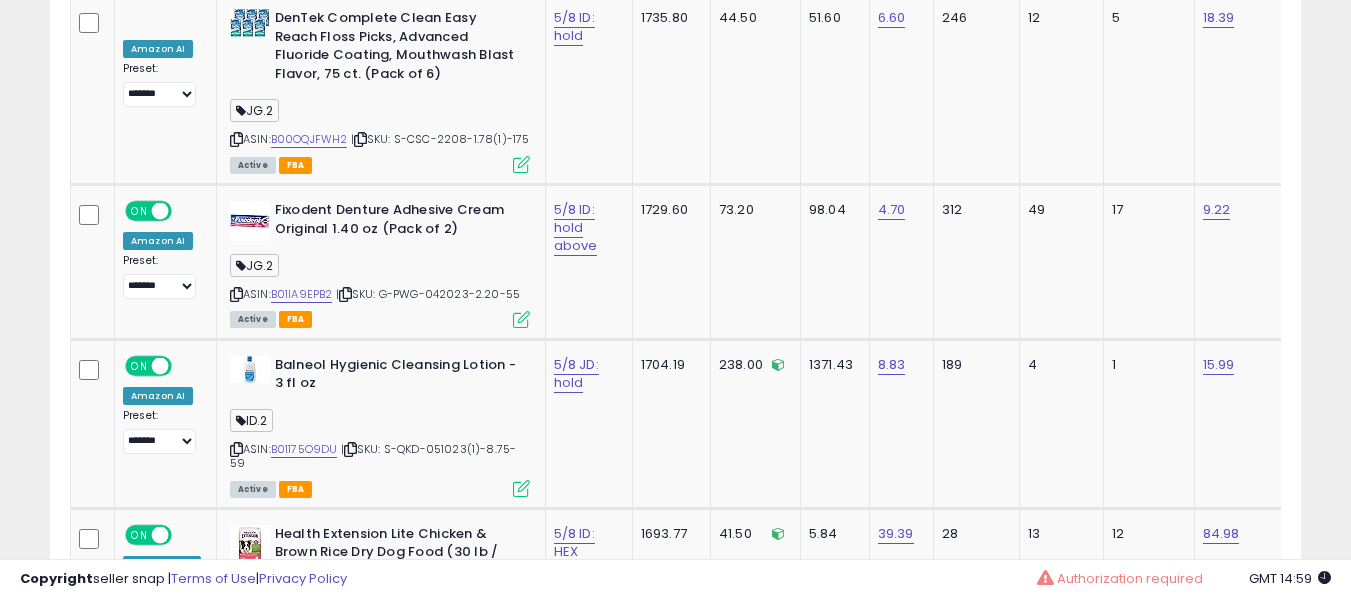 scroll, scrollTop: 6204, scrollLeft: 0, axis: vertical 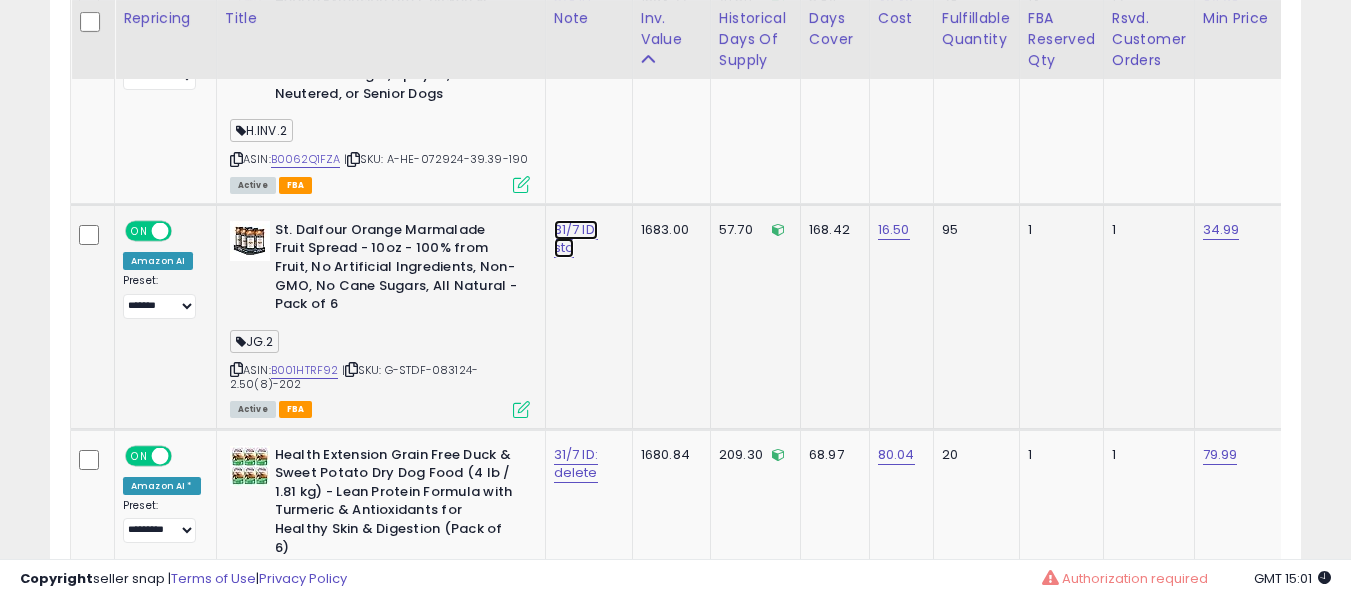 click on "31/7 ID: std" at bounding box center (585, -6871) 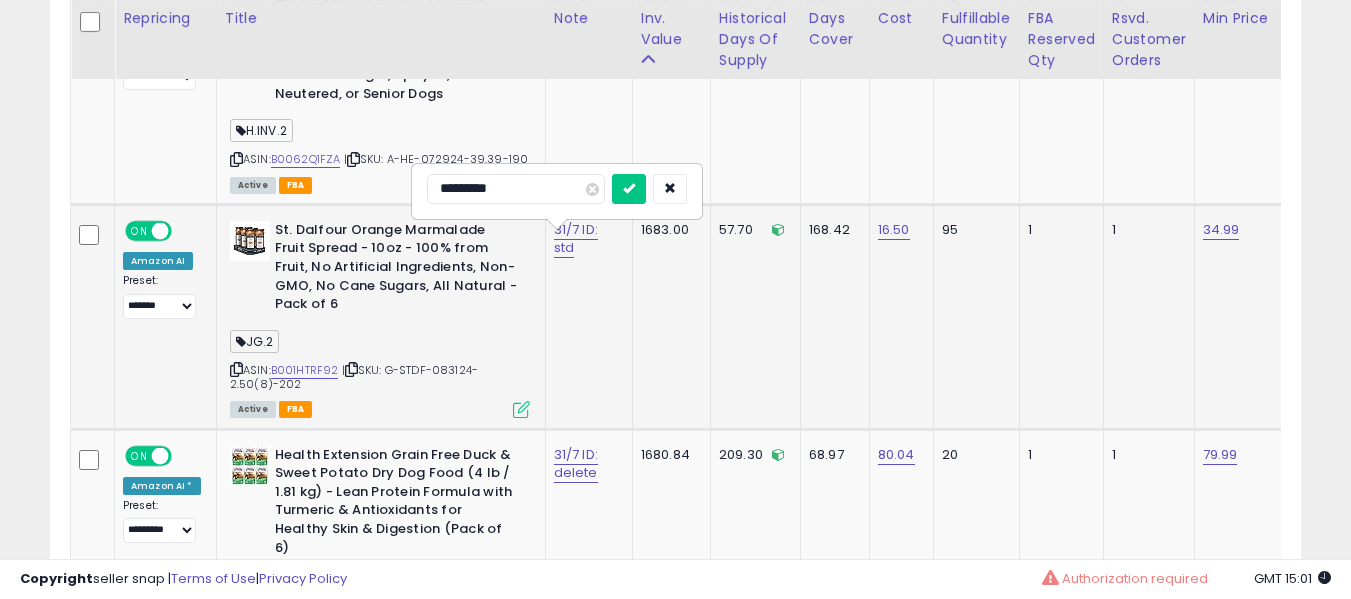 type on "**********" 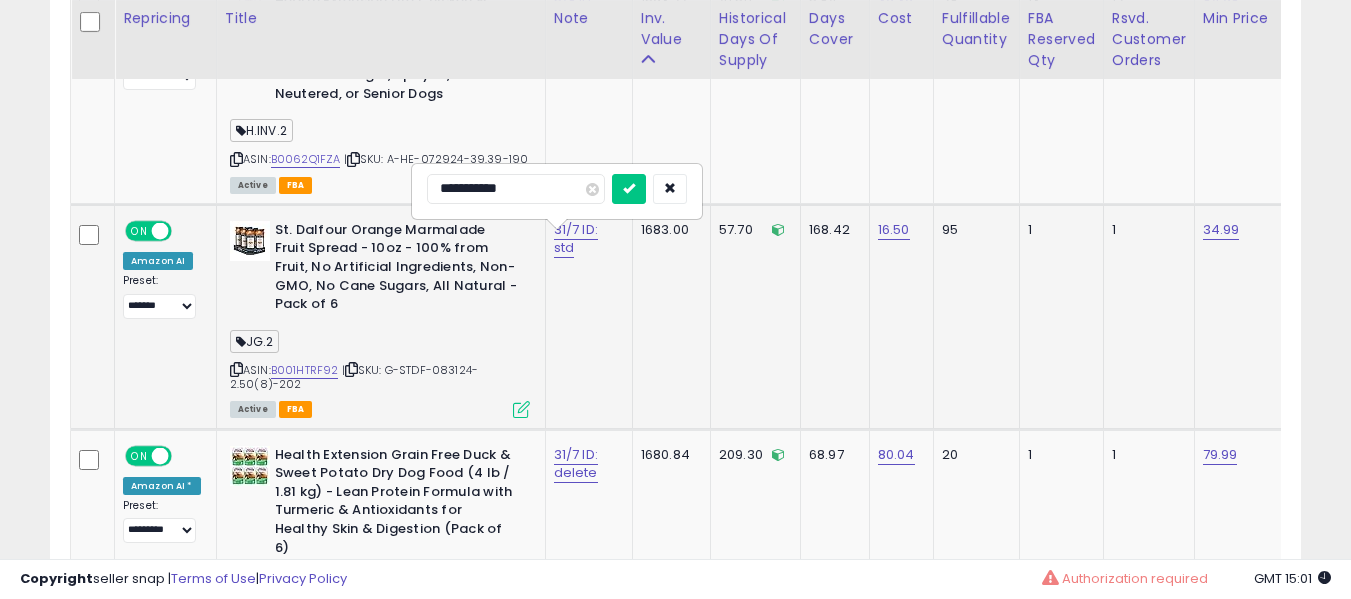 click at bounding box center (629, 189) 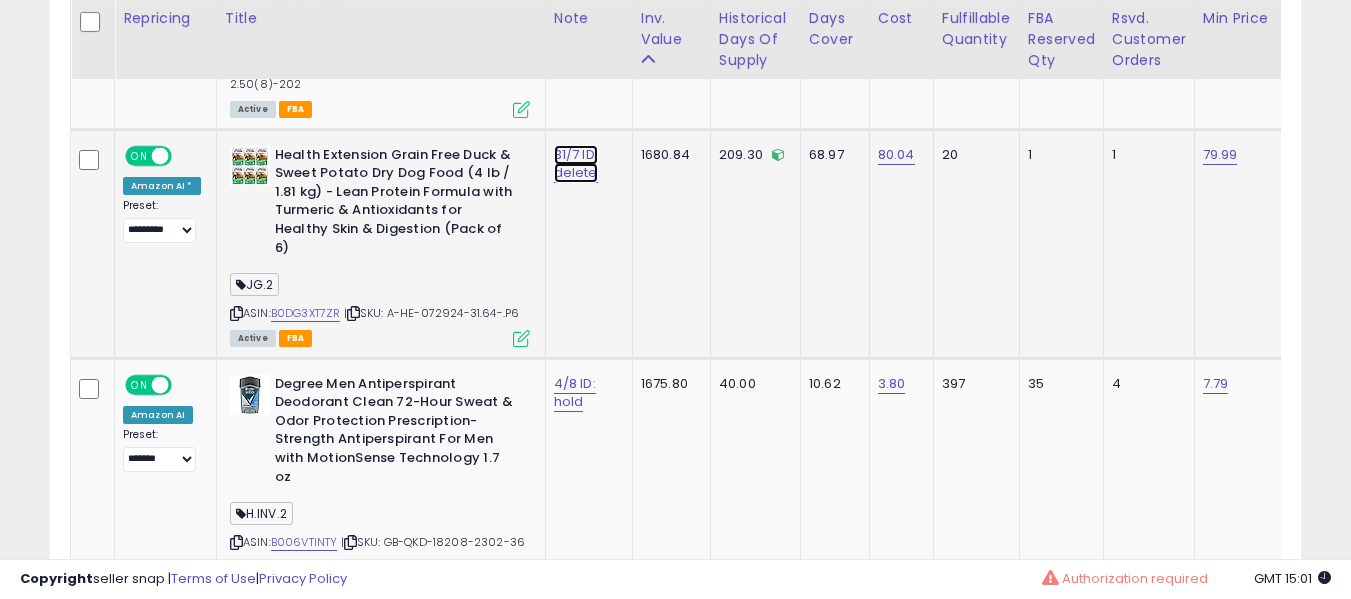 drag, startPoint x: 575, startPoint y: 166, endPoint x: 575, endPoint y: 182, distance: 16 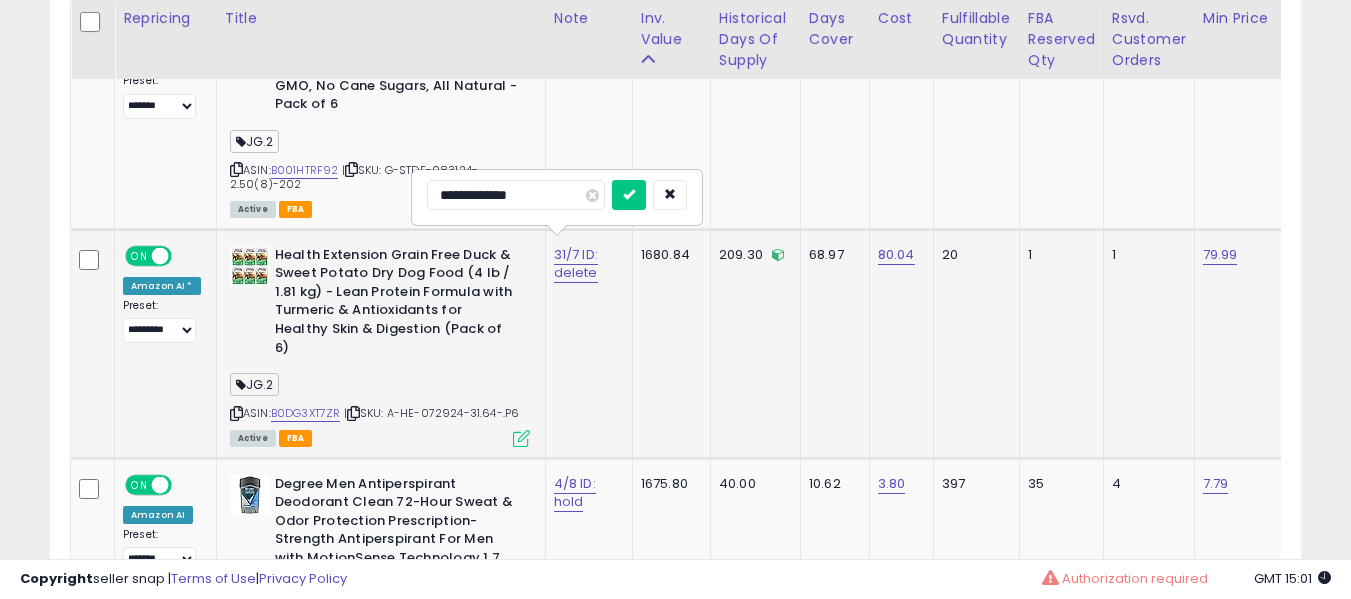 type on "**********" 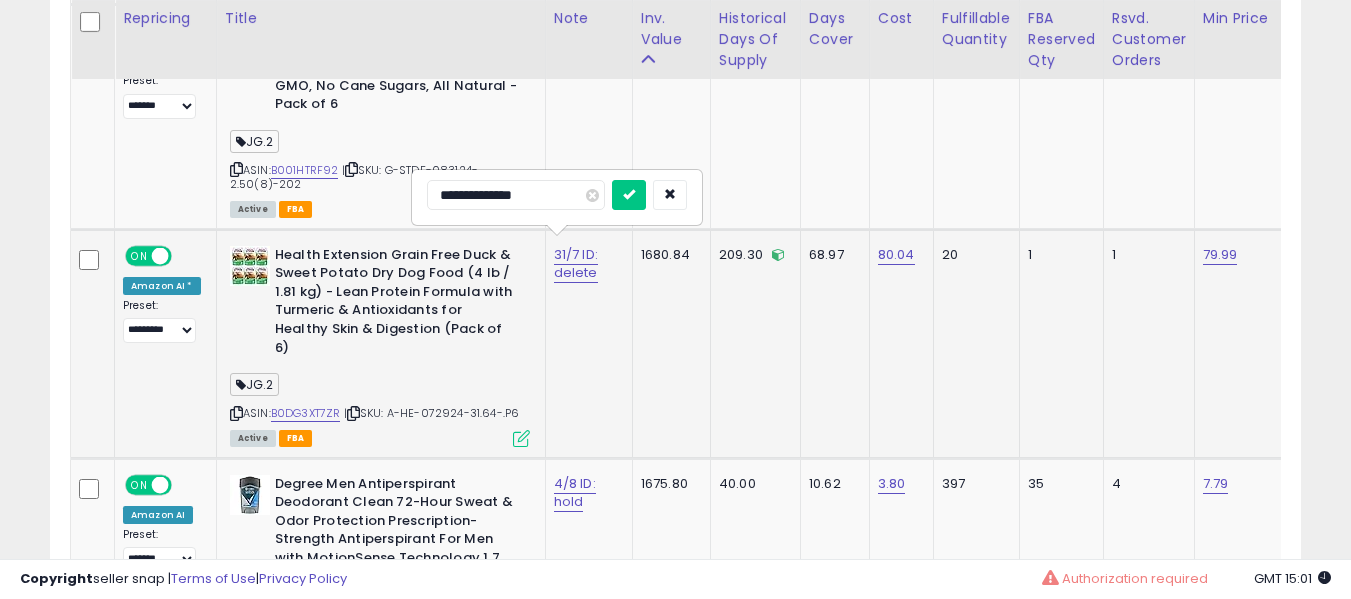 click at bounding box center [629, 195] 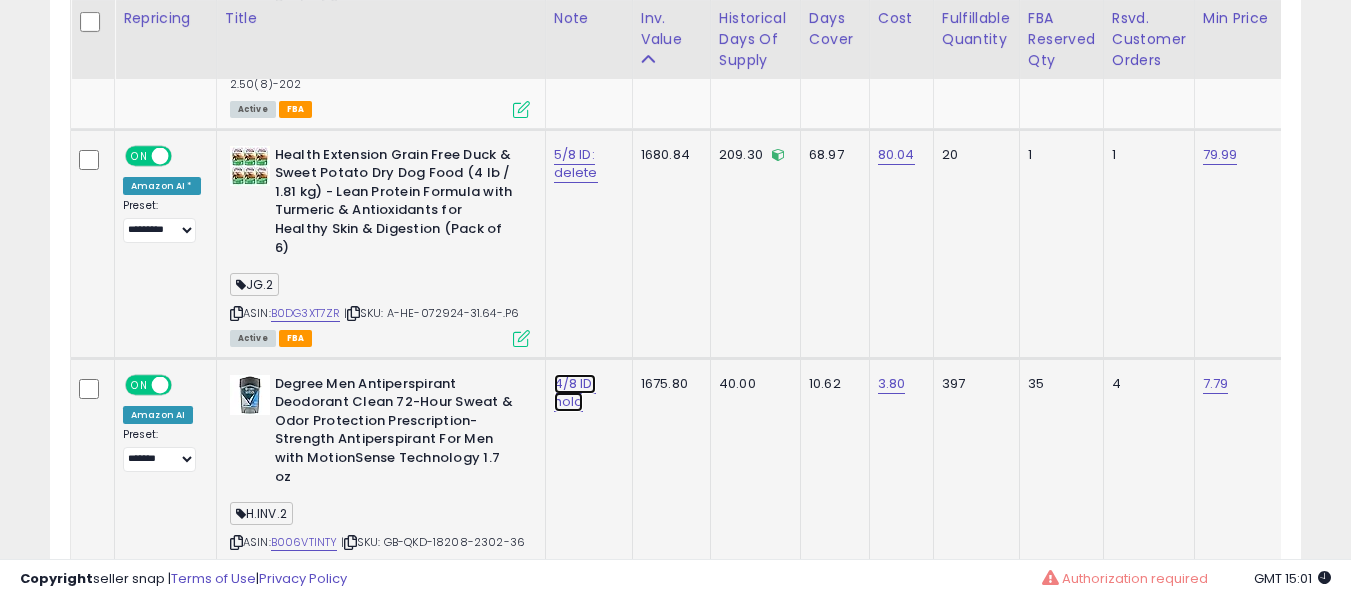 click on "4/8 ID: hold" at bounding box center [585, -7171] 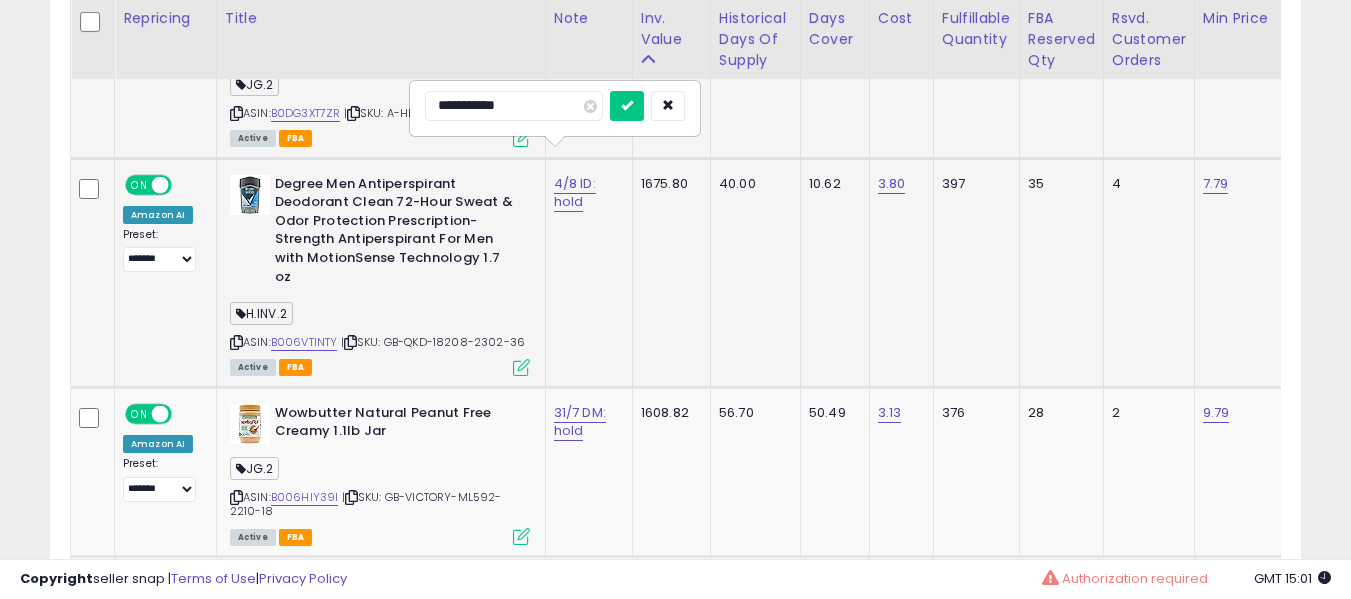 type on "**********" 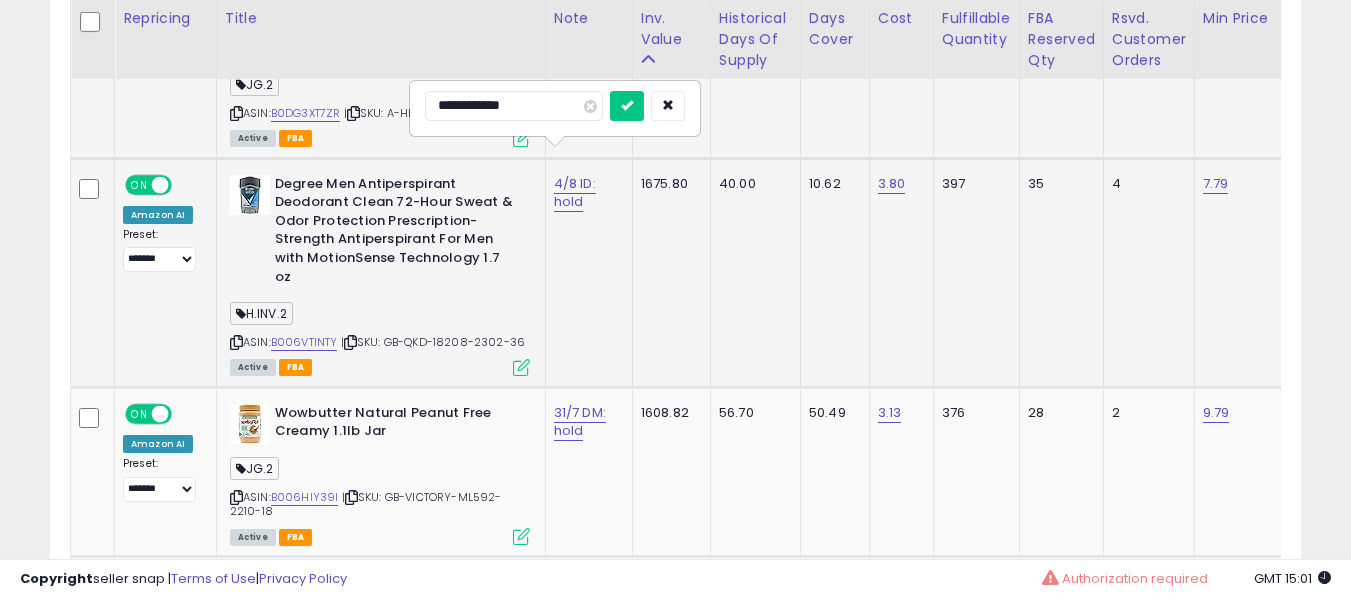 click at bounding box center (627, 106) 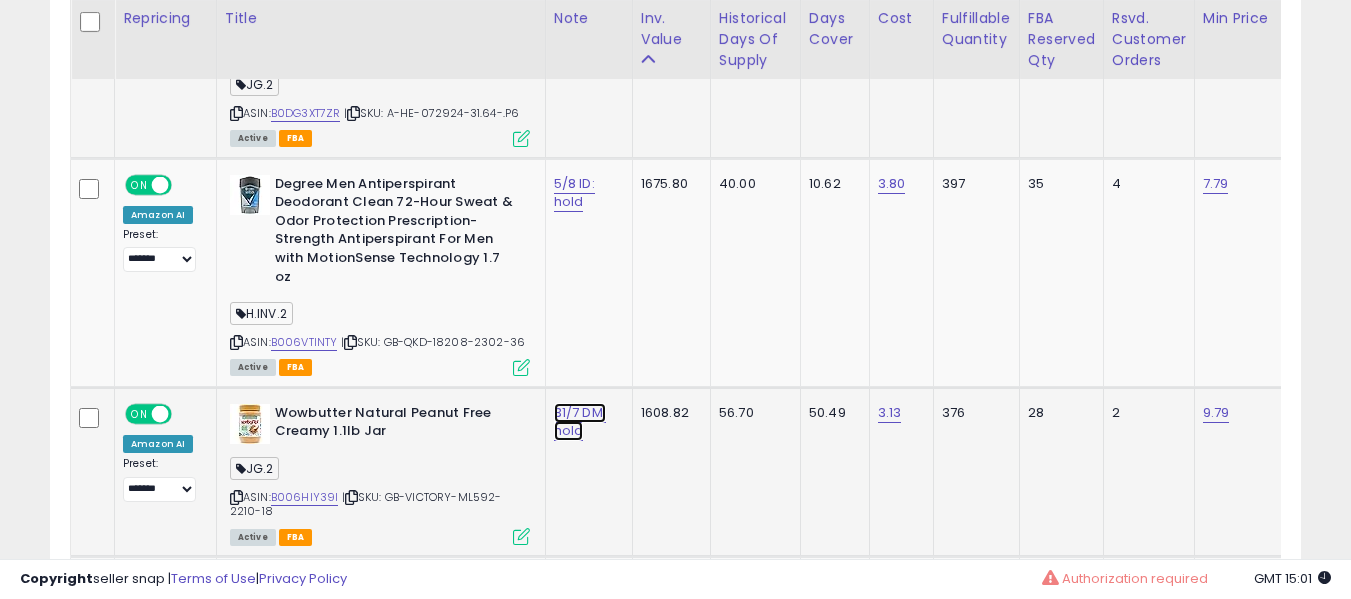 click on "31/7 DM: hold" at bounding box center (585, -7371) 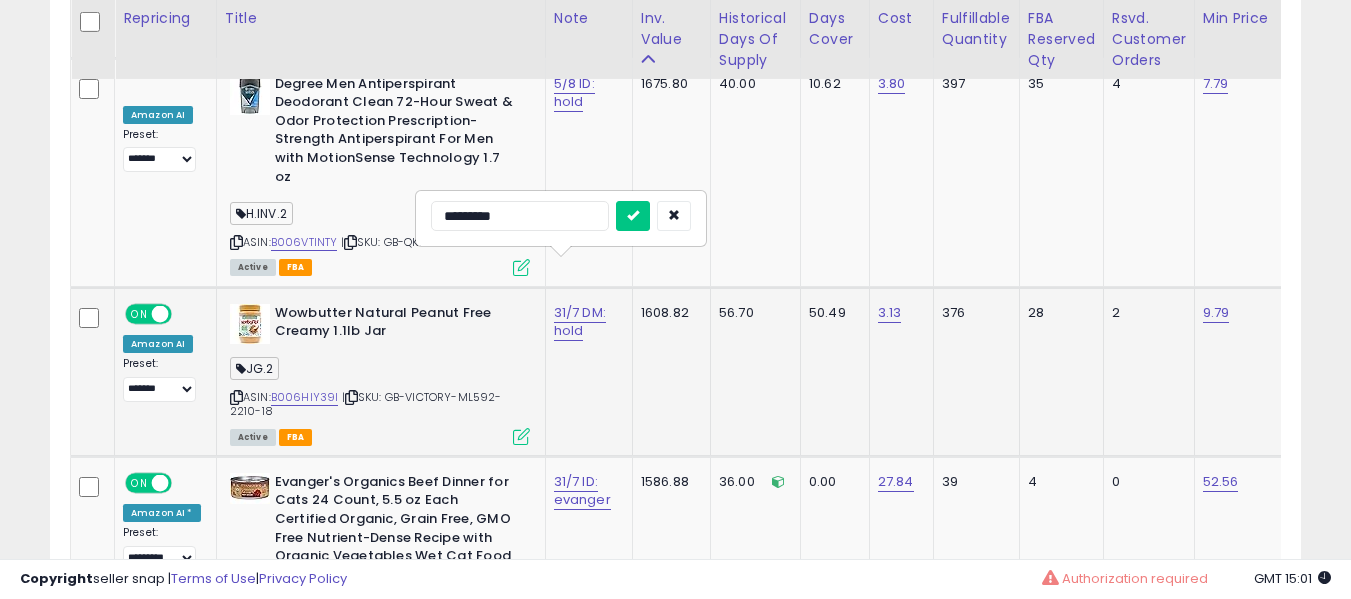 type on "**********" 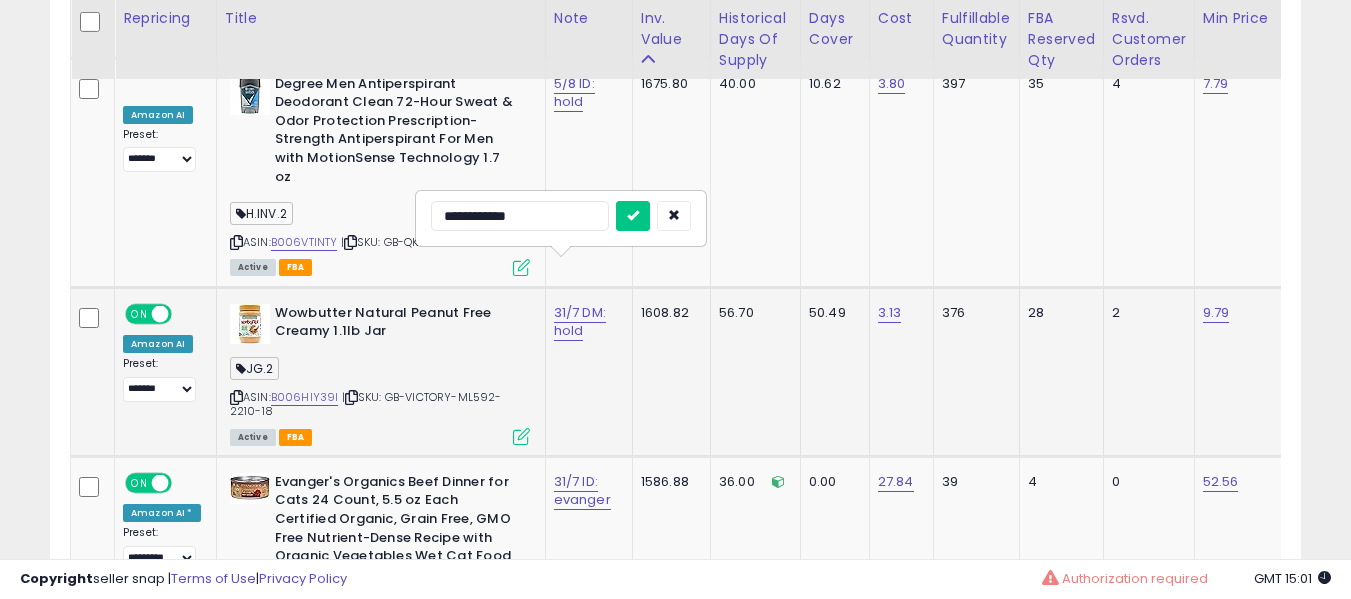 click at bounding box center (633, 216) 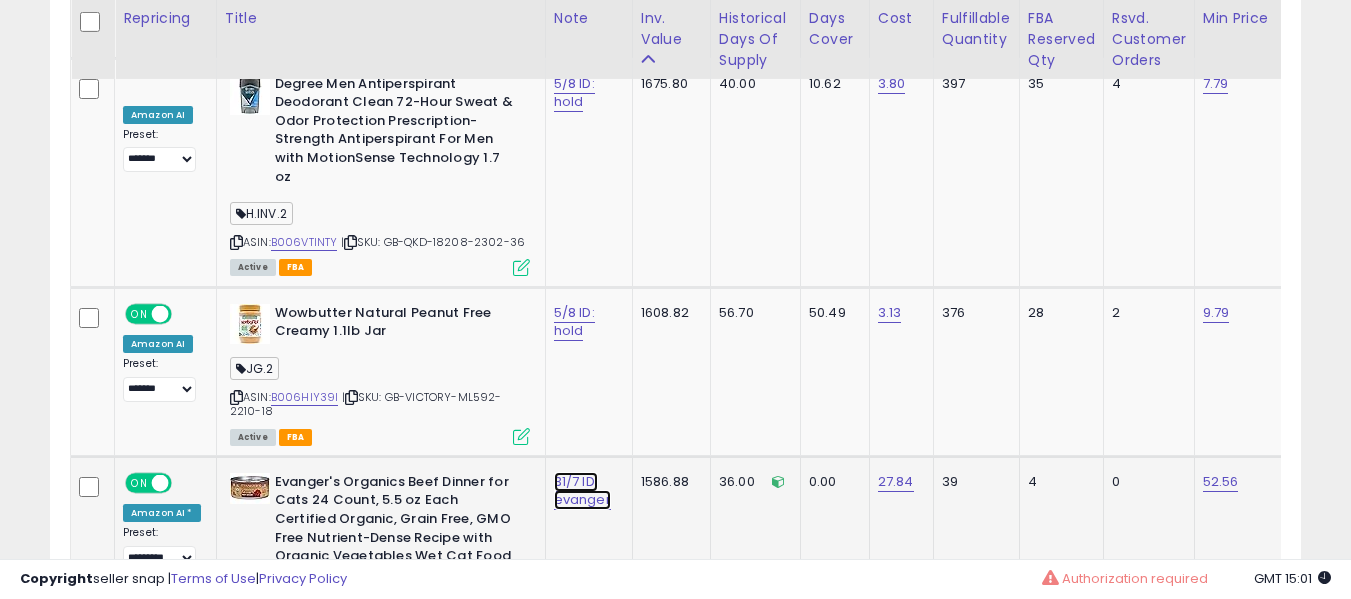 click on "31/7 ID: evanger" at bounding box center [585, -7471] 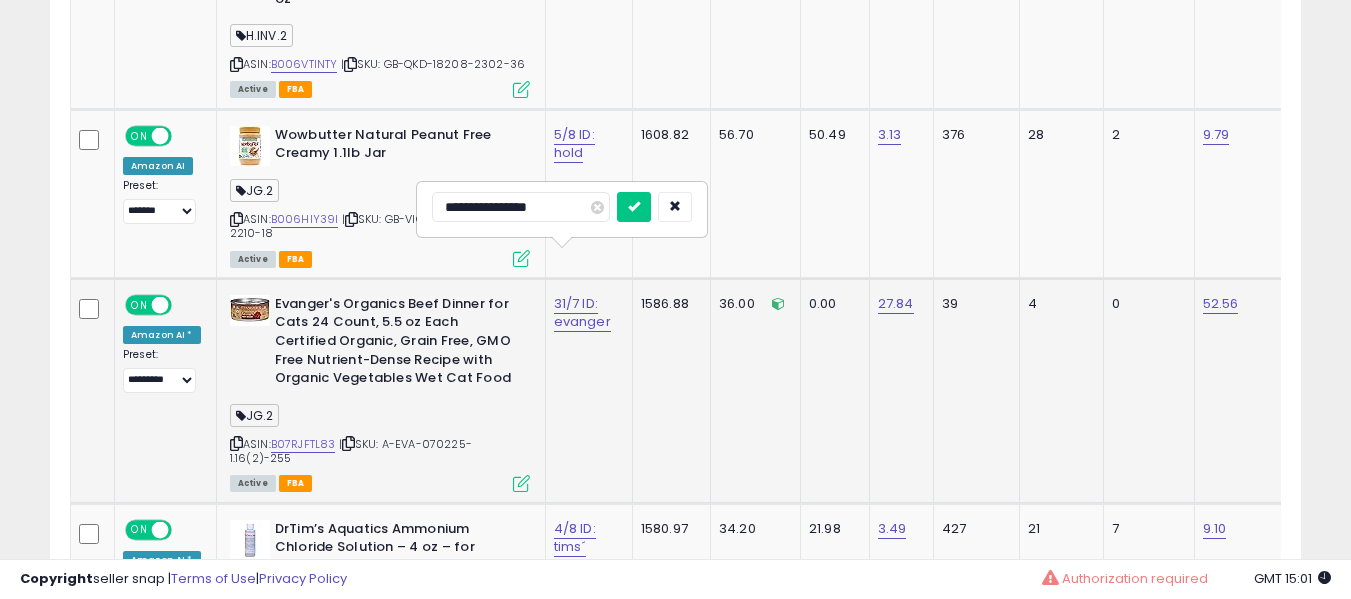 scroll, scrollTop: 8804, scrollLeft: 0, axis: vertical 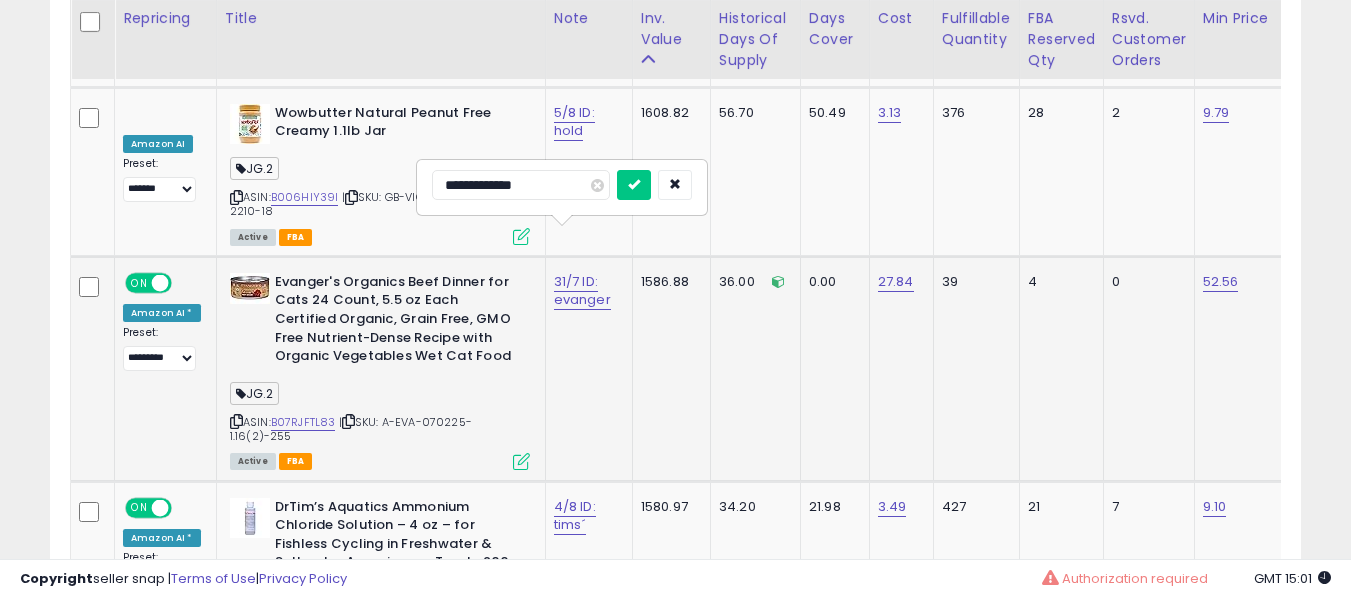 type on "**********" 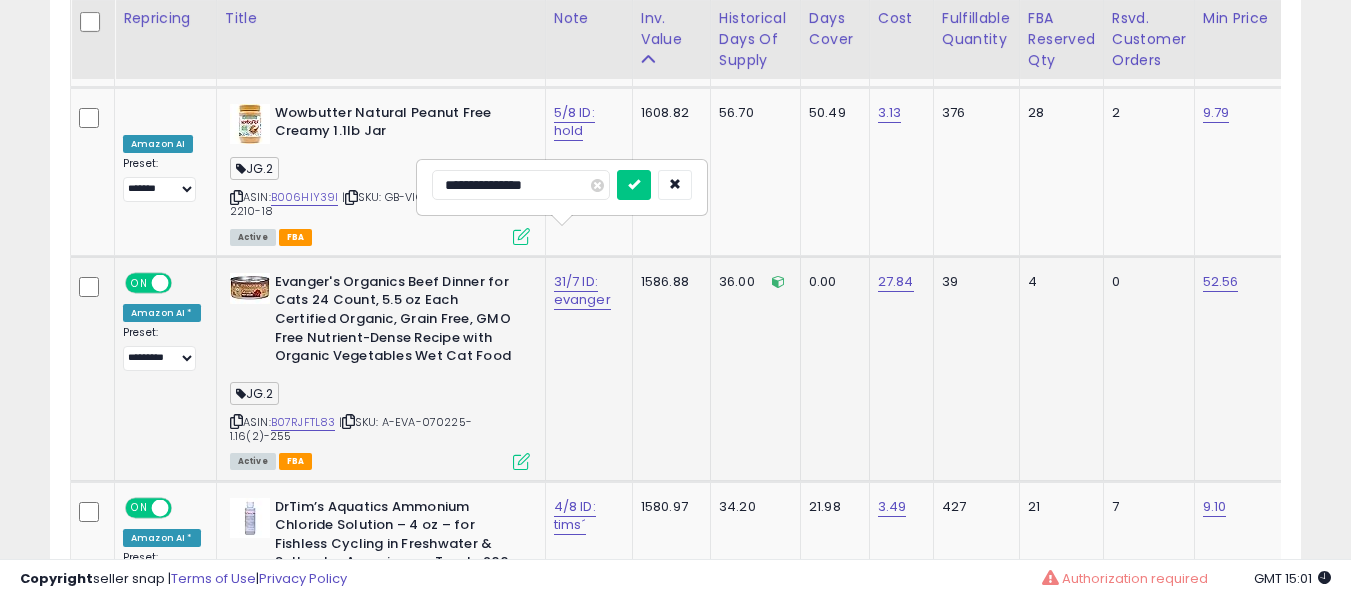 click at bounding box center (634, 185) 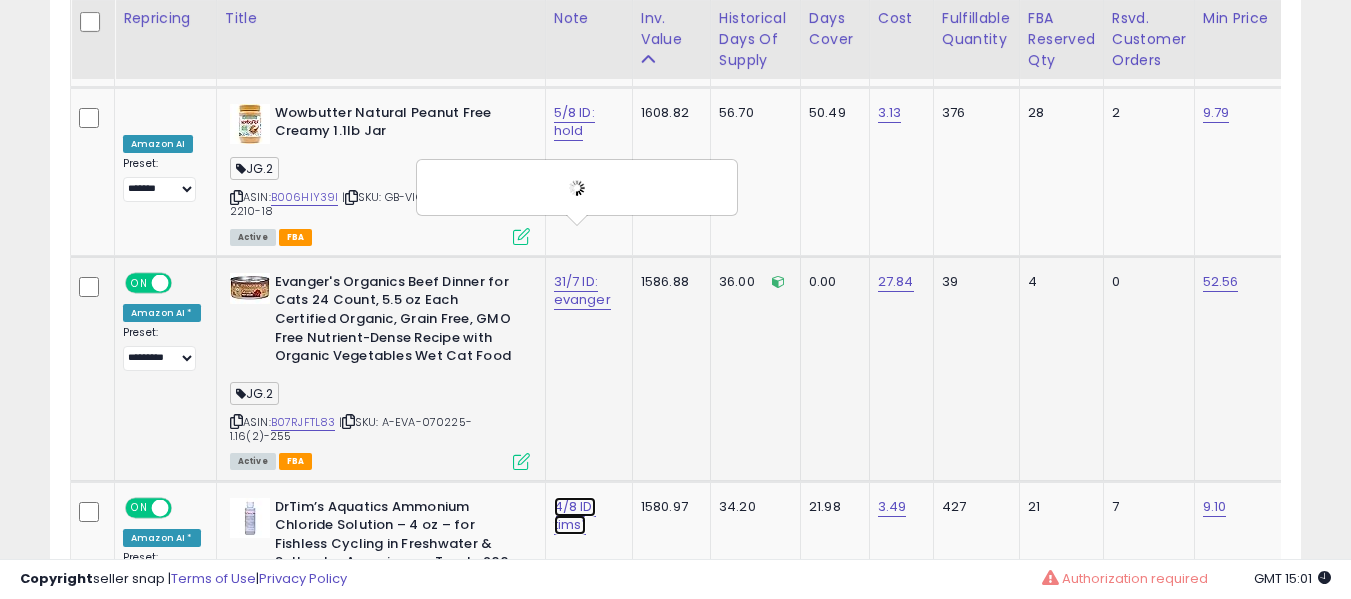 click on "4/8 ID: tims´" at bounding box center (585, -7671) 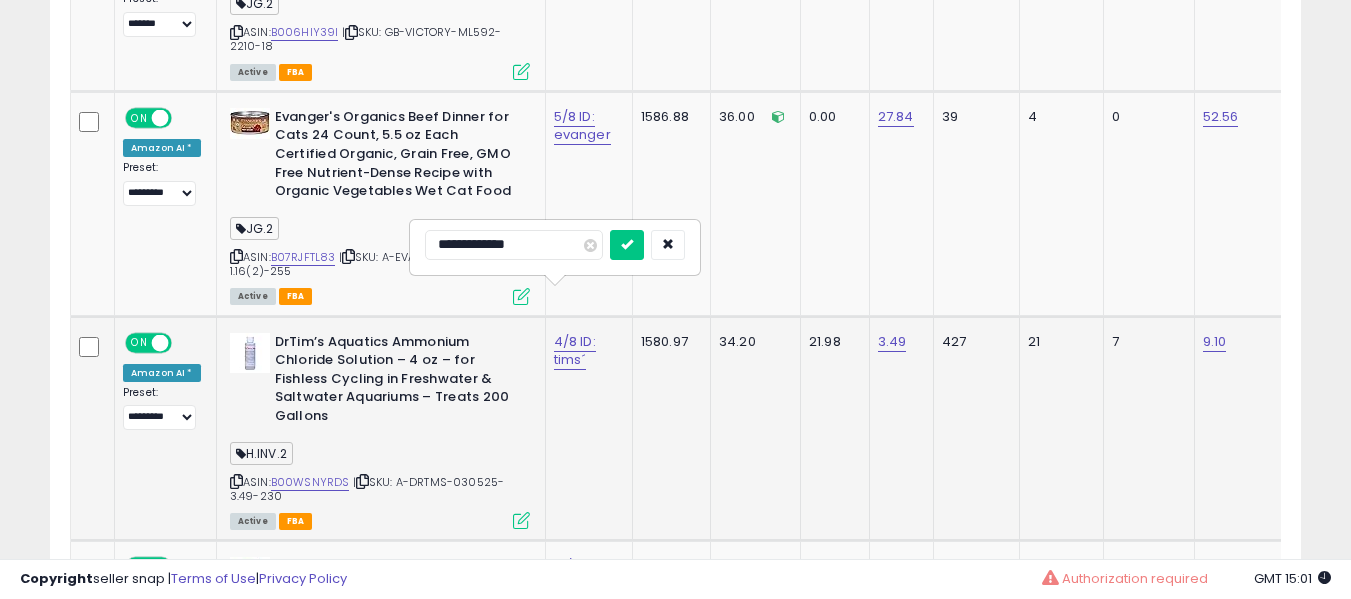 scroll, scrollTop: 9004, scrollLeft: 0, axis: vertical 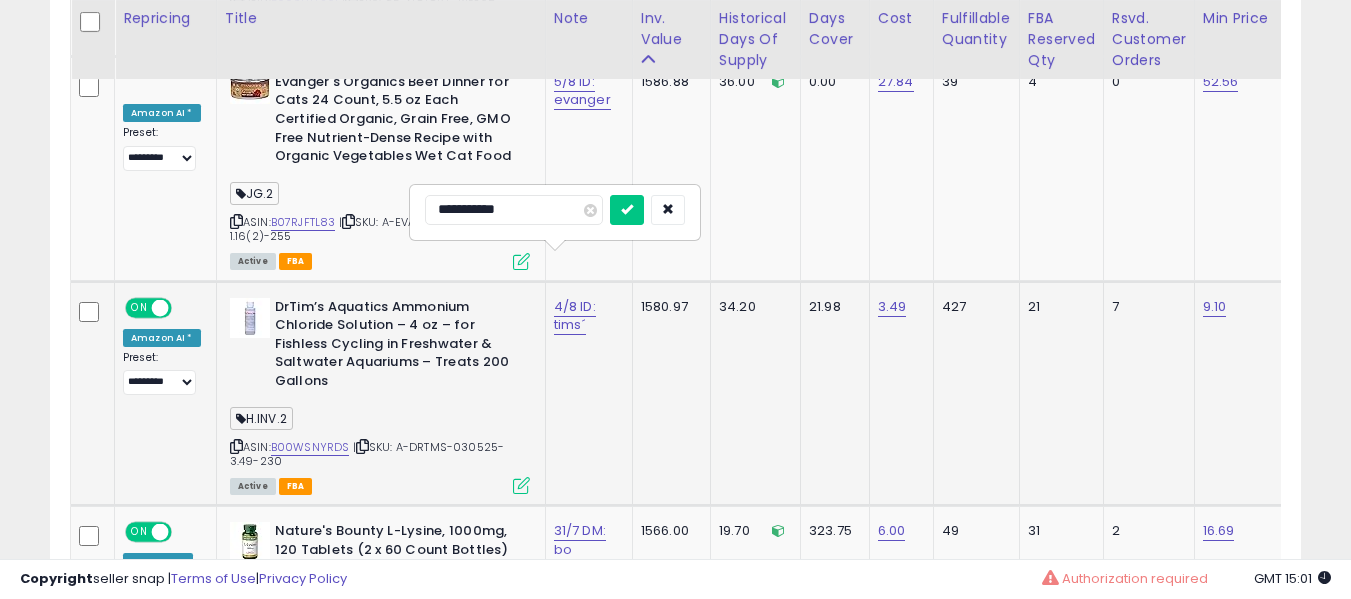 type on "**********" 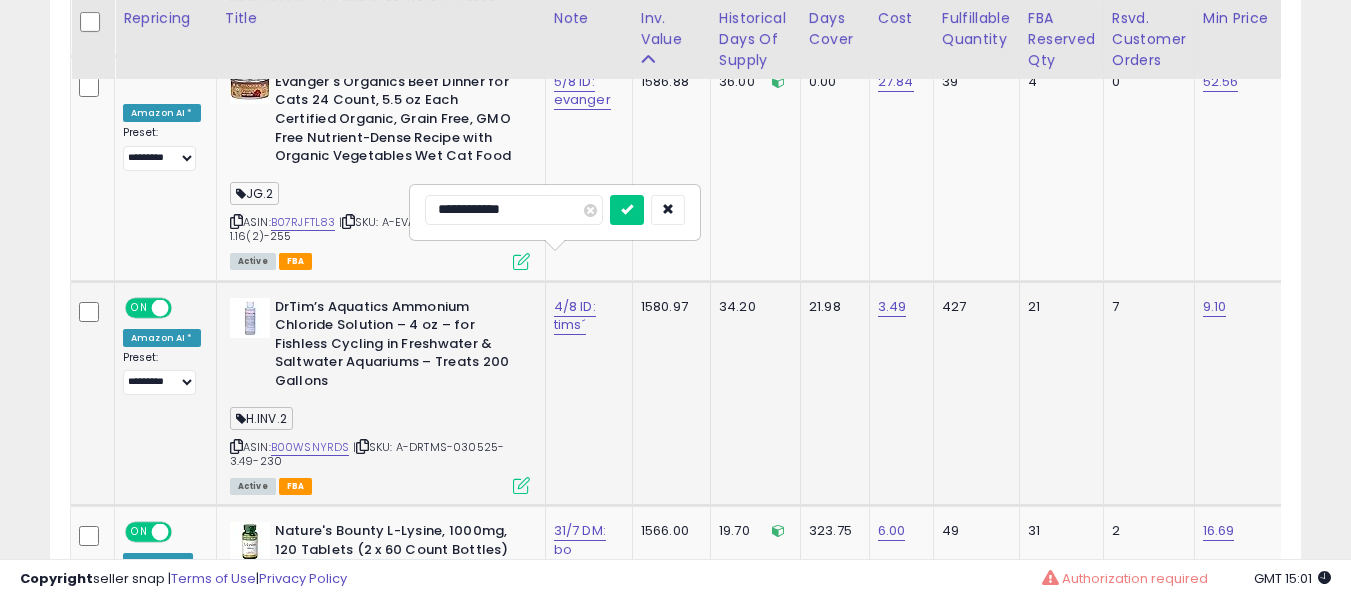 click at bounding box center [627, 210] 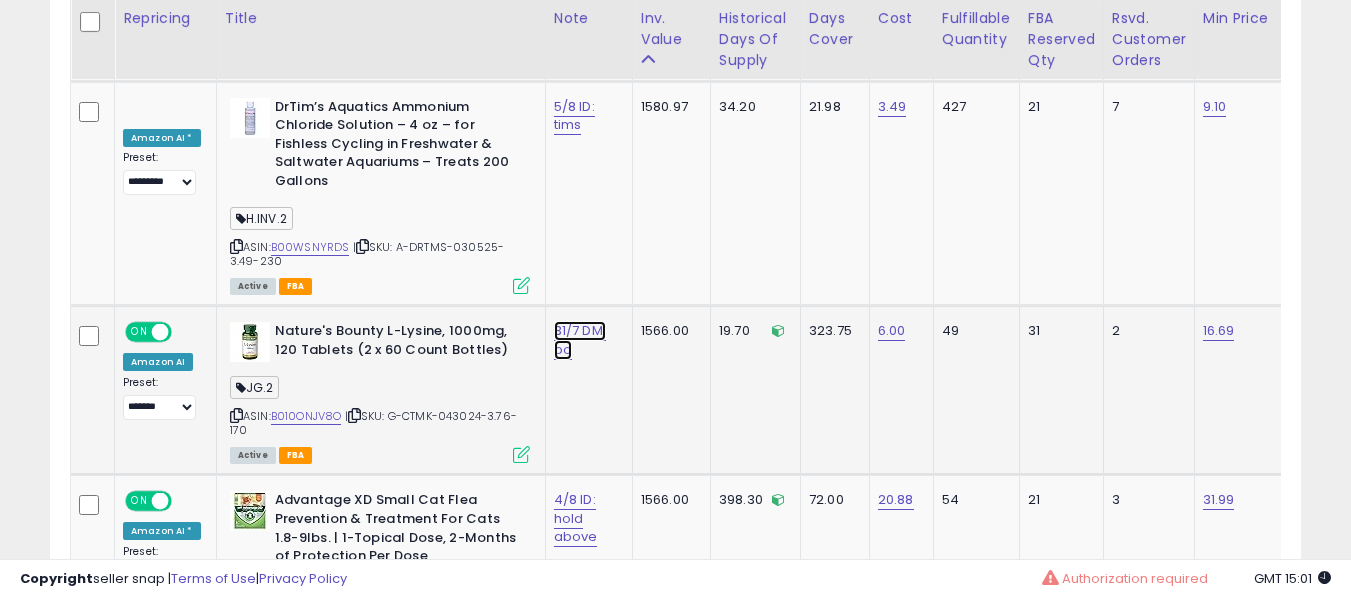 click on "31/7 DM: bo" at bounding box center (585, -8071) 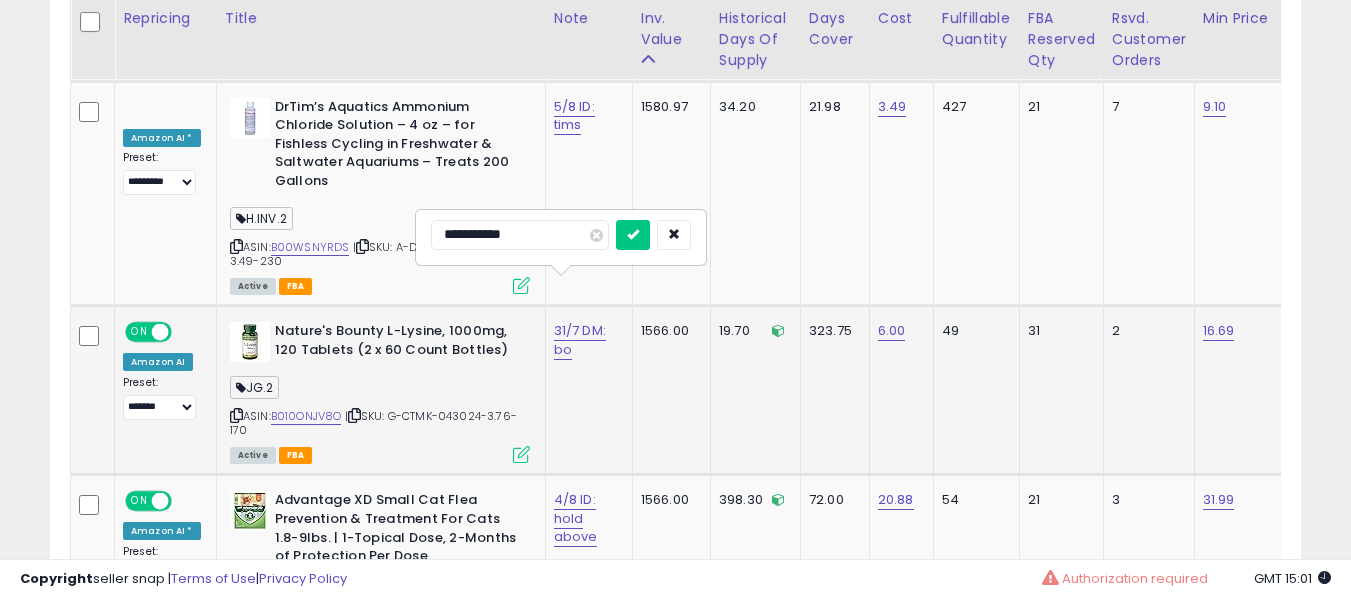type on "**********" 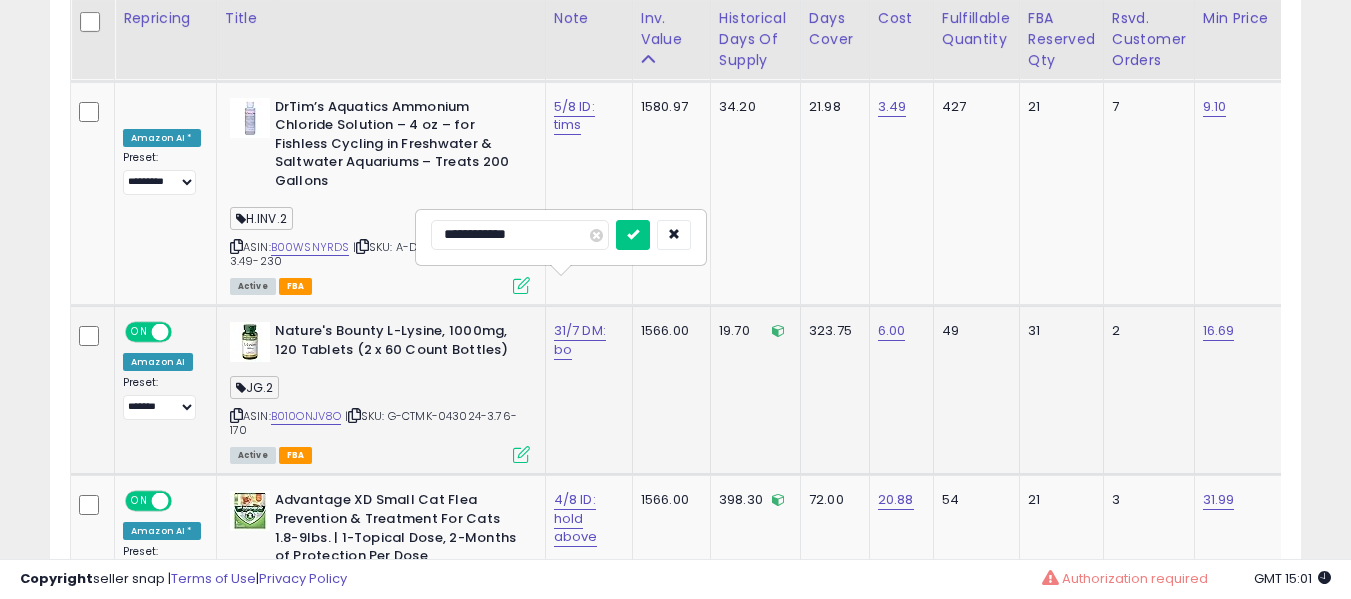 click at bounding box center (633, 235) 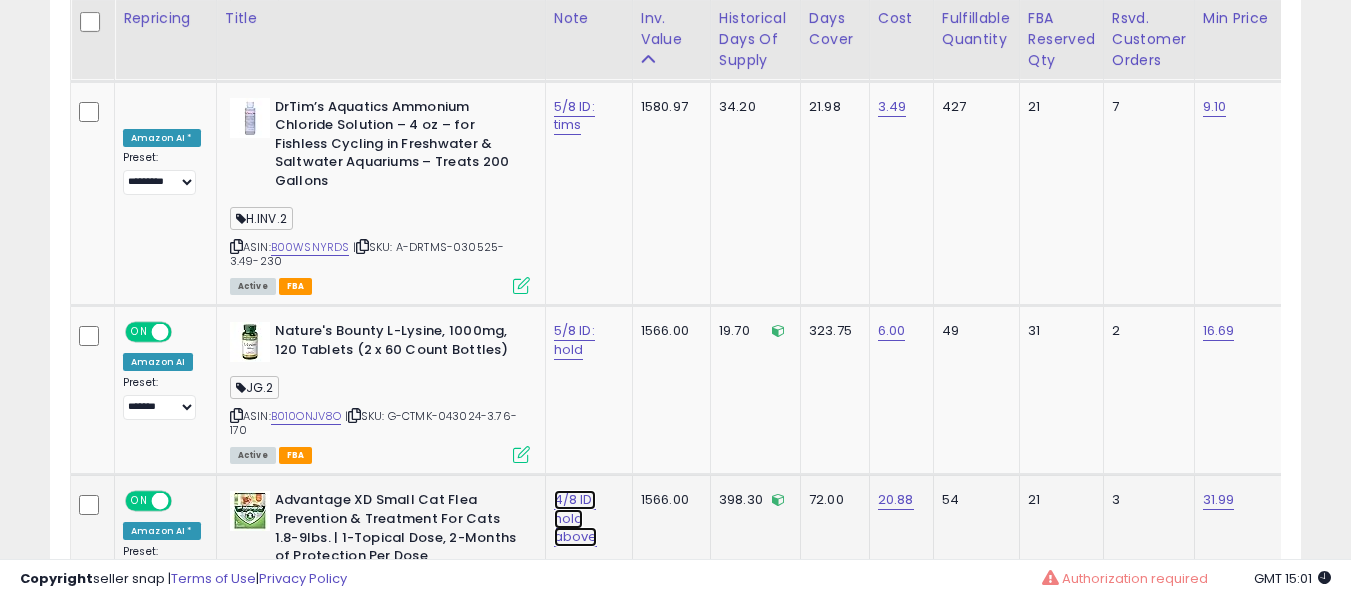 click on "4/8 ID: hold above" at bounding box center (585, -8071) 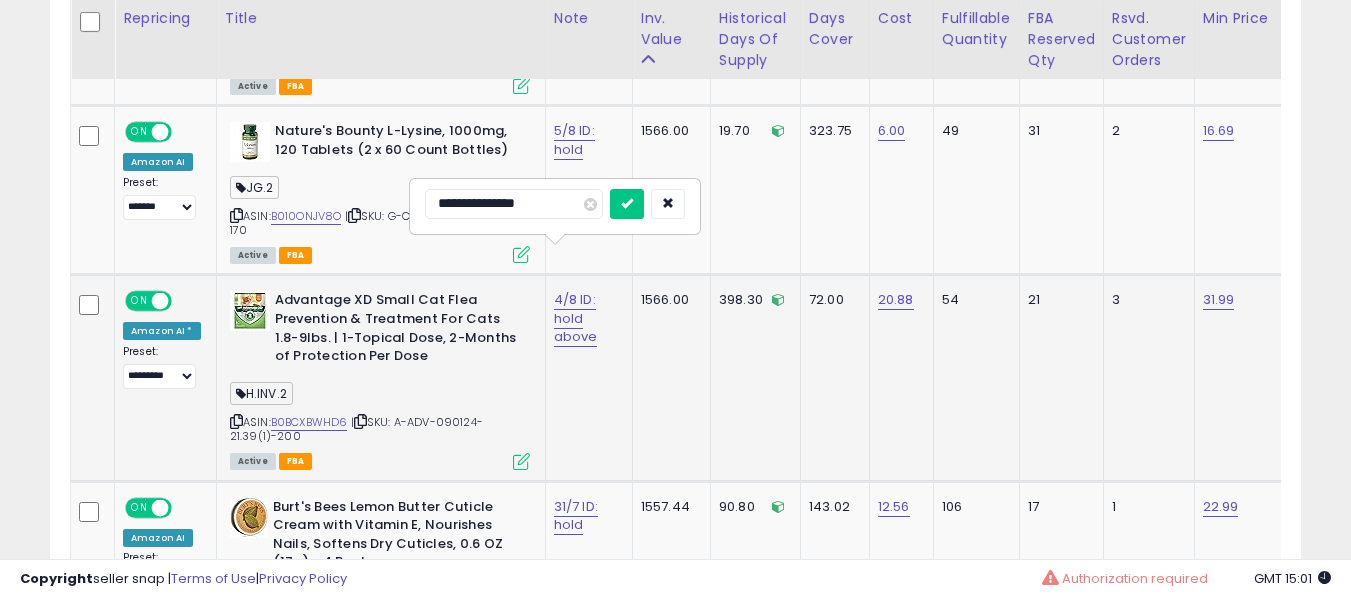 type on "**********" 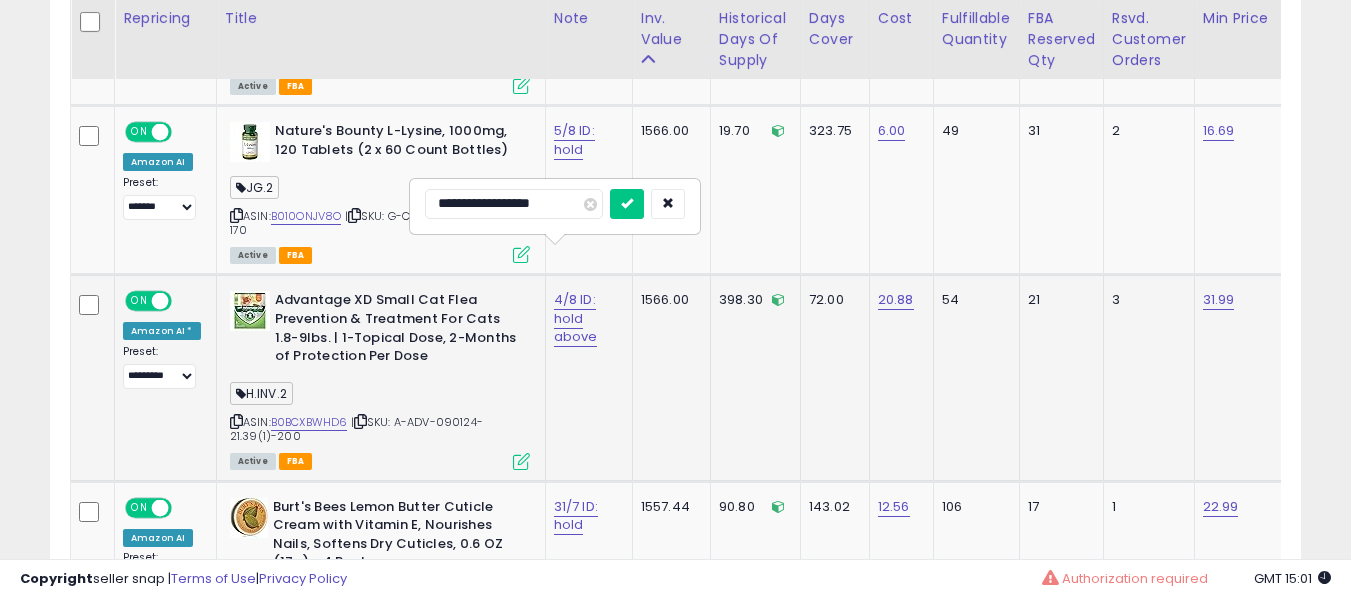 click at bounding box center [627, 204] 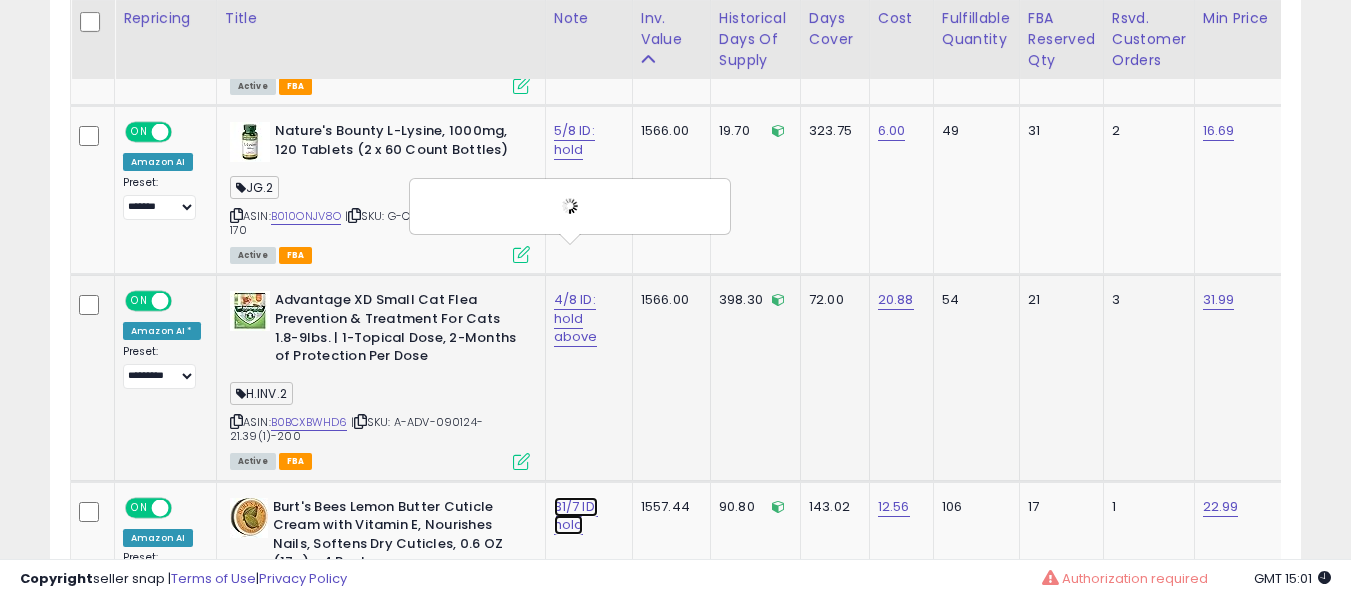 click on "31/7 ID: hold" at bounding box center [585, -8271] 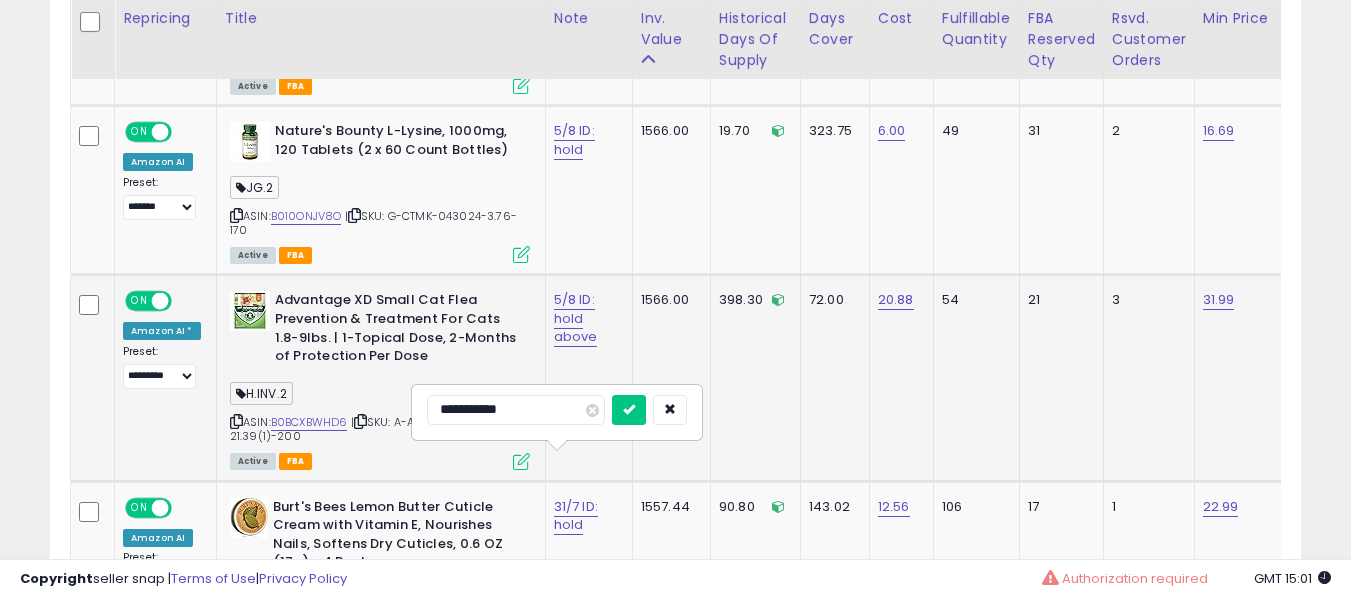 type on "**********" 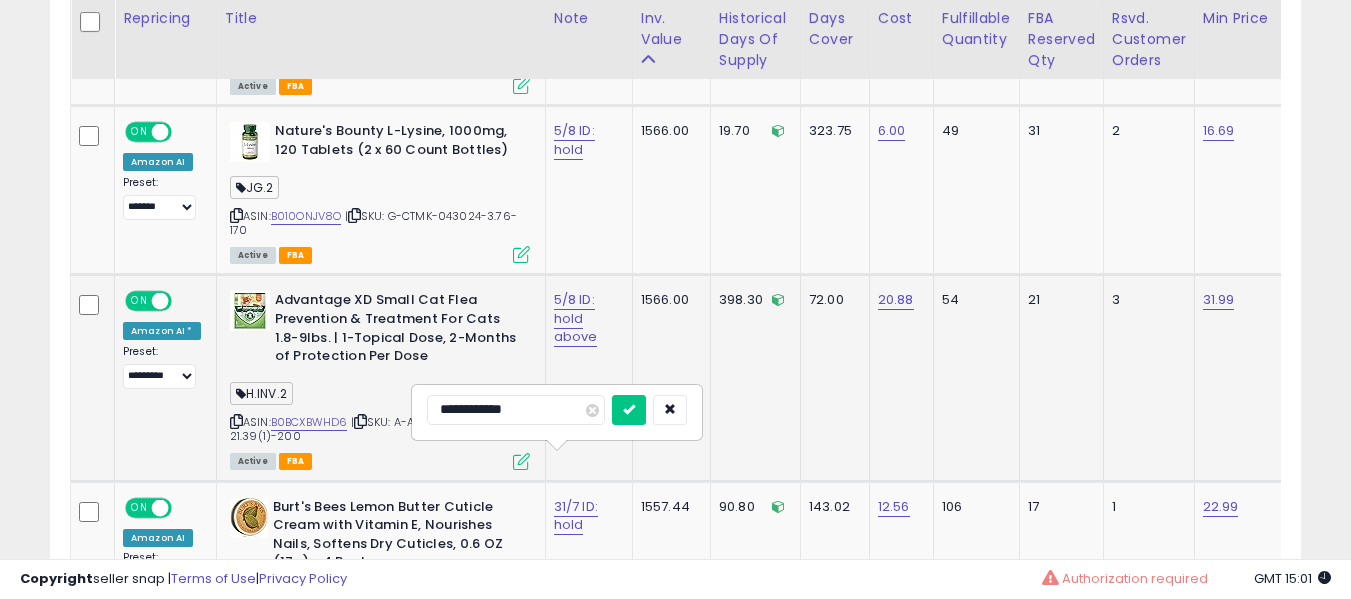 click at bounding box center [629, 410] 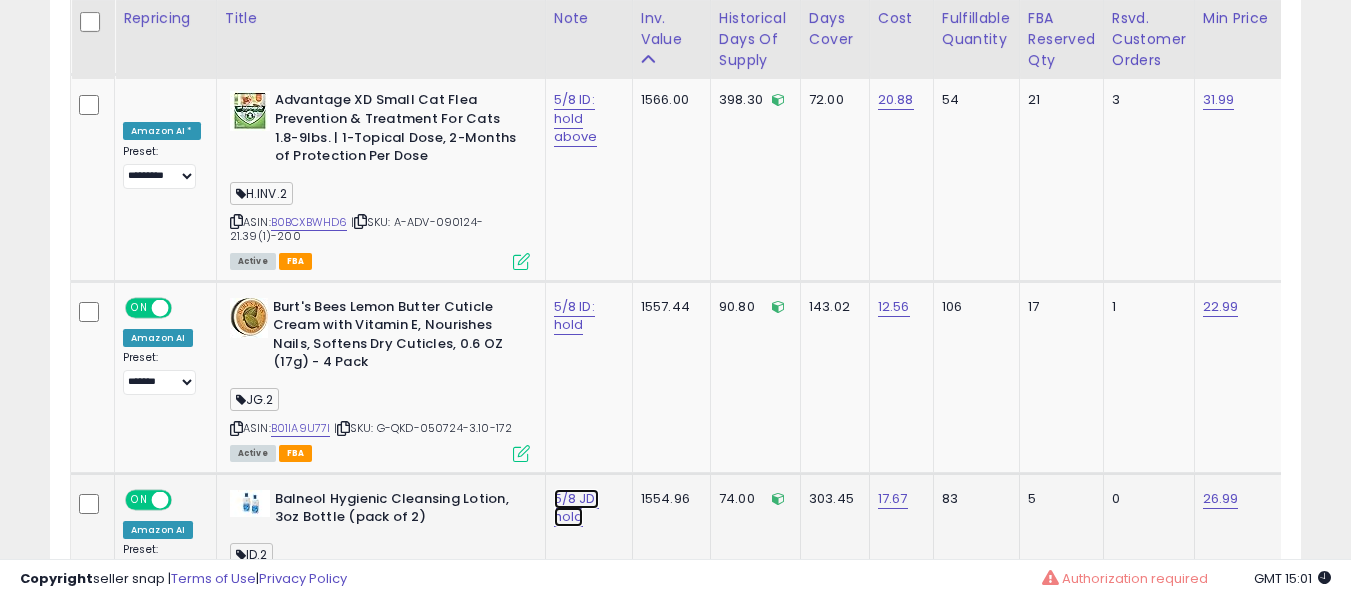 click on "5/8 JD: hold" at bounding box center (585, -8471) 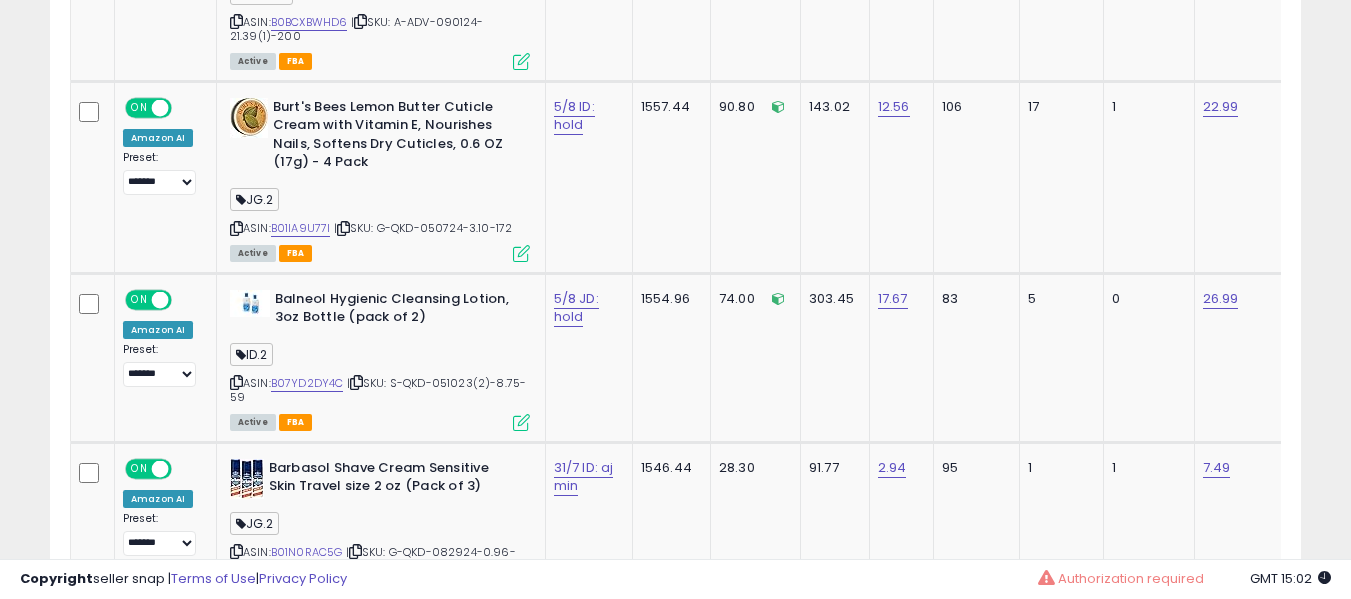 scroll, scrollTop: 8066, scrollLeft: 0, axis: vertical 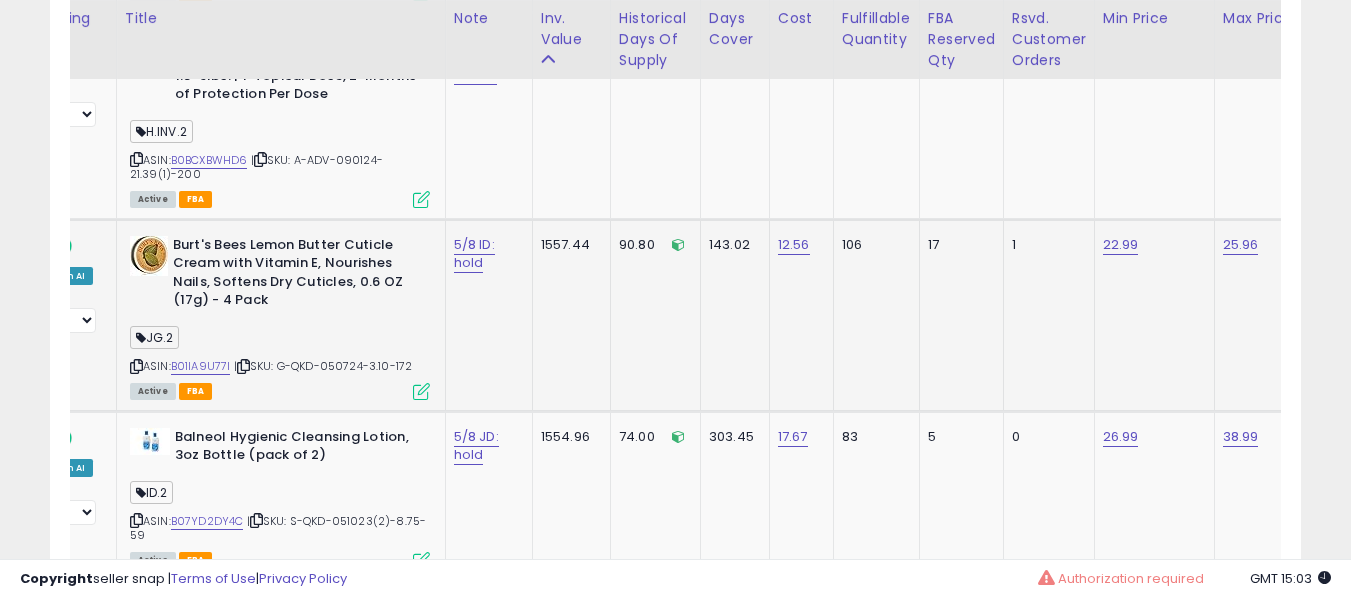 click on "5/8 ID: hold" 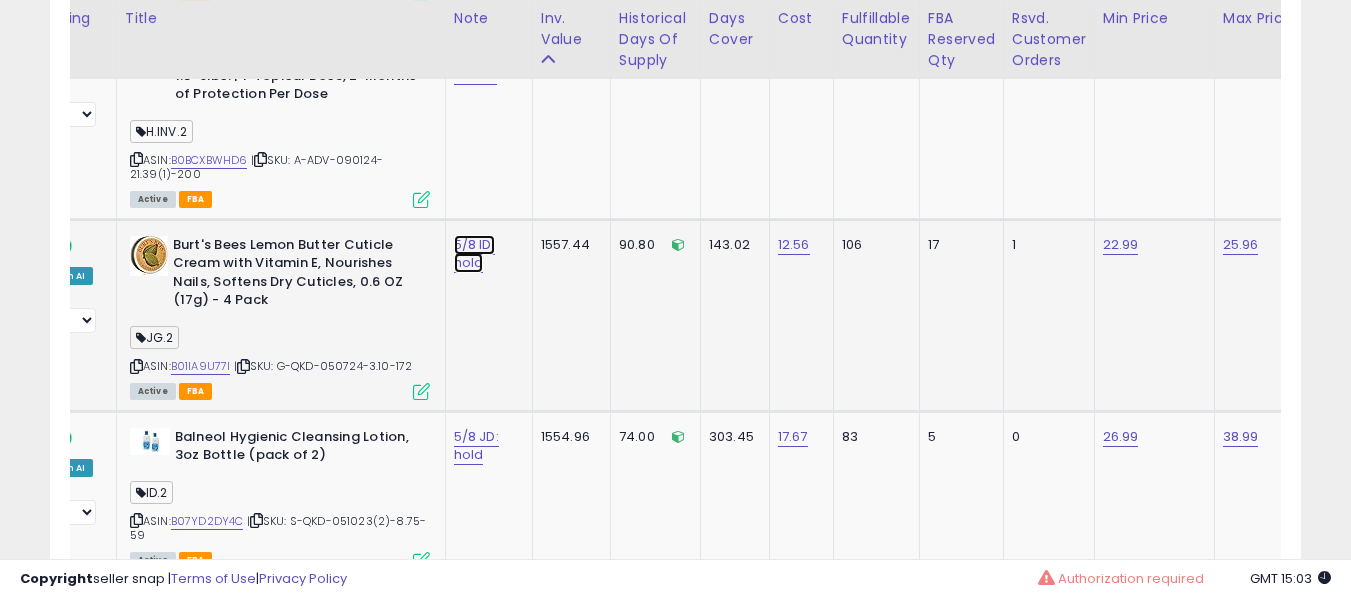 click on "5/8 ID: hold" at bounding box center [485, -8533] 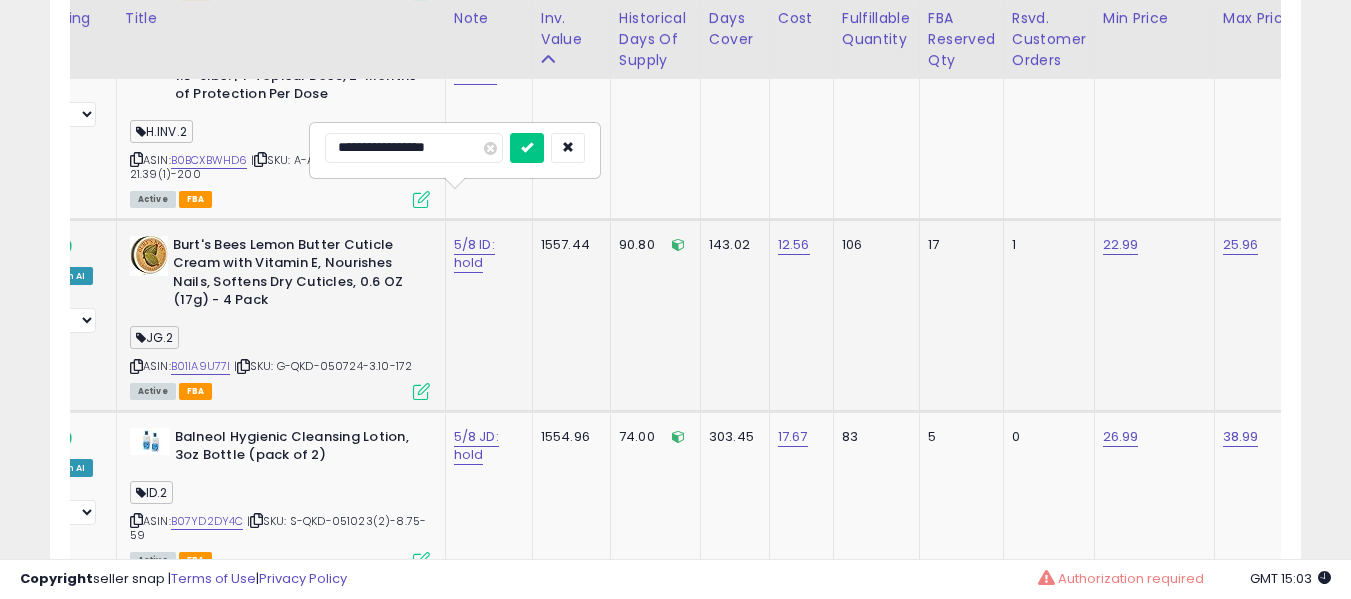 type on "**********" 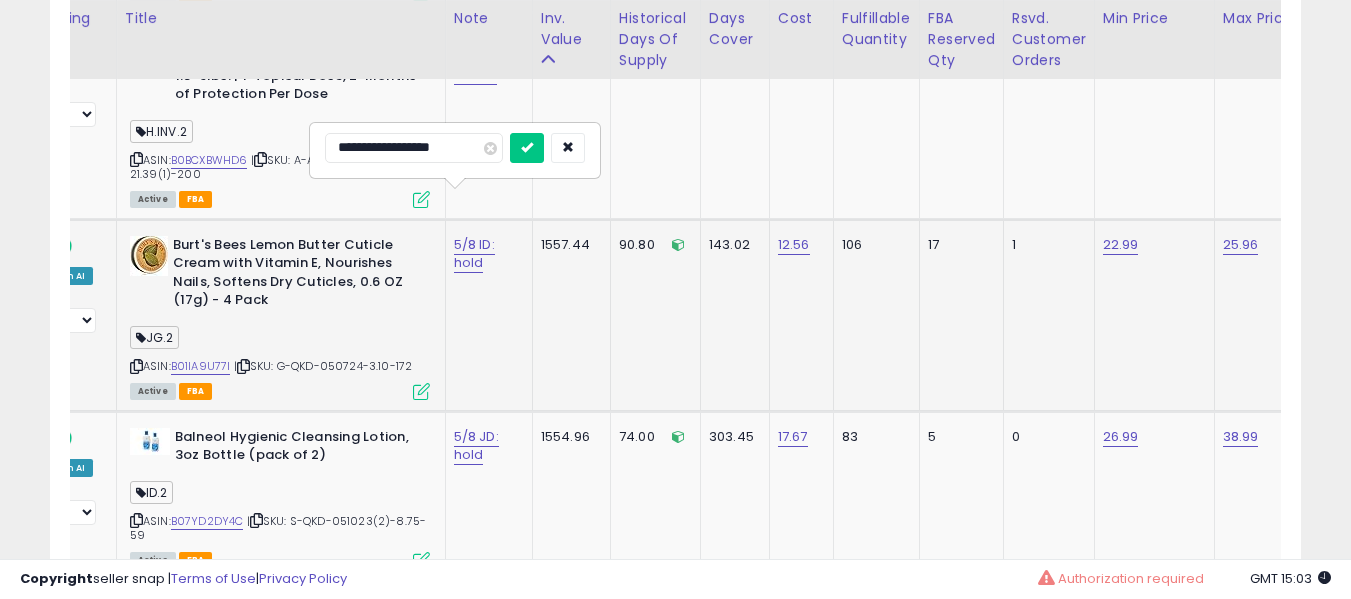 click at bounding box center (527, 148) 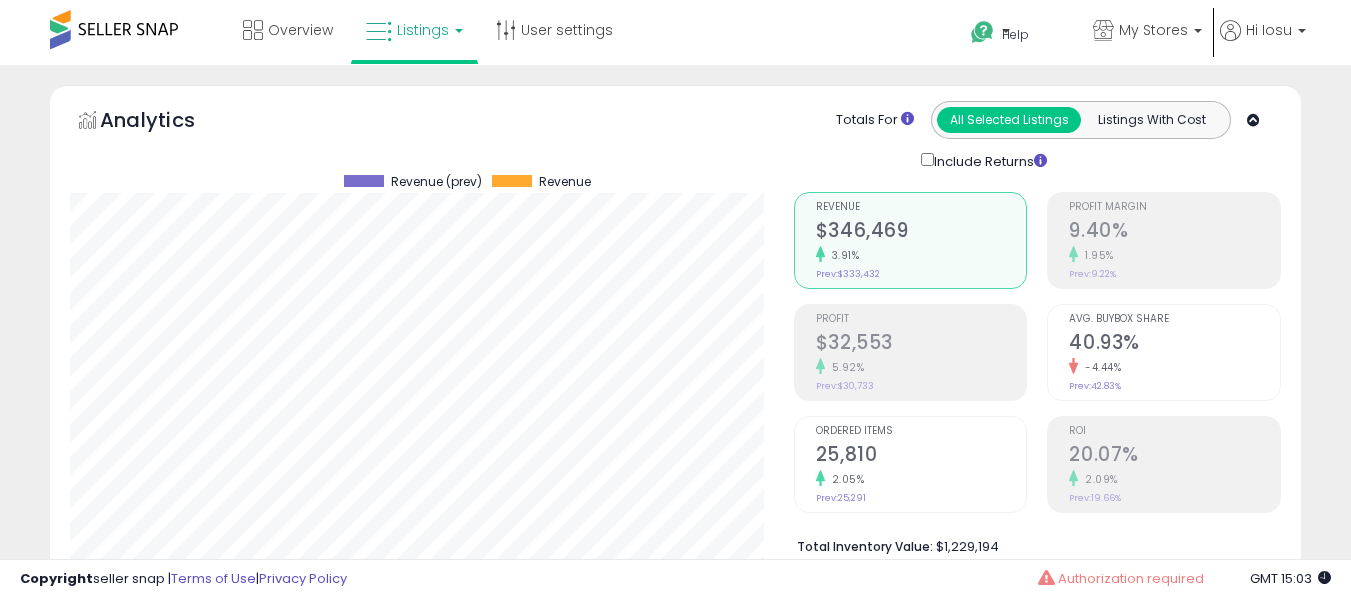 select on "**" 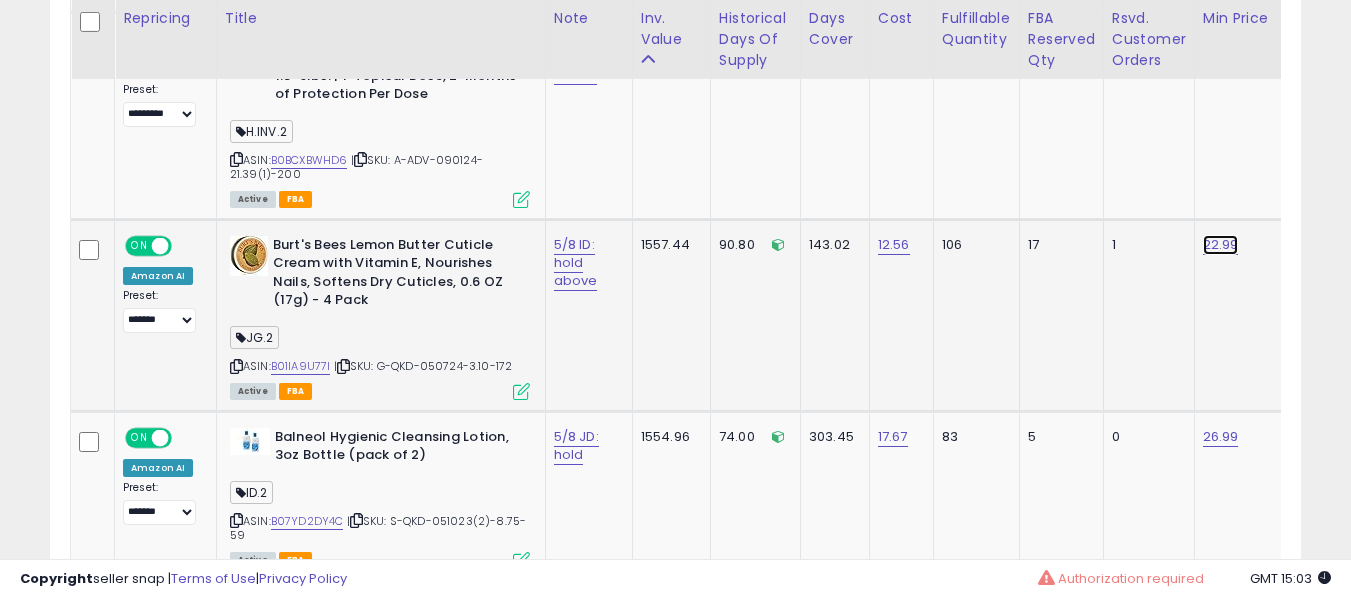 click on "22.99" at bounding box center [1219, -8542] 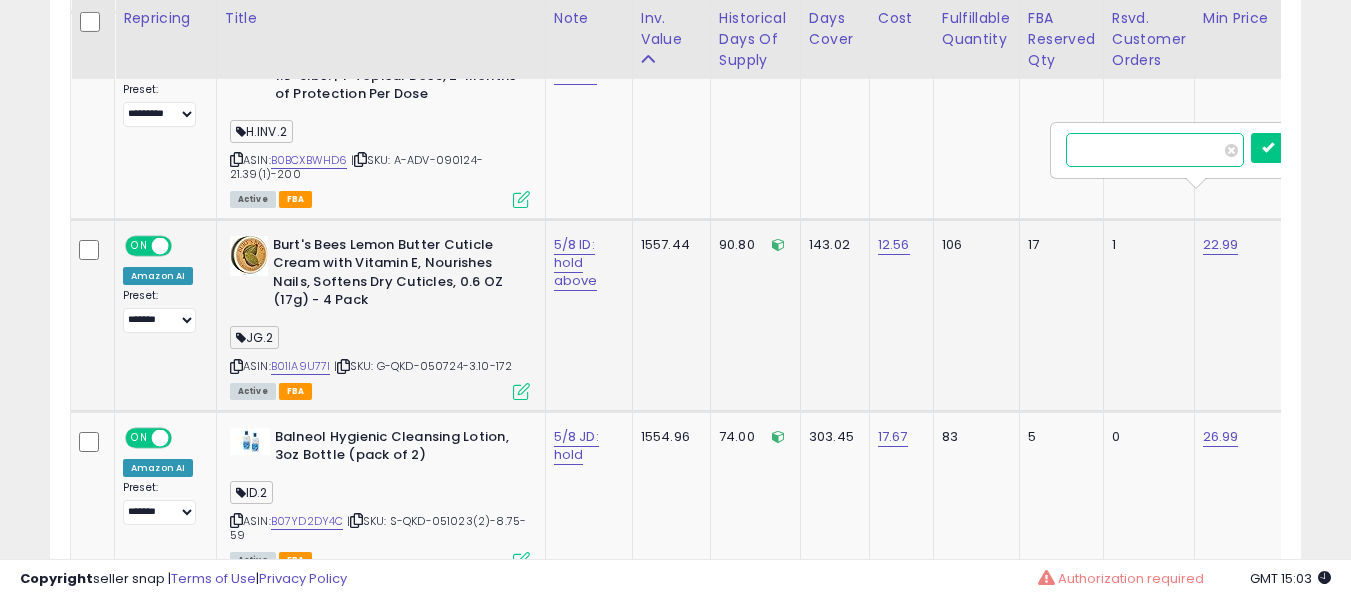 scroll, scrollTop: 9666, scrollLeft: 0, axis: vertical 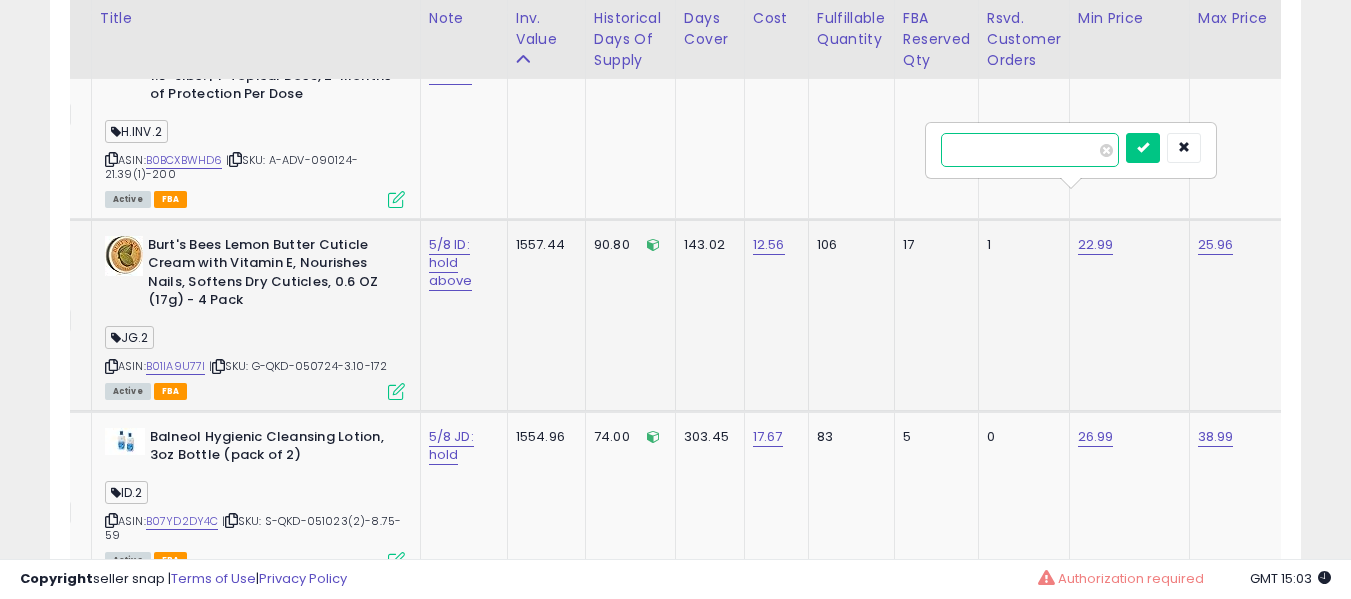 type on "*****" 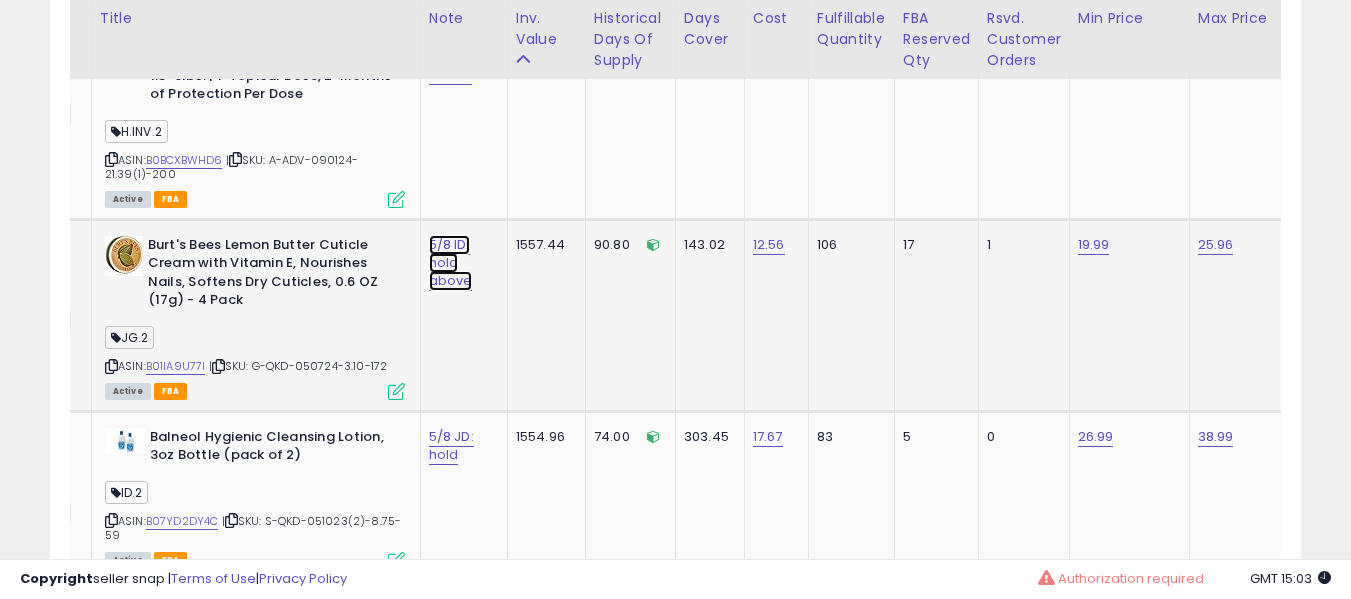 click on "5/8 ID: hold above" at bounding box center (460, -8533) 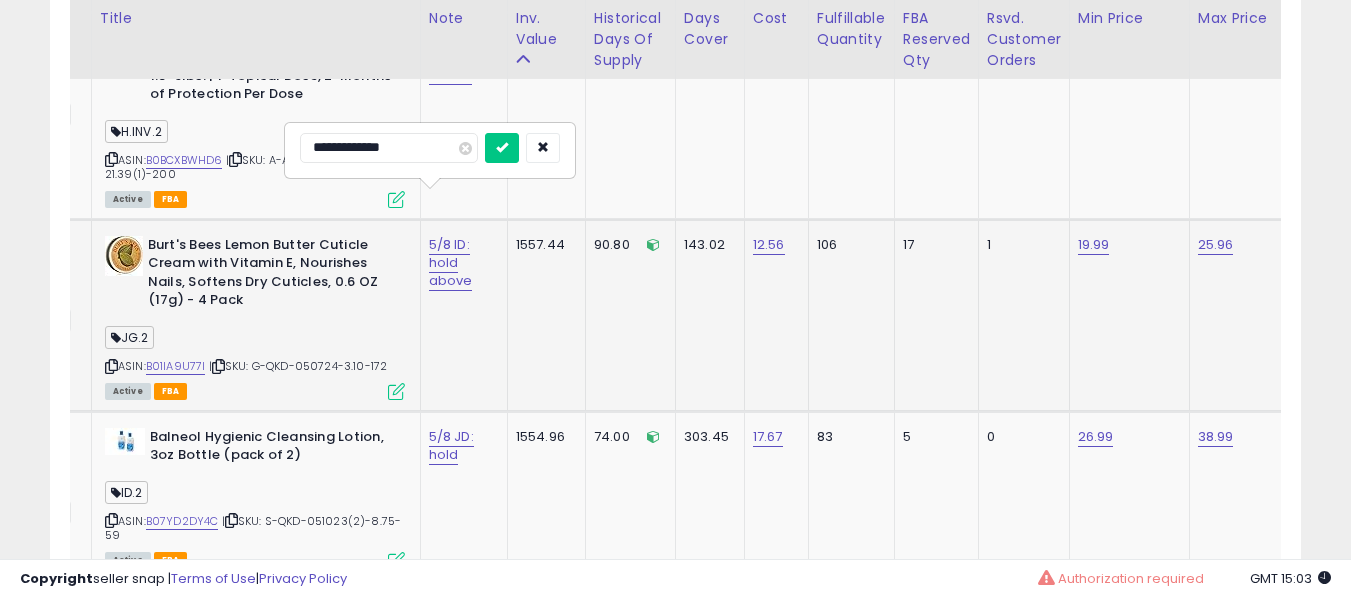 type on "**********" 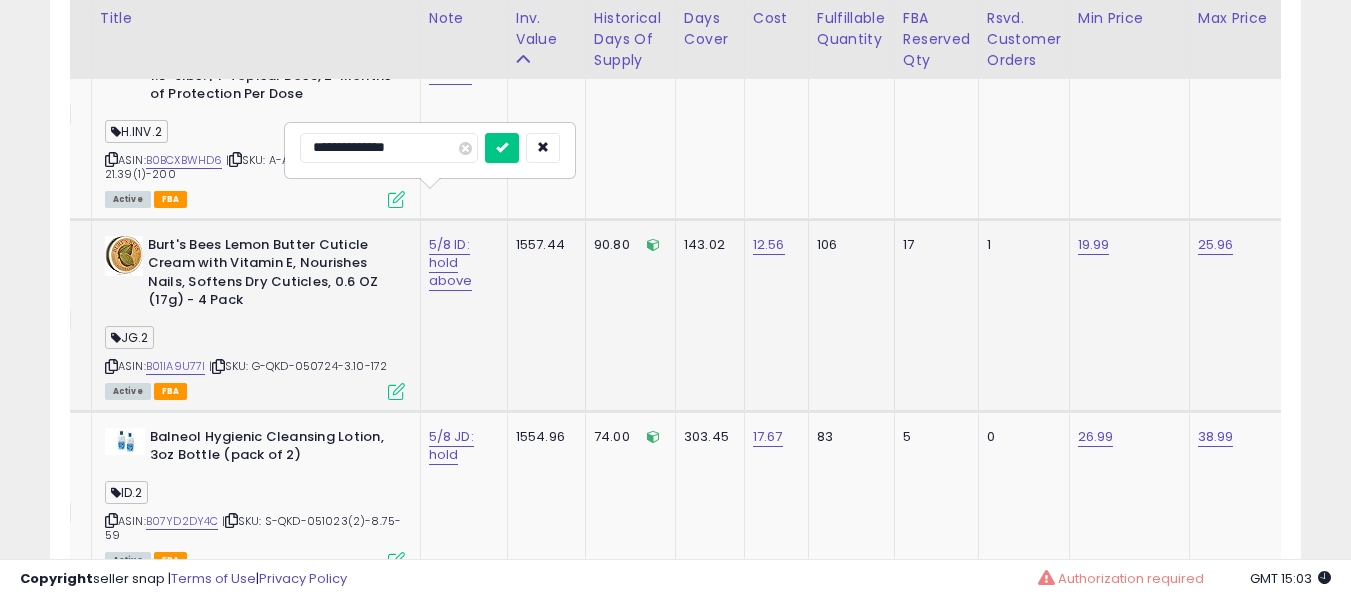 click at bounding box center (502, 148) 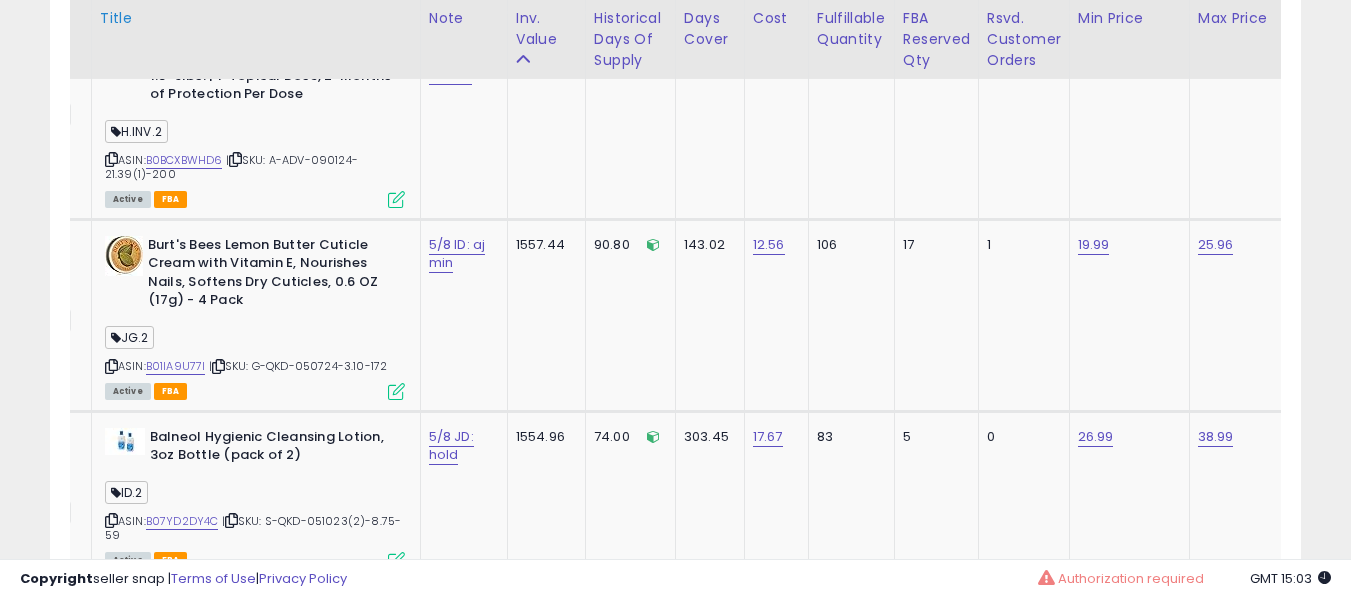 scroll, scrollTop: 0, scrollLeft: 42, axis: horizontal 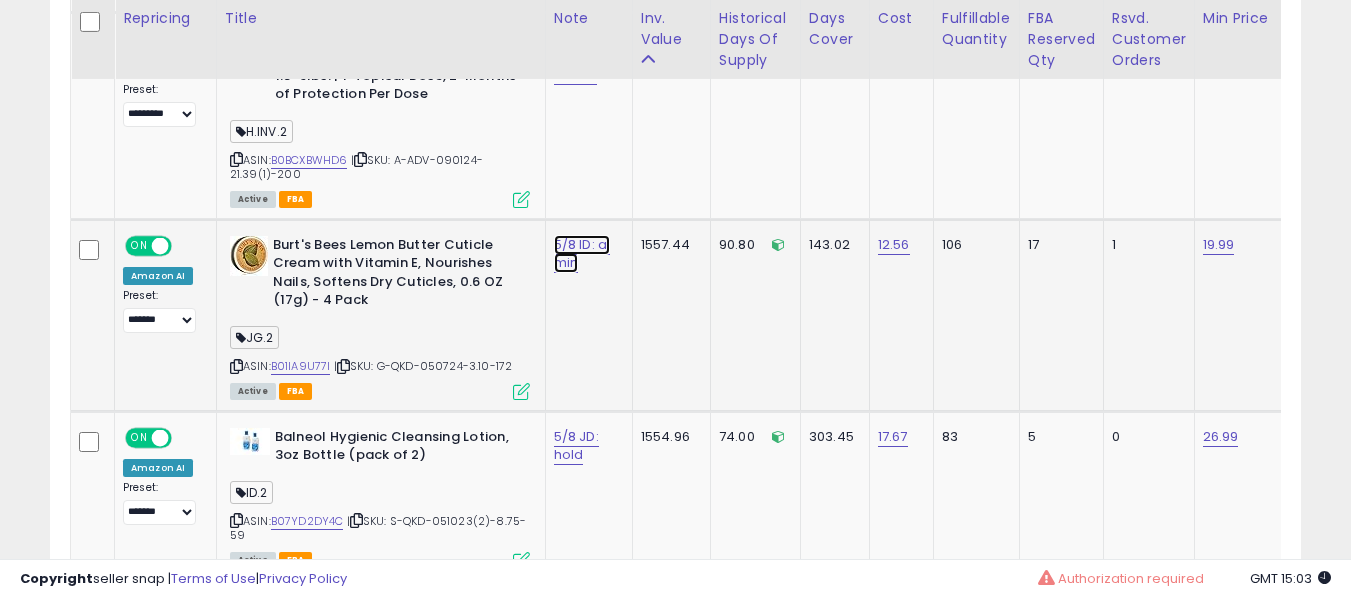 click on "5/8 ID: aj min" at bounding box center (585, -8533) 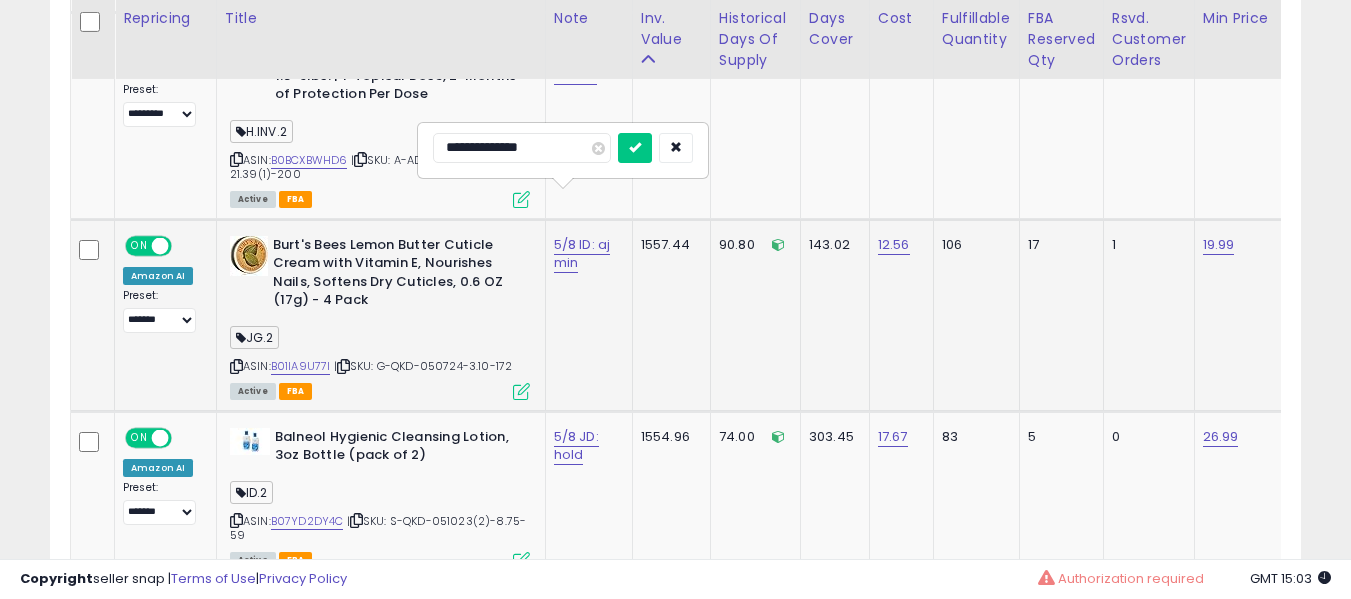 type on "**********" 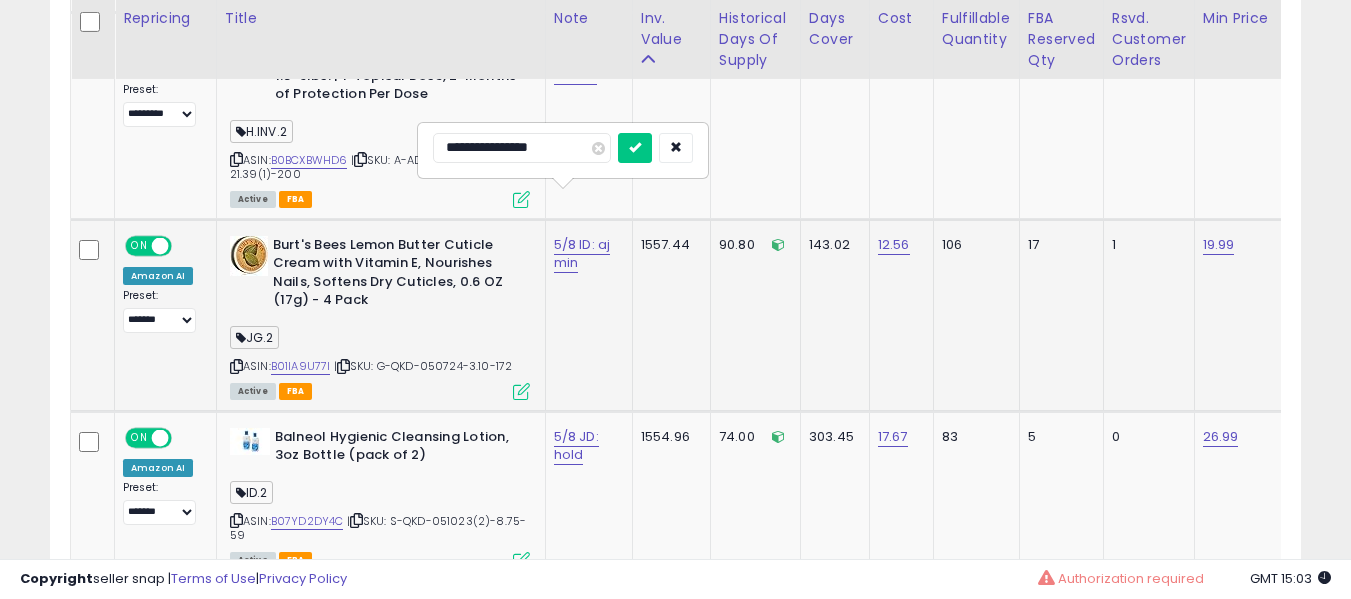click at bounding box center [635, 148] 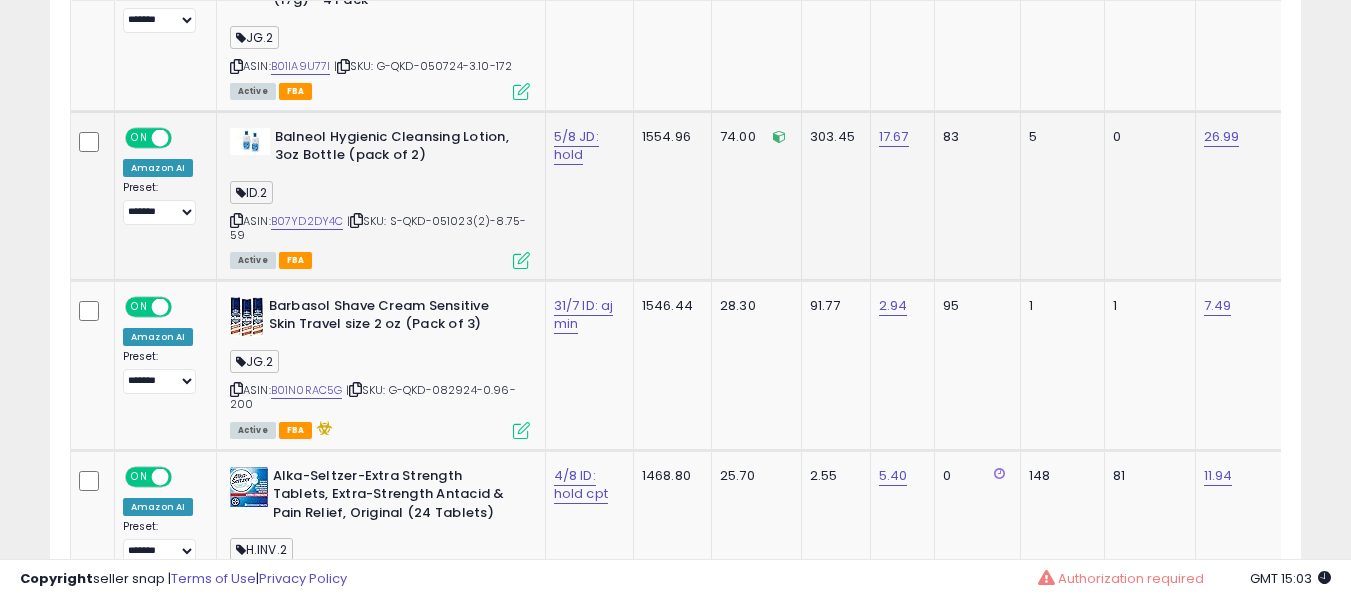 scroll, scrollTop: 9866, scrollLeft: 0, axis: vertical 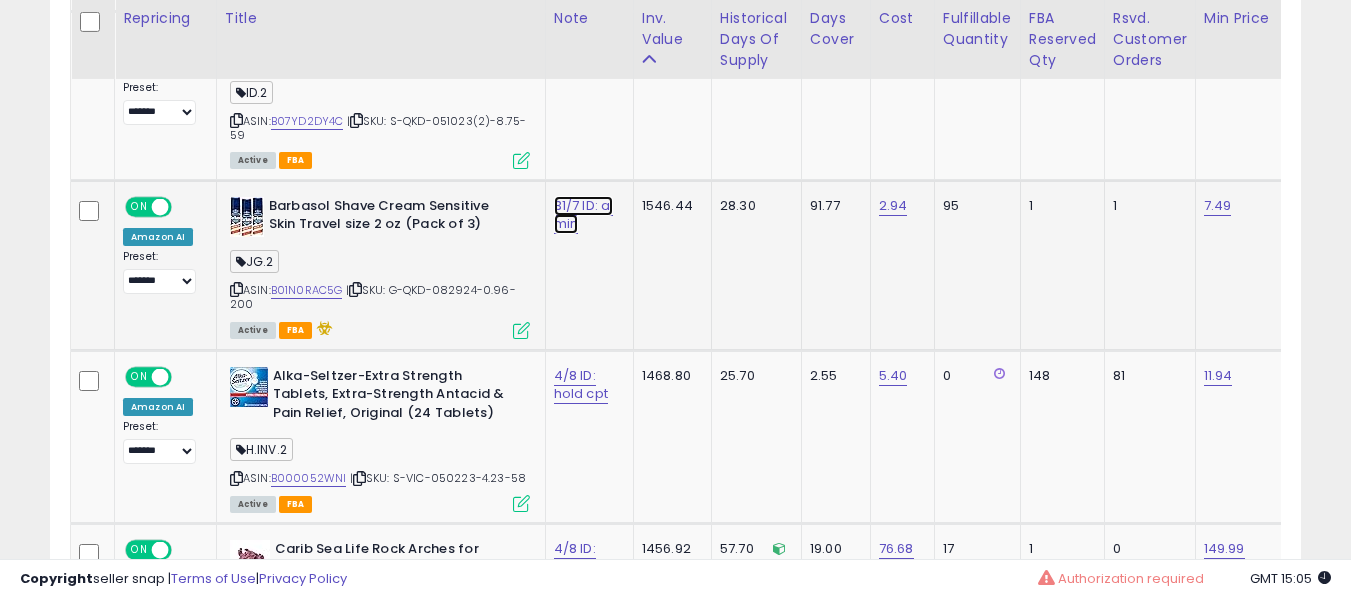click on "31/7 ID: aj min" at bounding box center [585, -8933] 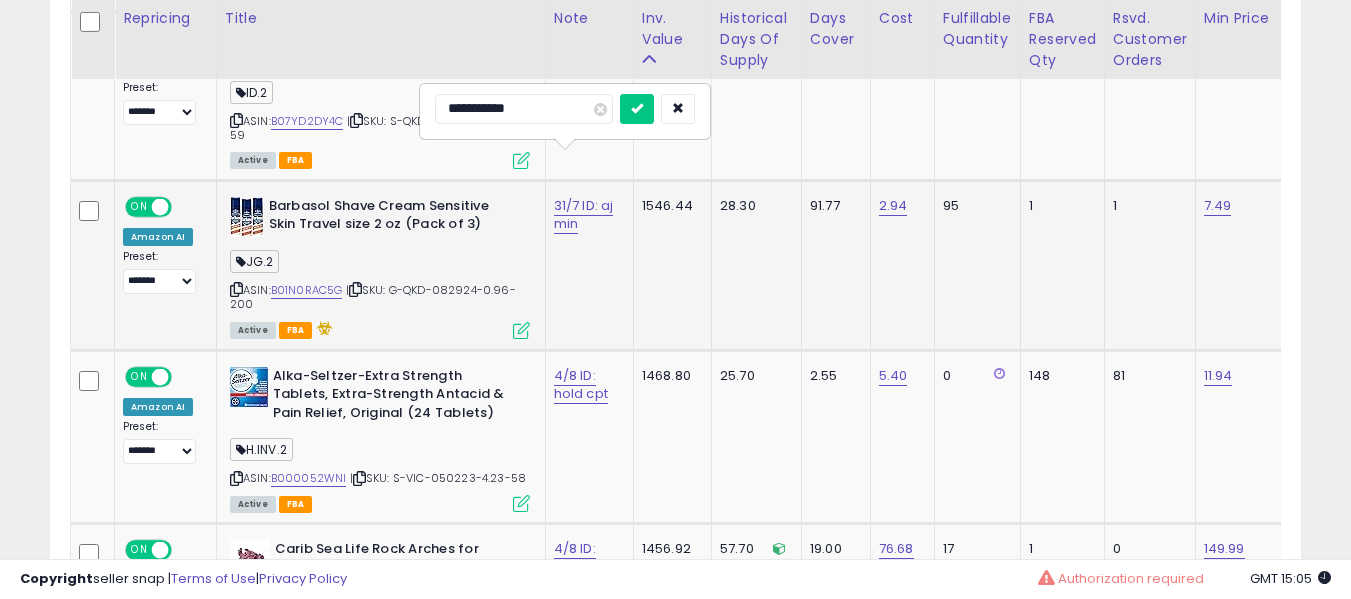 type on "**********" 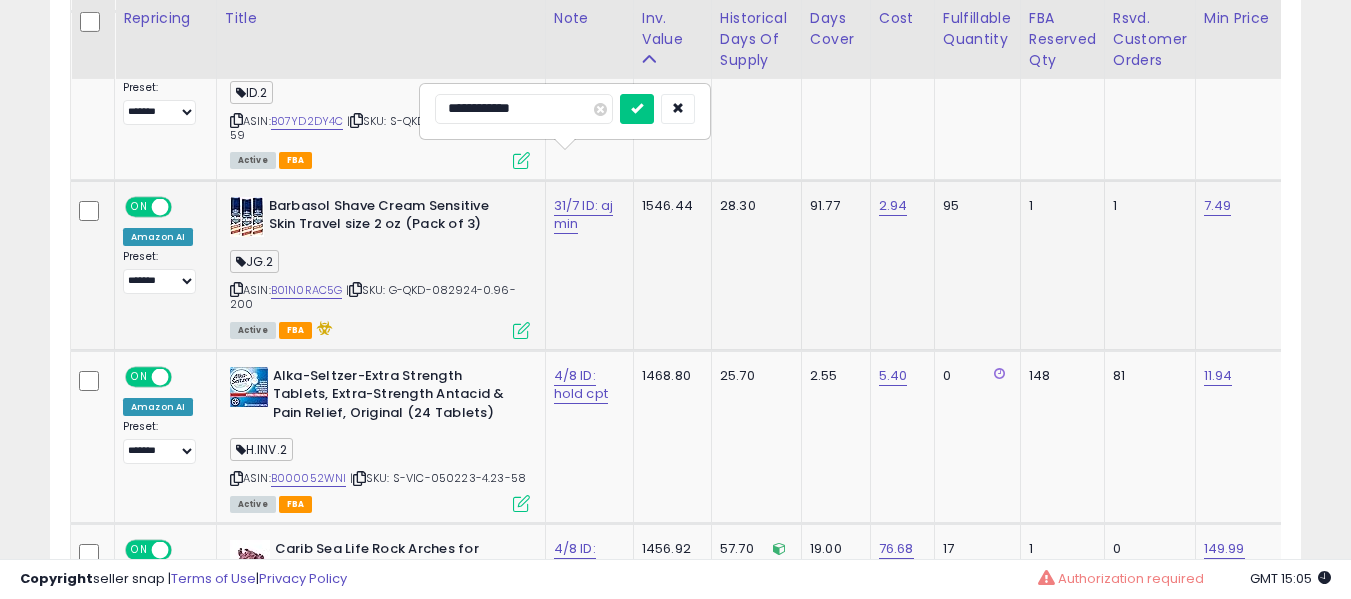 click at bounding box center (637, 109) 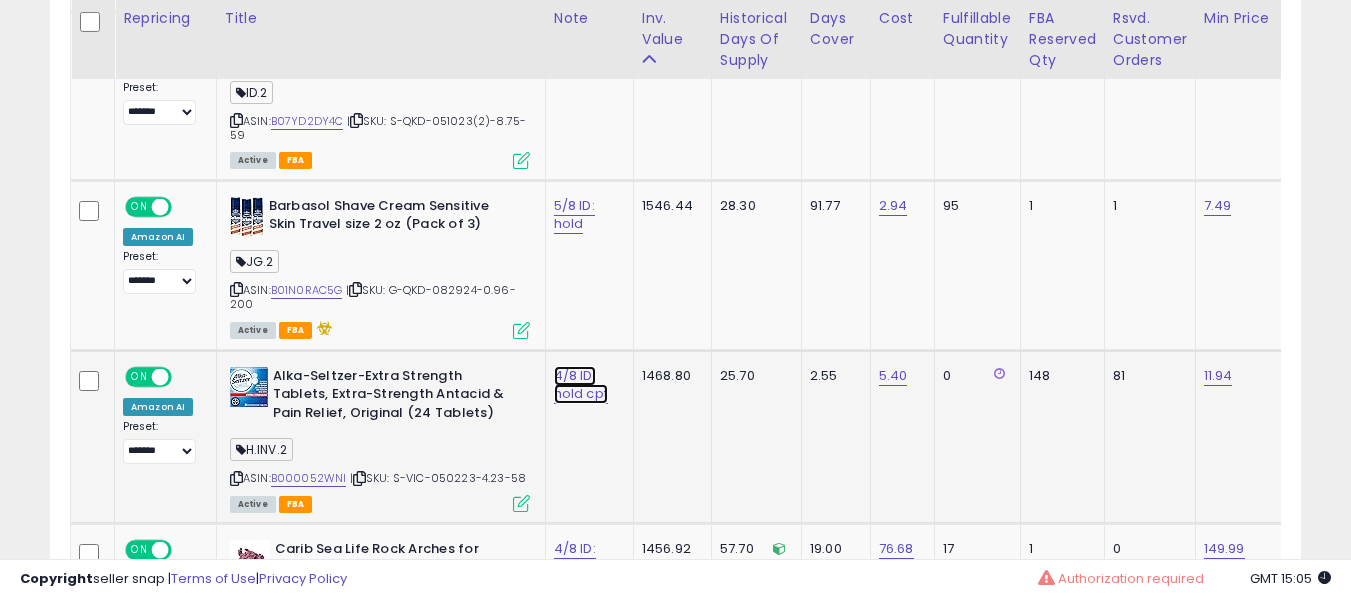 click on "4/8 ID: hold cpt" at bounding box center [585, -8933] 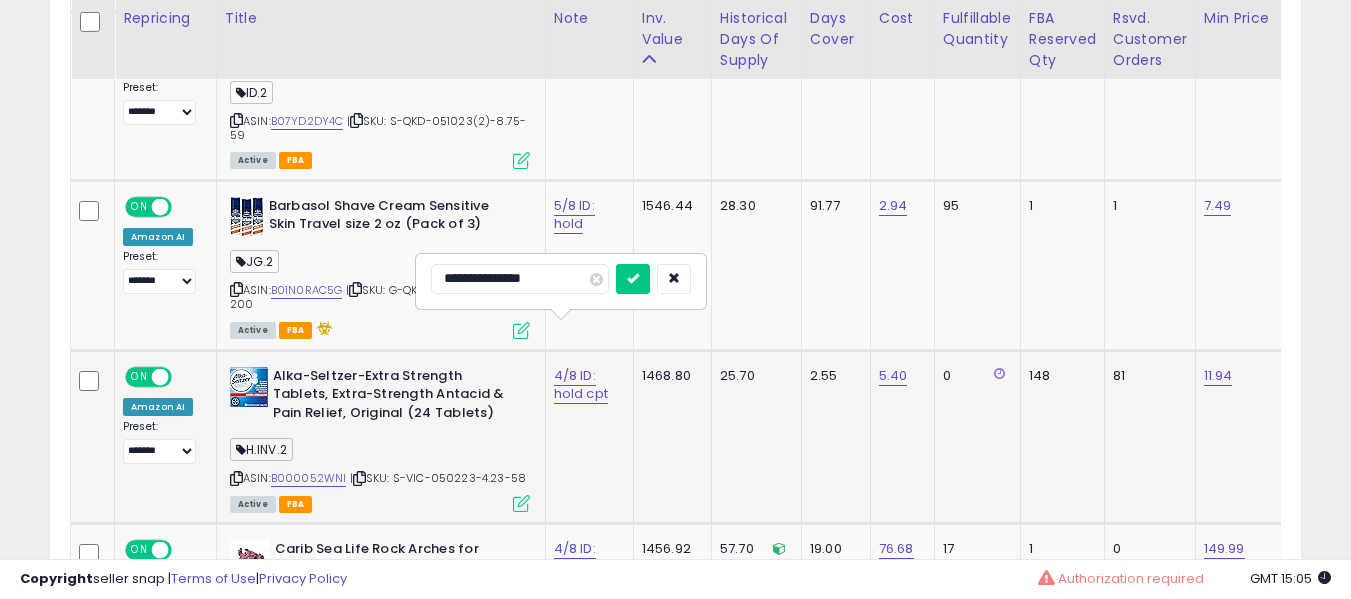 type on "**********" 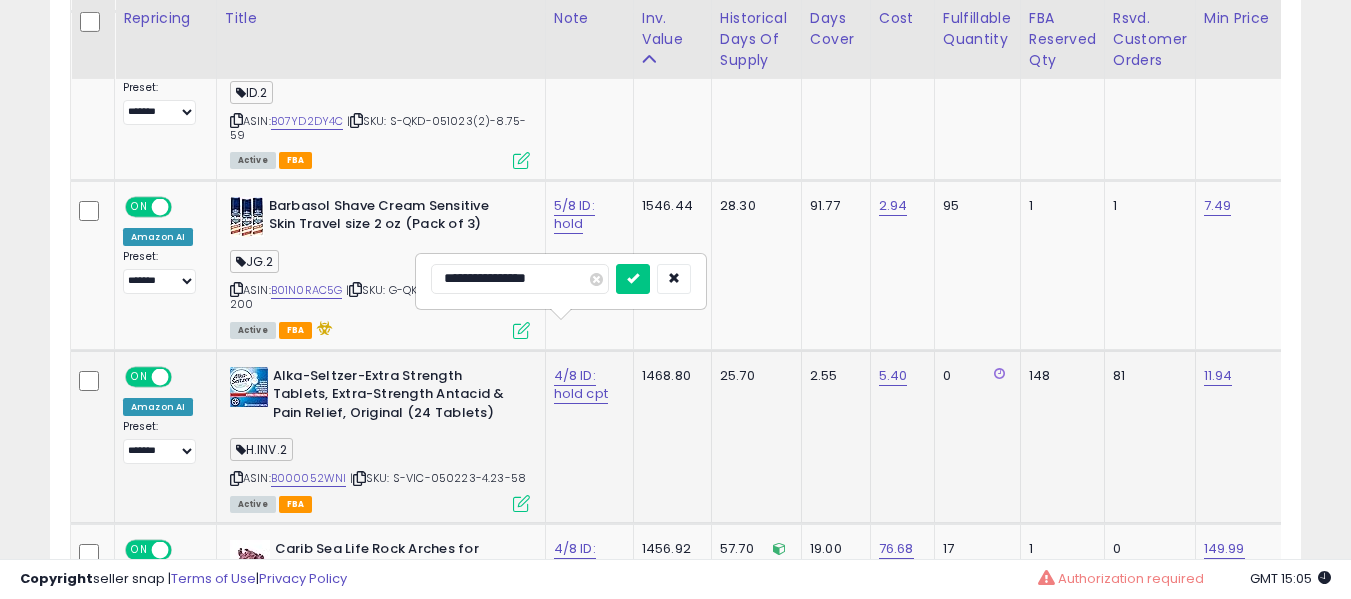 click at bounding box center (633, 279) 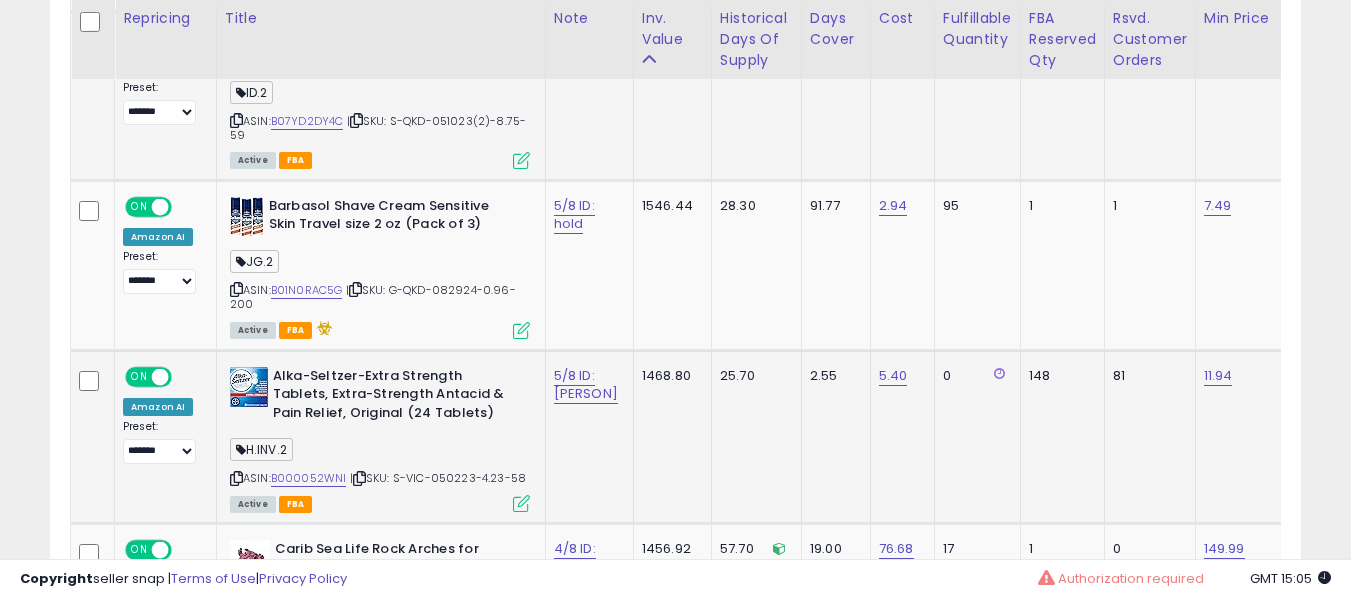 scroll, scrollTop: 0, scrollLeft: 154, axis: horizontal 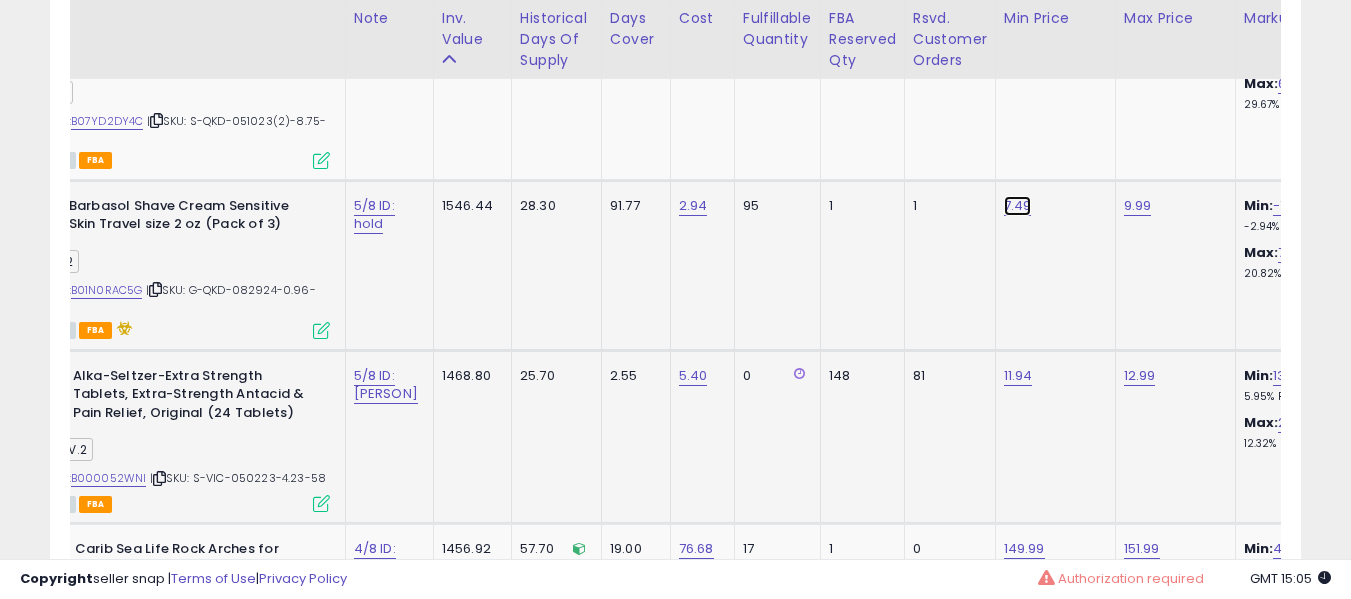 click on "7.49" at bounding box center (1020, -8942) 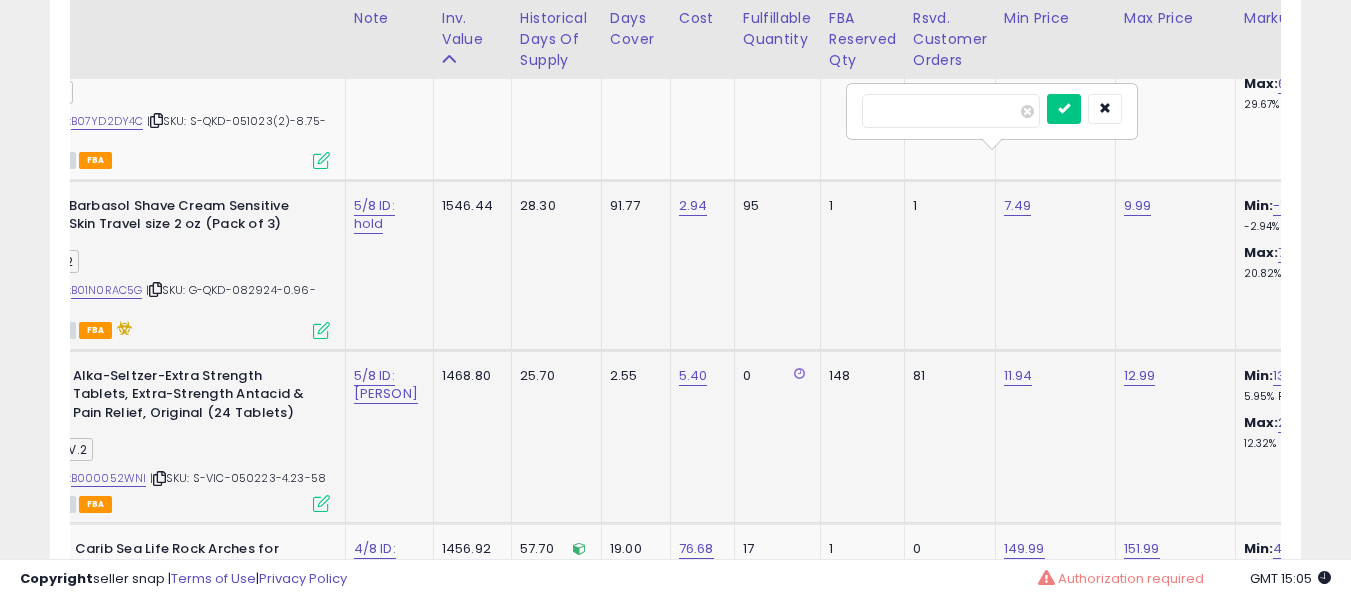 type on "****" 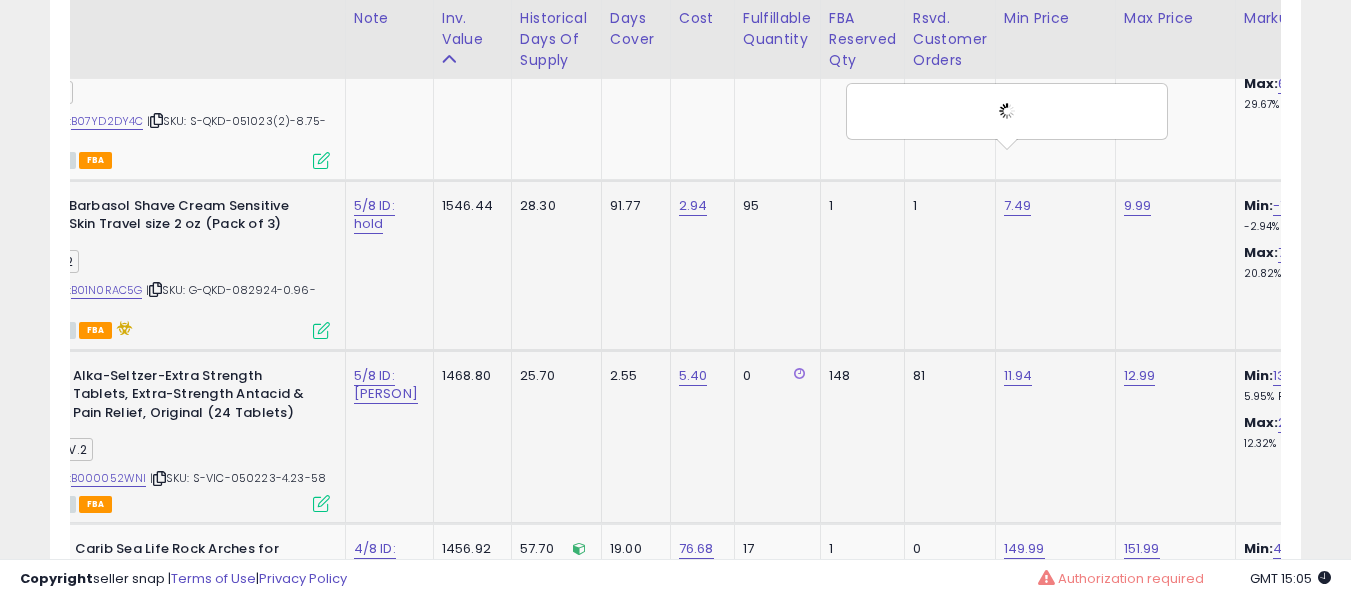 scroll, scrollTop: 0, scrollLeft: 0, axis: both 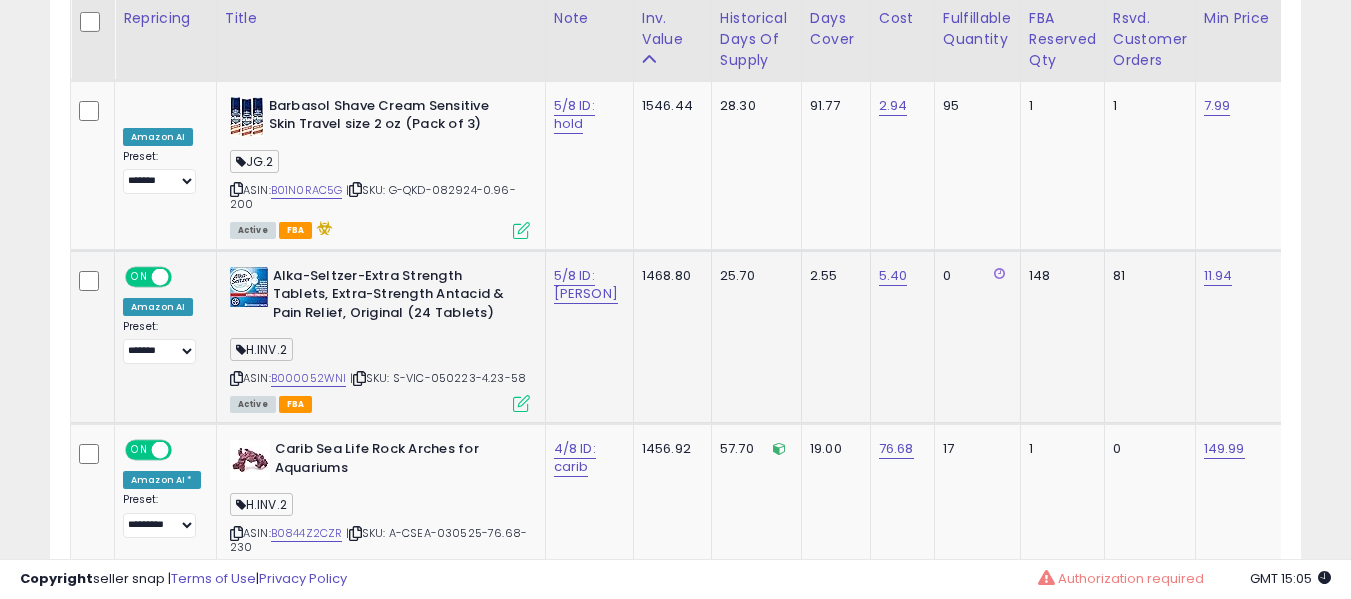 drag, startPoint x: 317, startPoint y: 317, endPoint x: 322, endPoint y: 348, distance: 31.400637 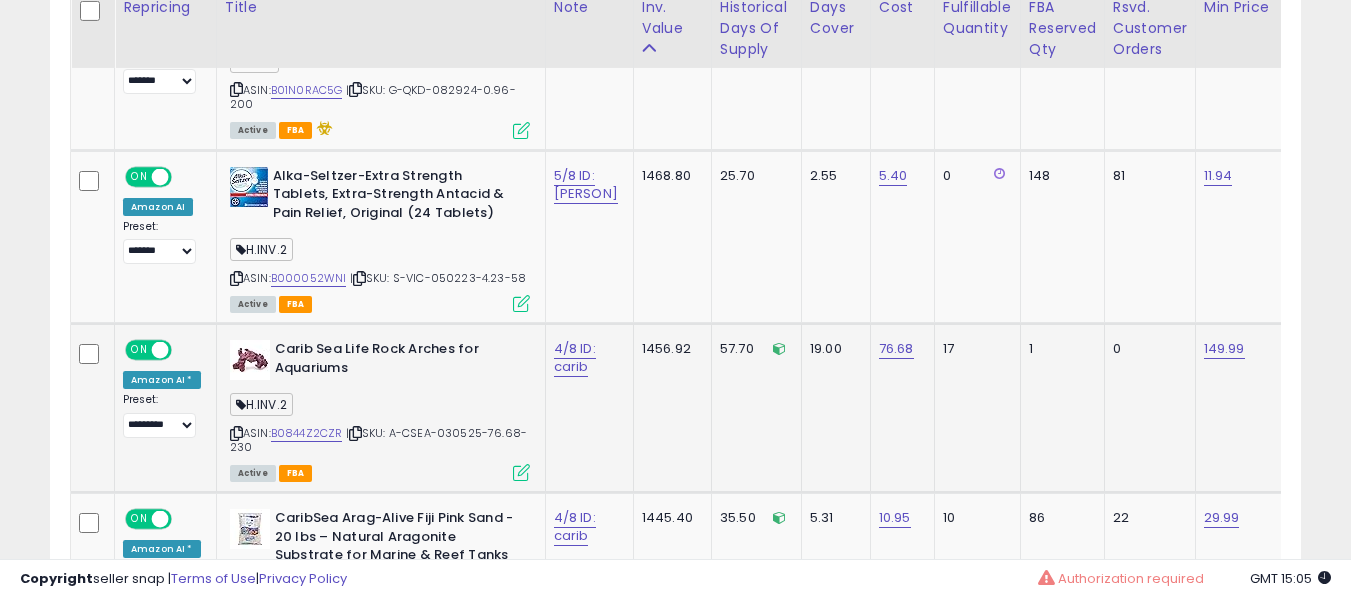 scroll, scrollTop: 10255, scrollLeft: 0, axis: vertical 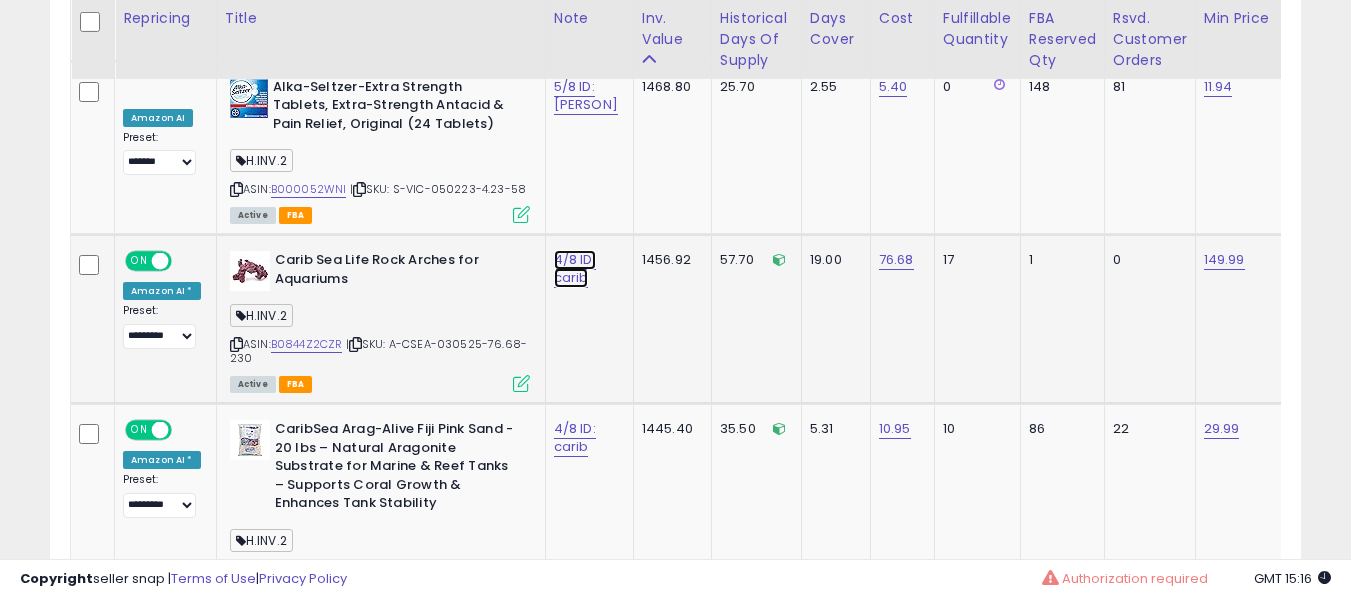 click on "4/8 ID: carib" at bounding box center [585, -9222] 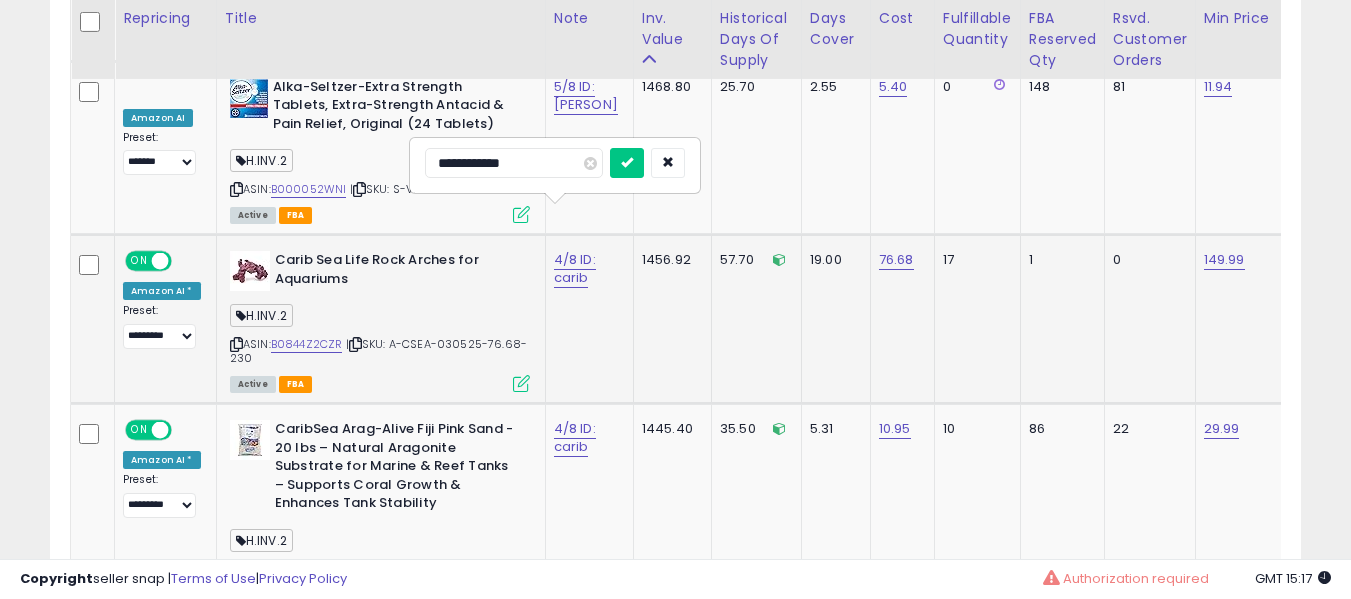 type on "**********" 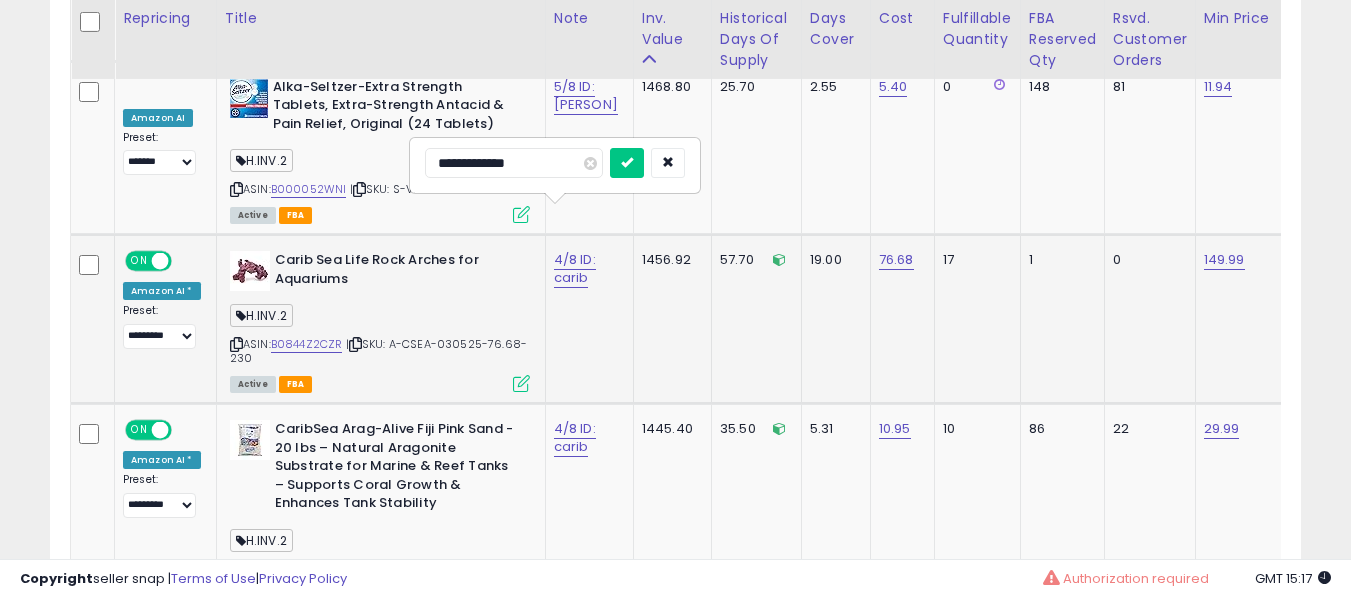 click at bounding box center [627, 163] 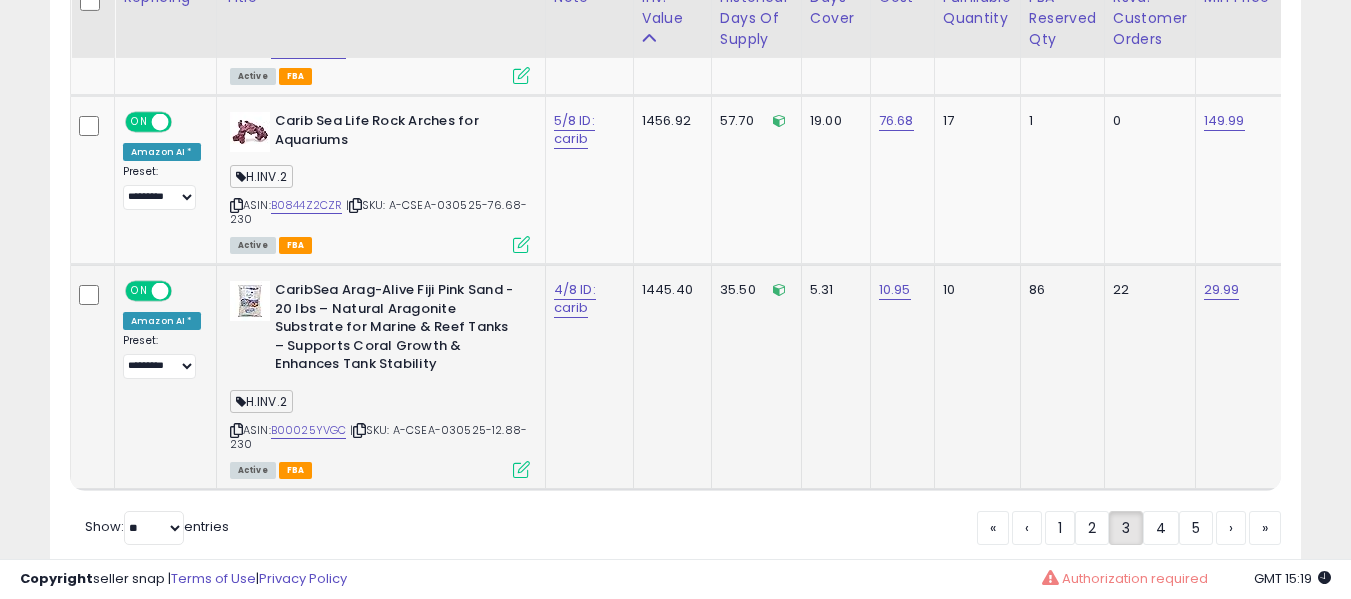 scroll, scrollTop: 10529, scrollLeft: 0, axis: vertical 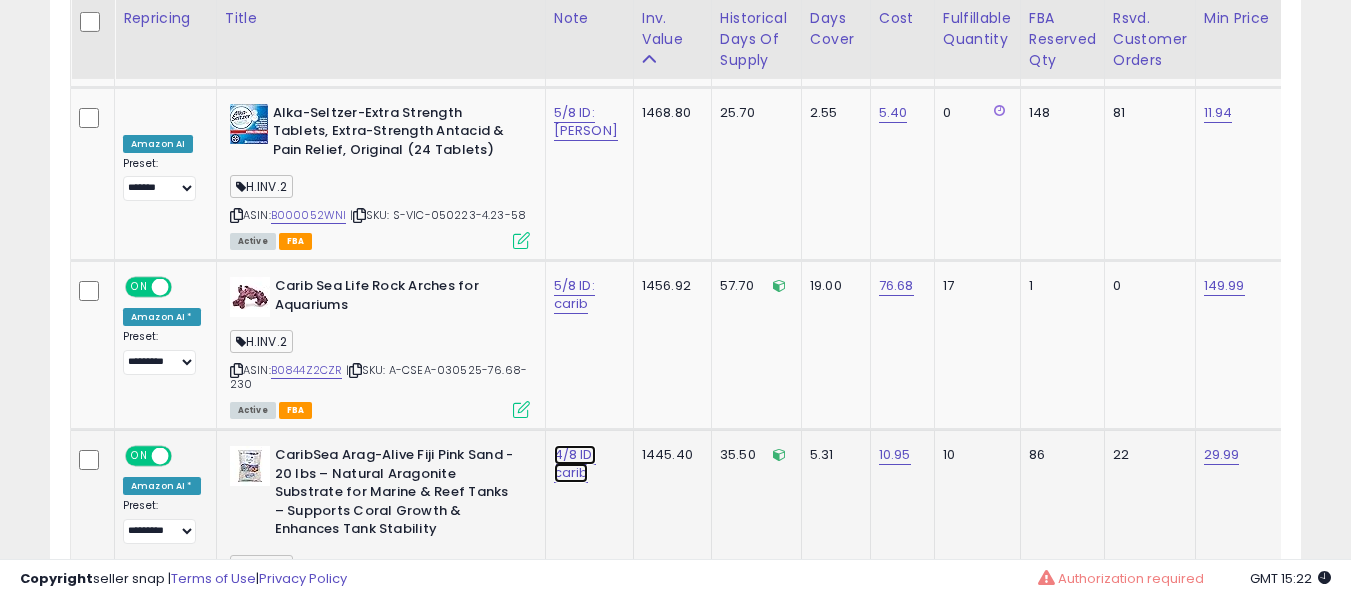 click on "4/8 ID: carib" at bounding box center (585, -9196) 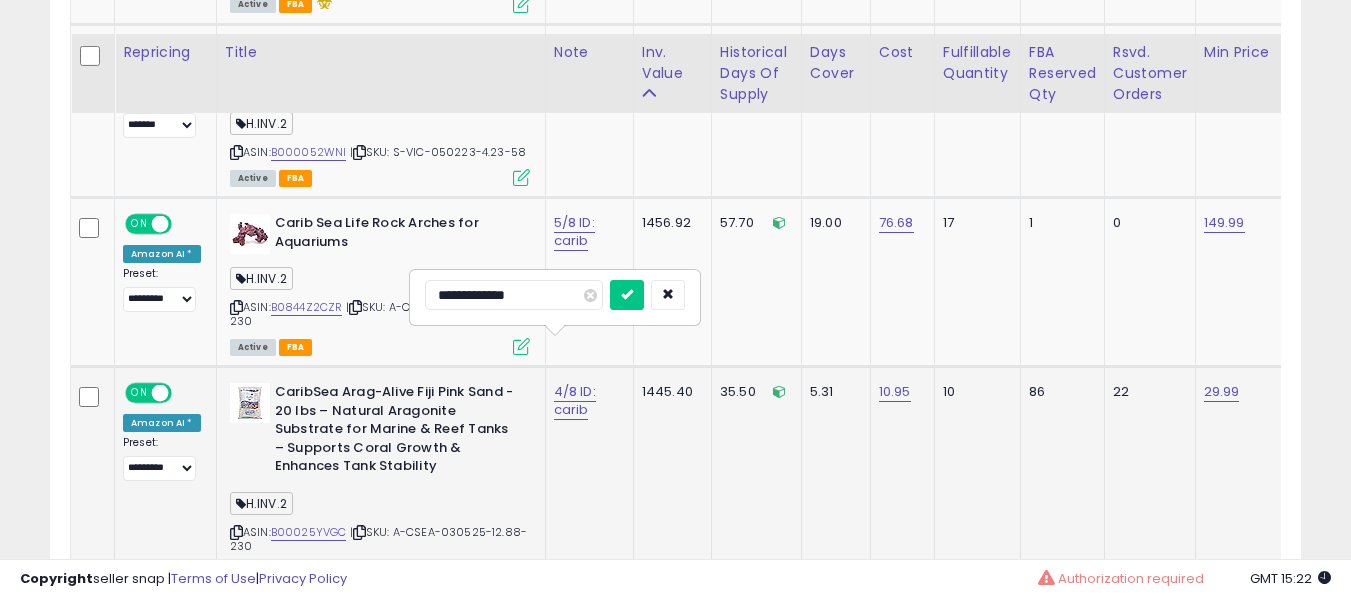 scroll, scrollTop: 10429, scrollLeft: 0, axis: vertical 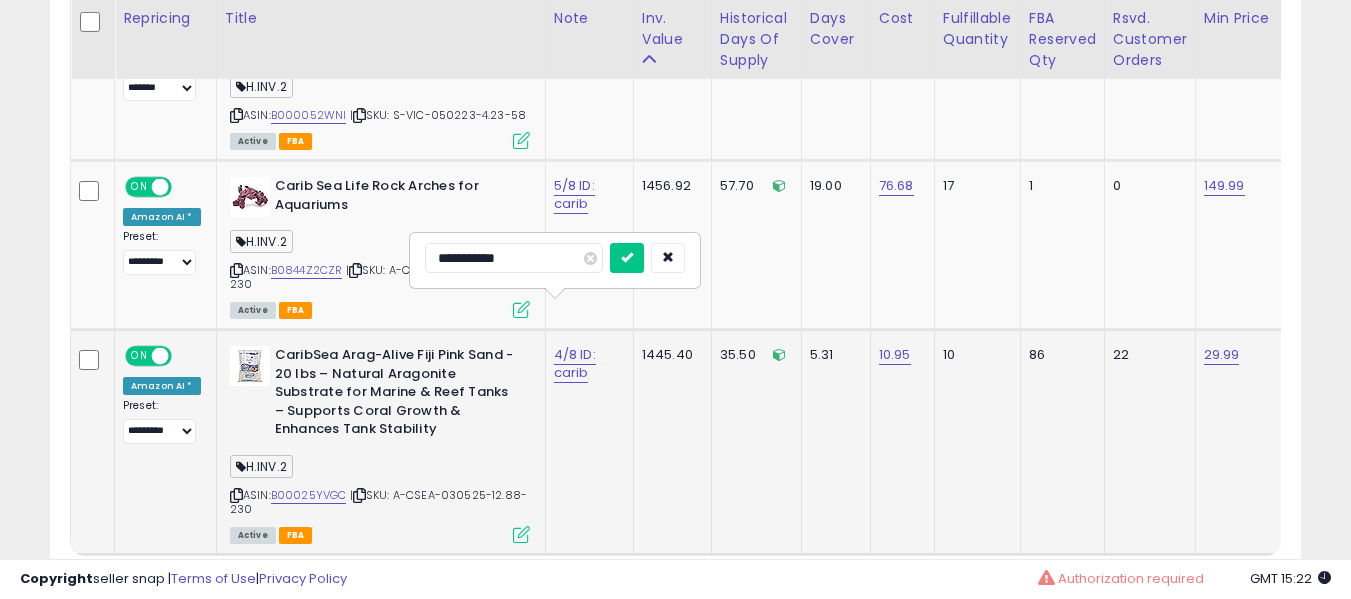 type on "**********" 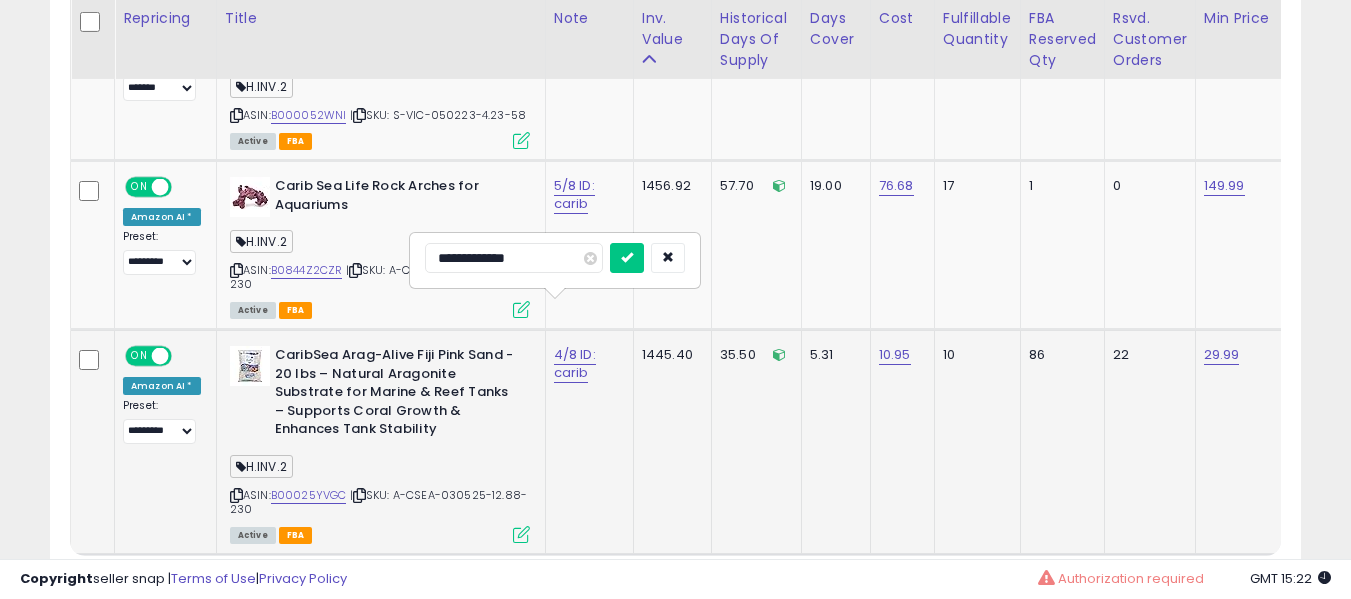 click at bounding box center [627, 258] 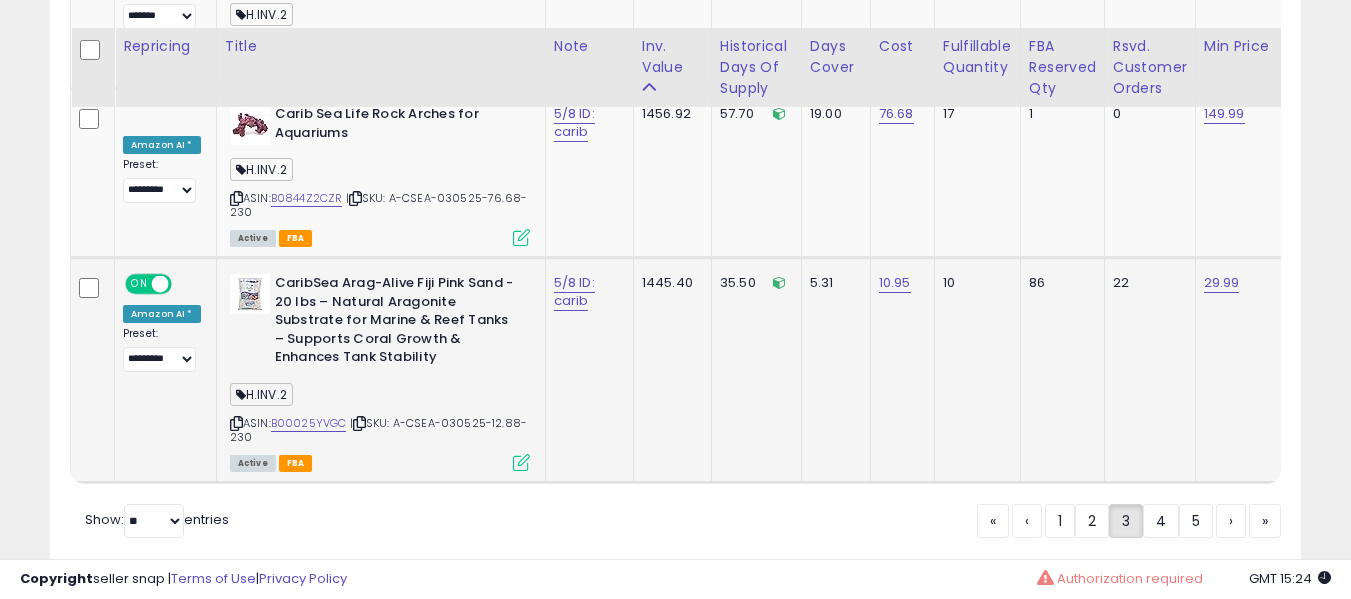 scroll, scrollTop: 10529, scrollLeft: 0, axis: vertical 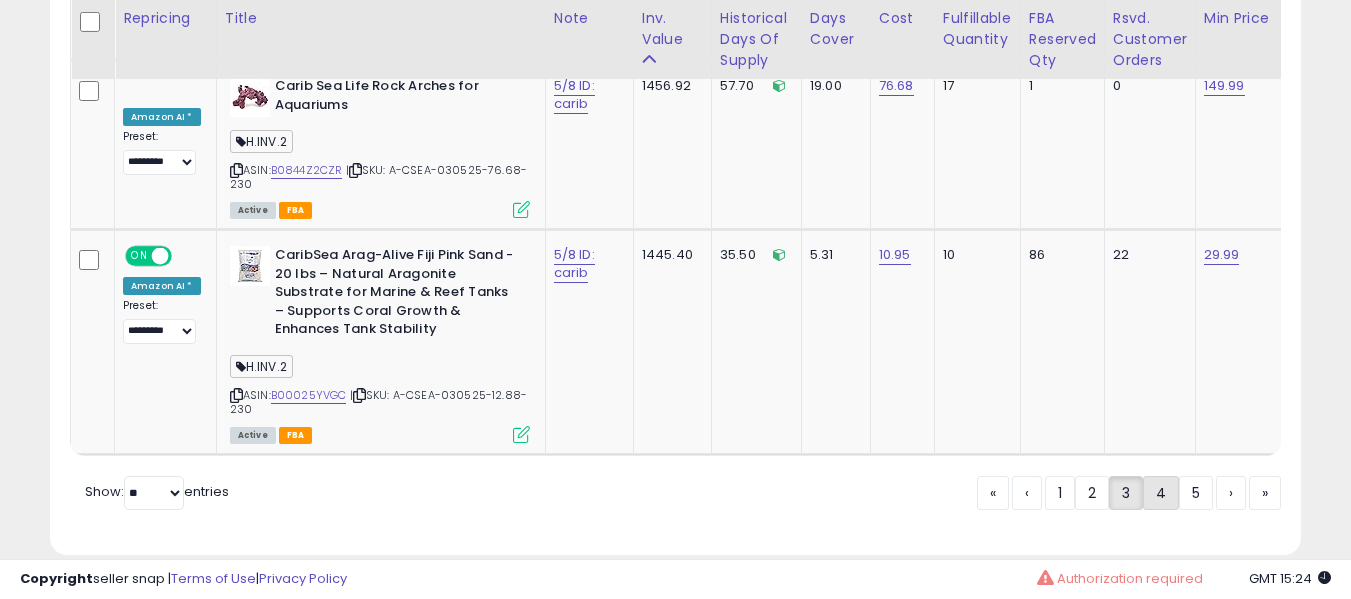 drag, startPoint x: 1195, startPoint y: 458, endPoint x: 1169, endPoint y: 468, distance: 27.856777 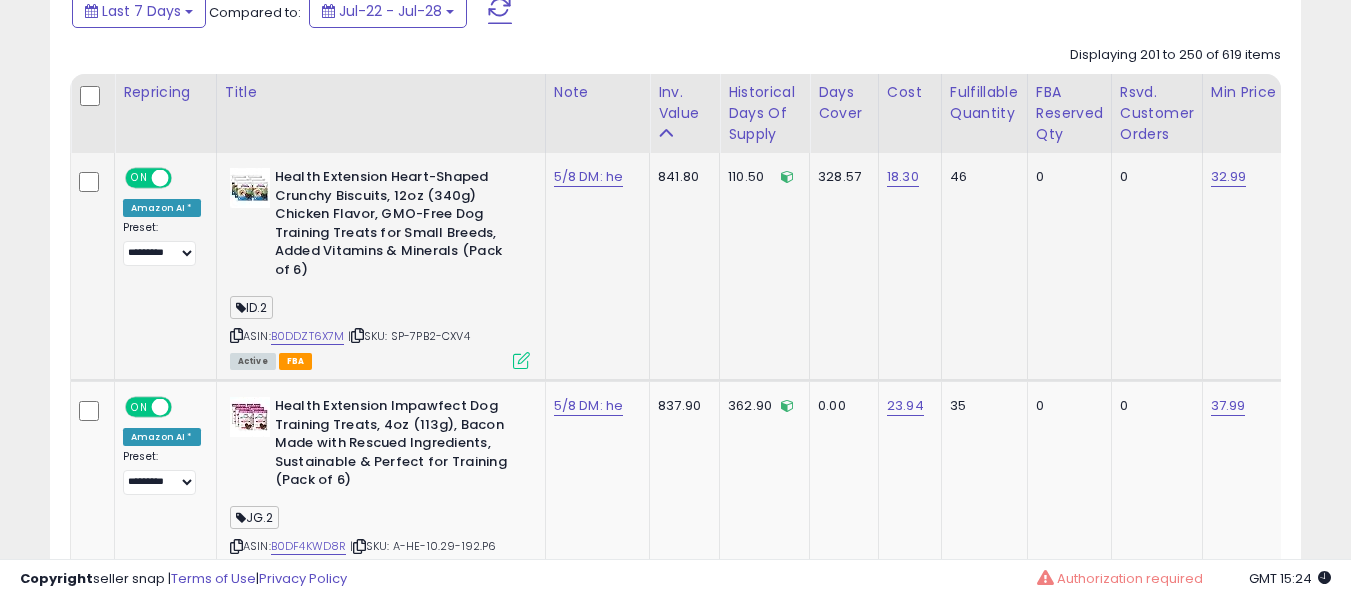scroll, scrollTop: 991, scrollLeft: 0, axis: vertical 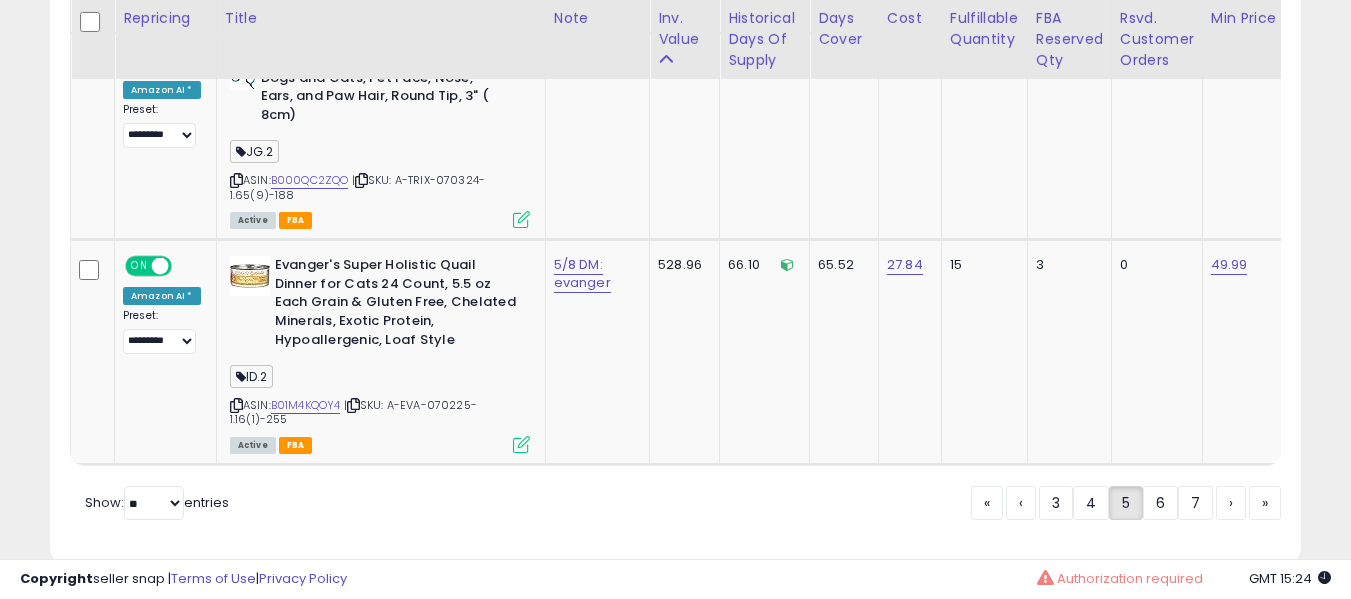 drag, startPoint x: 1198, startPoint y: 464, endPoint x: 858, endPoint y: 244, distance: 404.96915 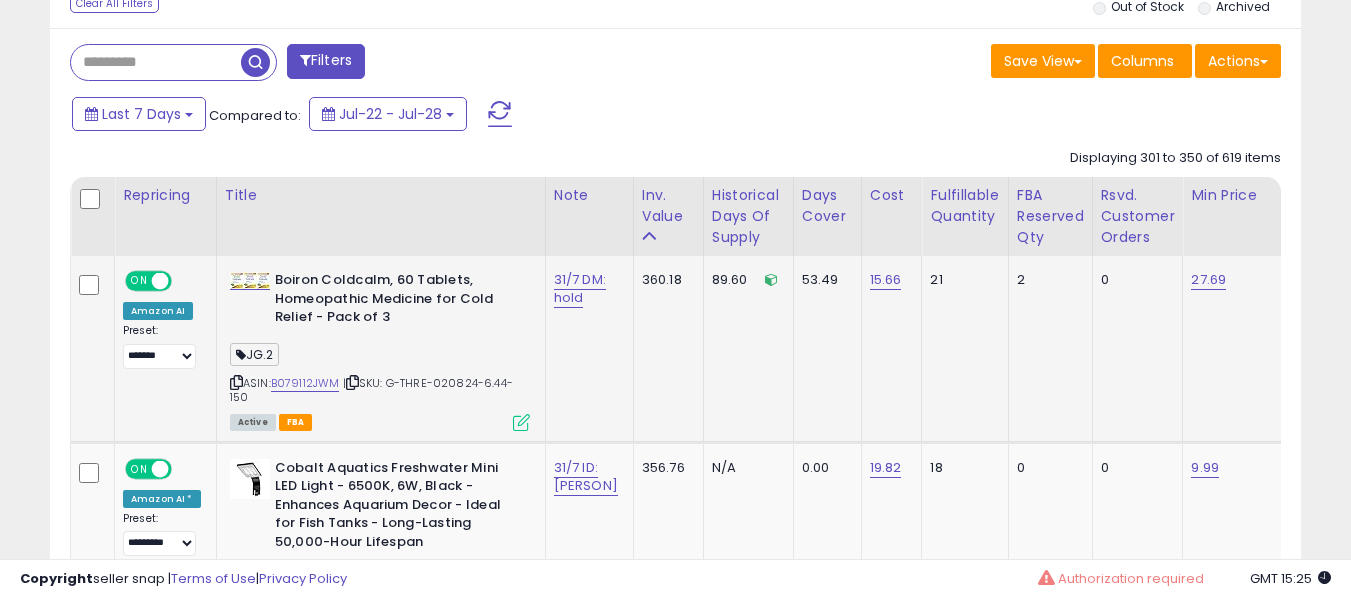 scroll, scrollTop: 891, scrollLeft: 0, axis: vertical 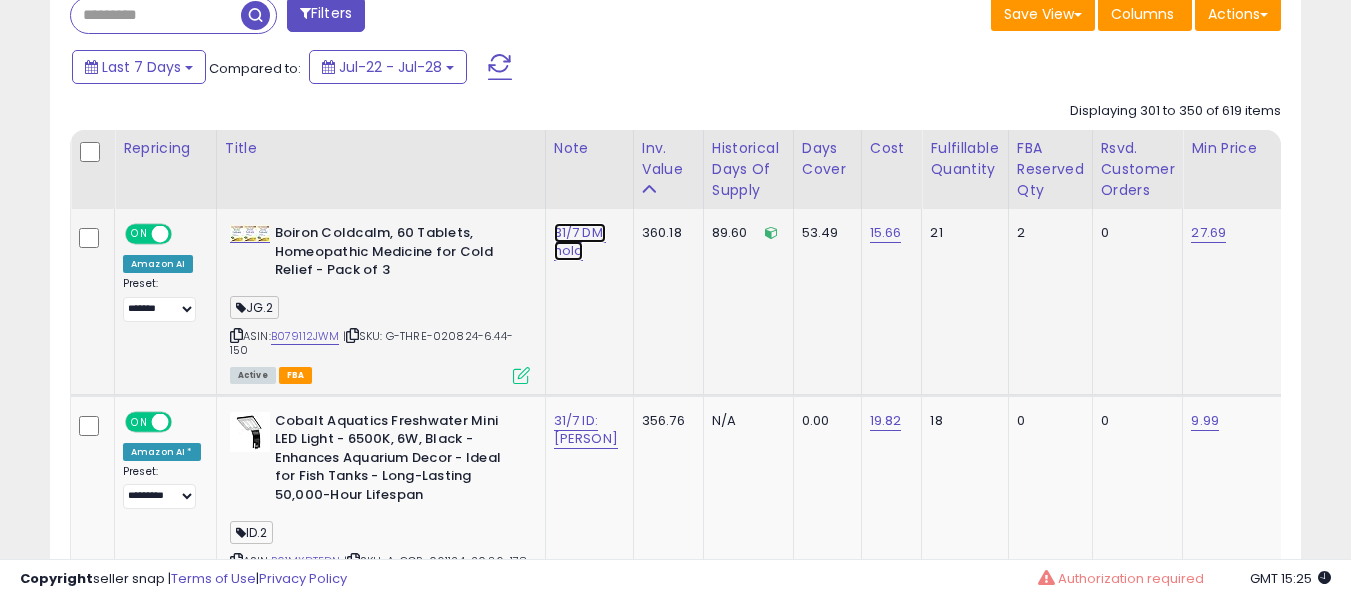 click on "31/7 DM: hold" at bounding box center (580, 242) 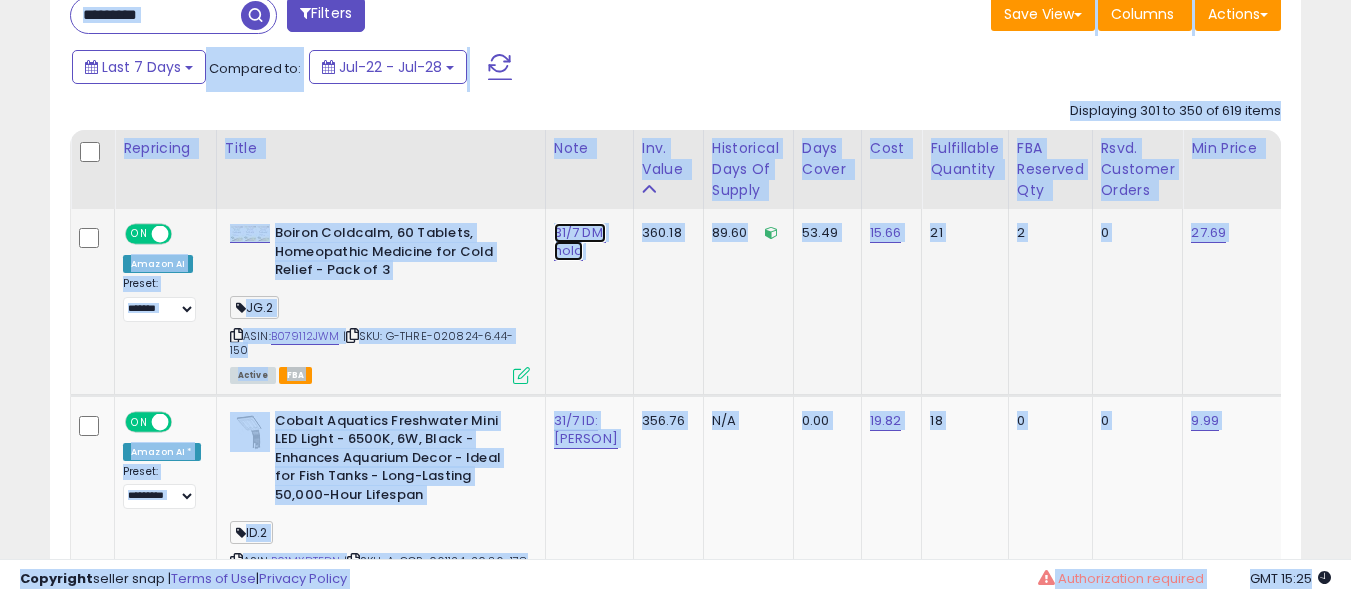 click on "31/7 DM: hold" at bounding box center (580, 242) 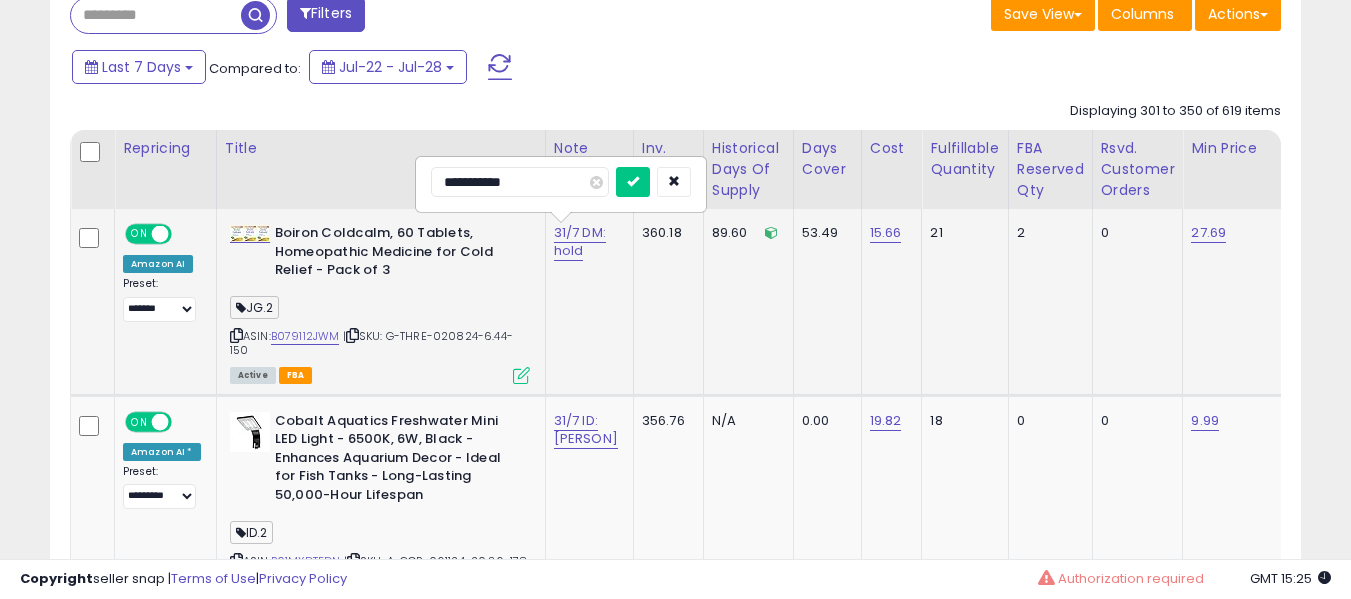 type on "**********" 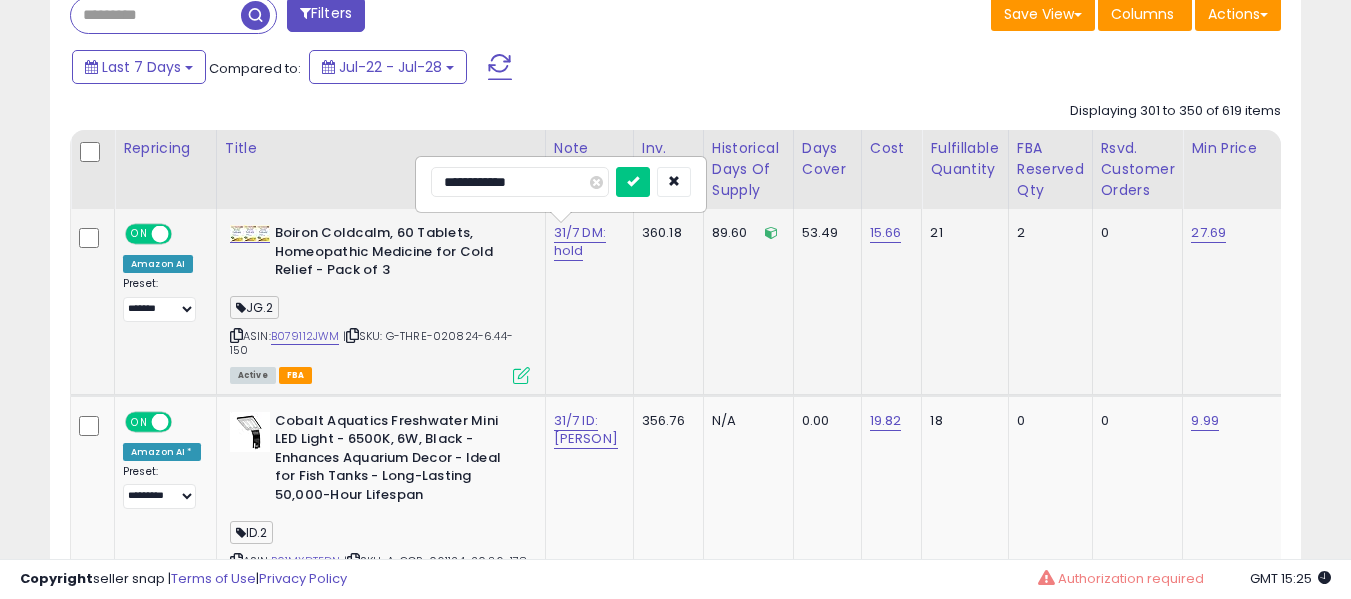 click at bounding box center (633, 182) 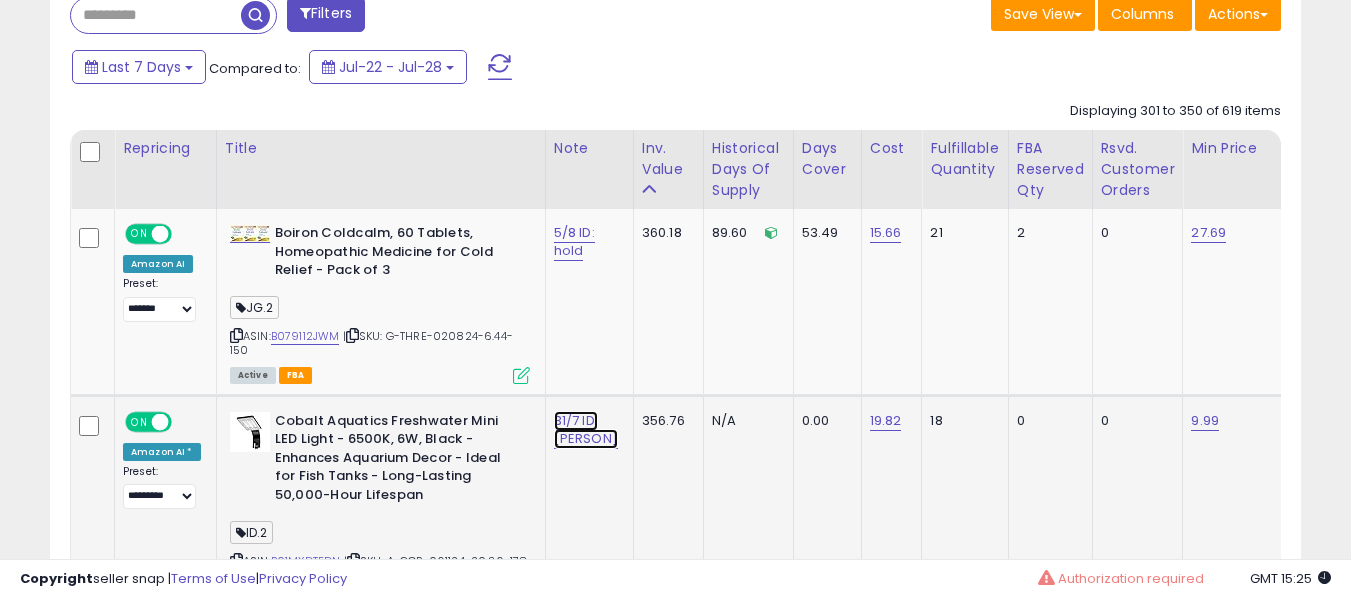 click on "31/7 ID: [PERSON]" at bounding box center (574, 242) 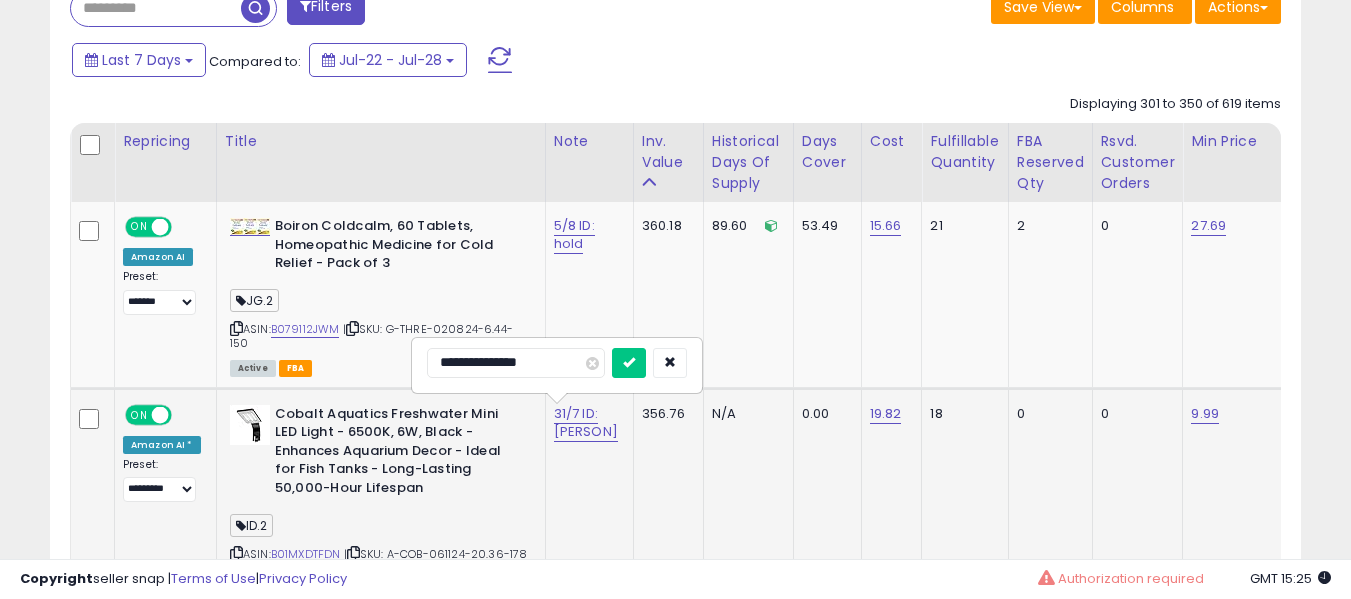 scroll, scrollTop: 991, scrollLeft: 0, axis: vertical 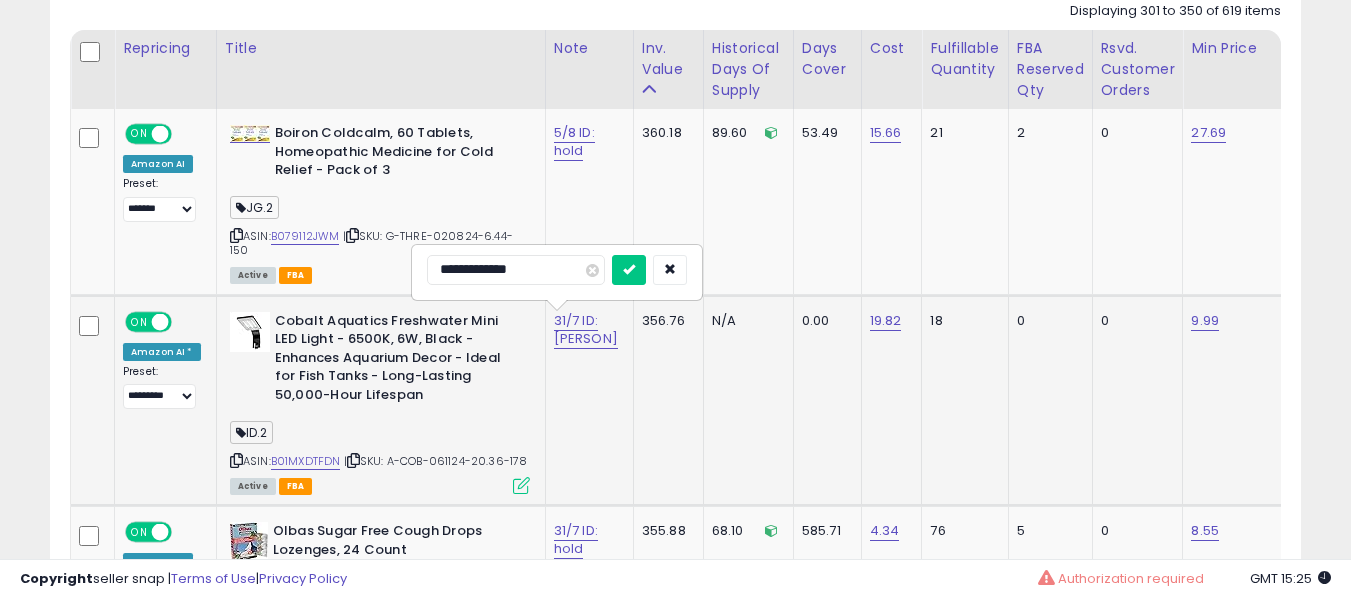 type on "**********" 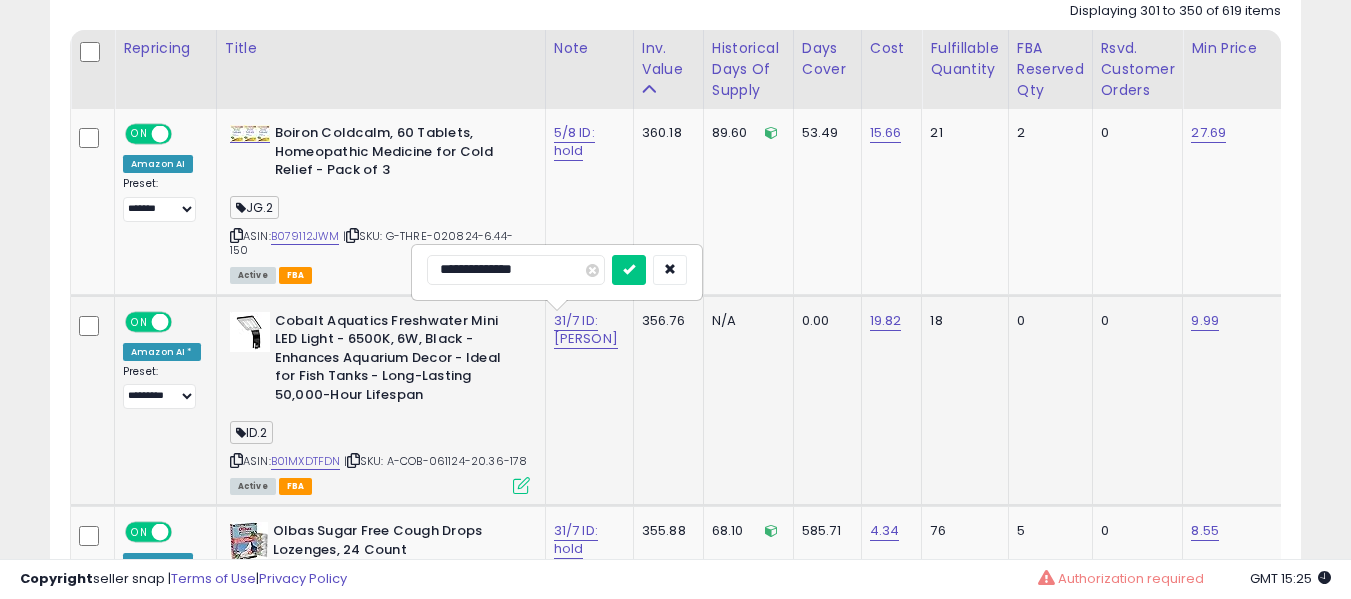 click at bounding box center [629, 270] 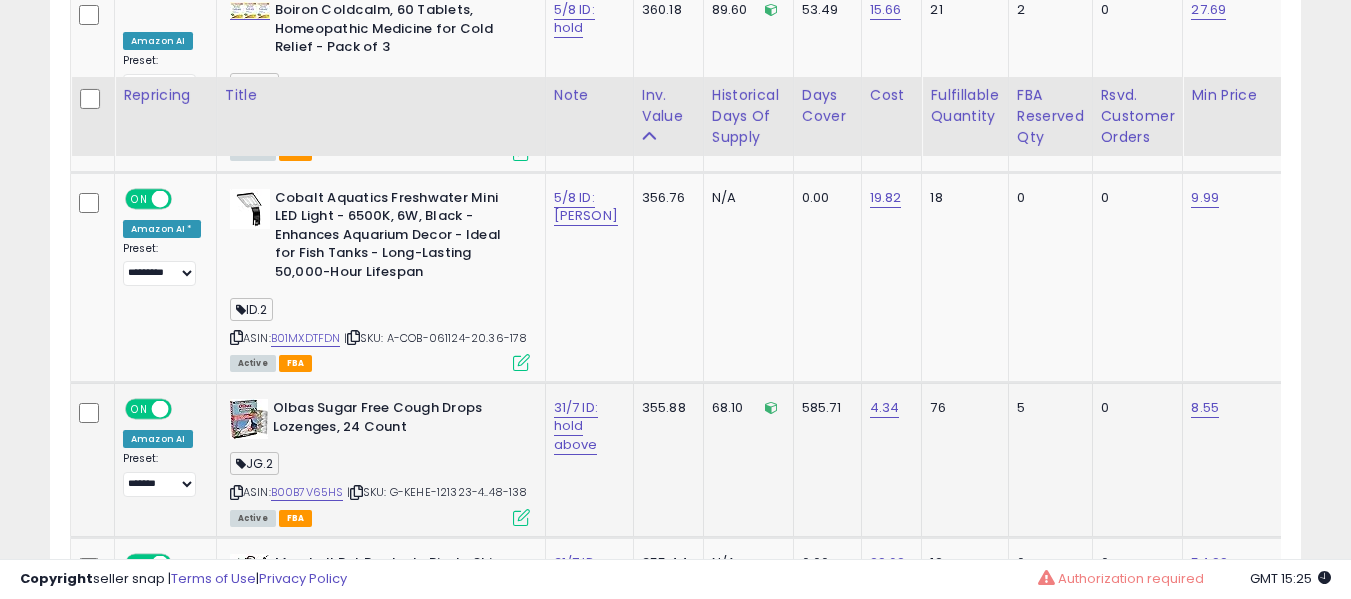 scroll, scrollTop: 1191, scrollLeft: 0, axis: vertical 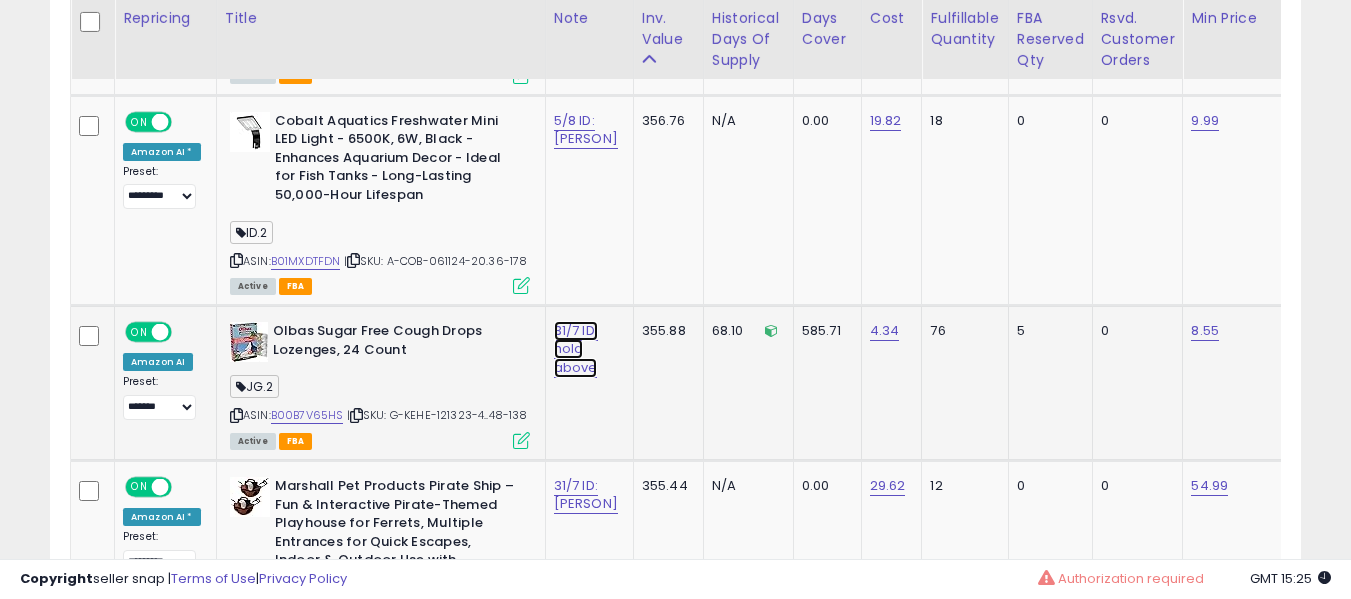 drag, startPoint x: 573, startPoint y: 346, endPoint x: 587, endPoint y: 362, distance: 21.260292 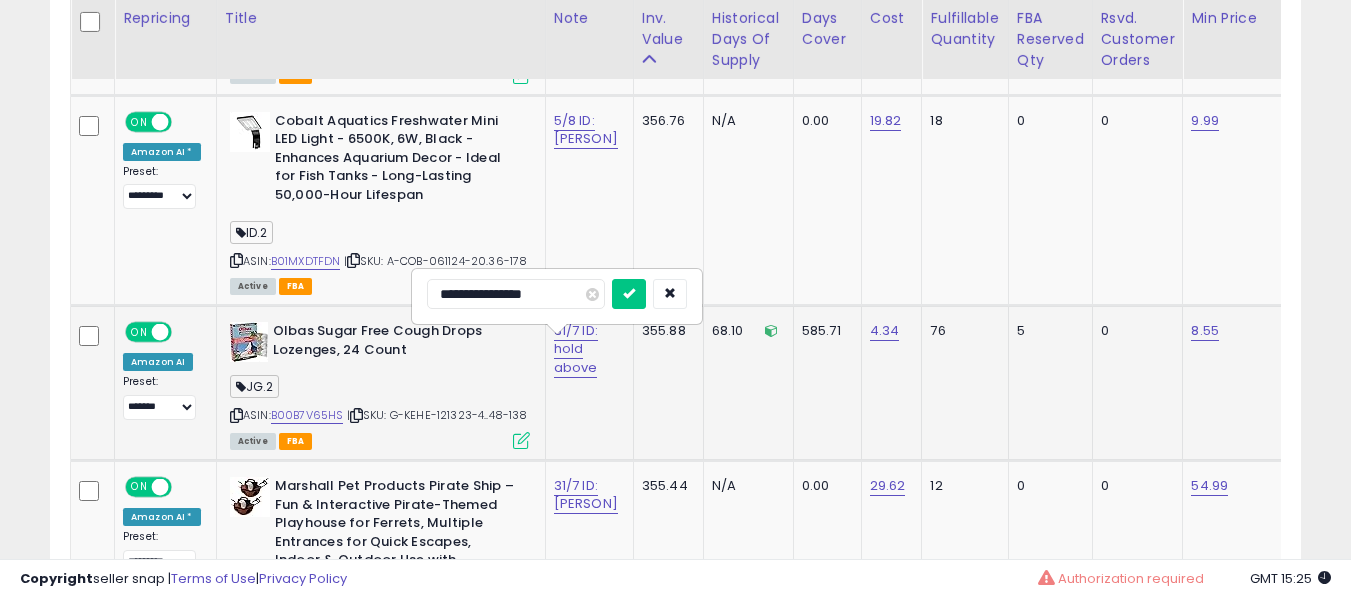 type on "**********" 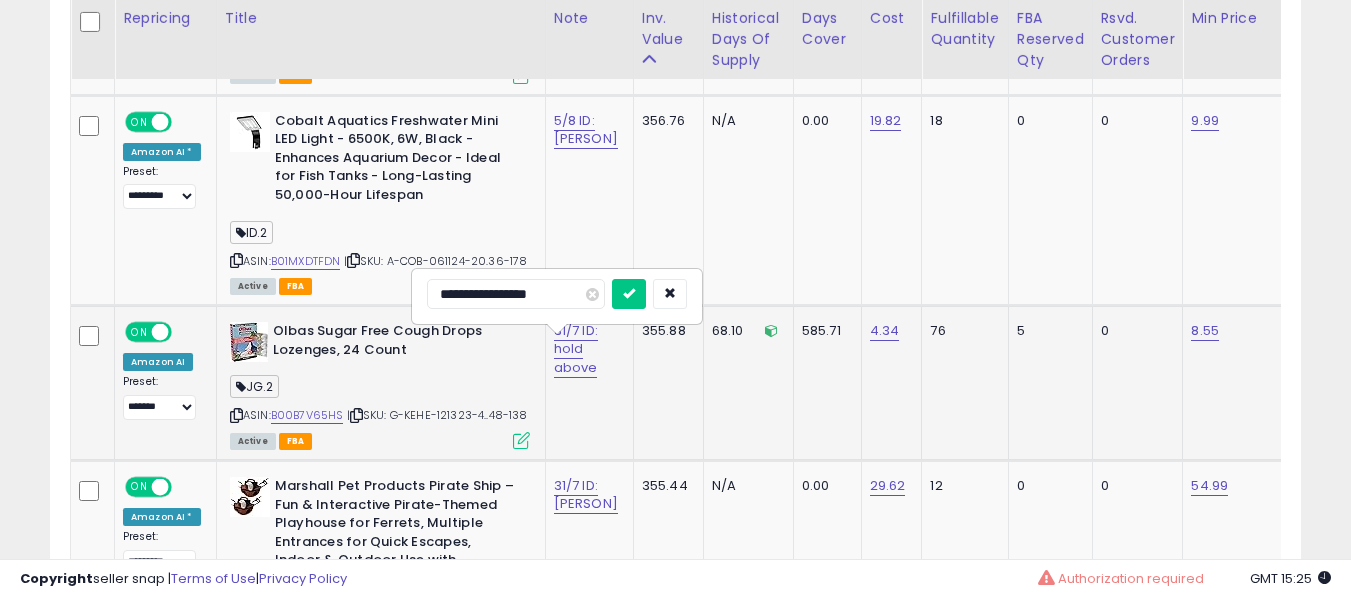 click at bounding box center [629, 294] 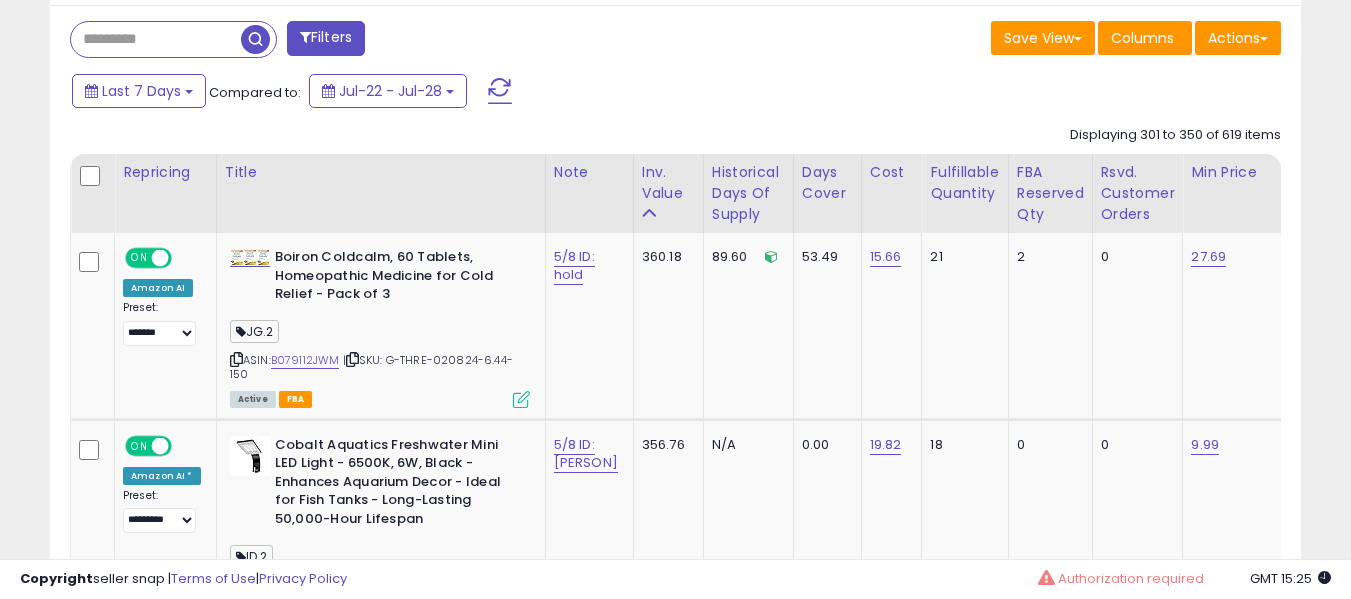 scroll, scrollTop: 991, scrollLeft: 0, axis: vertical 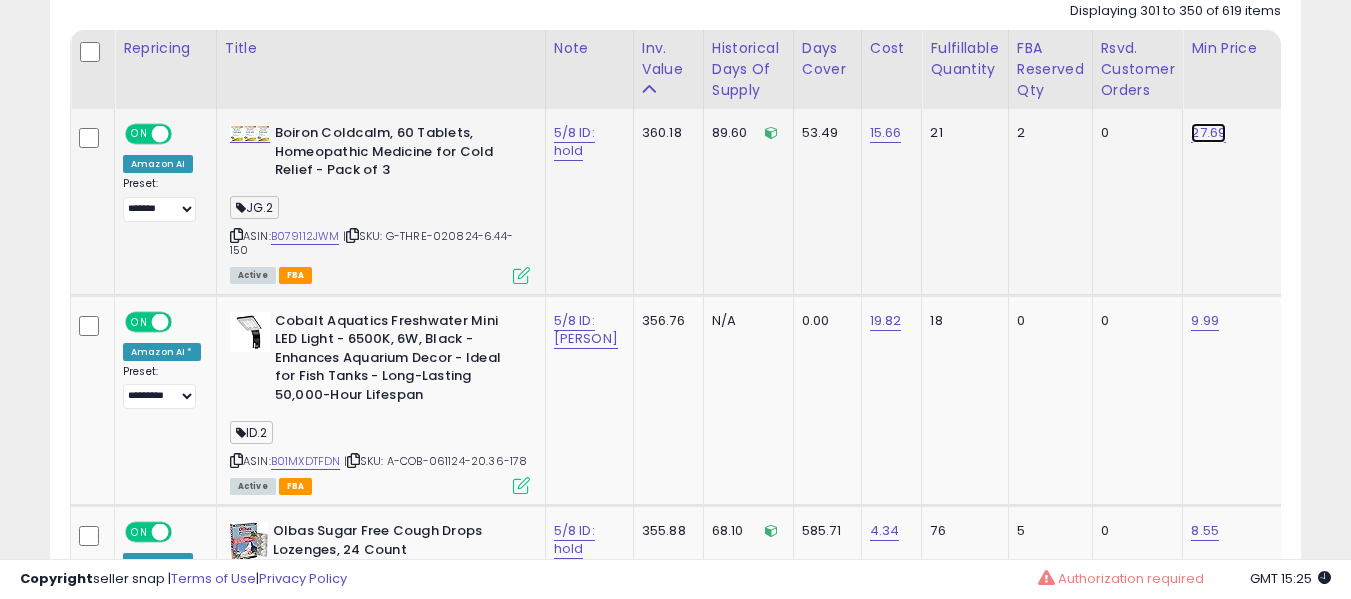 click on "27.69" at bounding box center (1208, 133) 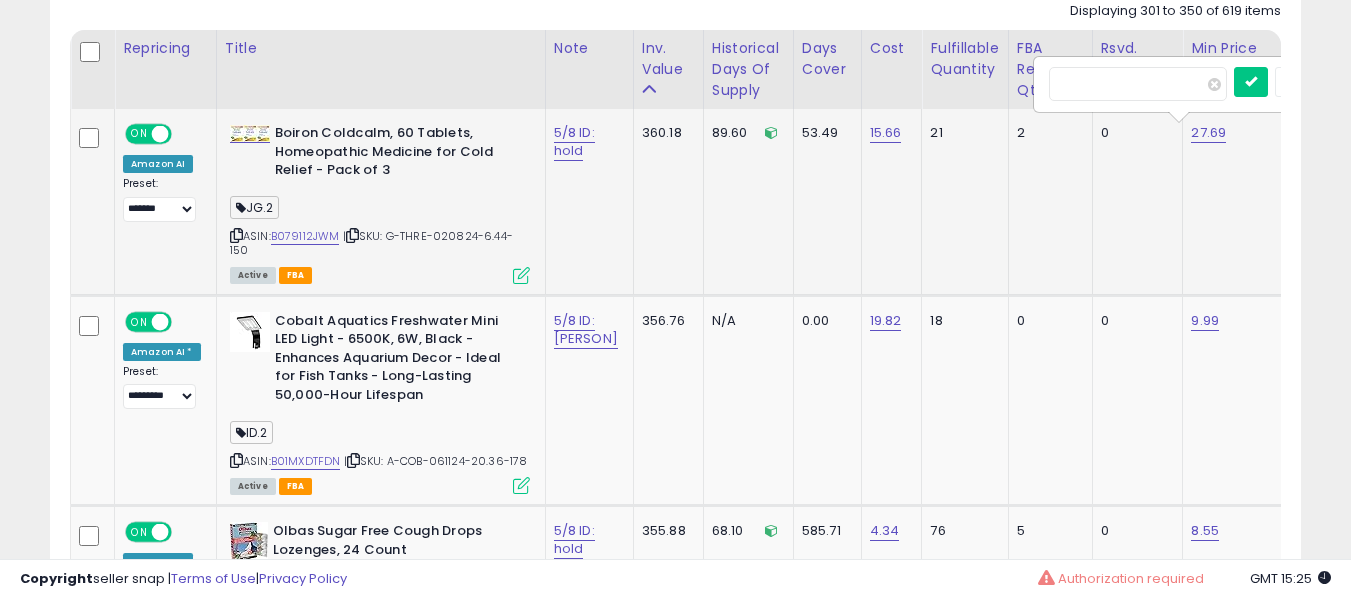 scroll, scrollTop: 0, scrollLeft: 109, axis: horizontal 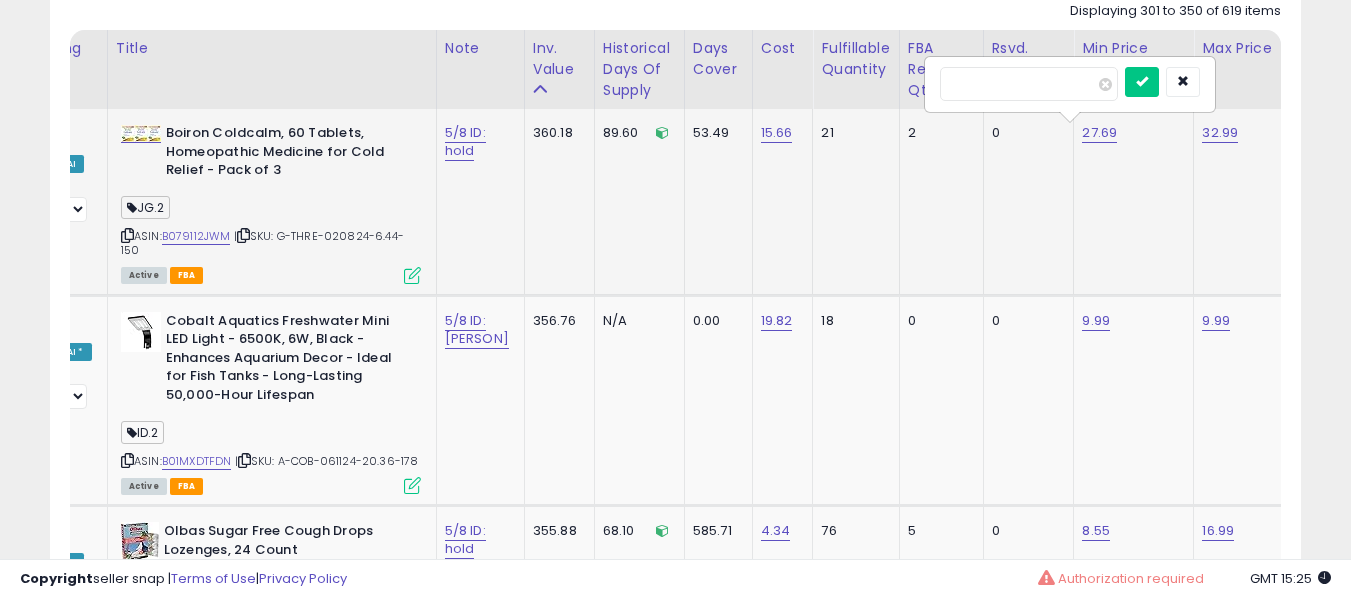 type on "****" 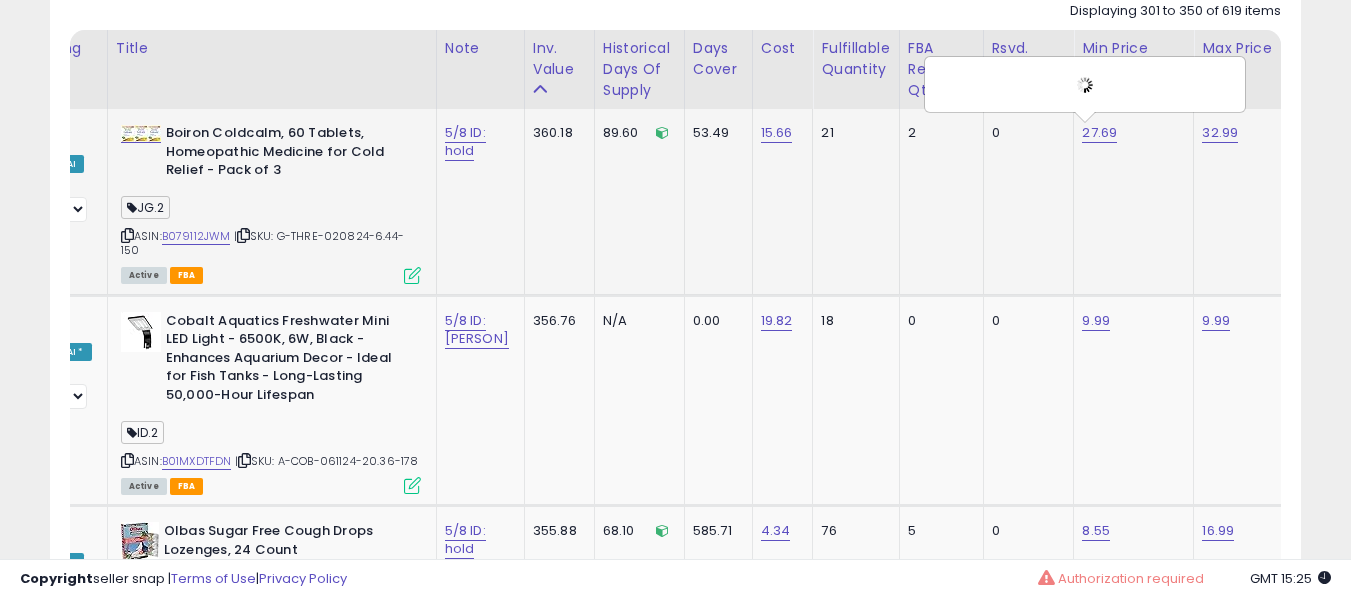 scroll, scrollTop: 0, scrollLeft: 0, axis: both 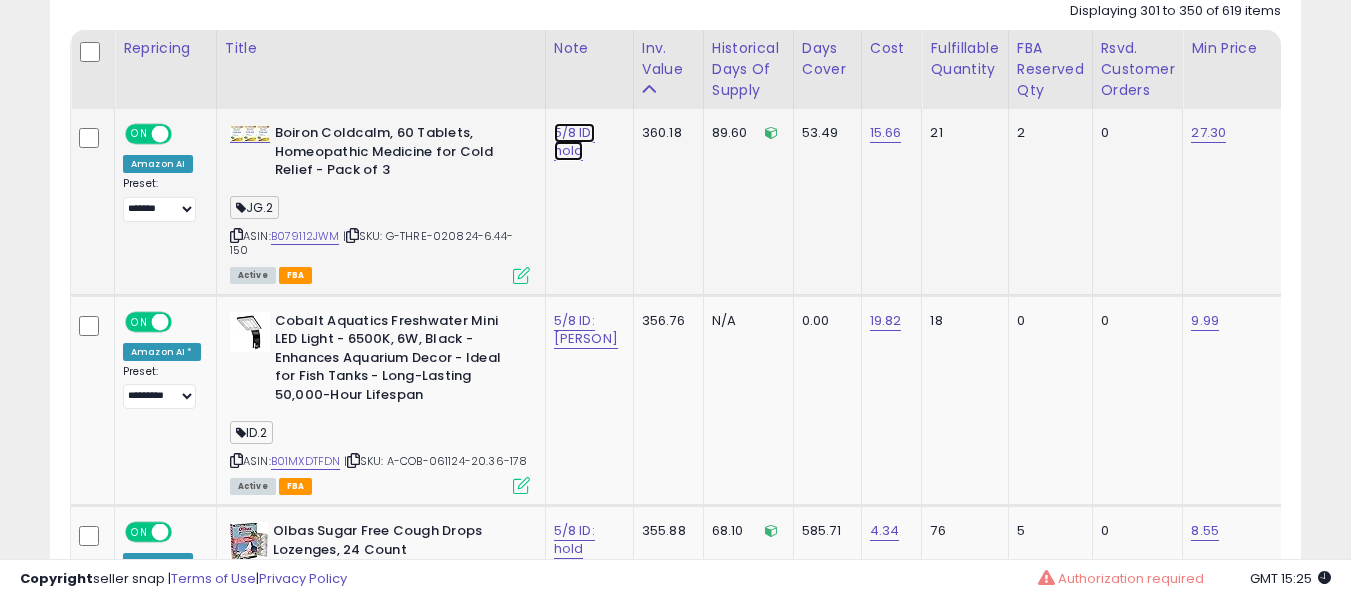 click on "5/8 ID: hold" at bounding box center (574, 142) 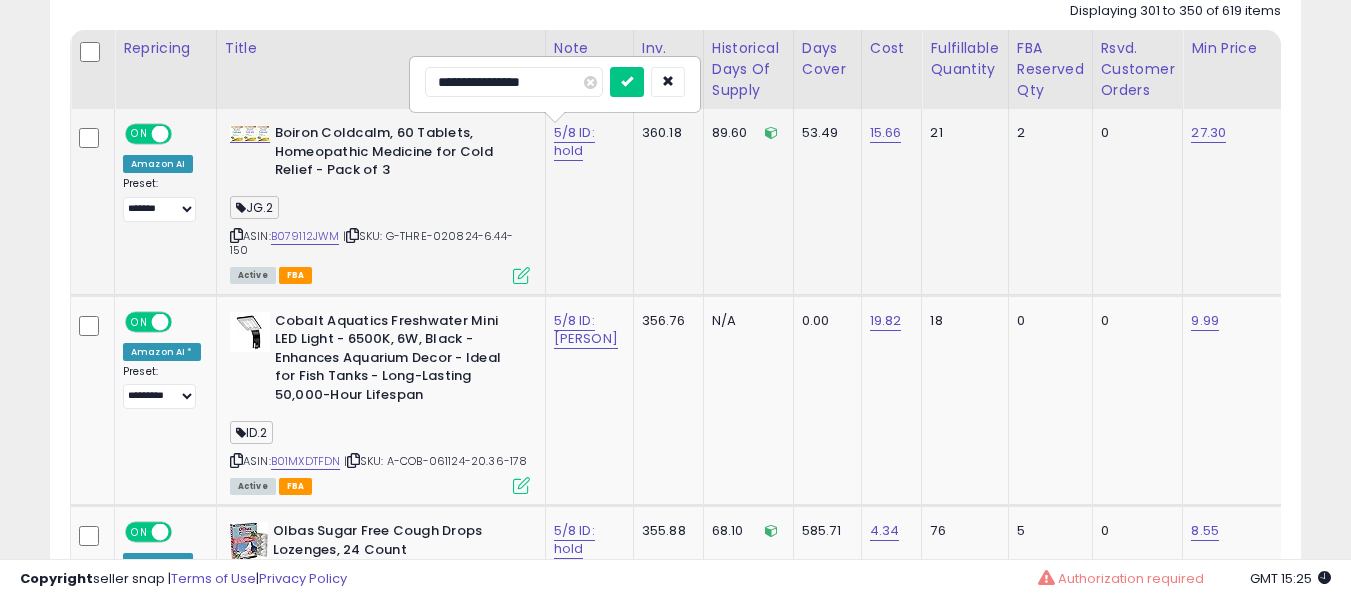 type on "**********" 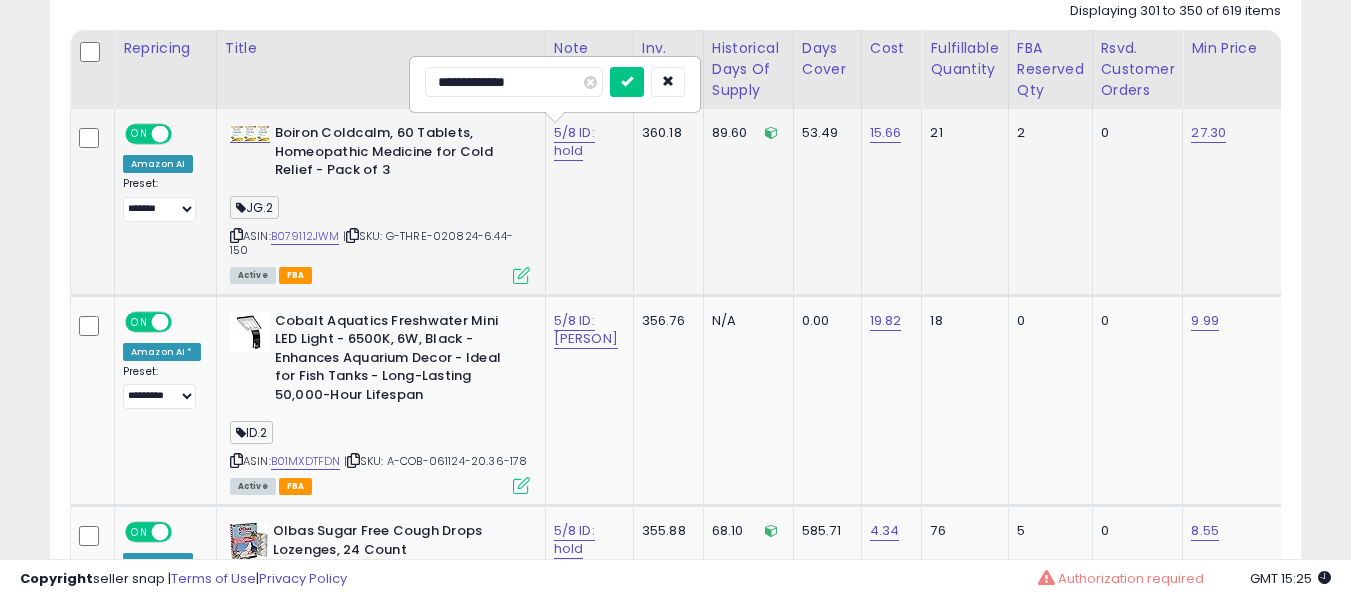 type on "**********" 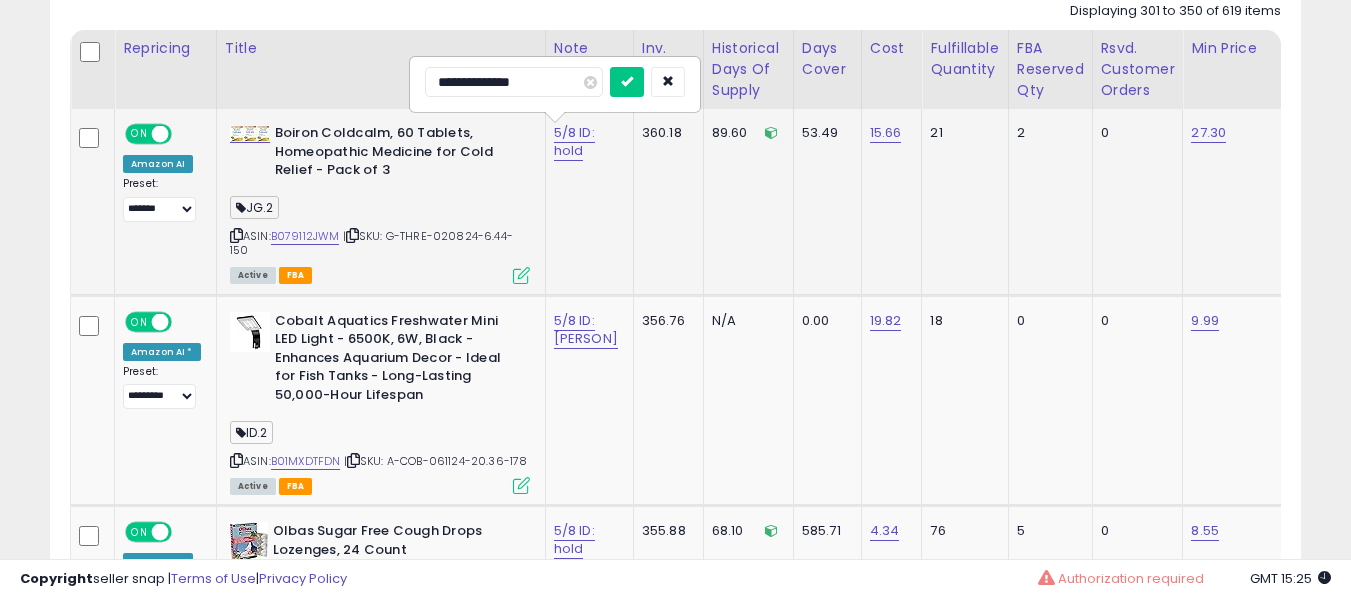 click at bounding box center [627, 82] 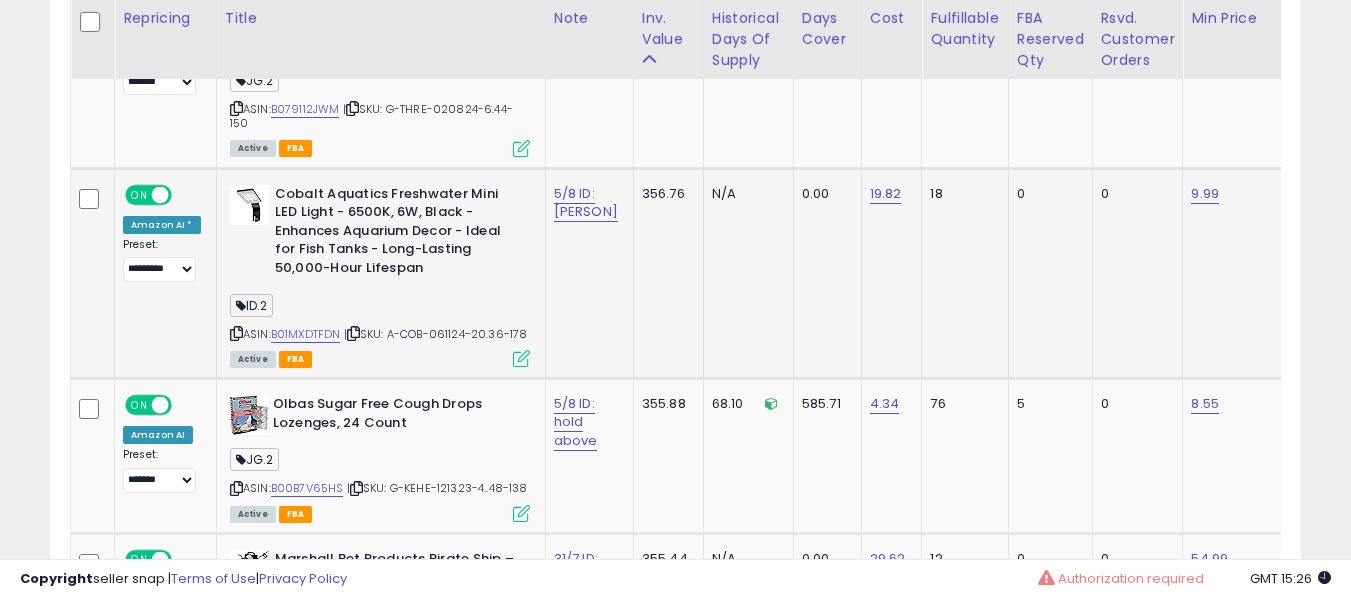 scroll, scrollTop: 1191, scrollLeft: 0, axis: vertical 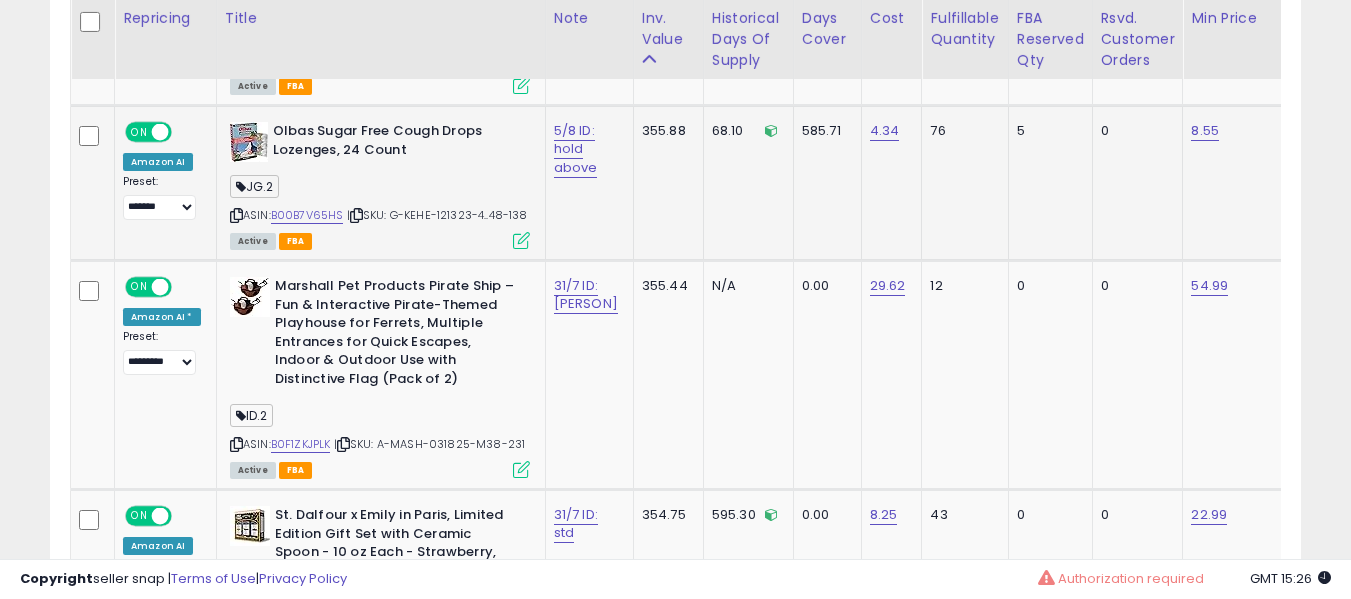 drag, startPoint x: 294, startPoint y: 243, endPoint x: 323, endPoint y: 229, distance: 32.202484 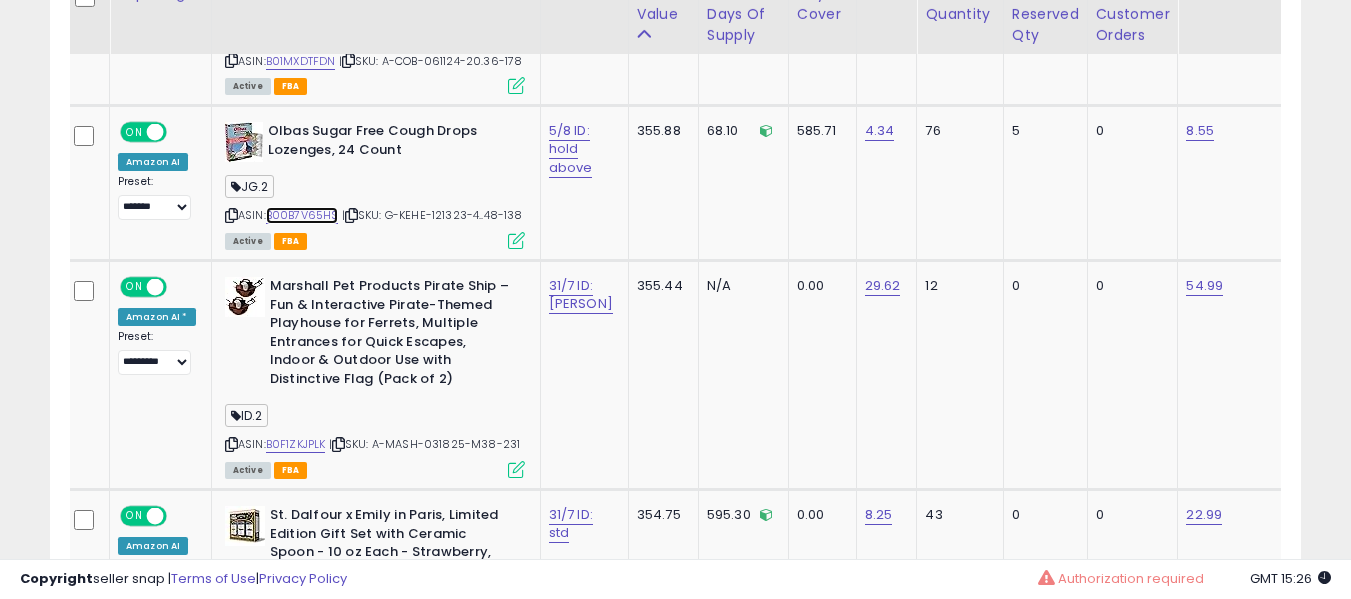 scroll, scrollTop: 1291, scrollLeft: 0, axis: vertical 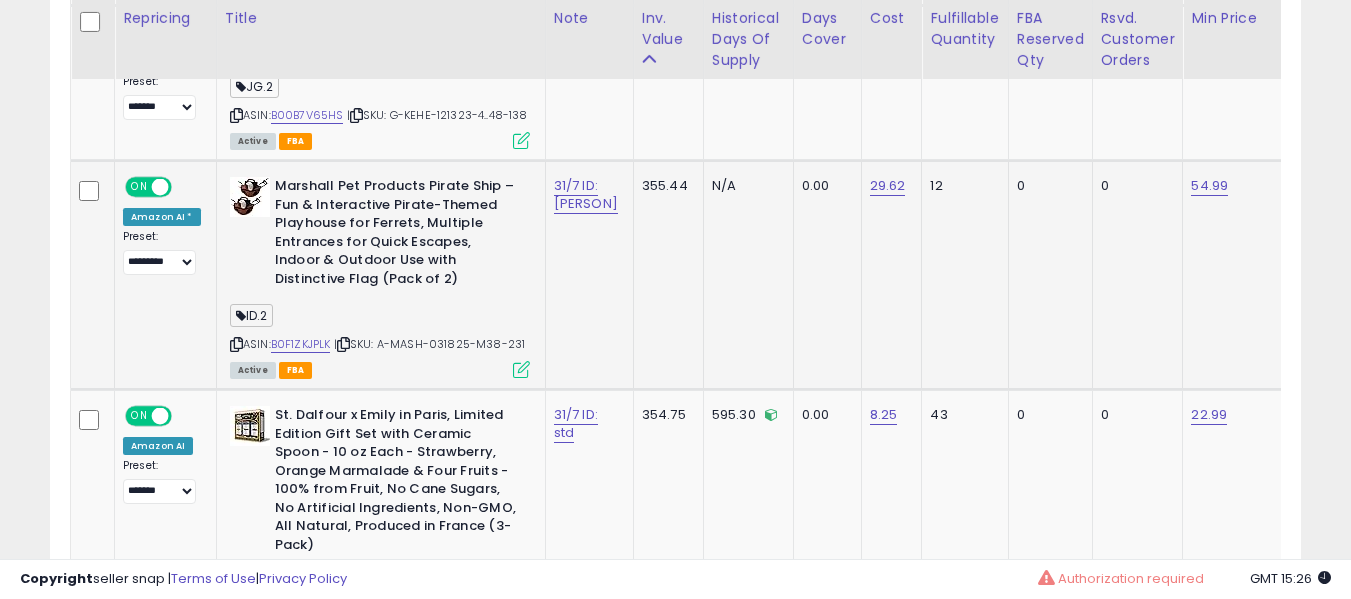 click on "31/7 ID: [PERSON]" at bounding box center (586, 195) 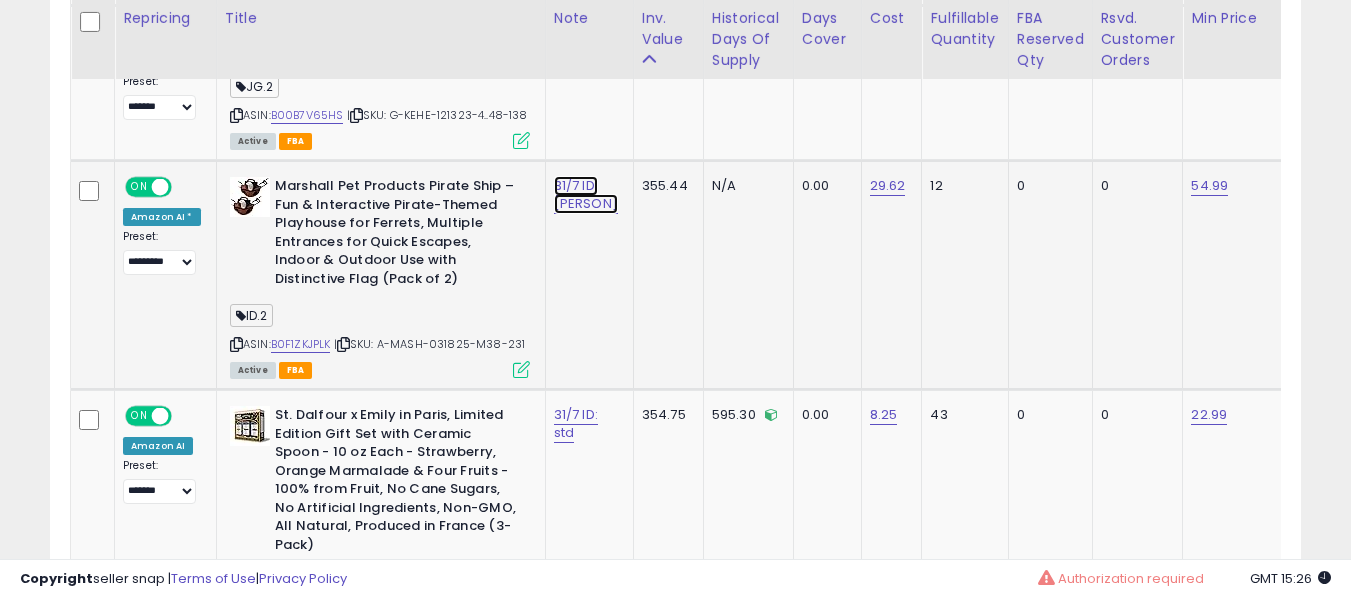 click on "31/7 ID: [PERSON]" at bounding box center [582, -358] 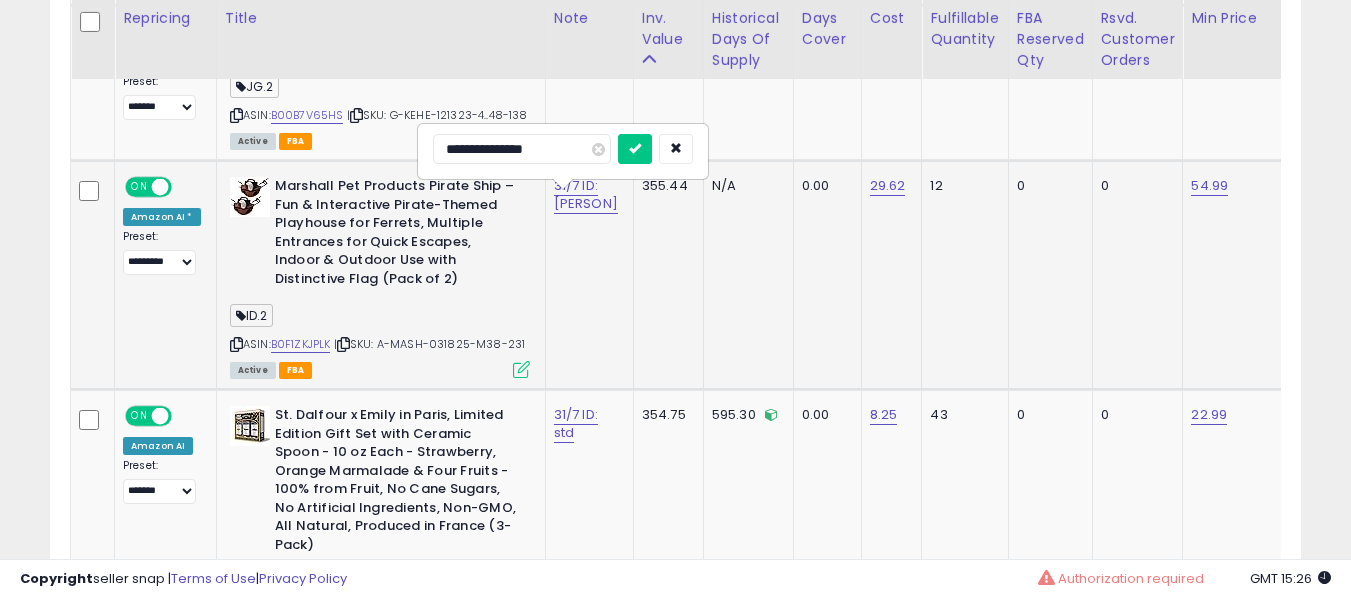type on "**********" 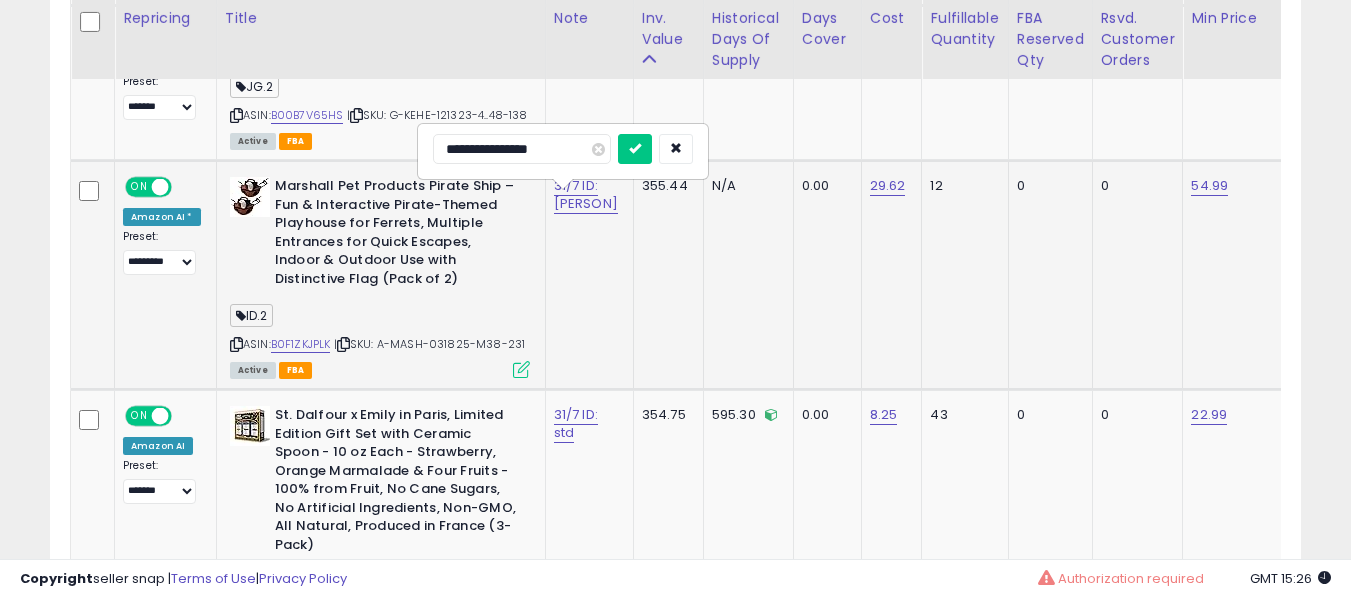 click at bounding box center (635, 149) 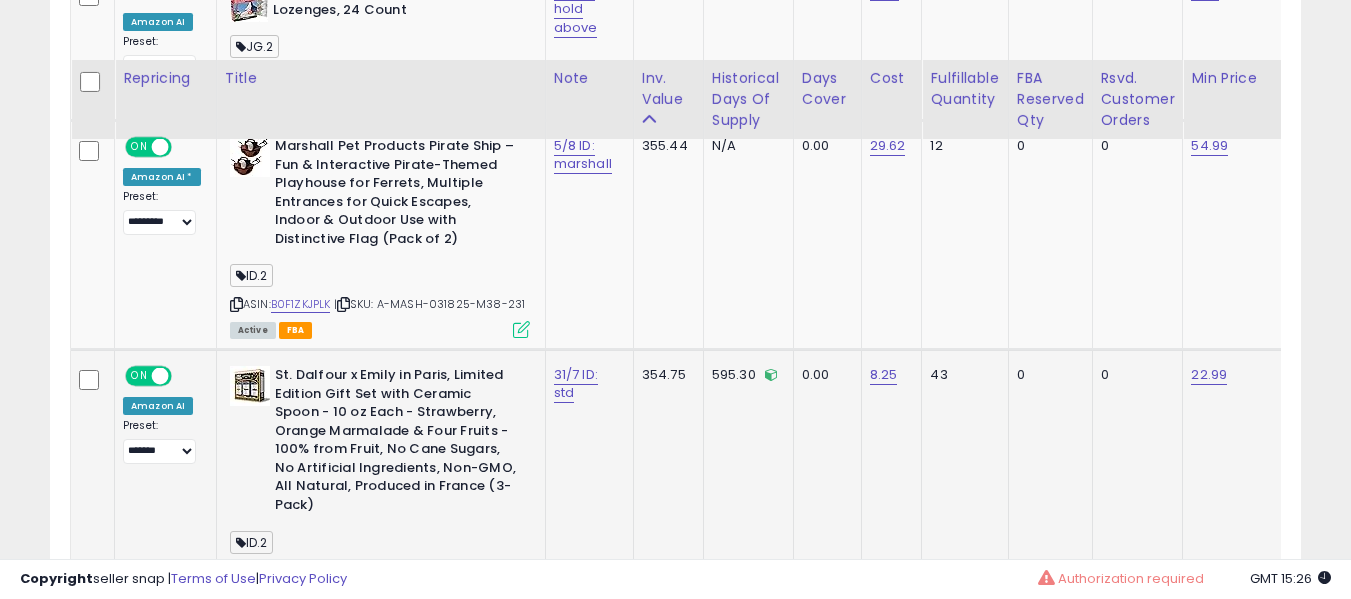 scroll, scrollTop: 1591, scrollLeft: 0, axis: vertical 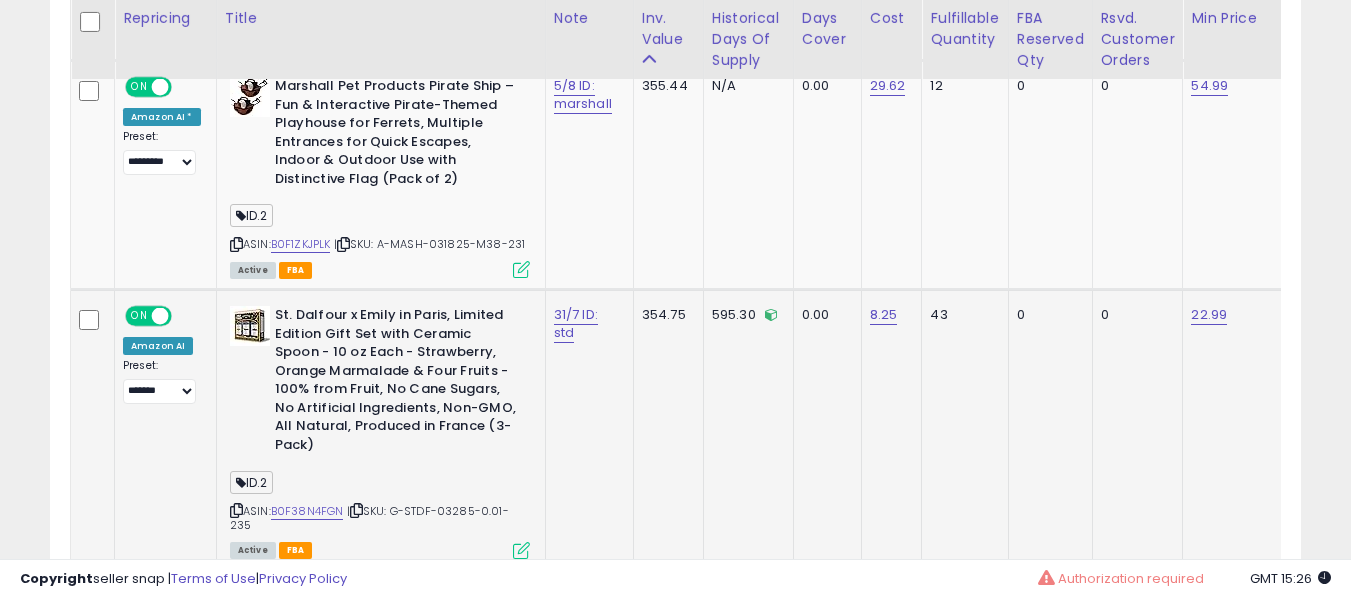 click on "31/7 ID: std" at bounding box center (586, 324) 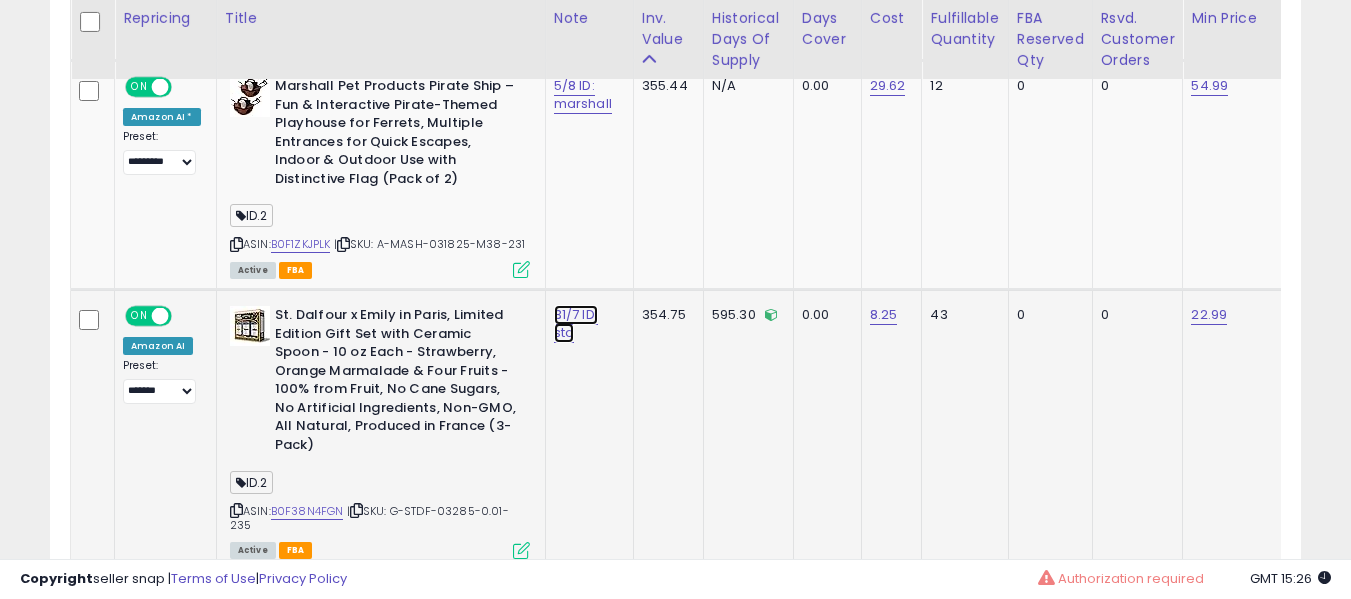 click on "31/7 ID: std" at bounding box center [582, -458] 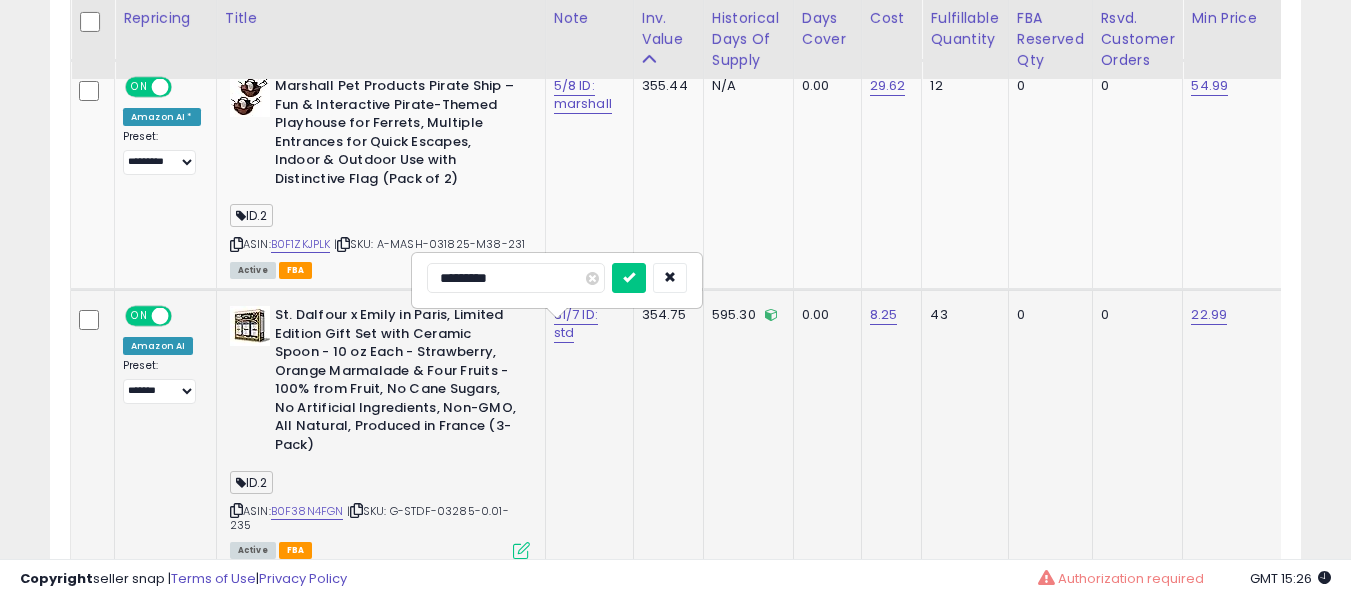 type on "**********" 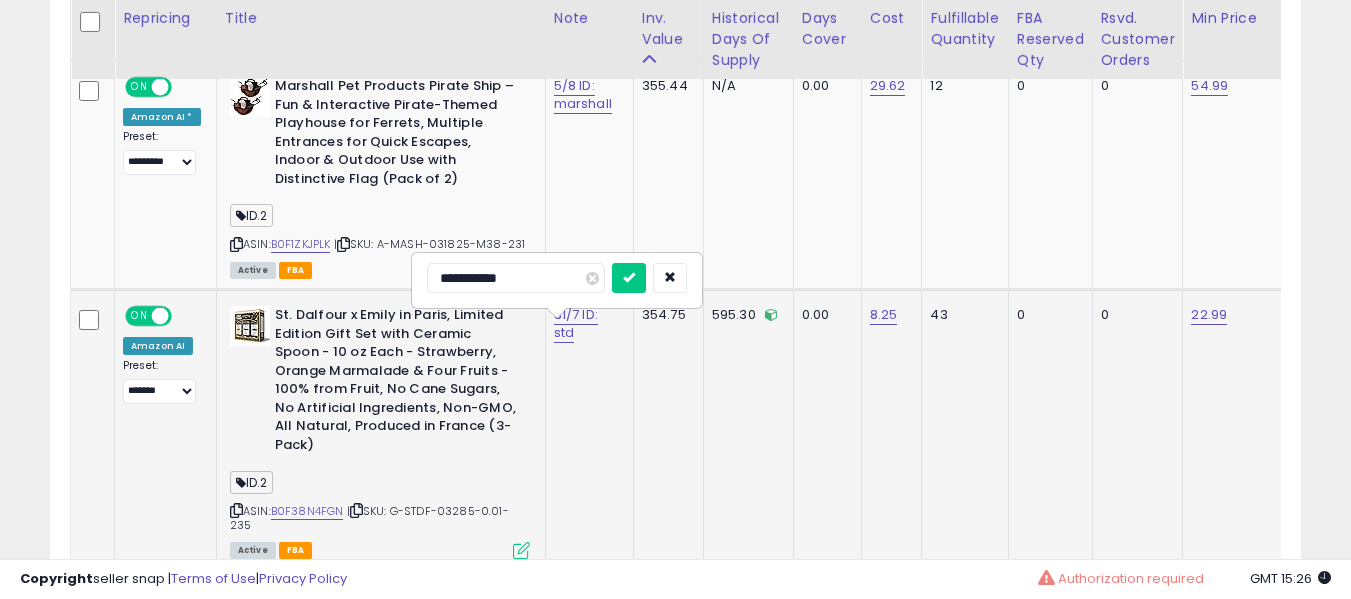 click at bounding box center [629, 278] 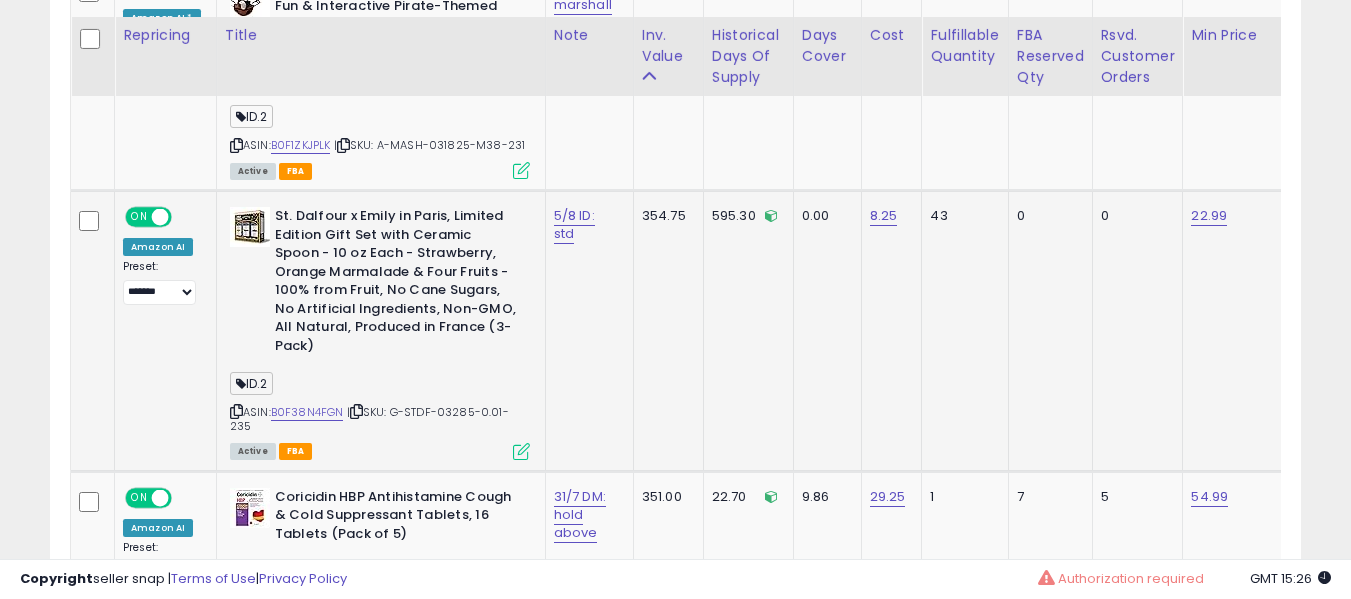 scroll, scrollTop: 1891, scrollLeft: 0, axis: vertical 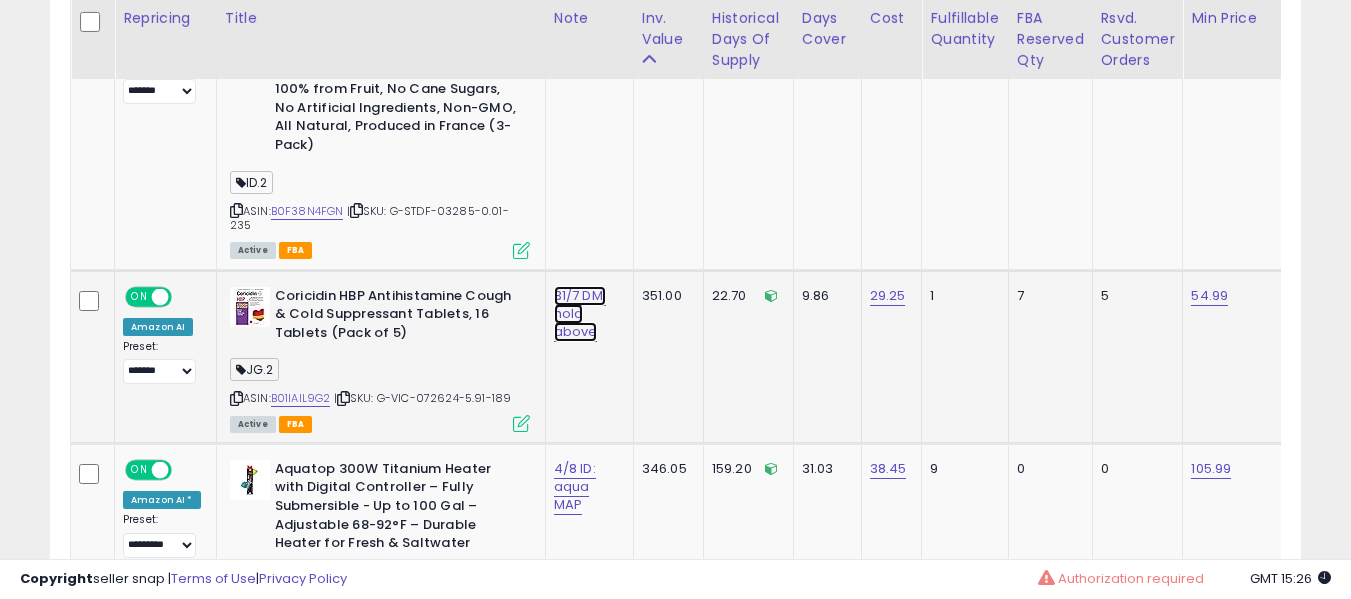 click on "31/7 DM: hold above" at bounding box center (582, -758) 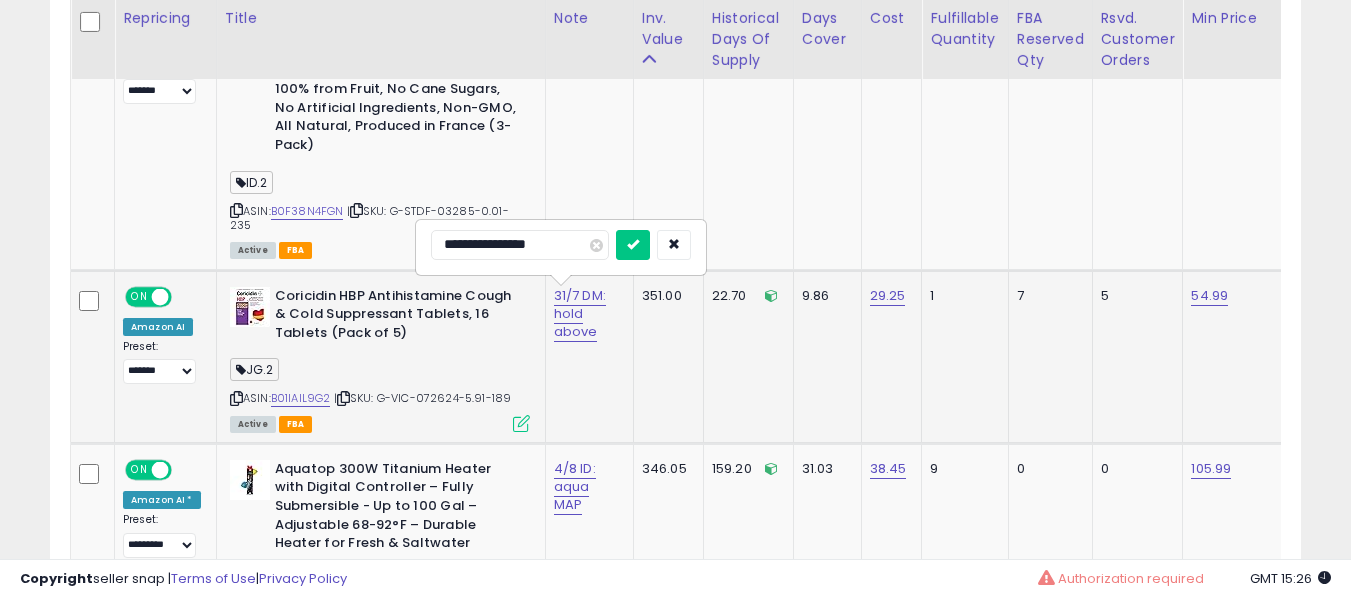 type on "**********" 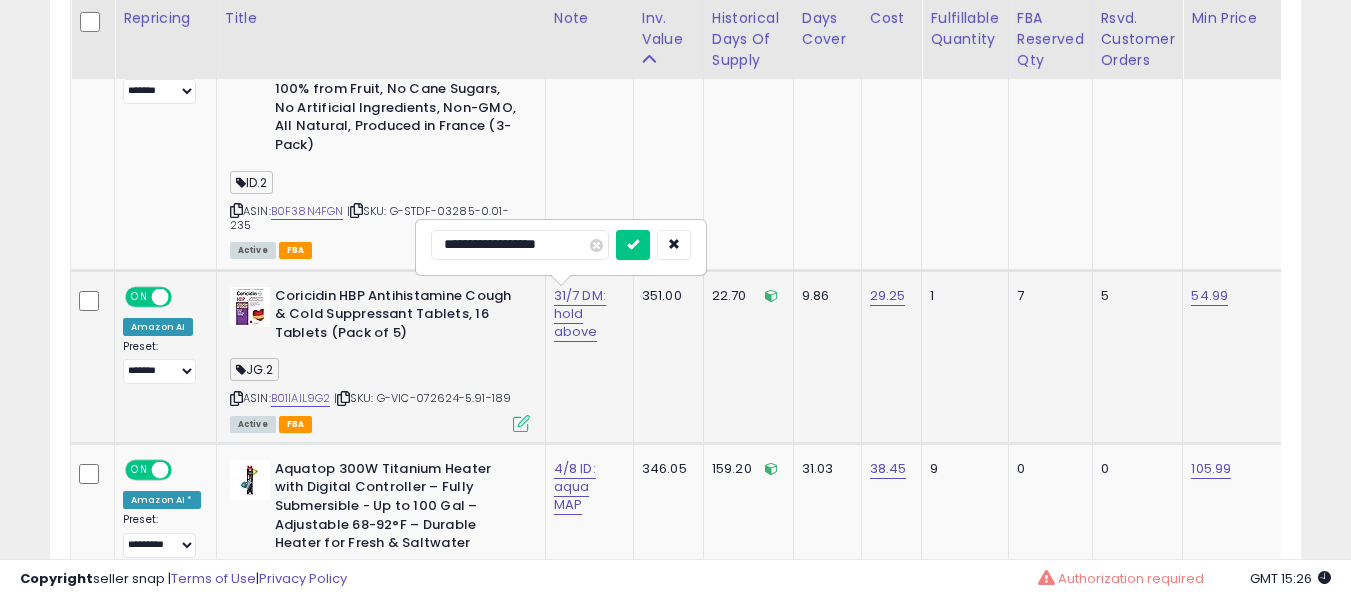 click at bounding box center (633, 245) 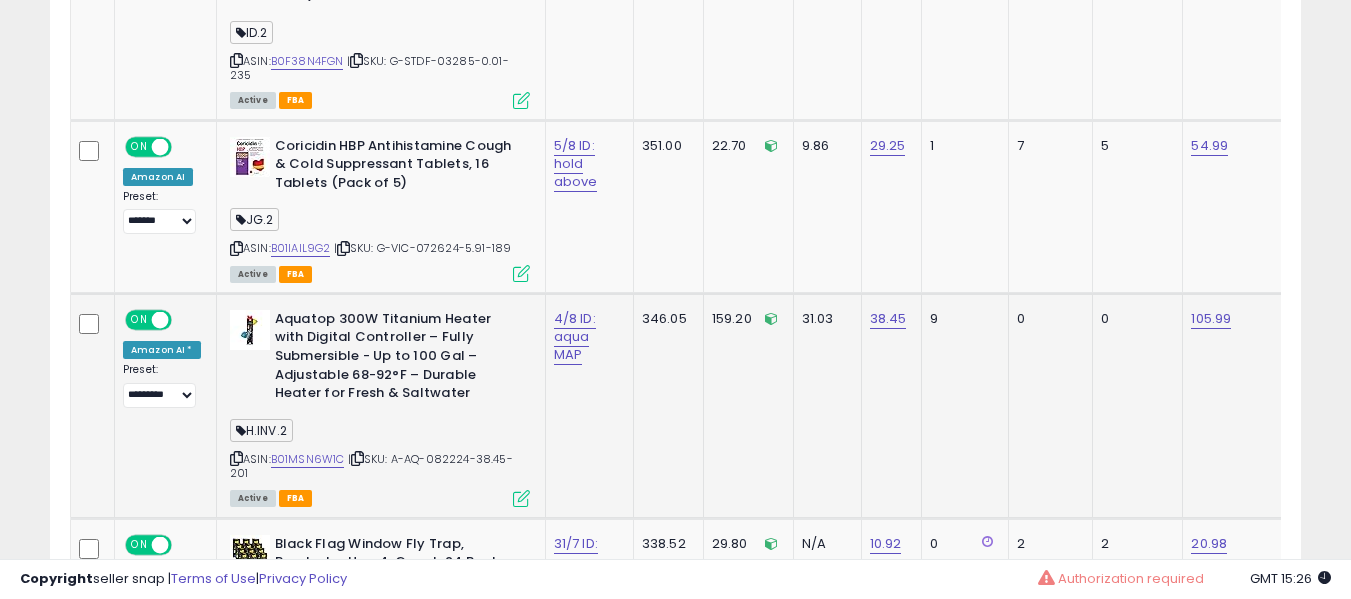scroll, scrollTop: 2091, scrollLeft: 0, axis: vertical 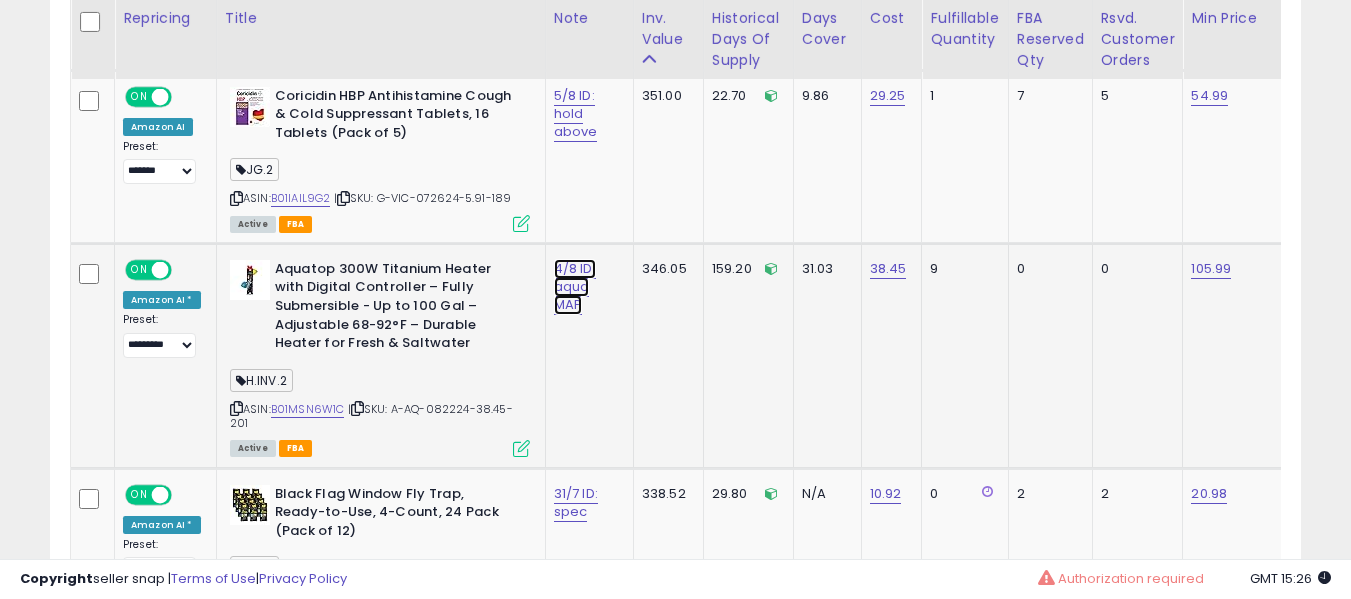 click on "4/8 ID: aqua MAP" at bounding box center [582, -958] 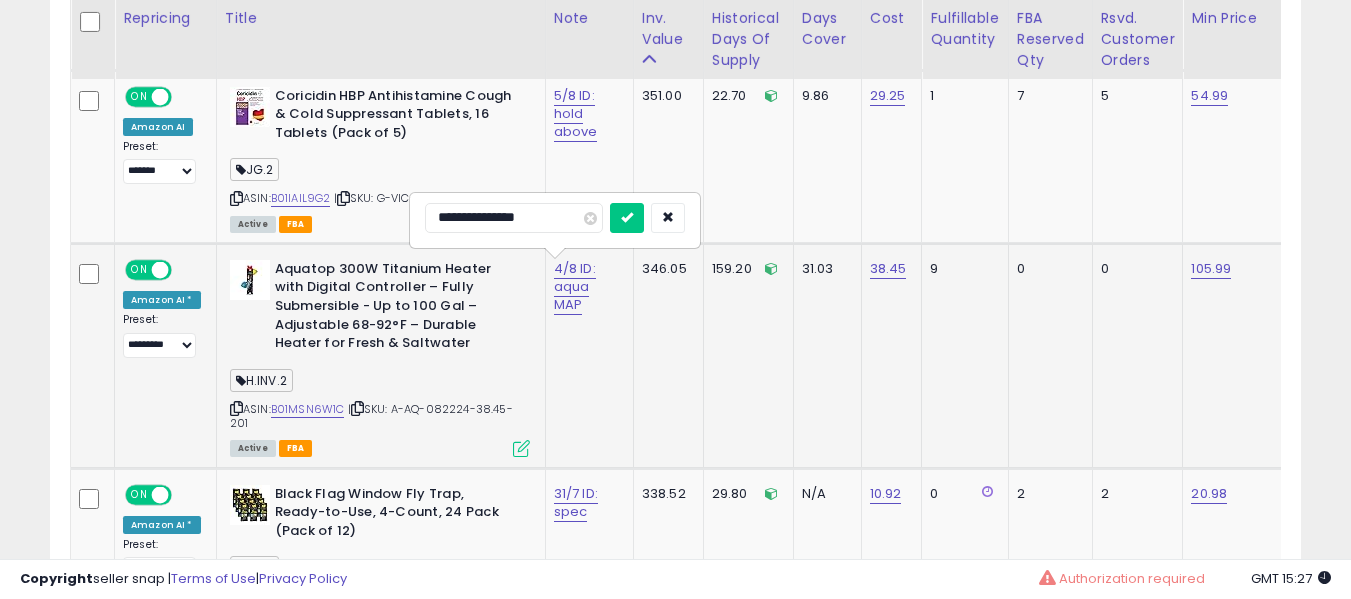 type on "**********" 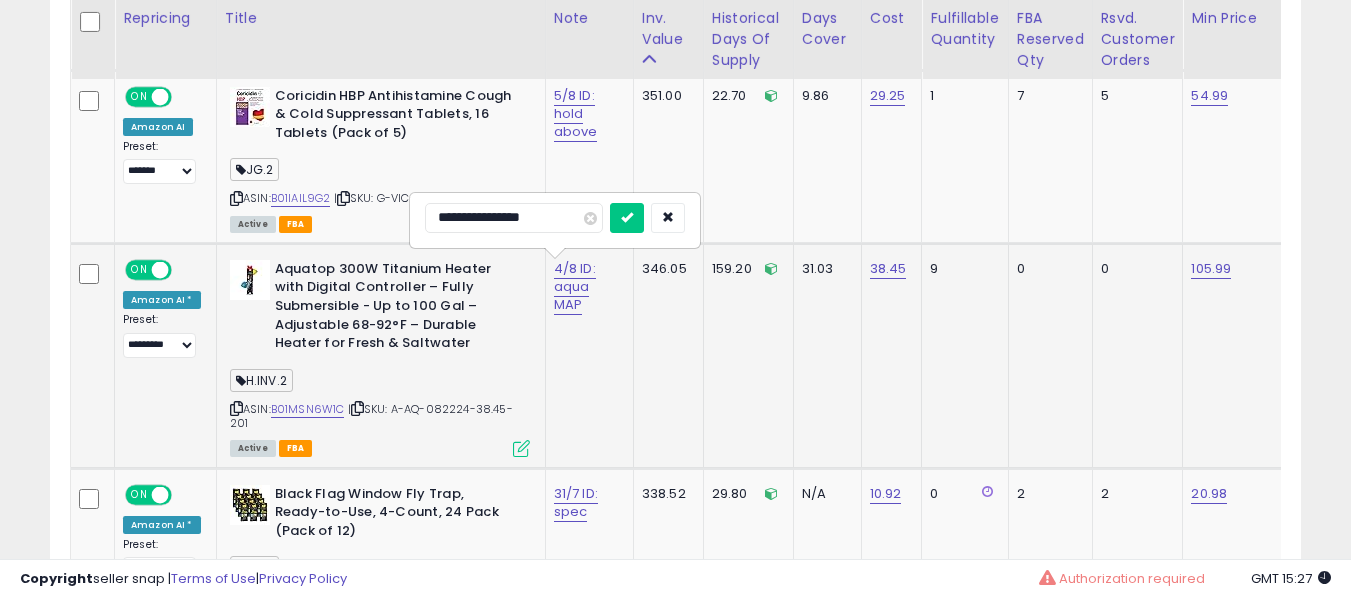 click at bounding box center [627, 218] 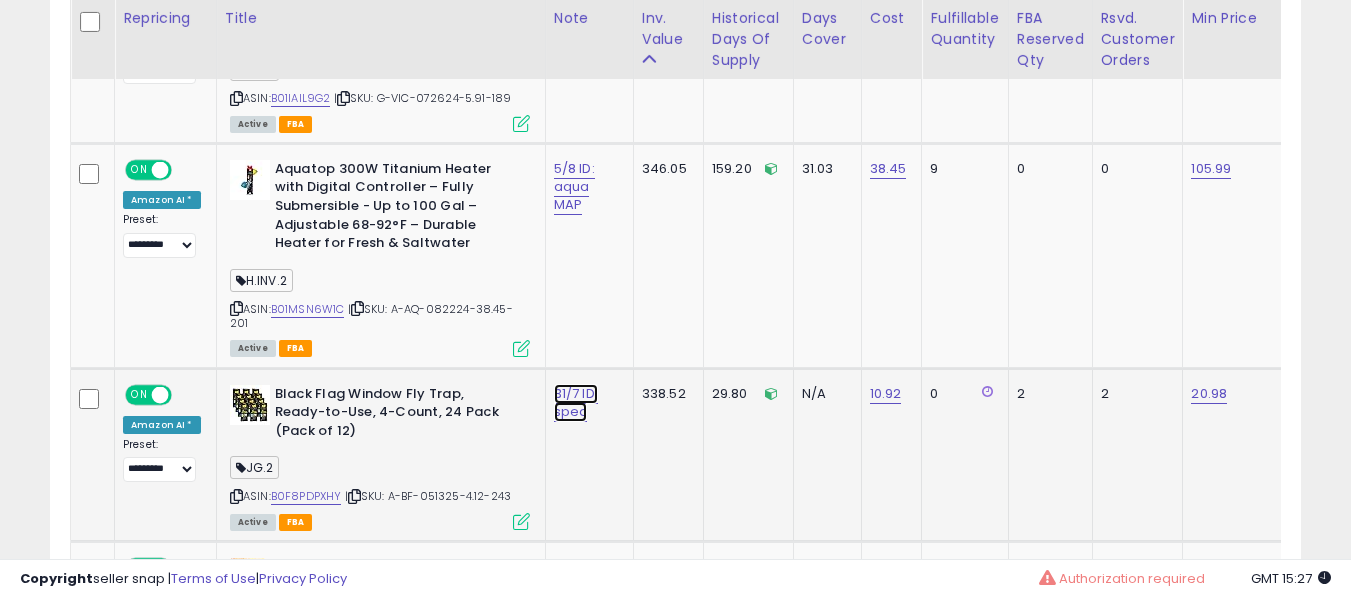 click on "31/7 ID: spec" at bounding box center (582, -1058) 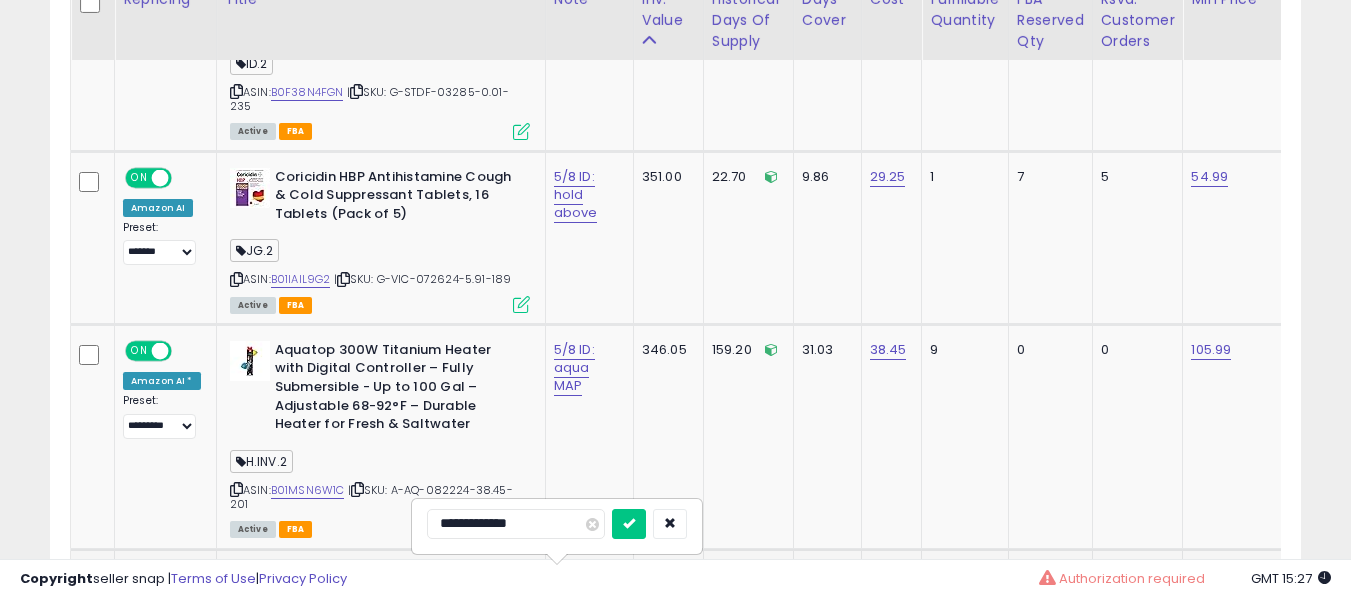 scroll, scrollTop: 1991, scrollLeft: 0, axis: vertical 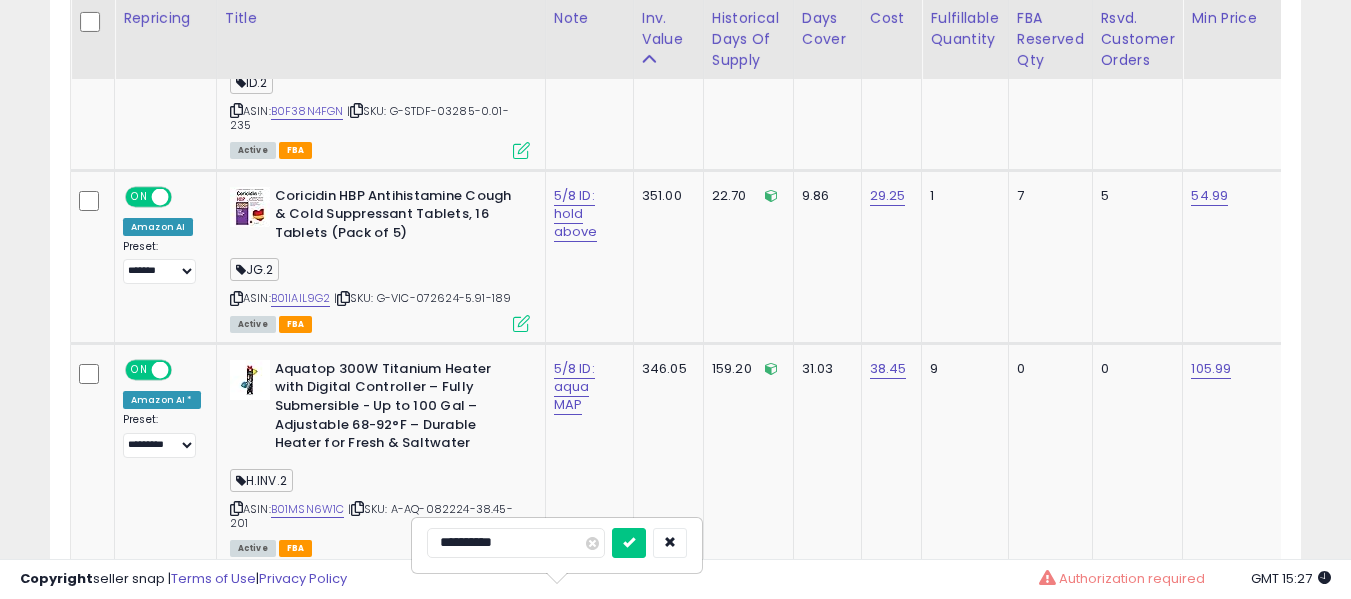 type on "*********" 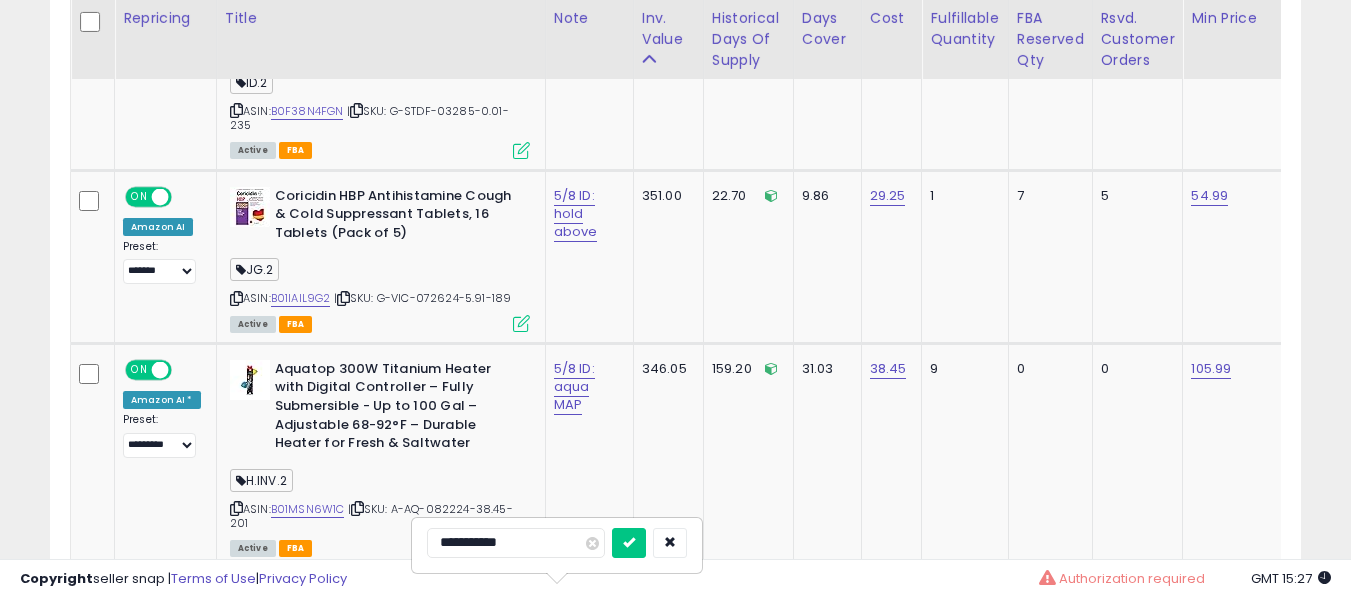 type on "**********" 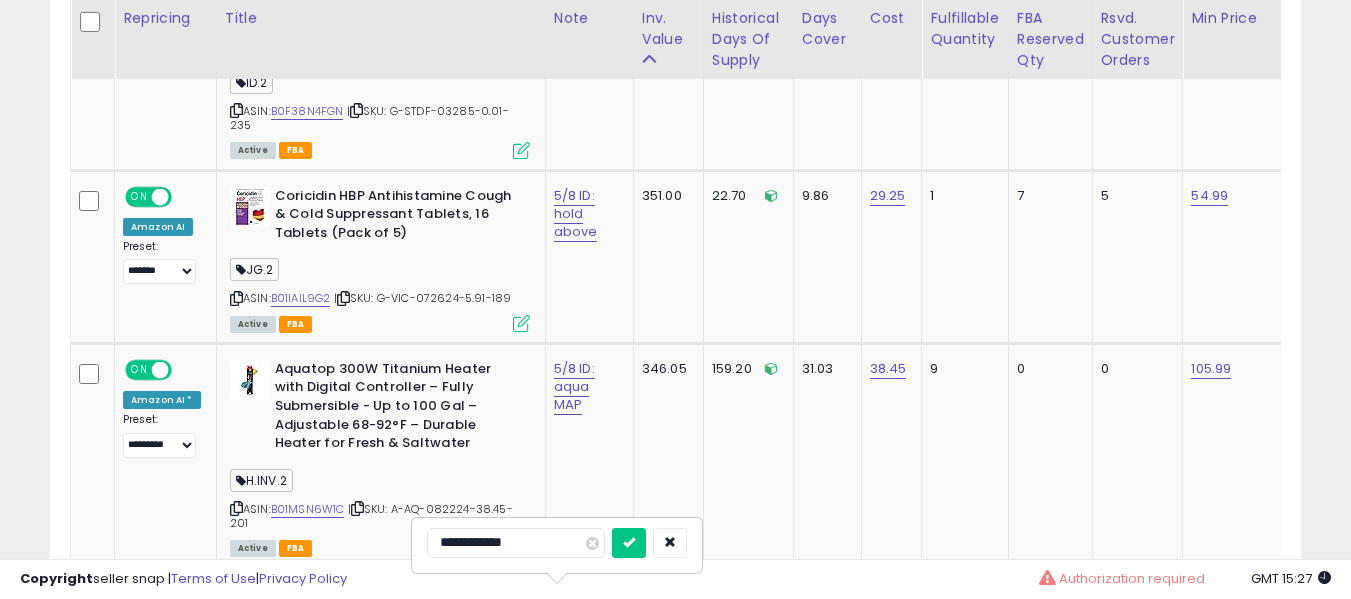 click at bounding box center (629, 543) 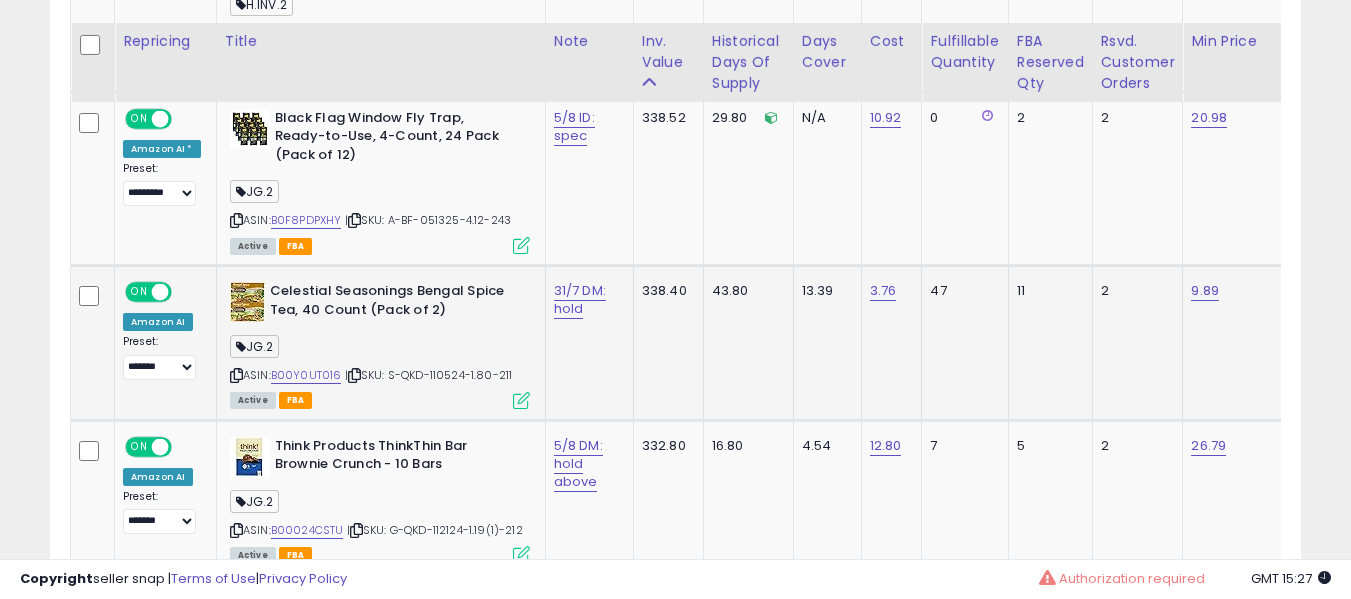 scroll, scrollTop: 2491, scrollLeft: 0, axis: vertical 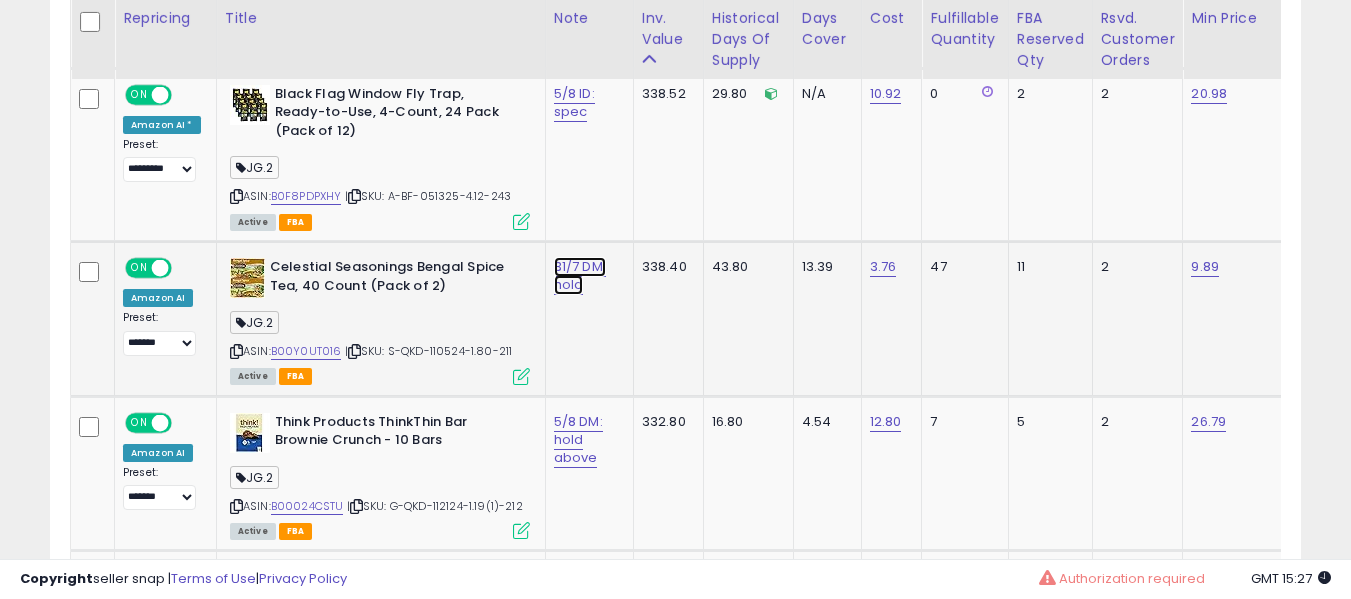 click on "31/7 DM: hold" at bounding box center [582, -1358] 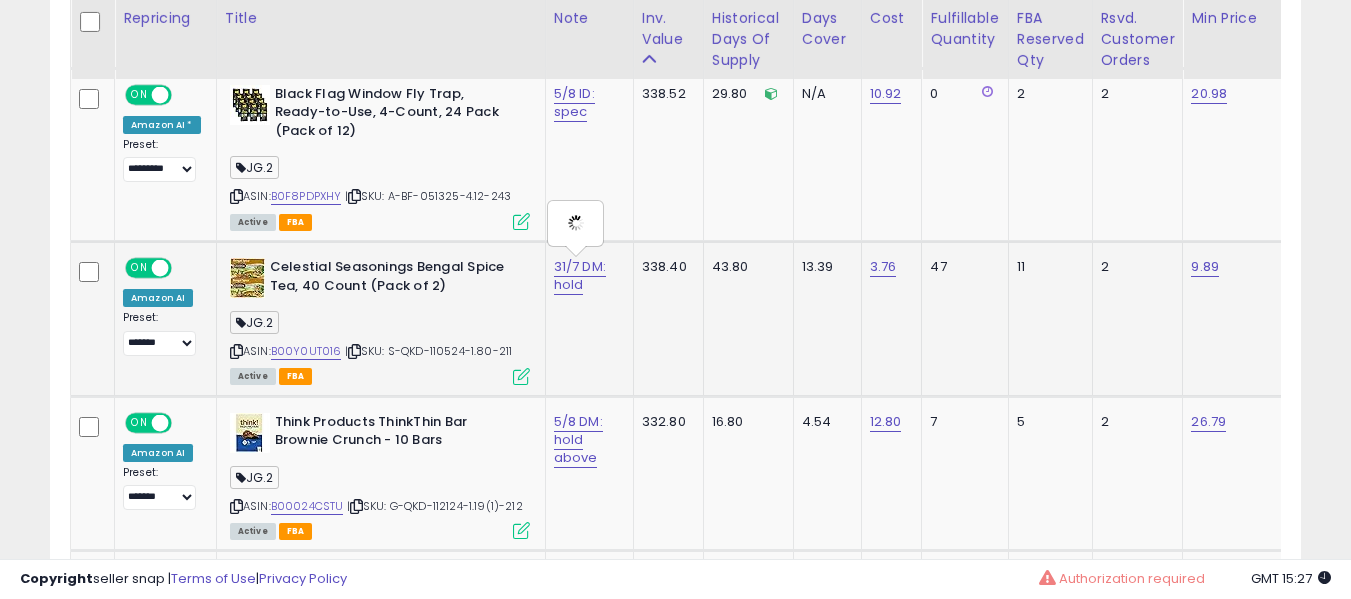type on "**********" 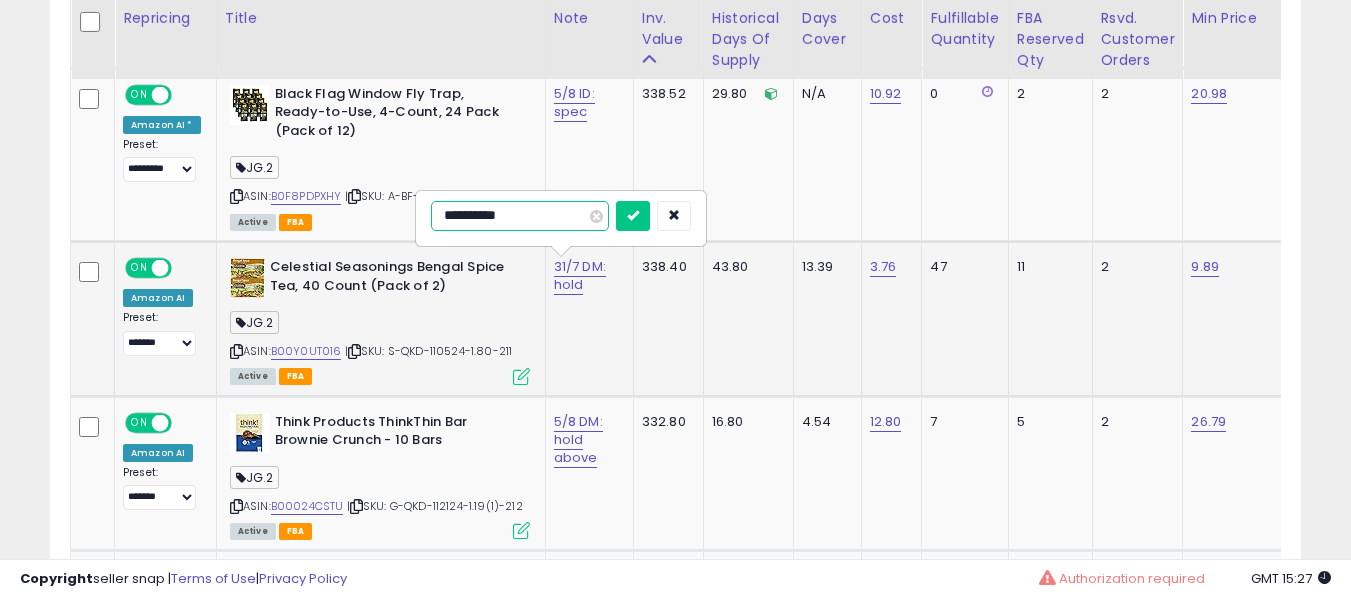 type on "**********" 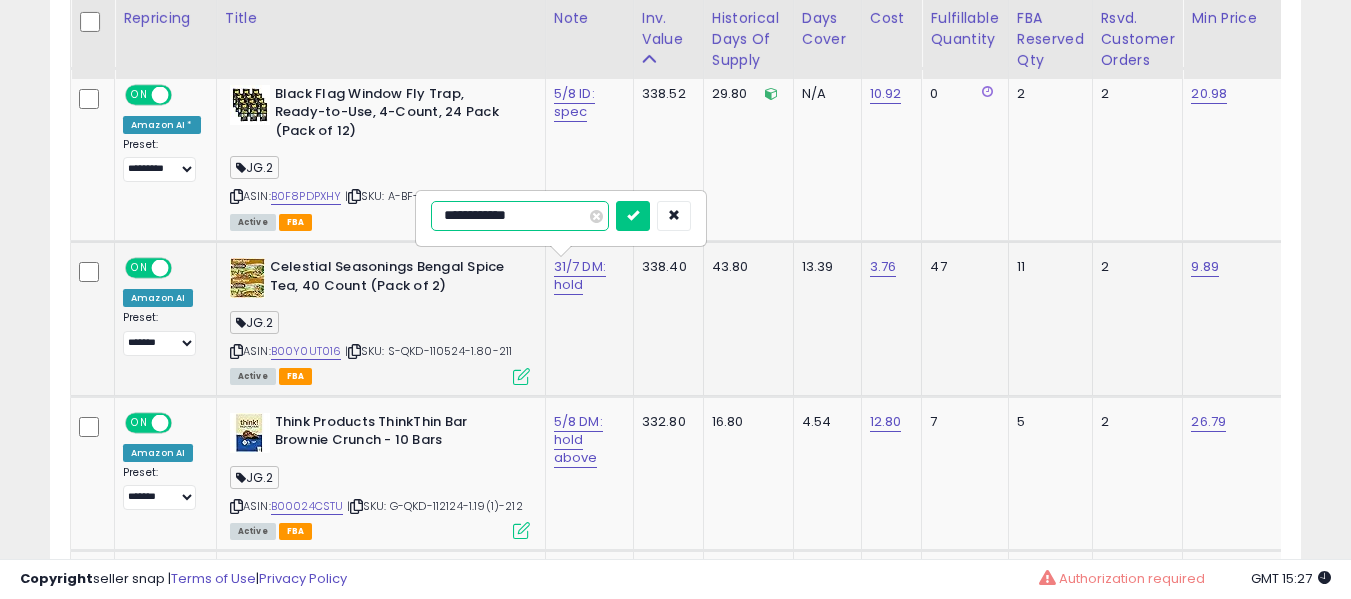 click at bounding box center [633, 216] 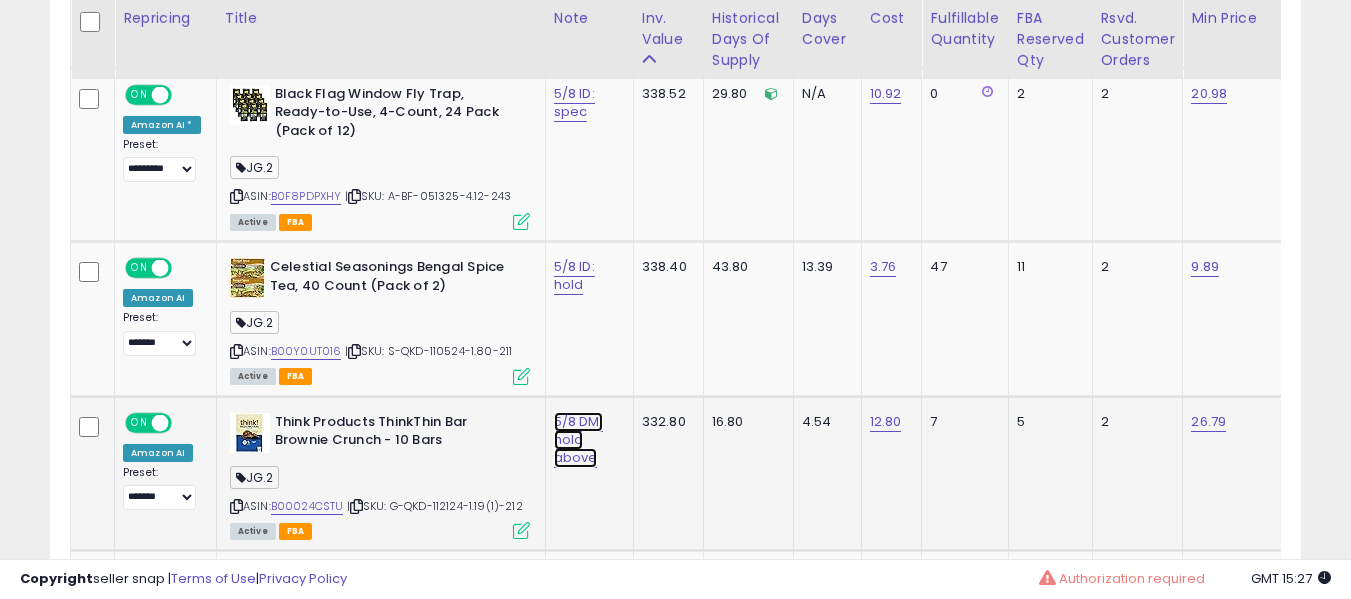 click on "5/8 DM: hold above" at bounding box center (582, -1358) 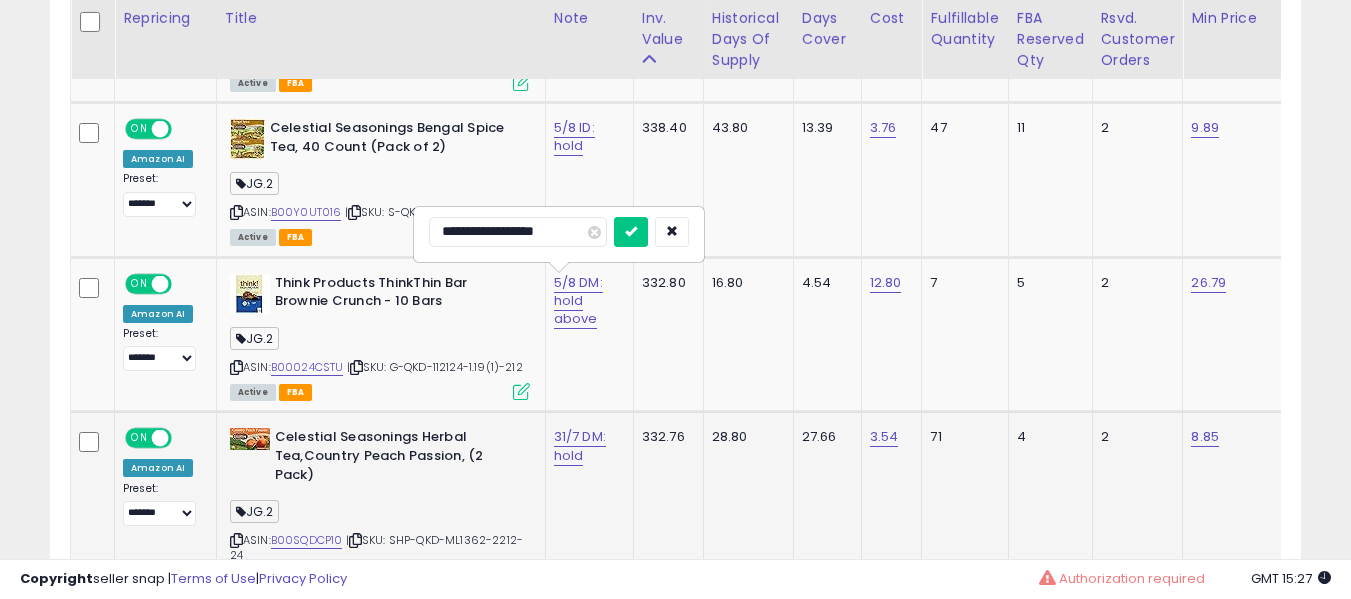 scroll, scrollTop: 2691, scrollLeft: 0, axis: vertical 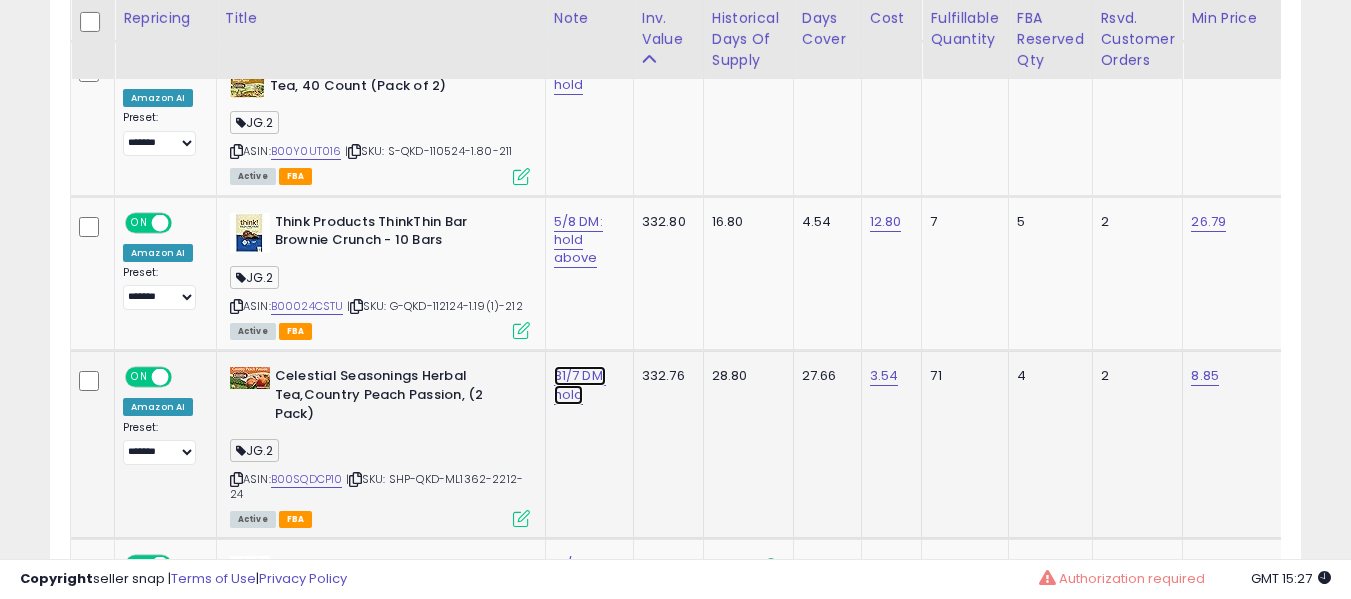 click on "31/7 DM: hold" at bounding box center [582, -1558] 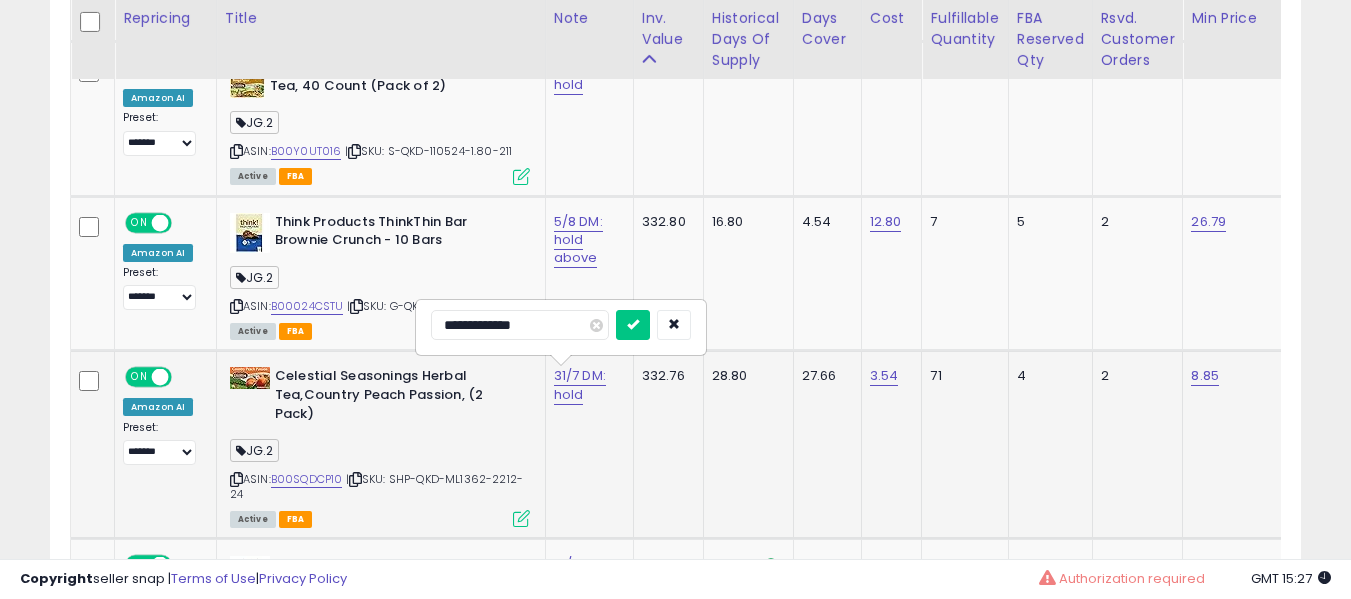 scroll, scrollTop: 2791, scrollLeft: 0, axis: vertical 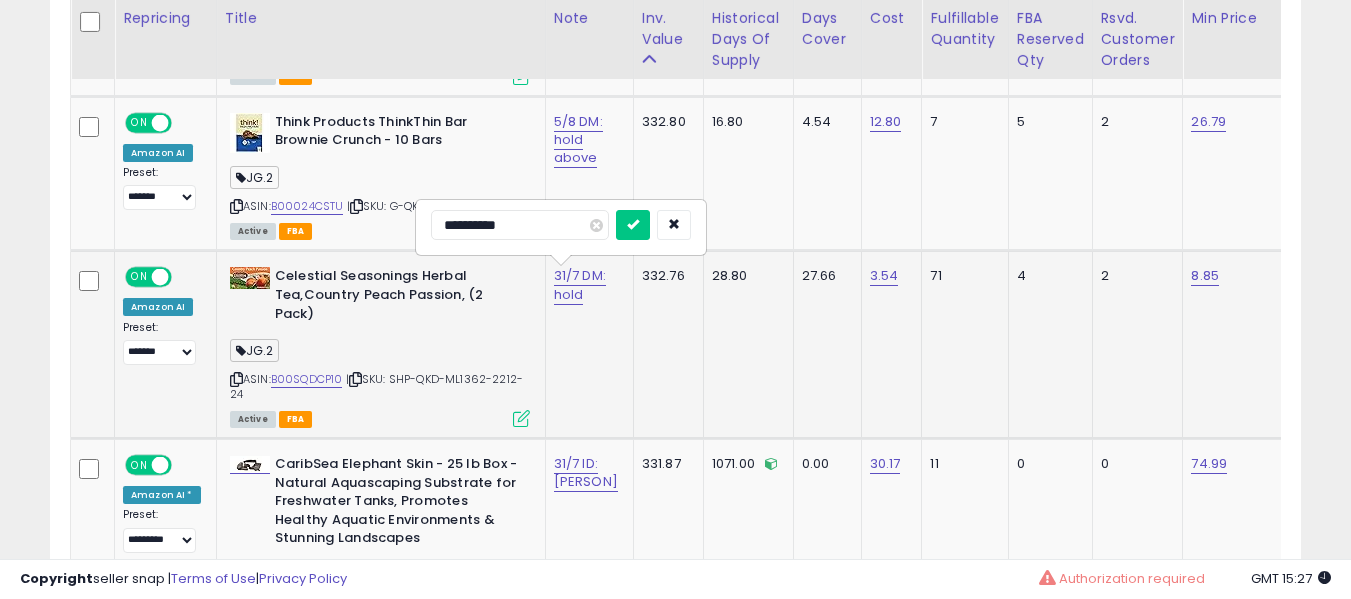 type on "**********" 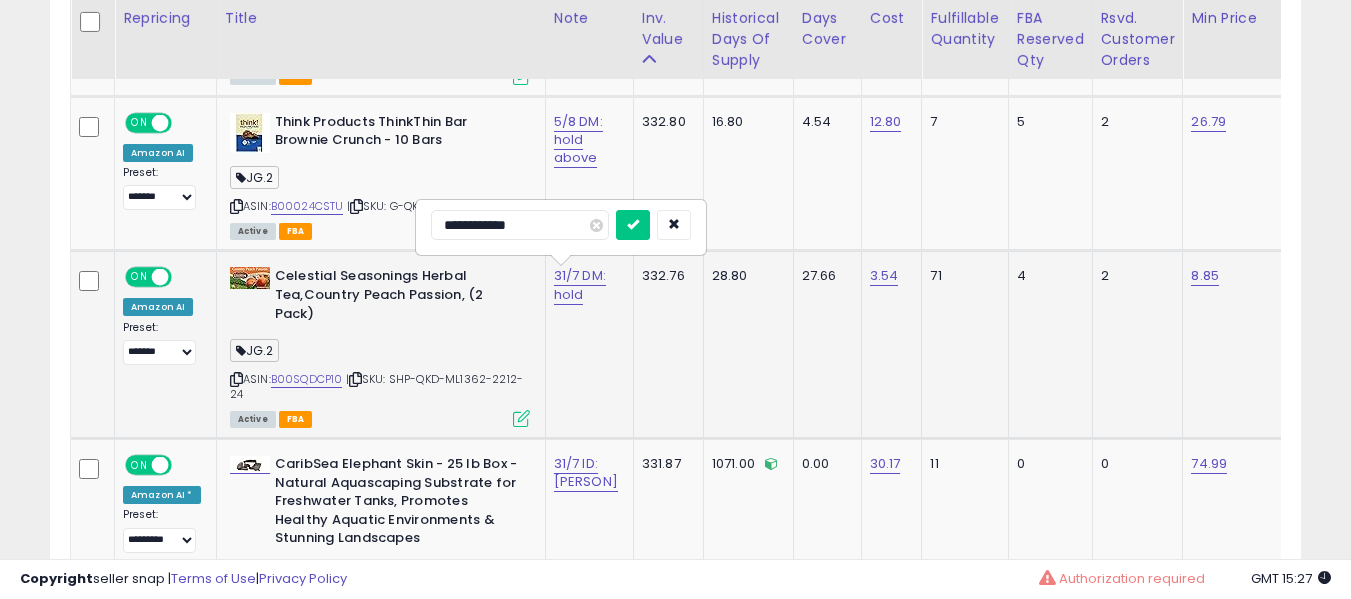 click at bounding box center [633, 225] 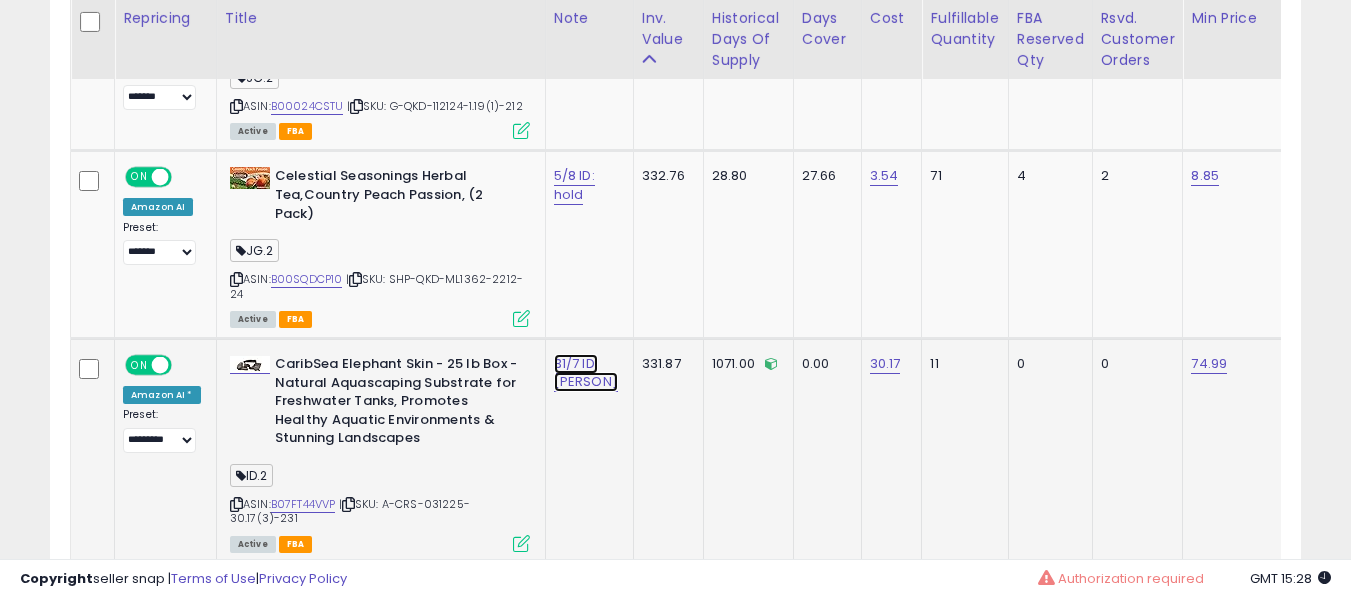 click on "31/7 ID: [PERSON]" at bounding box center (582, -1758) 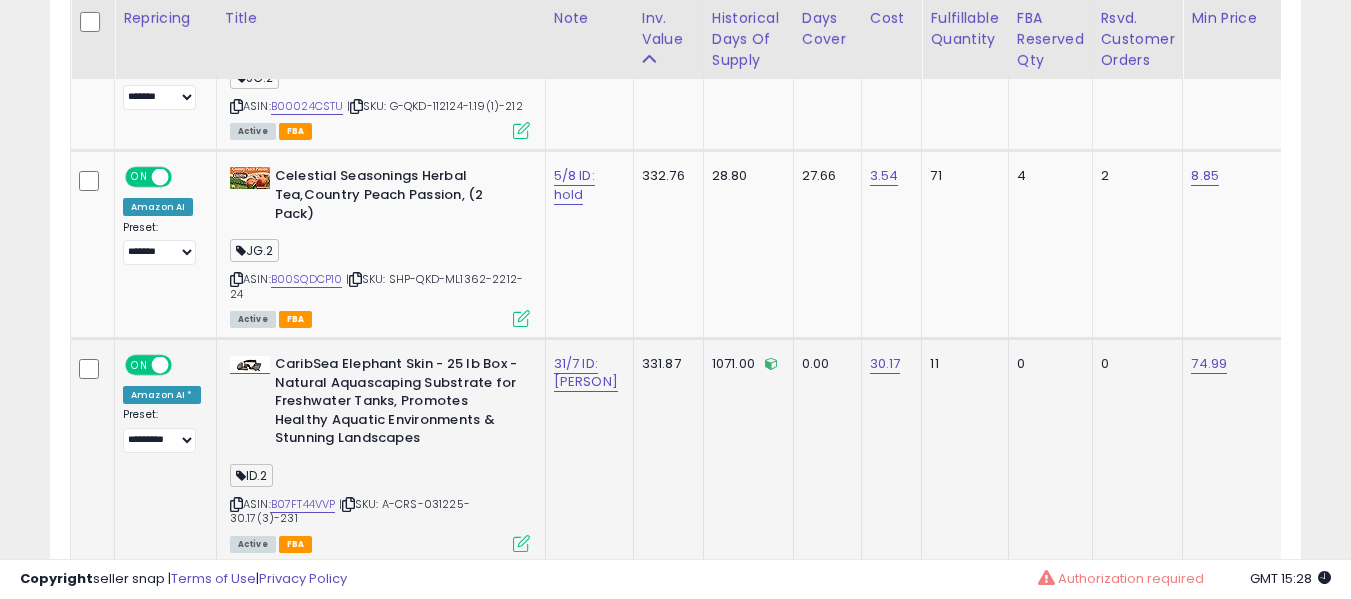 scroll, scrollTop: 2991, scrollLeft: 0, axis: vertical 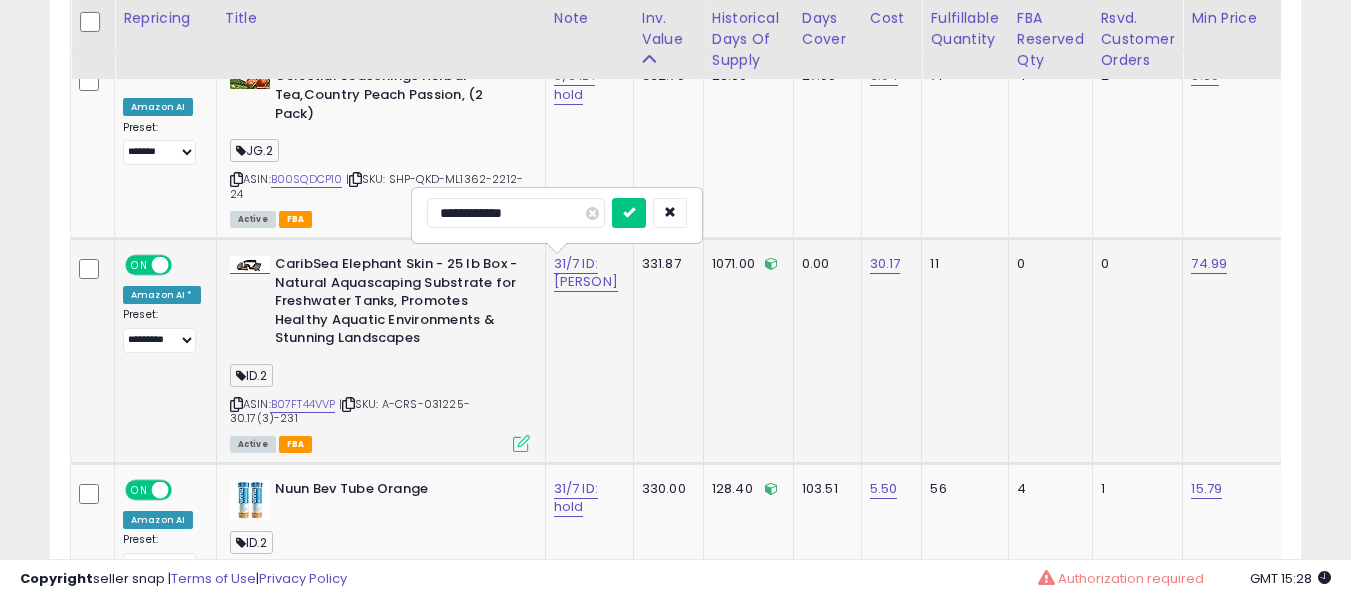 type on "**********" 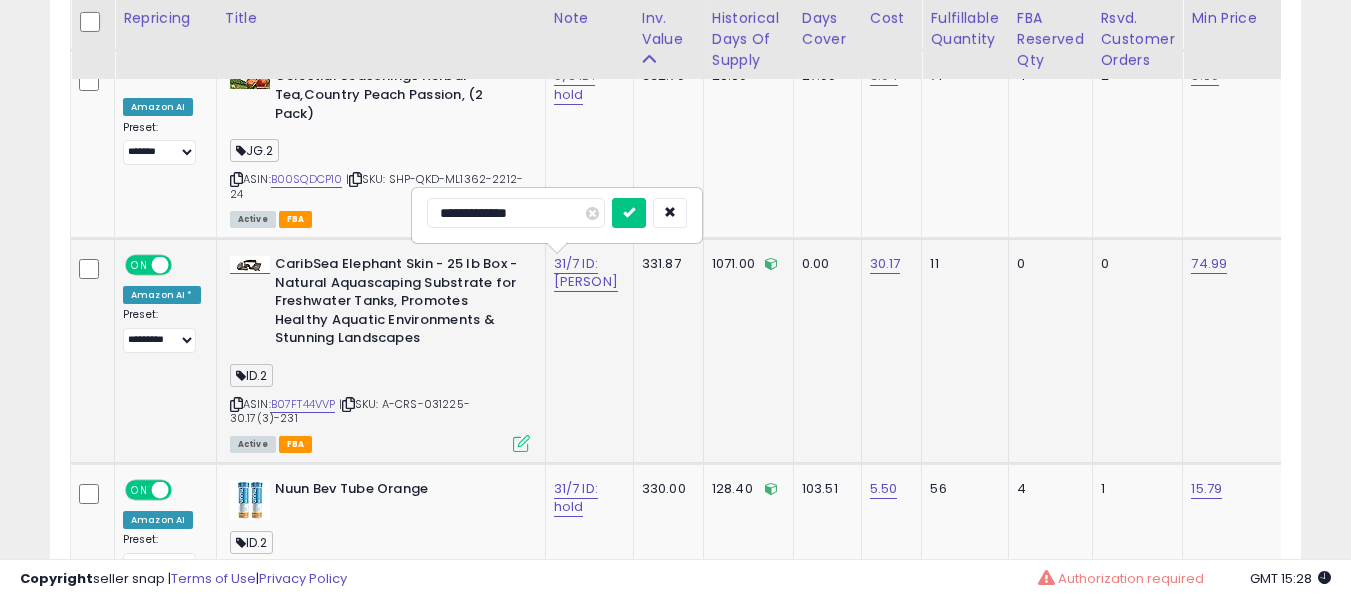 click at bounding box center [629, 213] 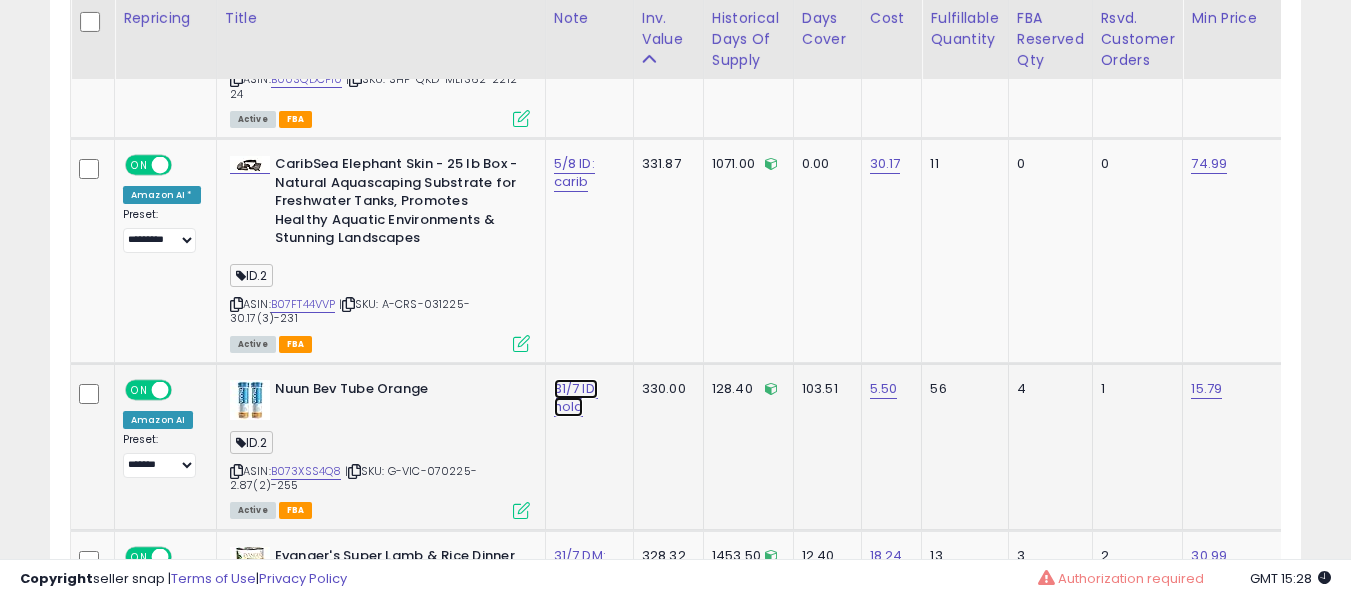 click on "31/7 ID: hold" at bounding box center (582, -1958) 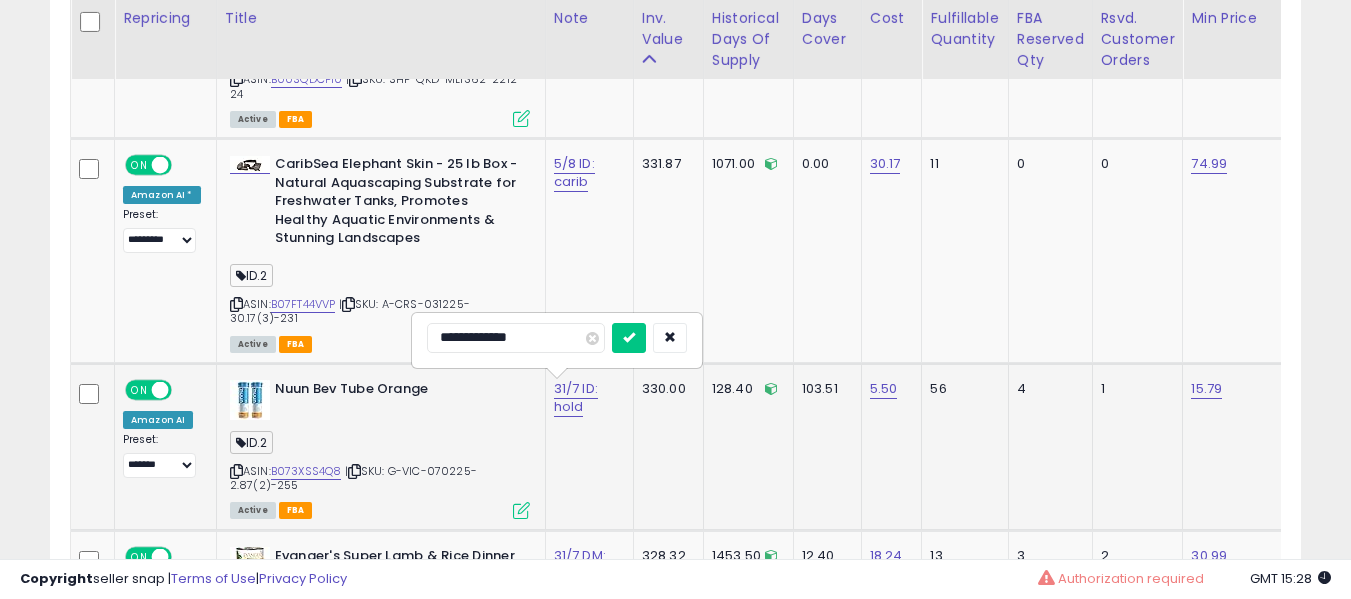 scroll, scrollTop: 3191, scrollLeft: 0, axis: vertical 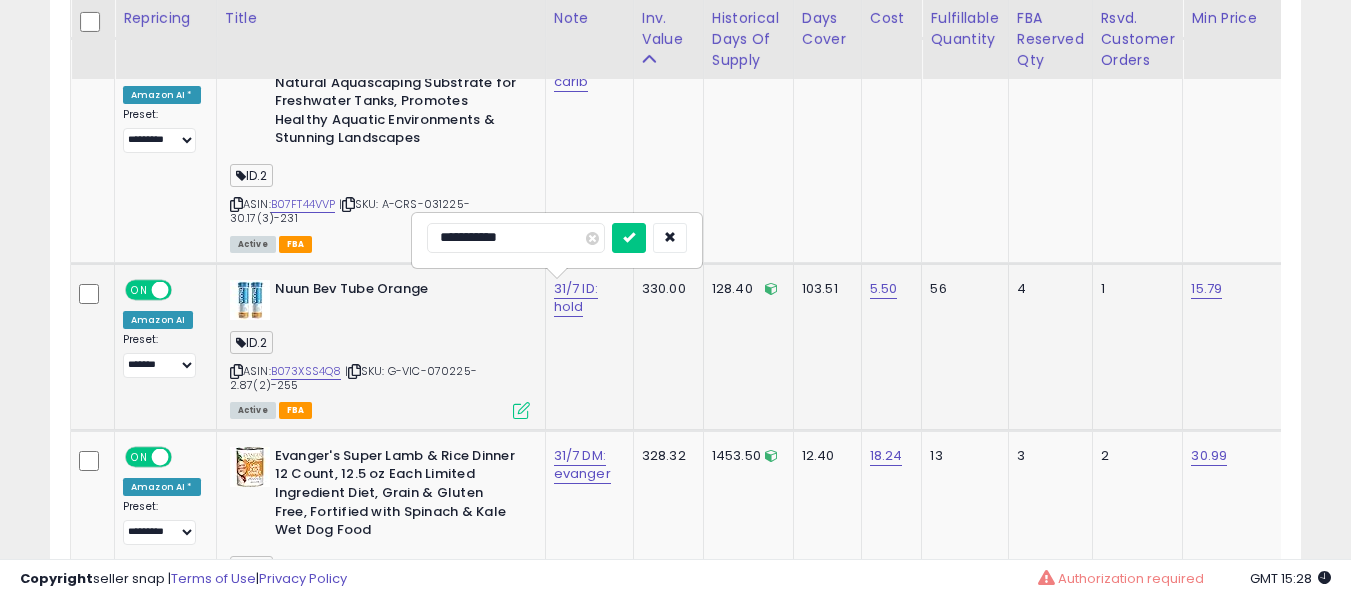 type on "**********" 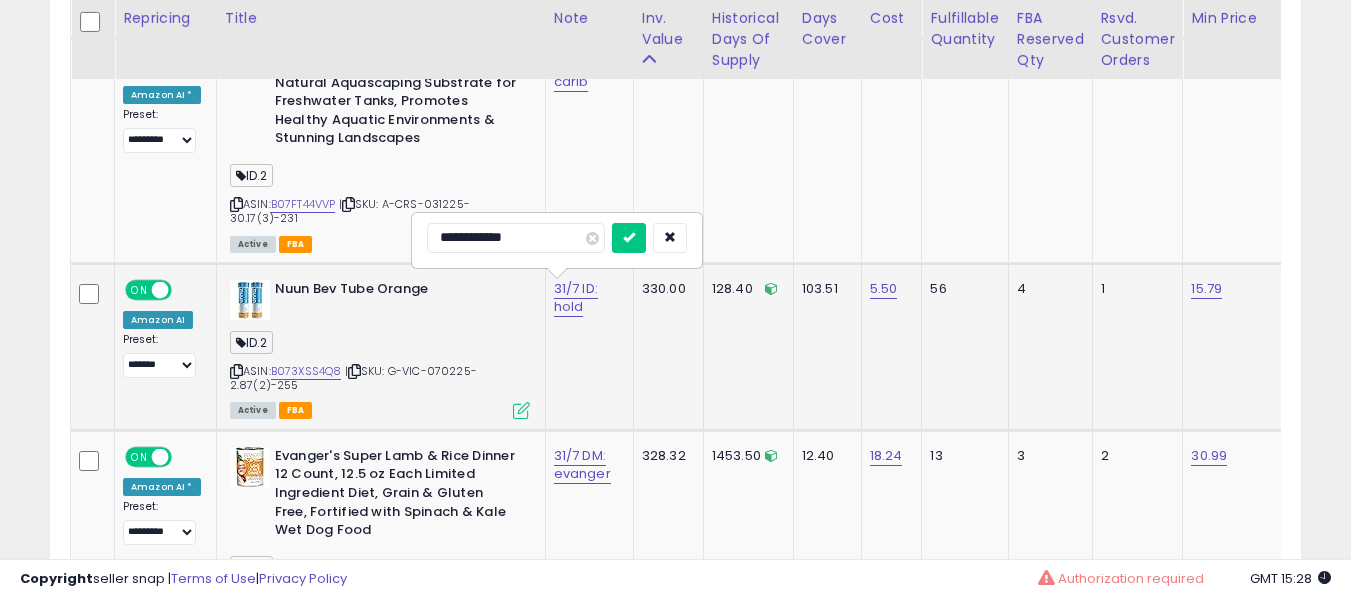 click at bounding box center [629, 238] 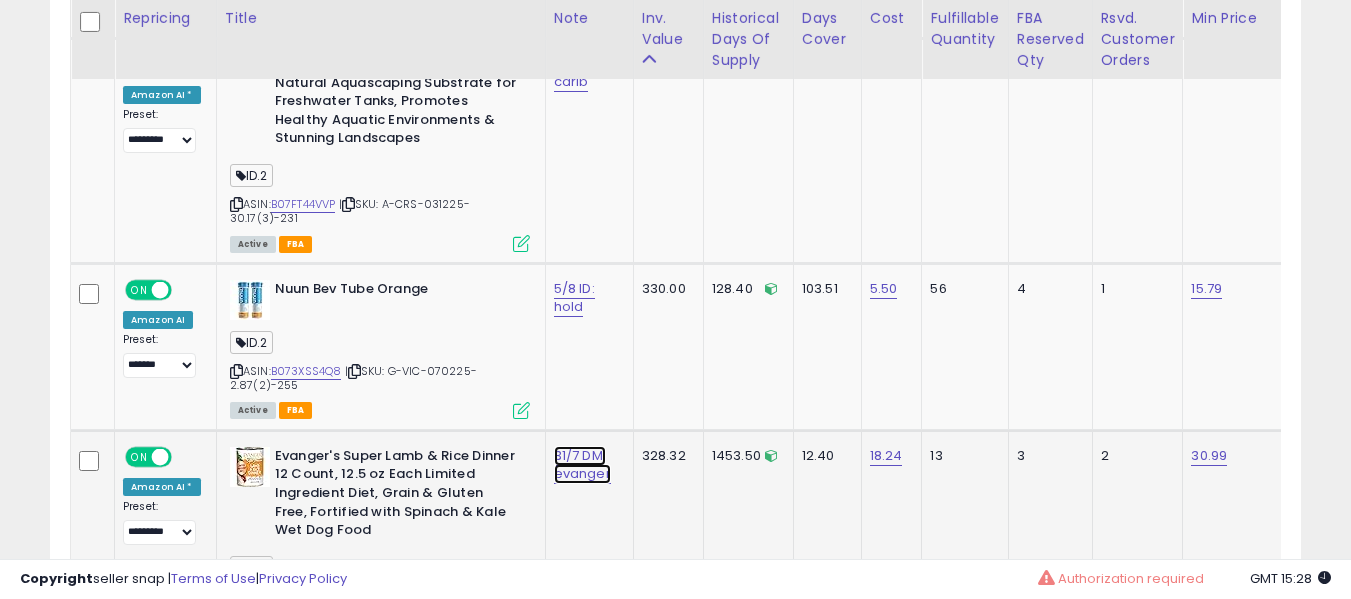 click on "31/7 DM: evanger" at bounding box center (582, -2058) 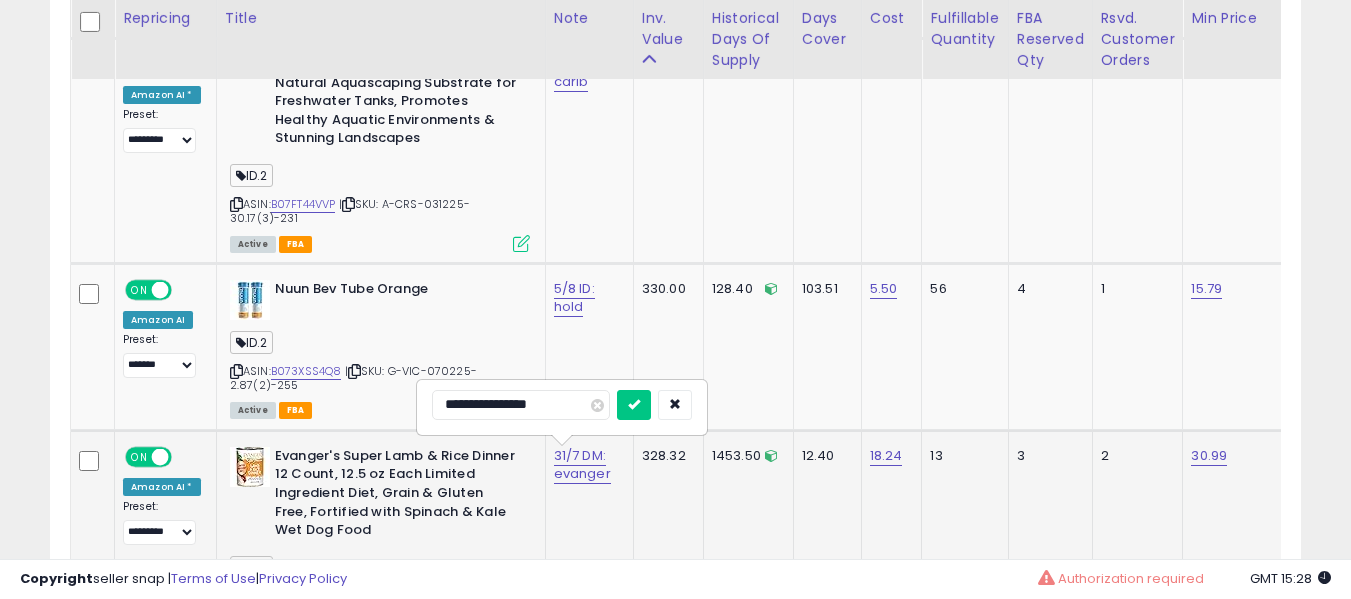 scroll, scrollTop: 3291, scrollLeft: 0, axis: vertical 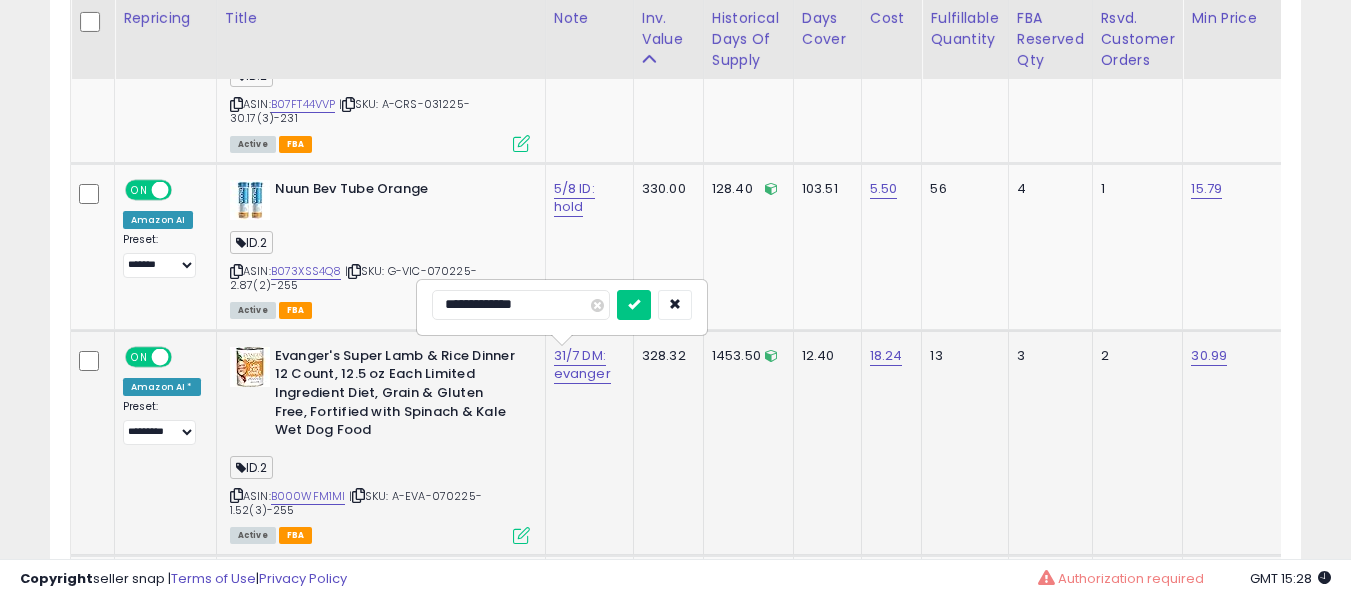 type on "**********" 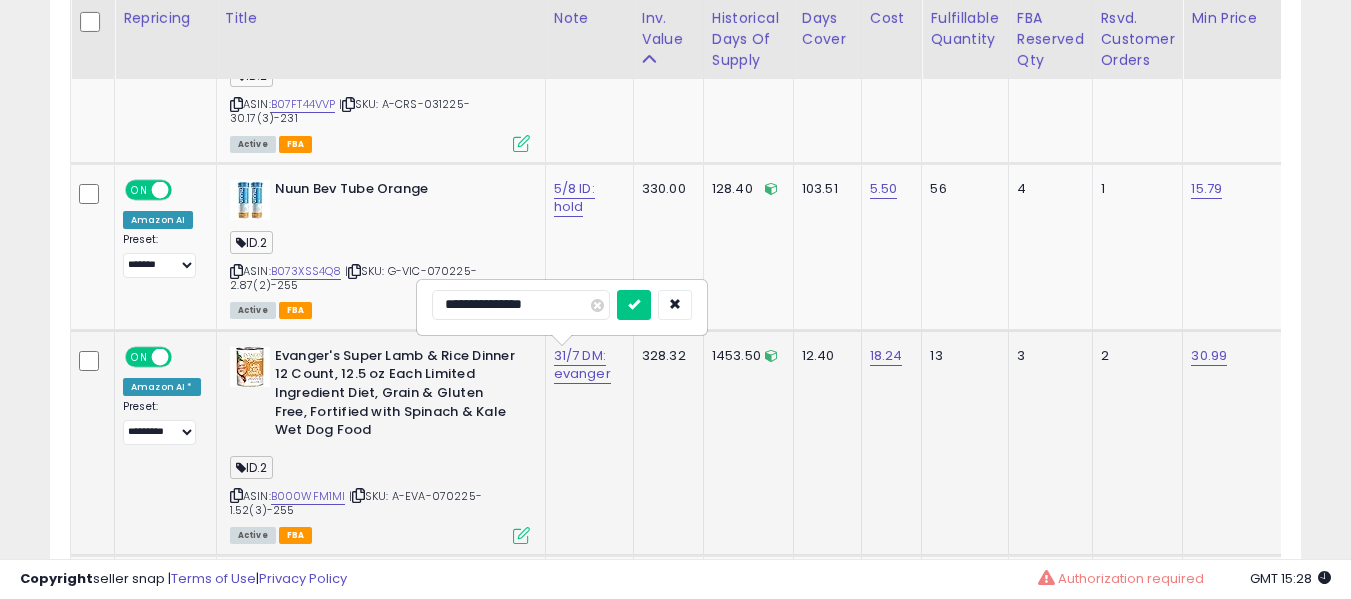 click at bounding box center [634, 305] 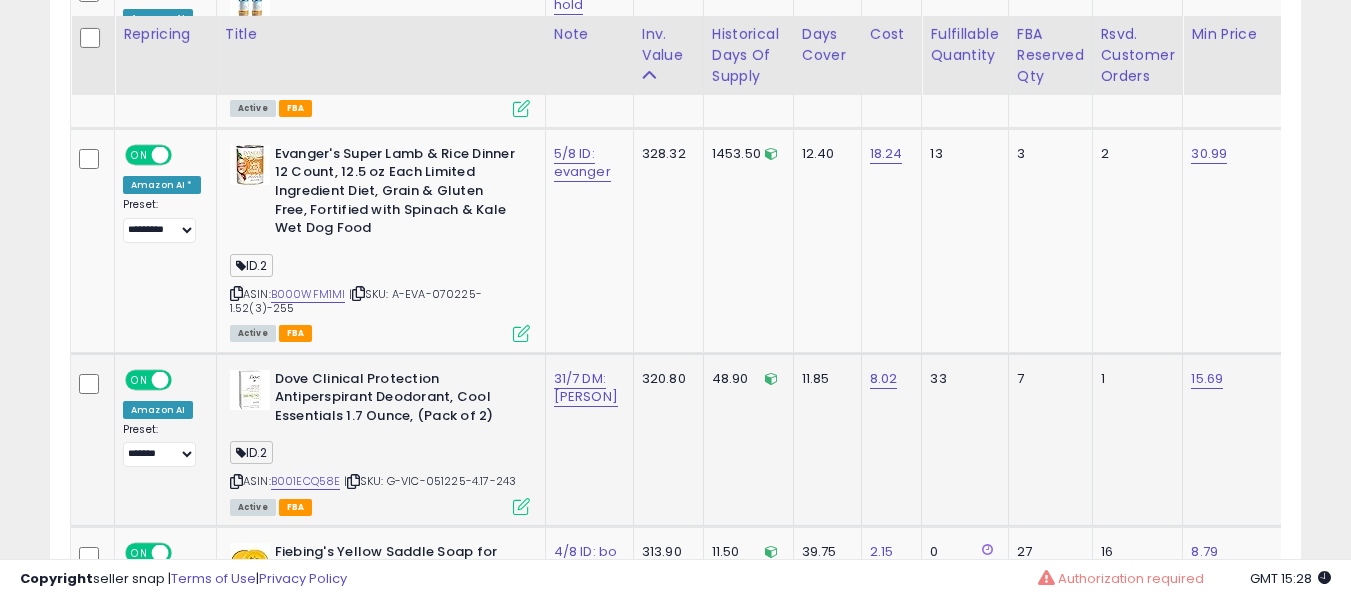 scroll, scrollTop: 3591, scrollLeft: 0, axis: vertical 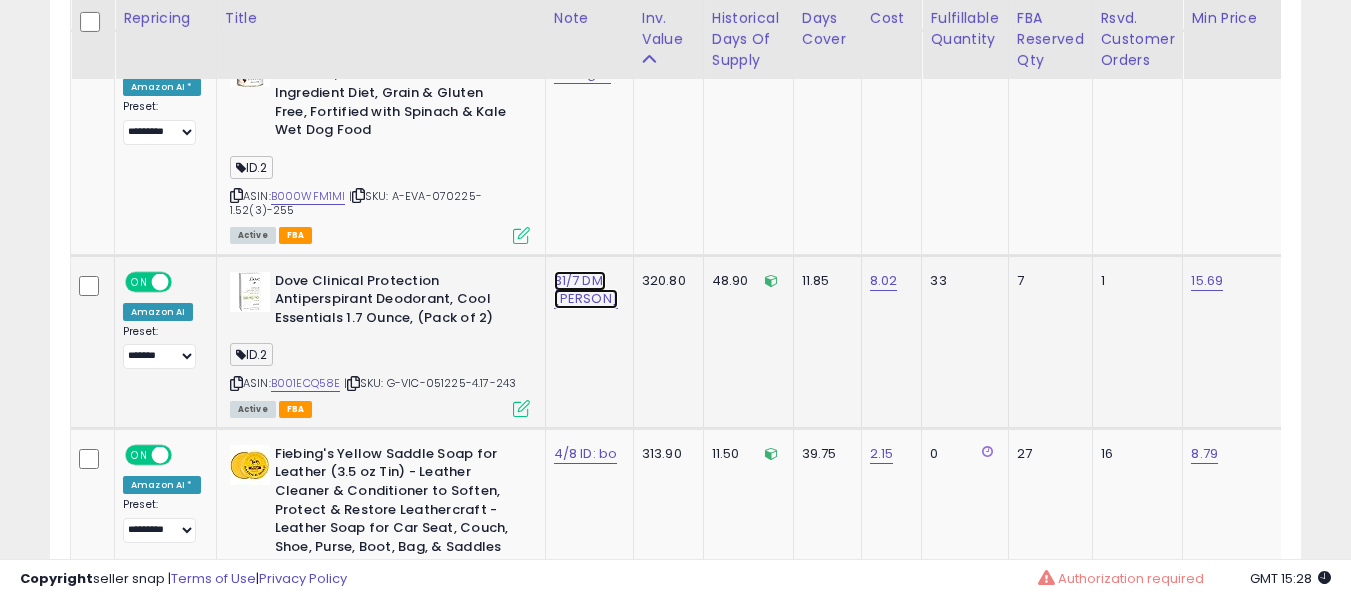 click on "31/7 DM: [PERSON]" at bounding box center [582, -2458] 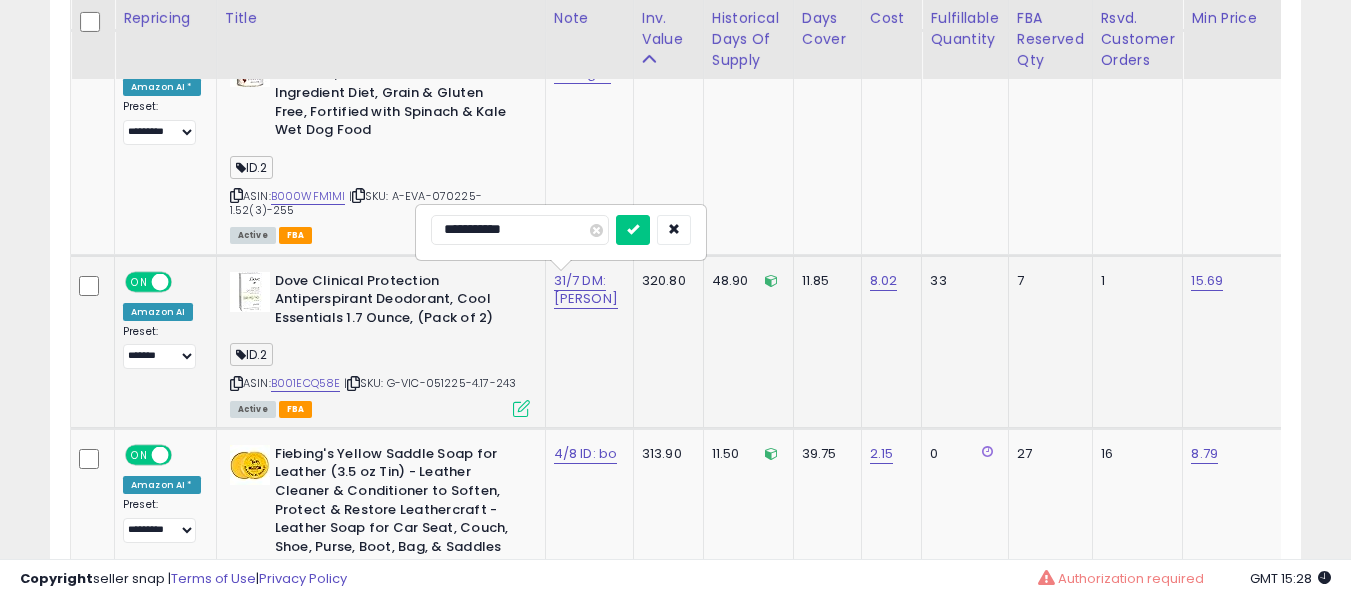 type on "**********" 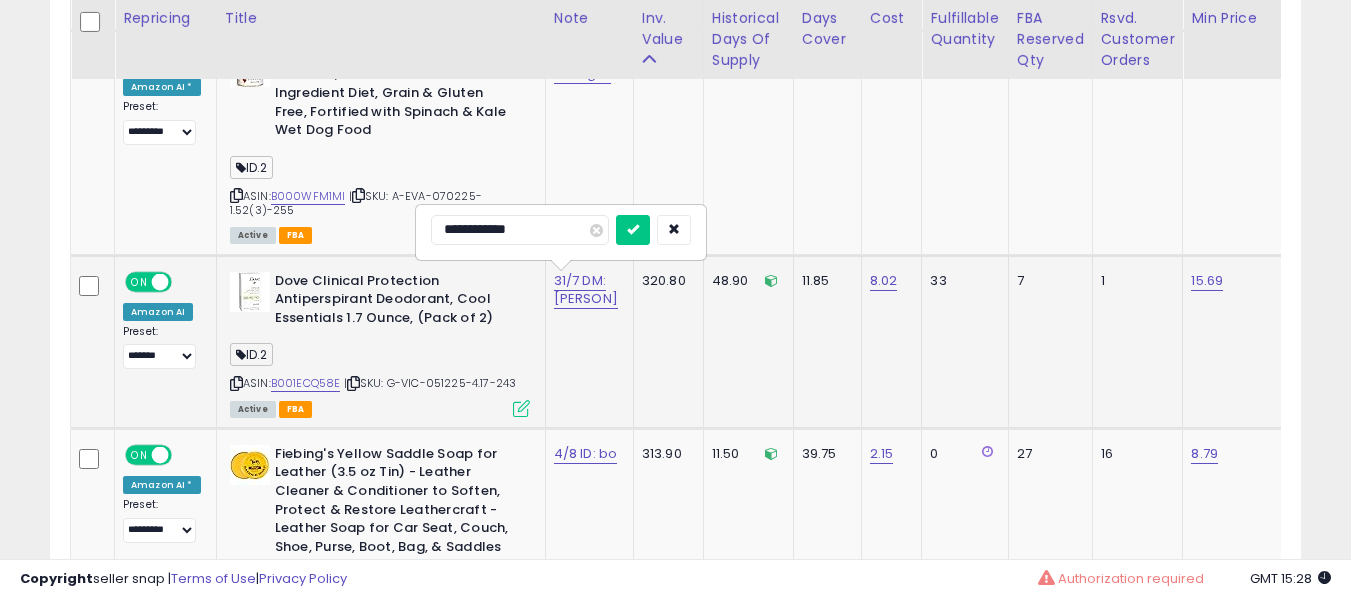 click at bounding box center (633, 230) 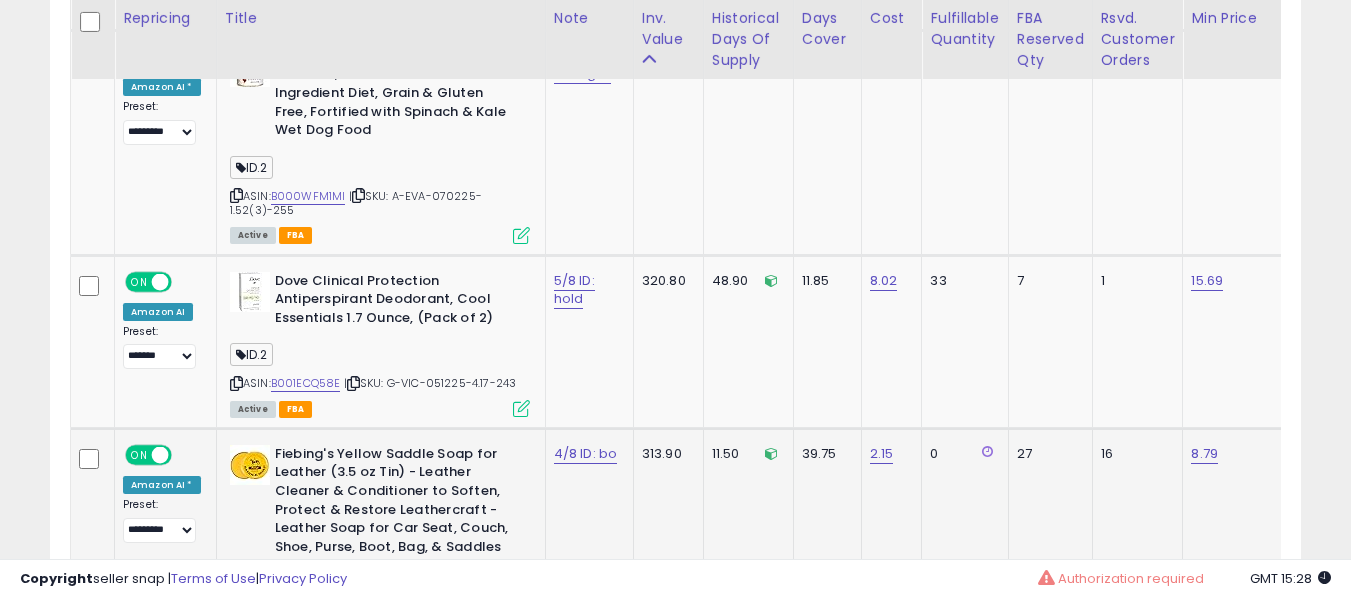drag, startPoint x: 542, startPoint y: 477, endPoint x: 558, endPoint y: 478, distance: 16.03122 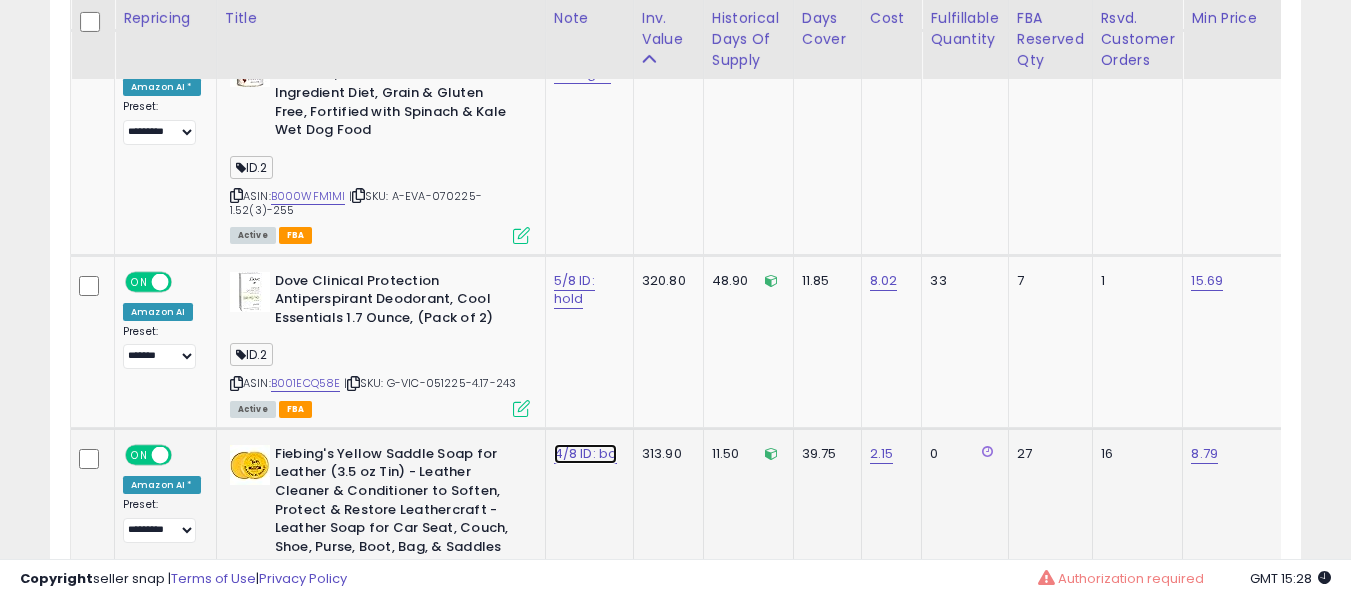click on "4/8 ID: bo" at bounding box center (582, -2458) 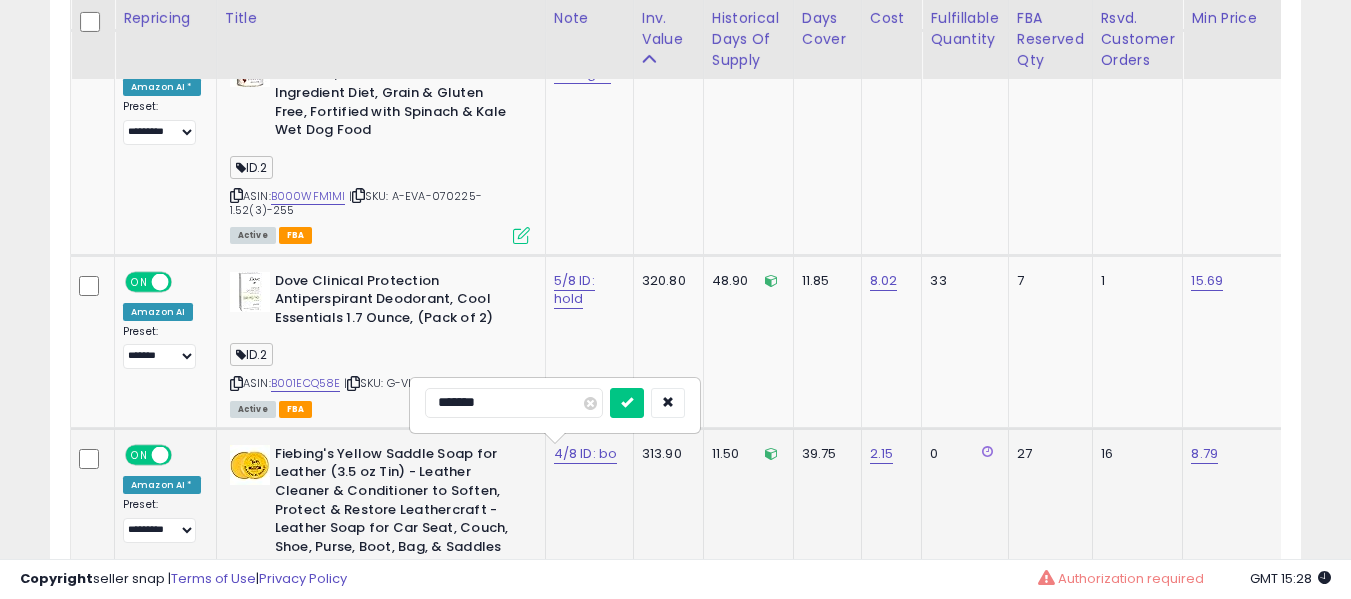 type on "*******" 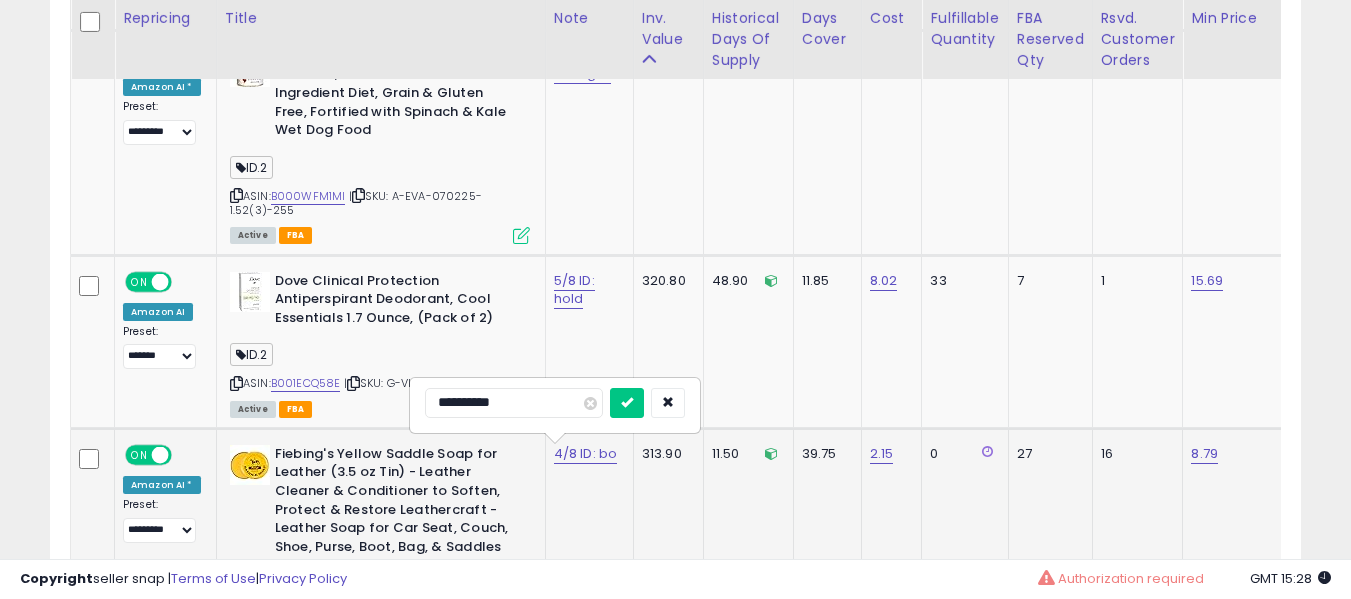 click at bounding box center (627, 403) 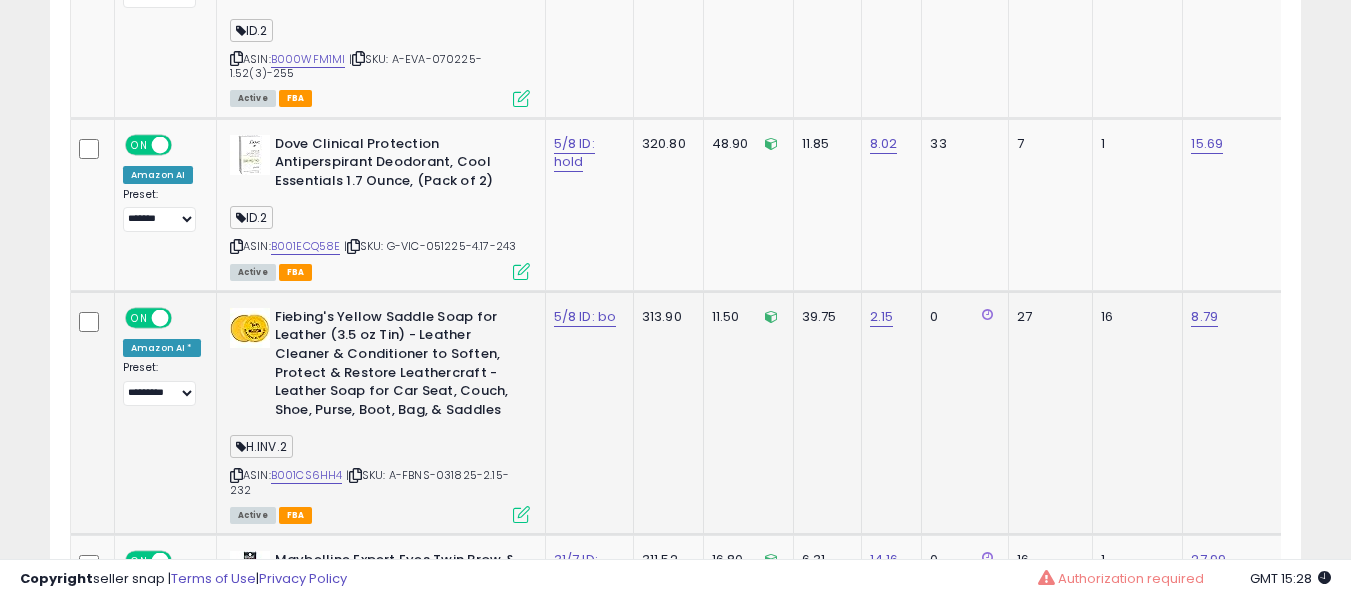 scroll, scrollTop: 3791, scrollLeft: 0, axis: vertical 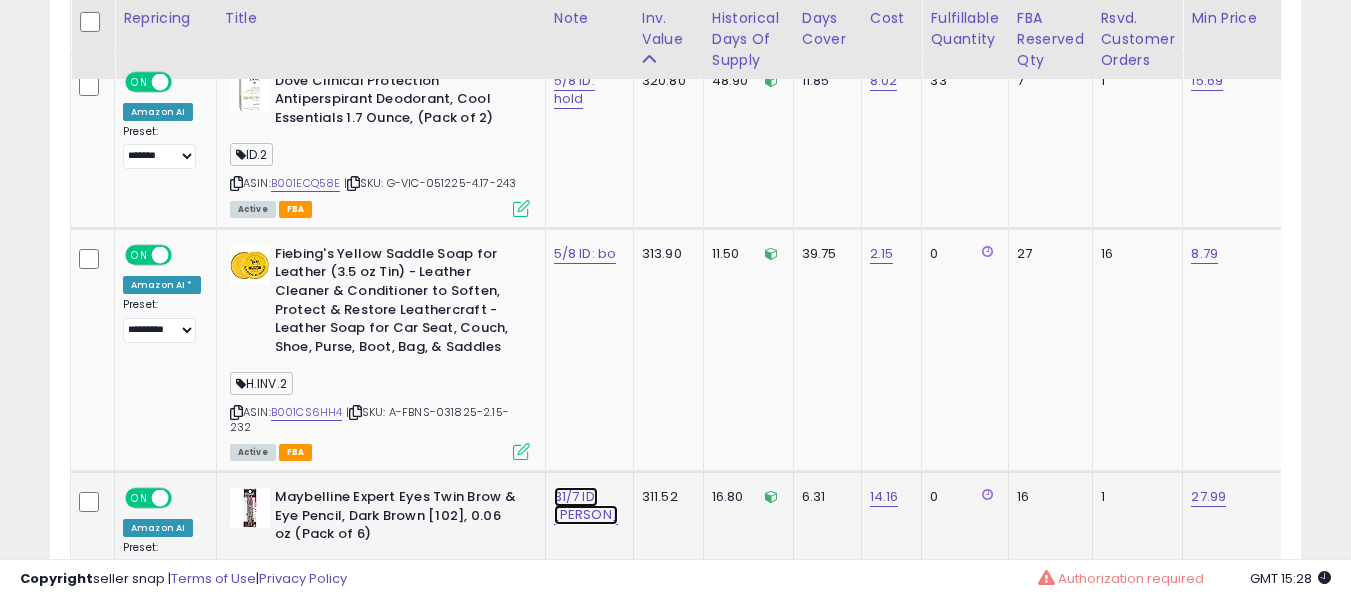 click on "31/7 ID: [PERSON]" at bounding box center [582, -2658] 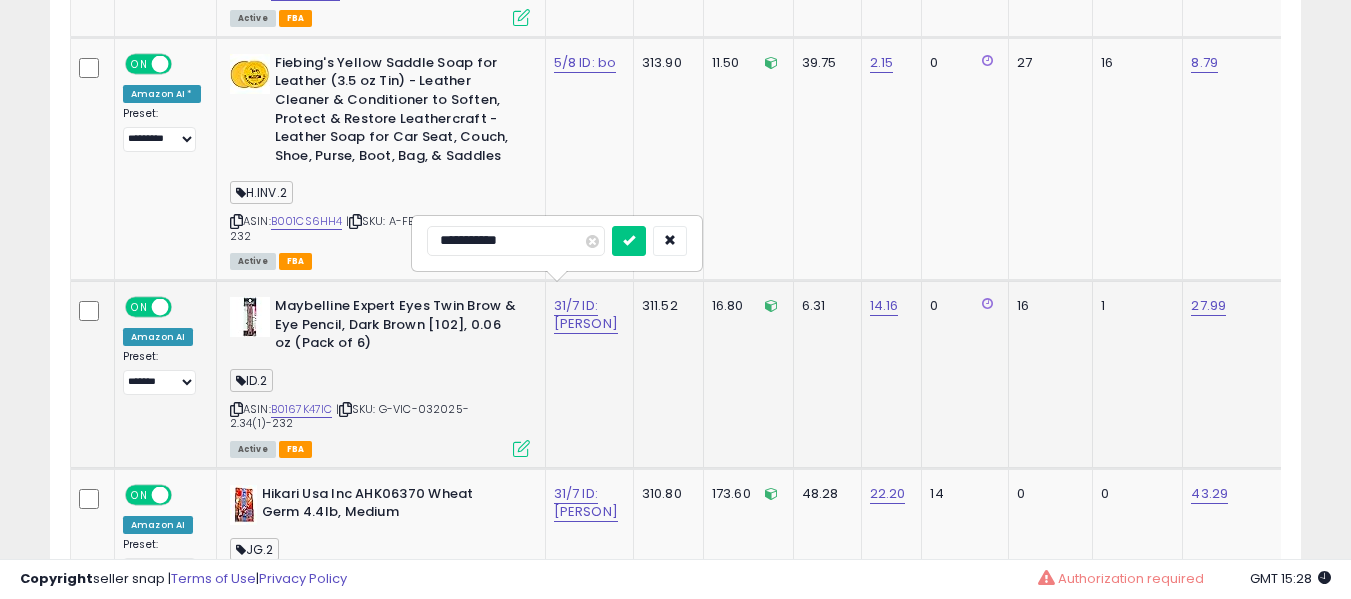 scroll, scrollTop: 3991, scrollLeft: 0, axis: vertical 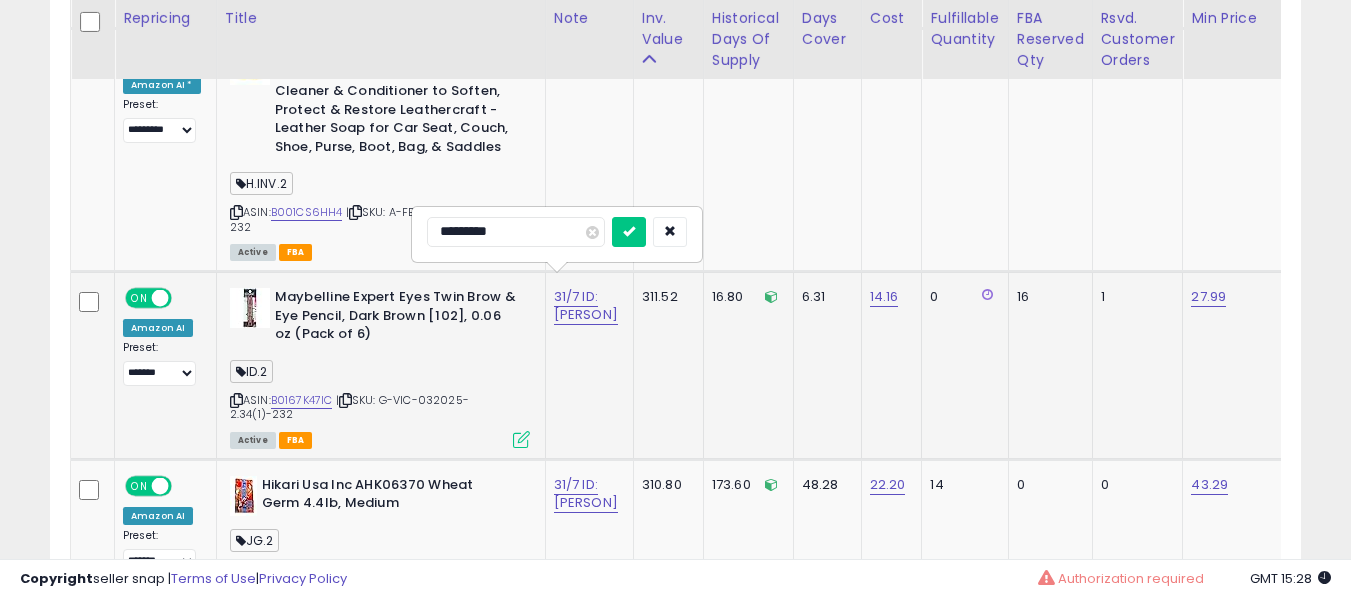 type on "**********" 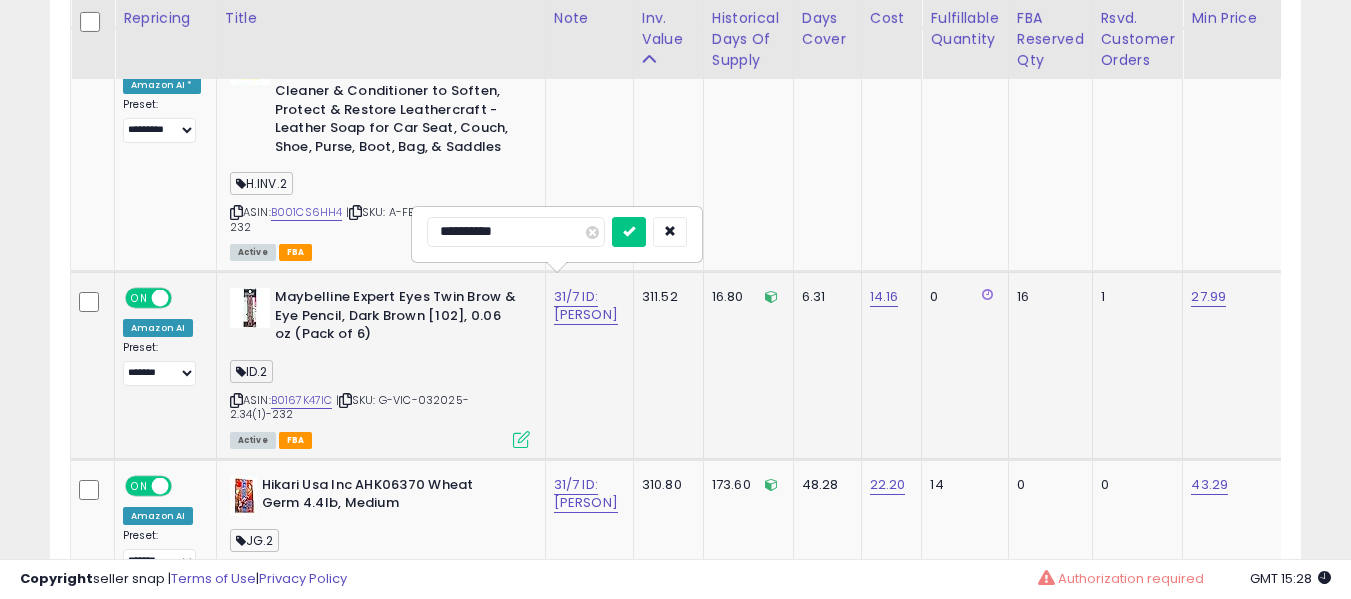 click at bounding box center [629, 232] 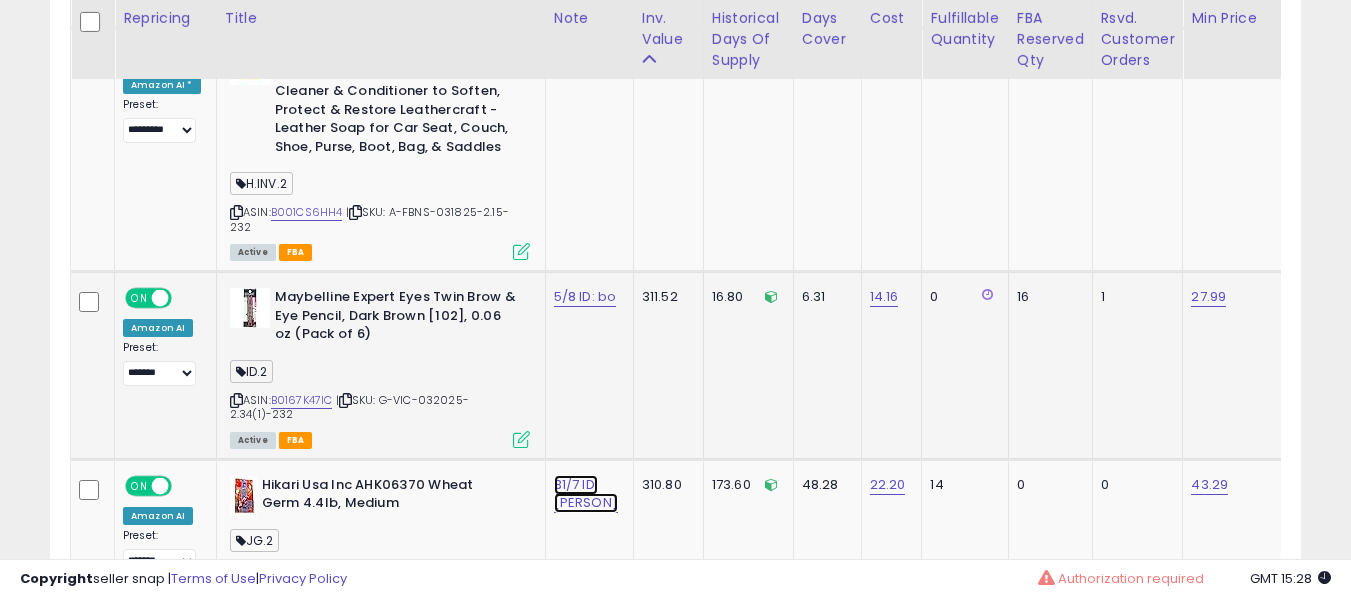 click on "31/7 ID: [PERSON]" at bounding box center (582, -2858) 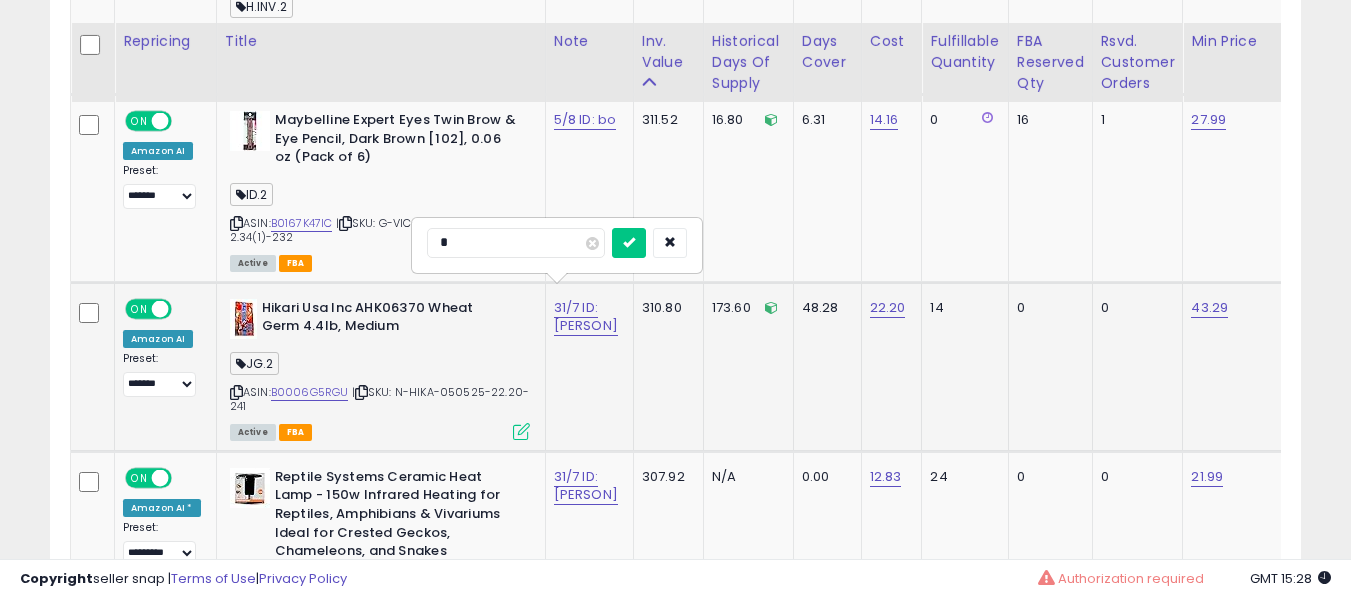 scroll, scrollTop: 4191, scrollLeft: 0, axis: vertical 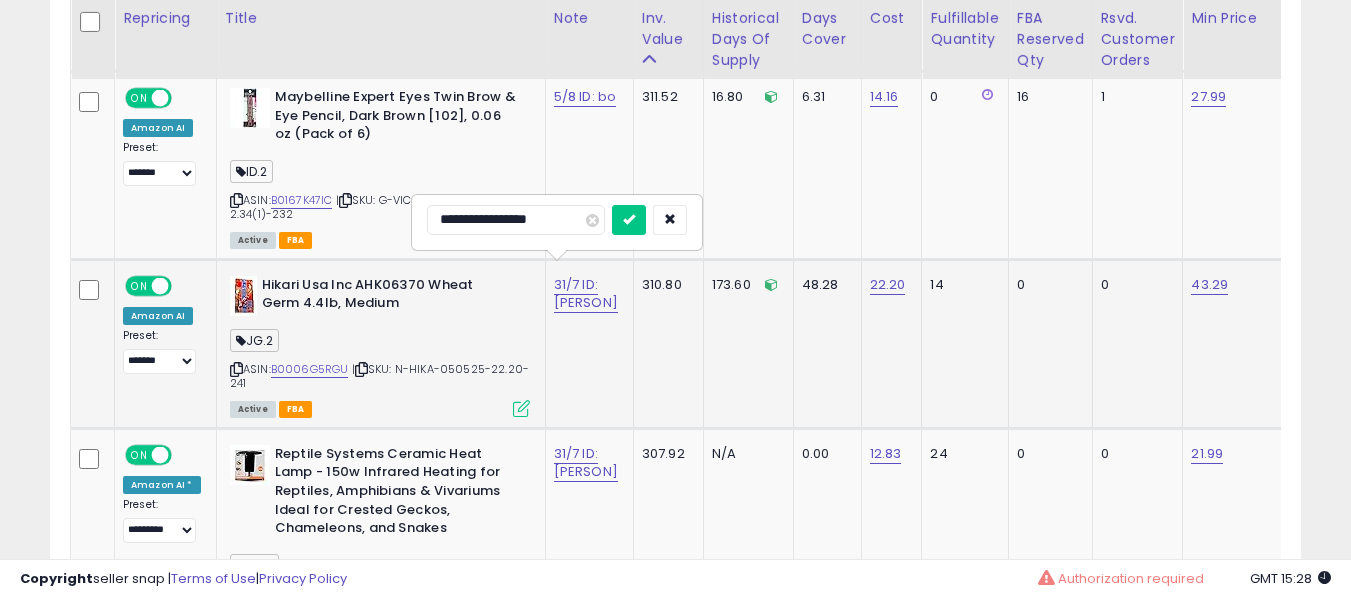 type on "**********" 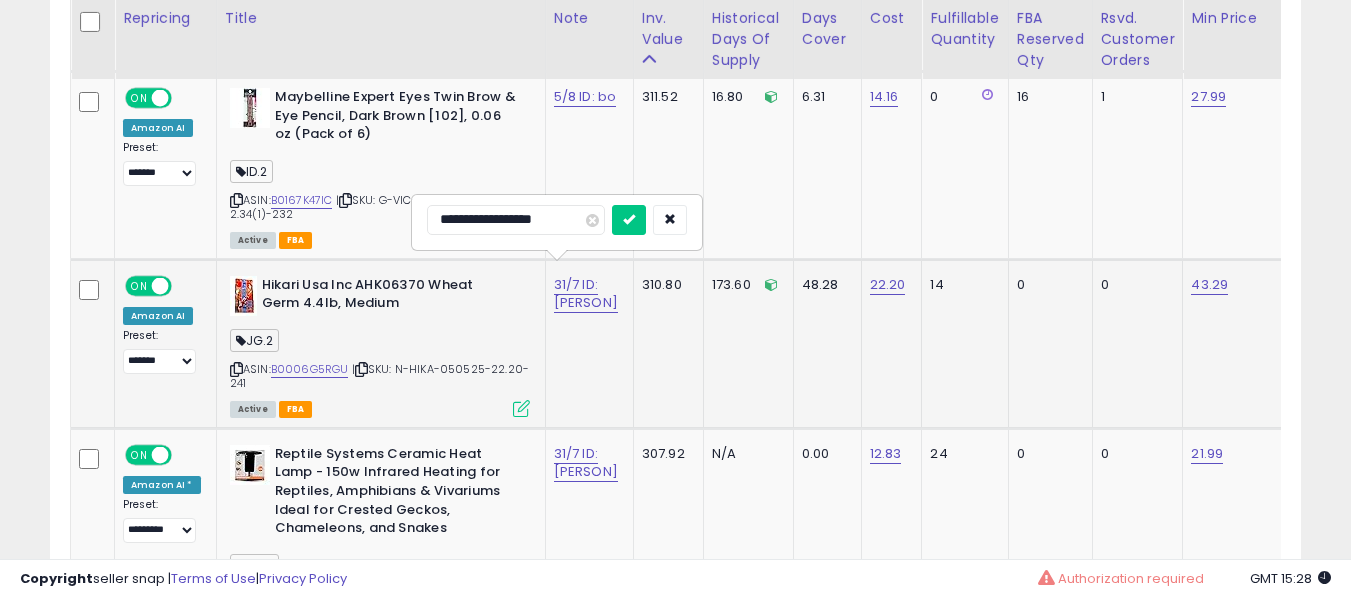 click at bounding box center [629, 220] 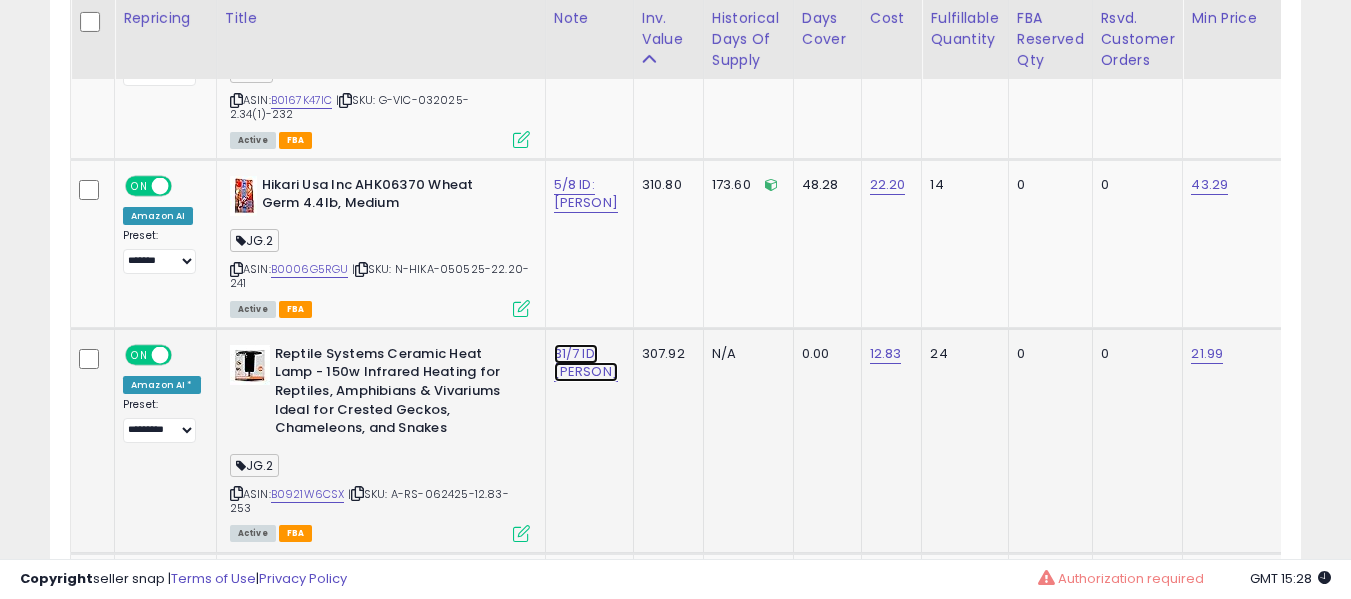click on "31/7 ID: [PERSON]" at bounding box center [582, -3158] 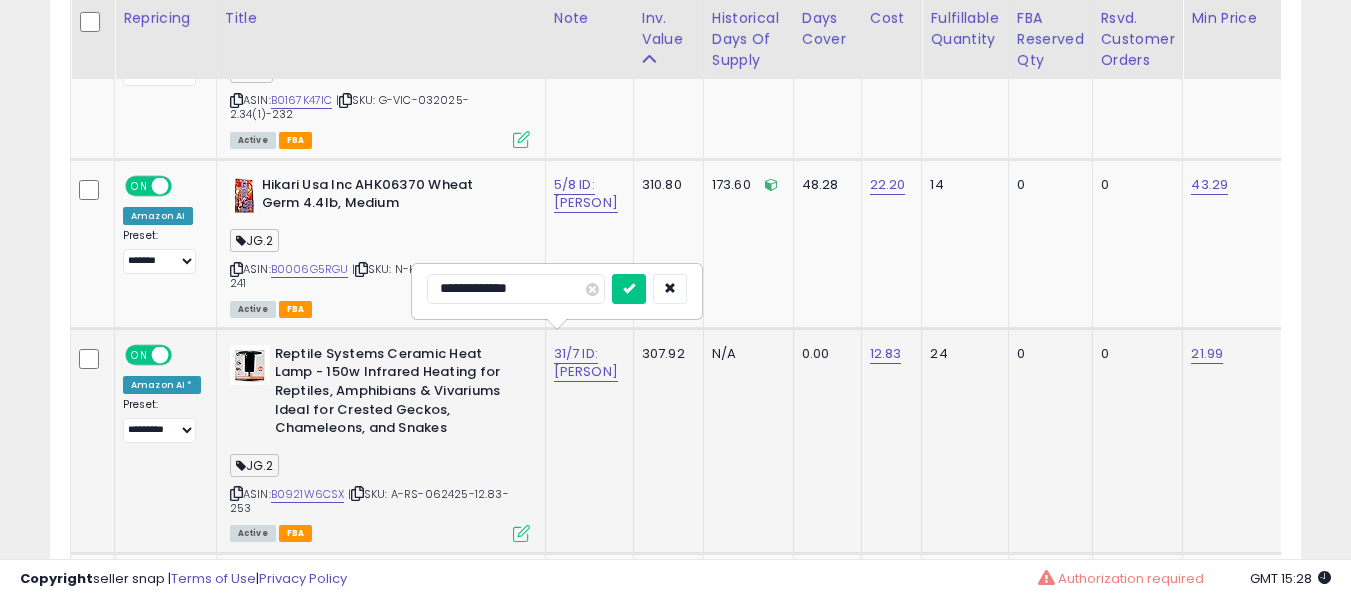 scroll, scrollTop: 4391, scrollLeft: 0, axis: vertical 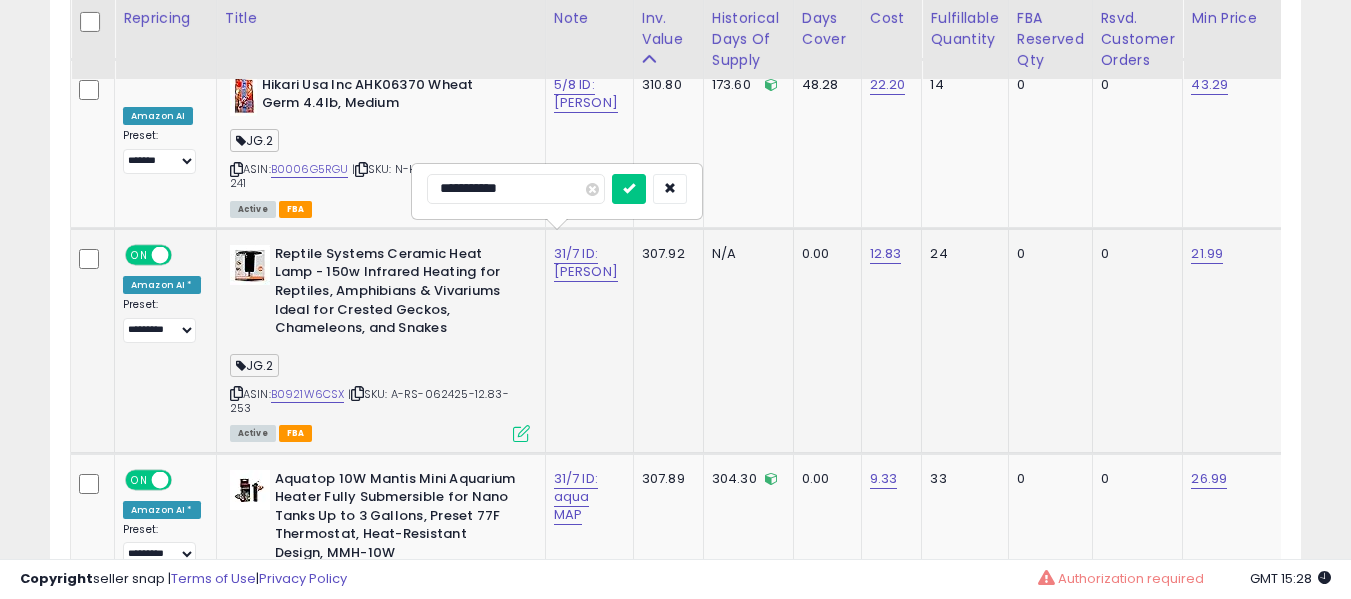 type on "**********" 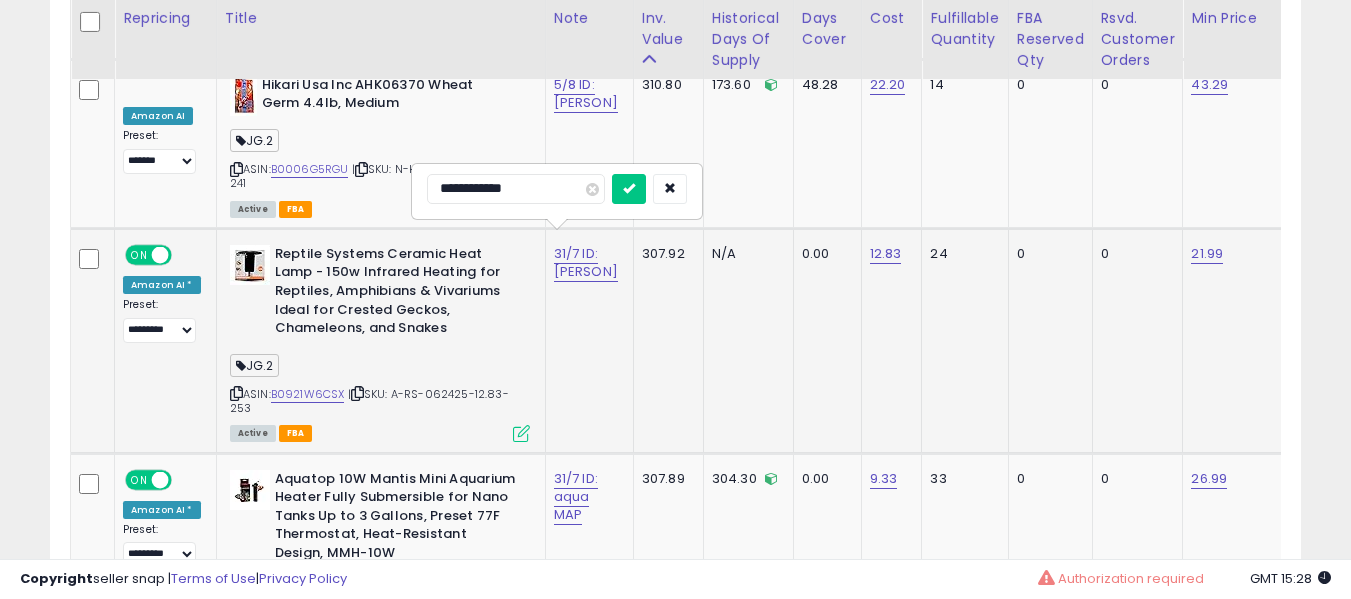 click at bounding box center (629, 189) 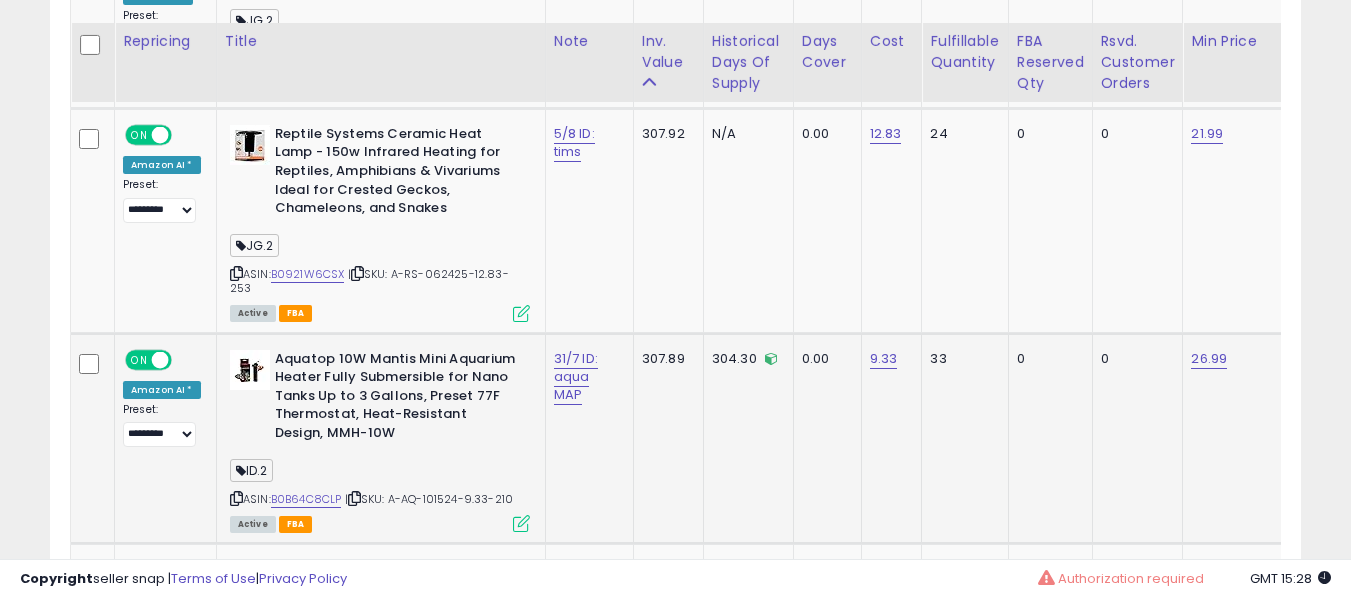 scroll, scrollTop: 4591, scrollLeft: 0, axis: vertical 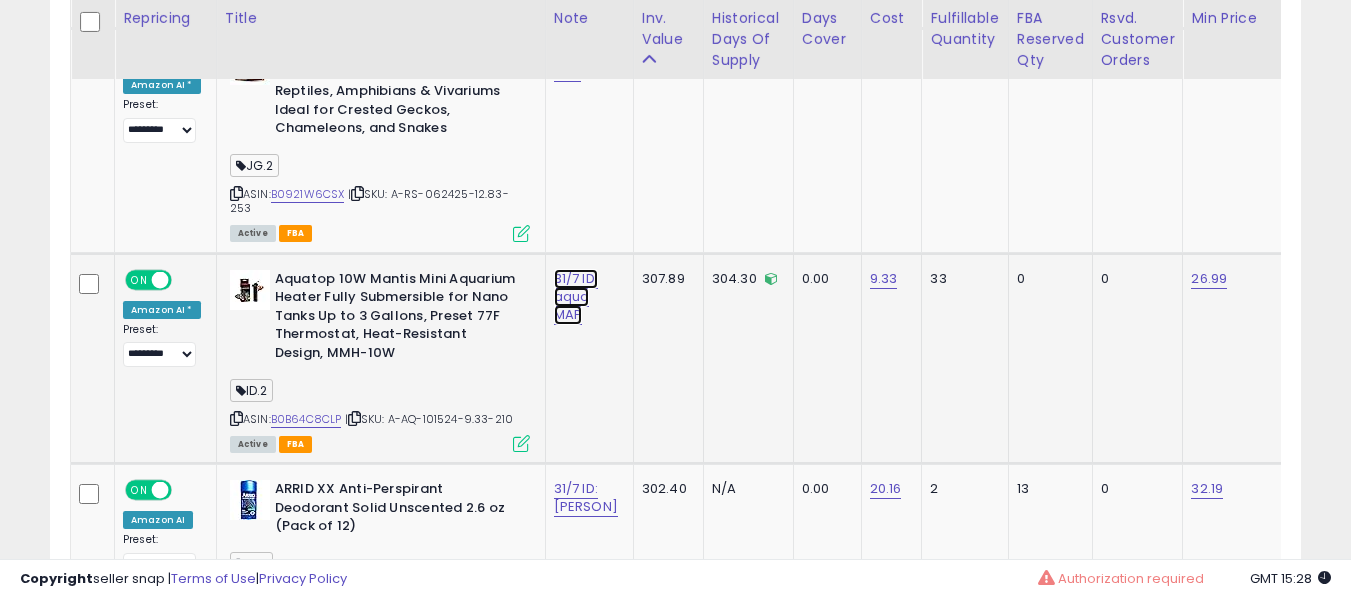 click on "31/7 ID: aqua MAP" at bounding box center (582, -3458) 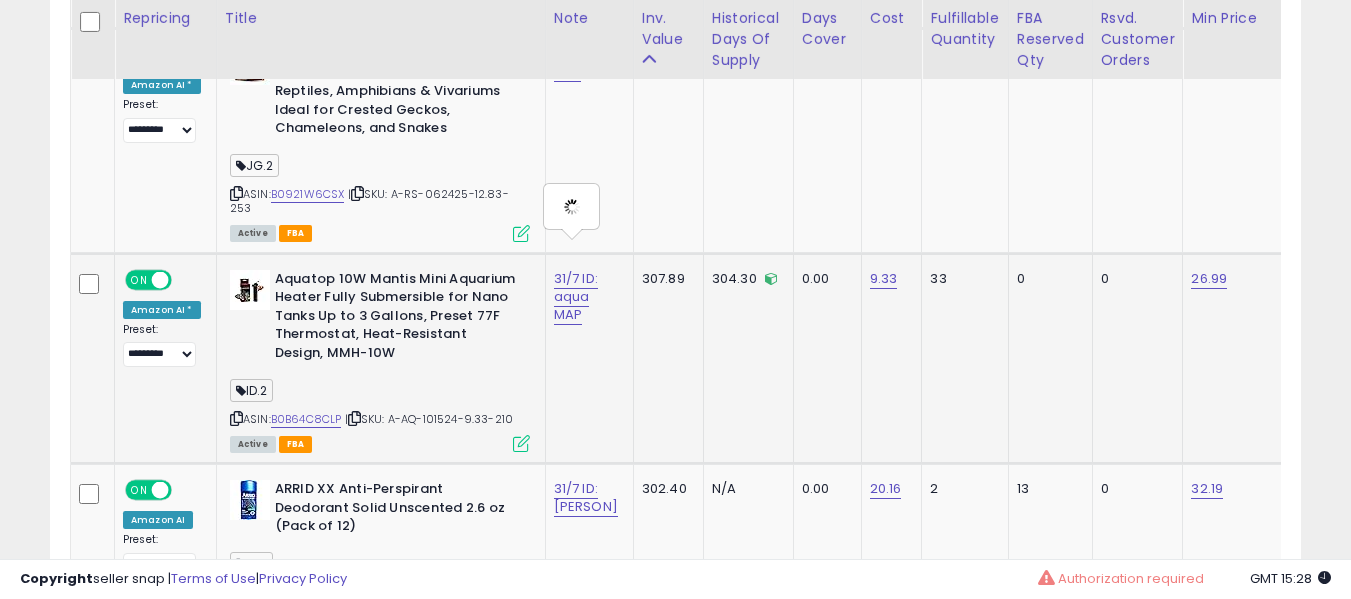 type on "**********" 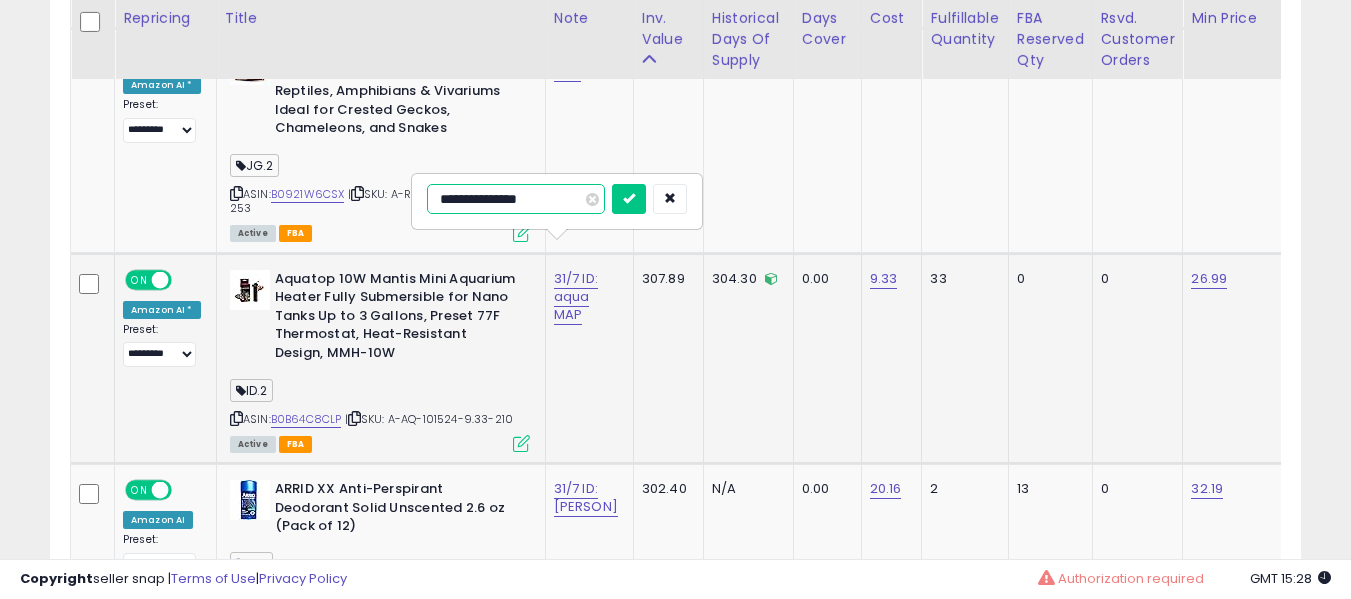 type on "**********" 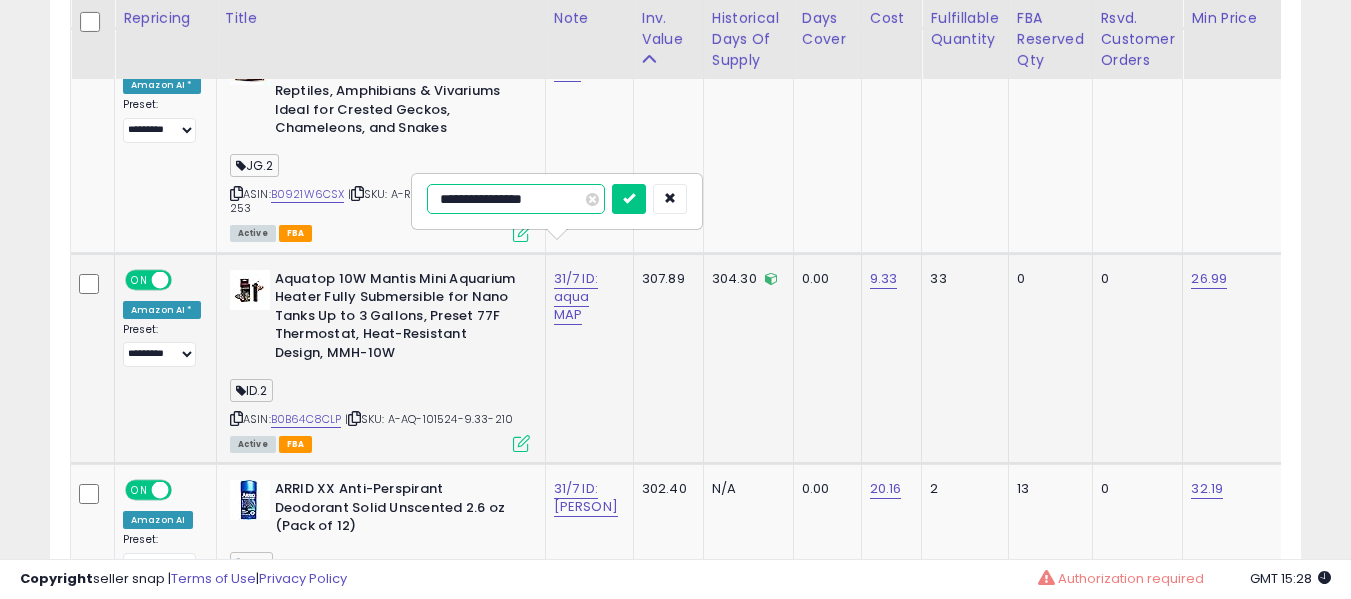 click at bounding box center (629, 199) 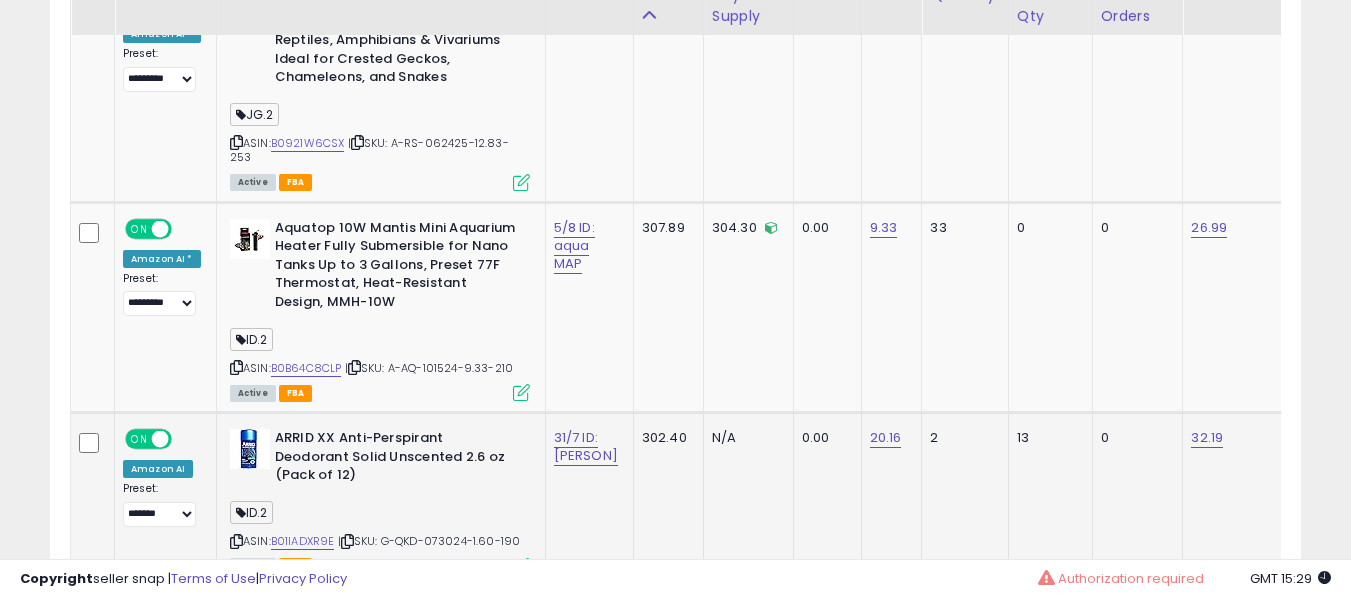 scroll, scrollTop: 4791, scrollLeft: 0, axis: vertical 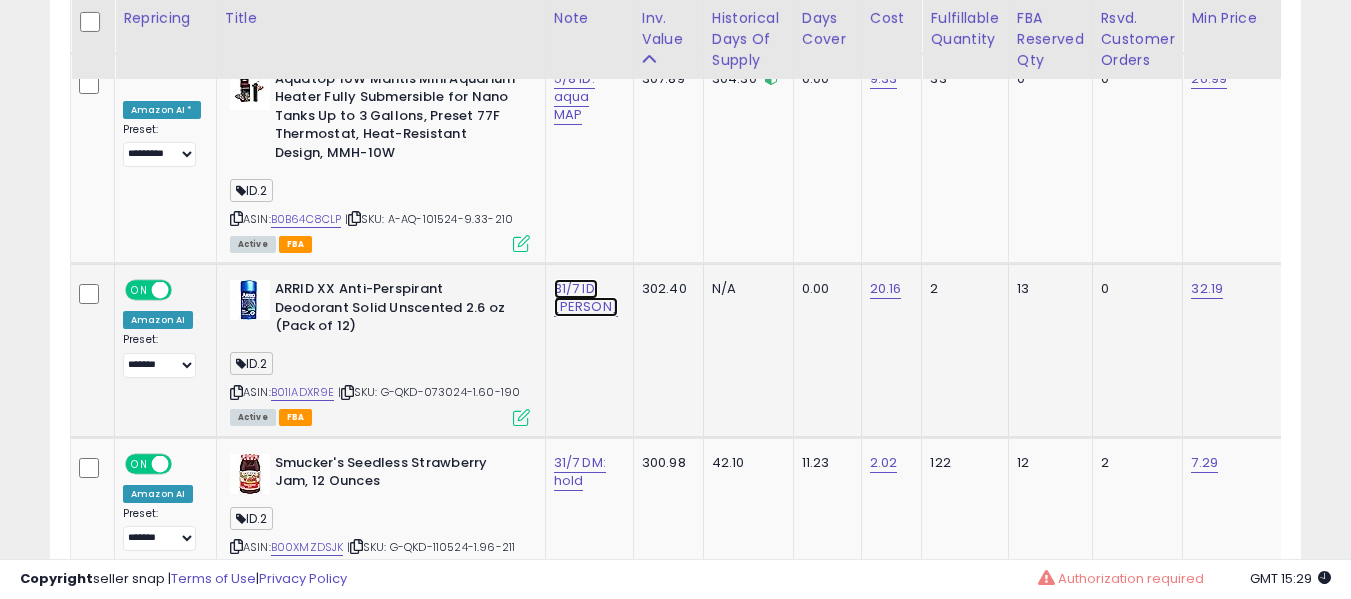 click on "31/7 ID: [PERSON]" at bounding box center (582, -3658) 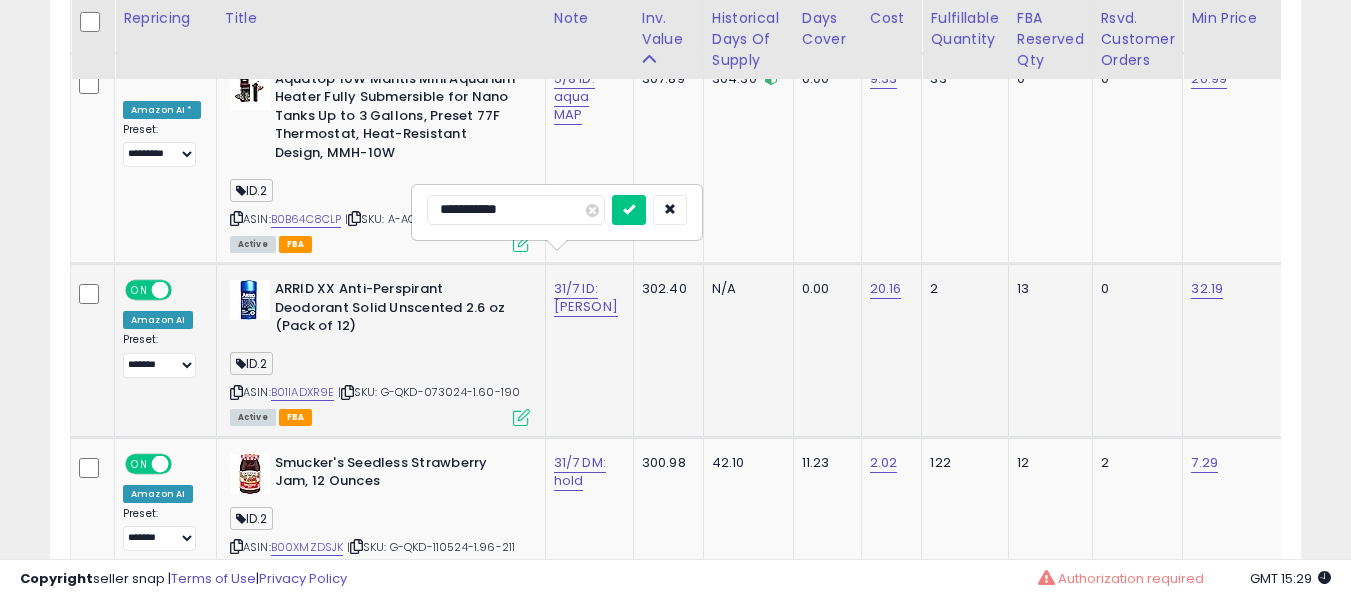 type on "**********" 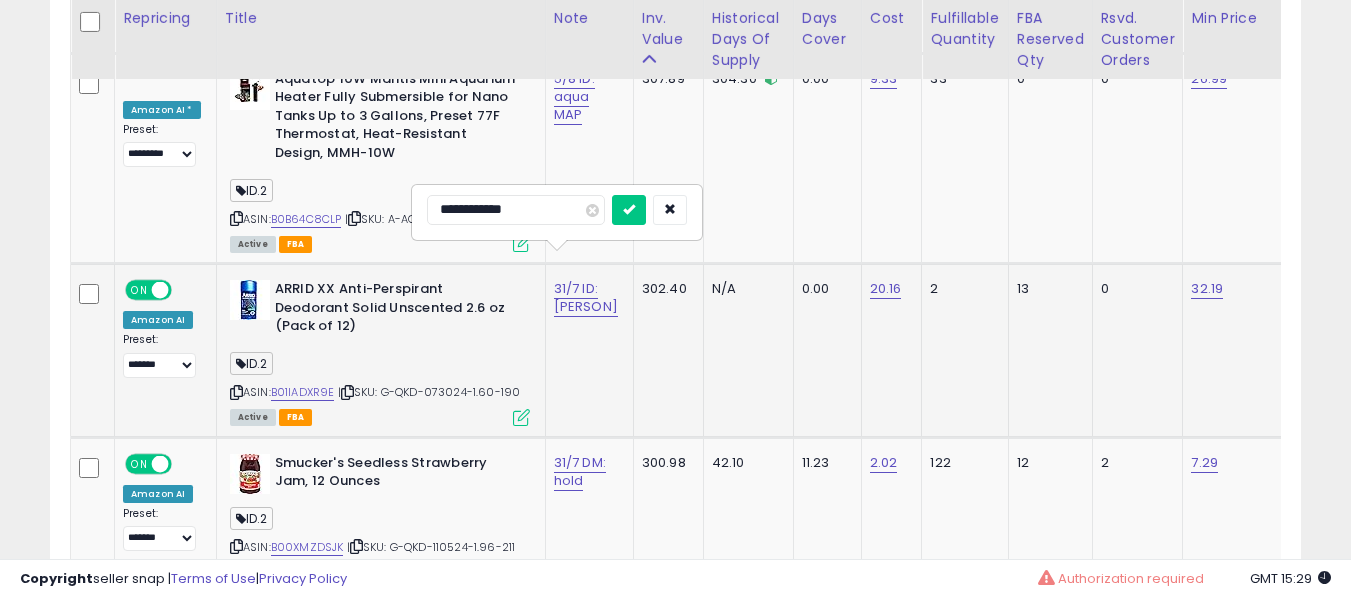 click at bounding box center (629, 210) 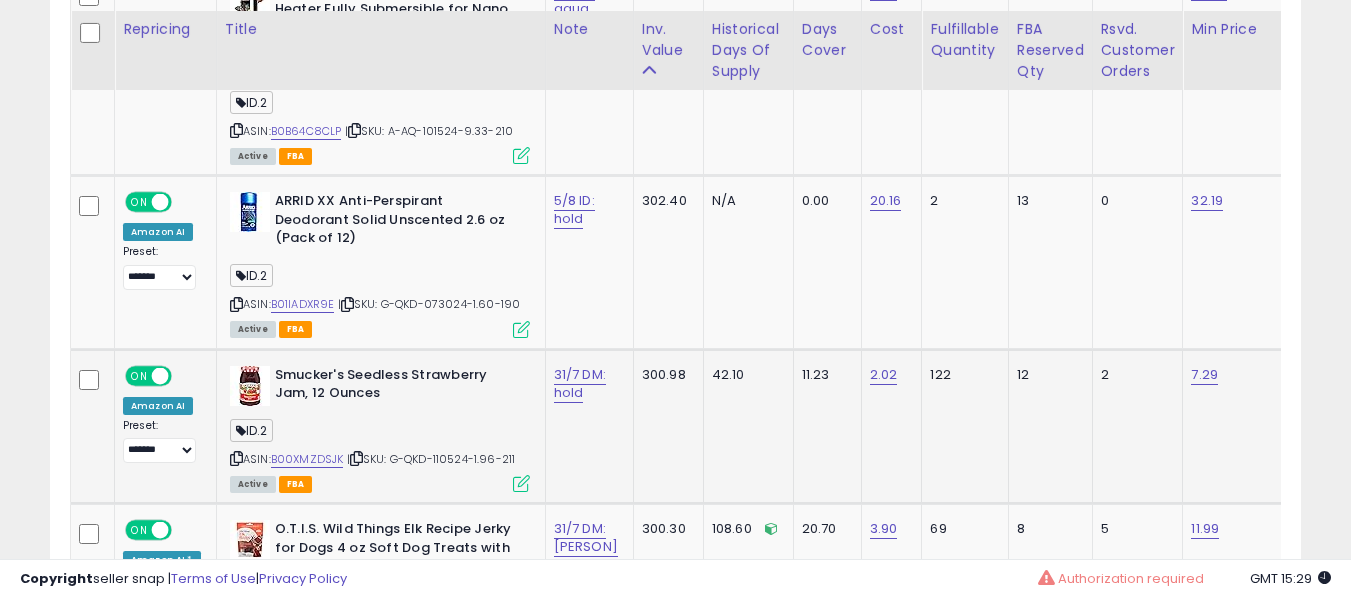 scroll, scrollTop: 4891, scrollLeft: 0, axis: vertical 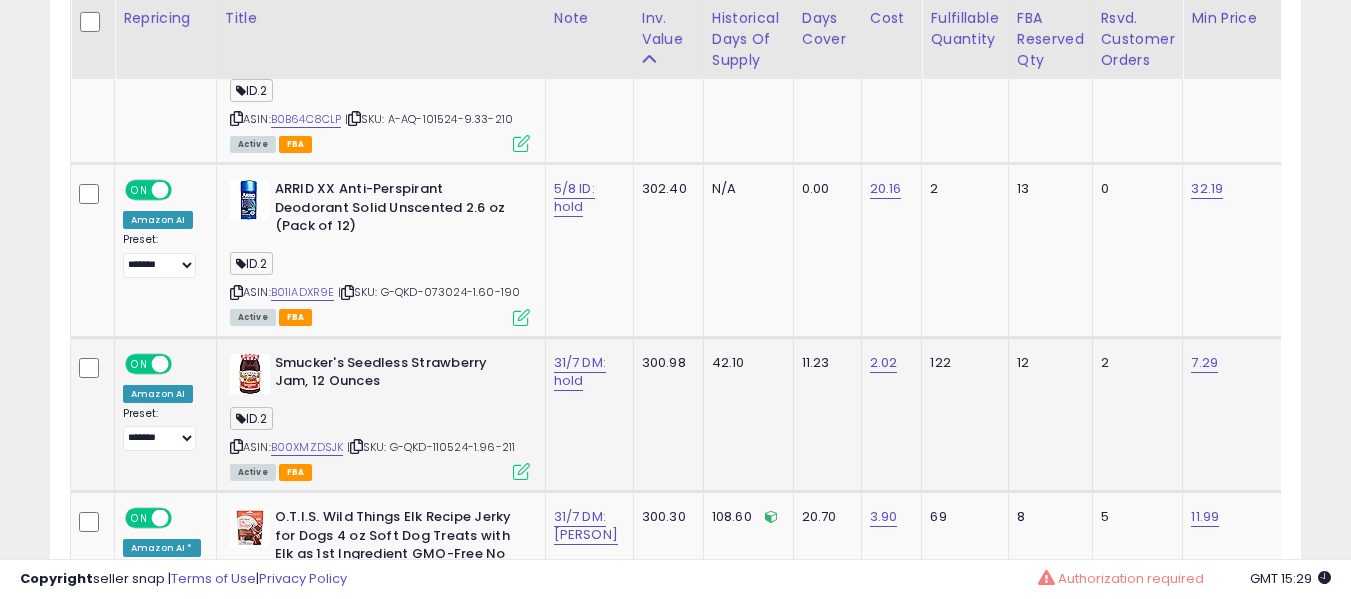 click on "31/7 DM: hold" at bounding box center (586, 372) 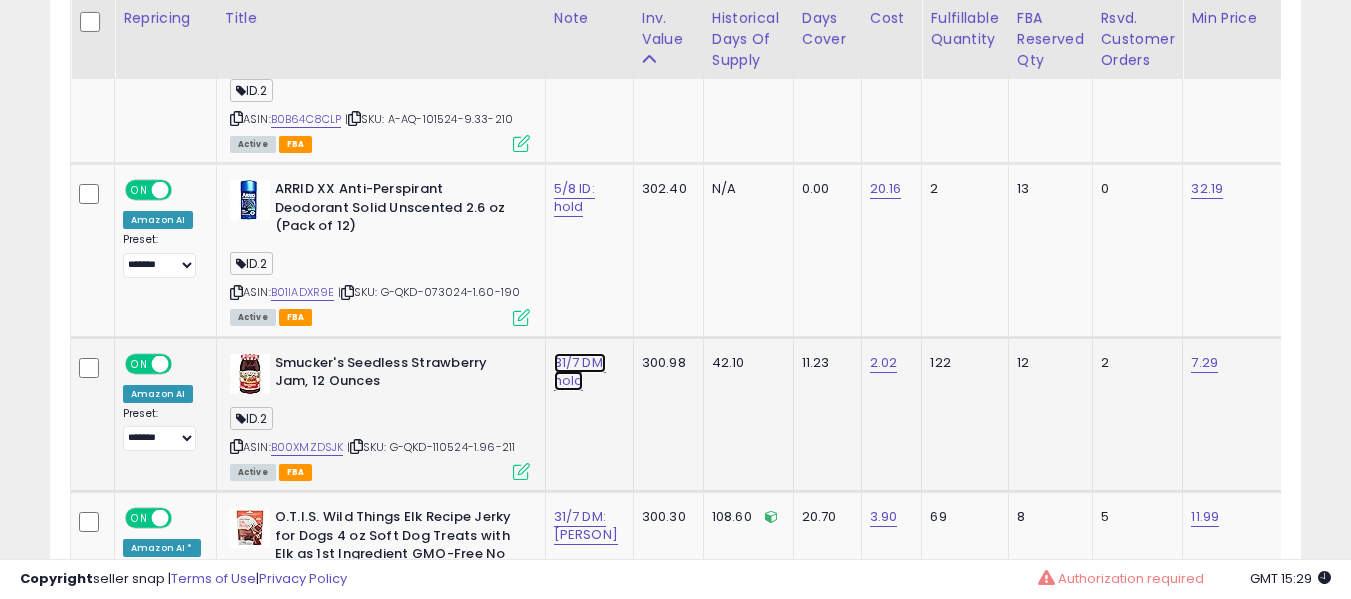 click on "31/7 DM: hold" at bounding box center (582, -3758) 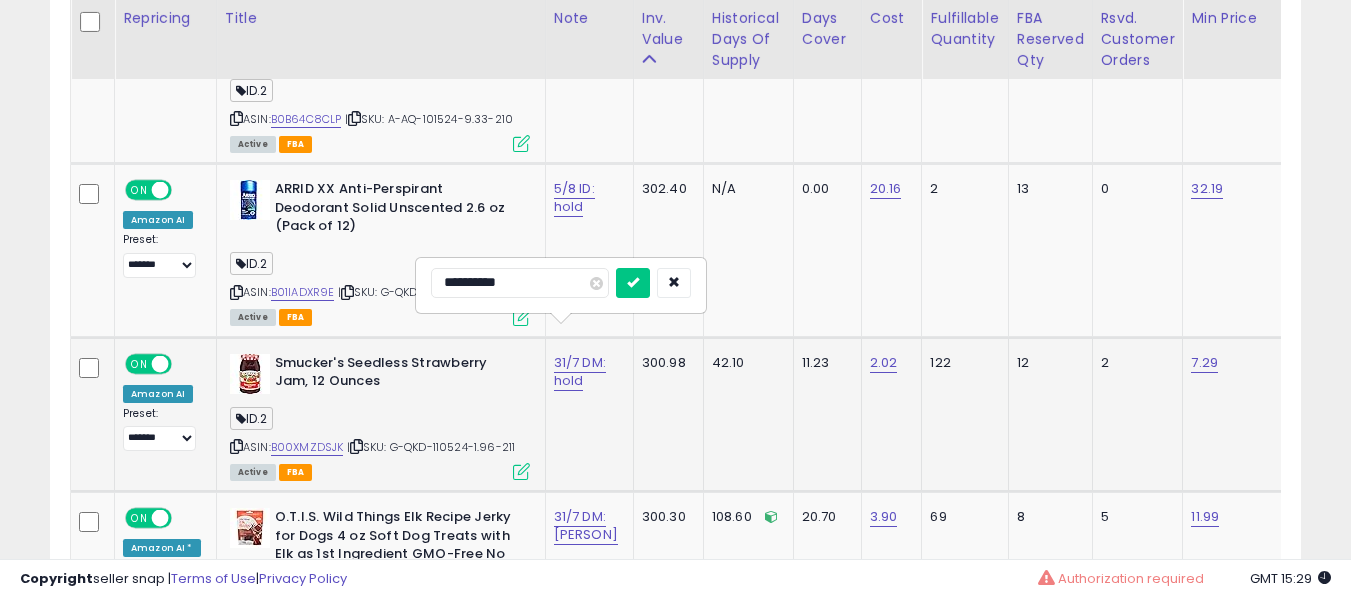 type on "**********" 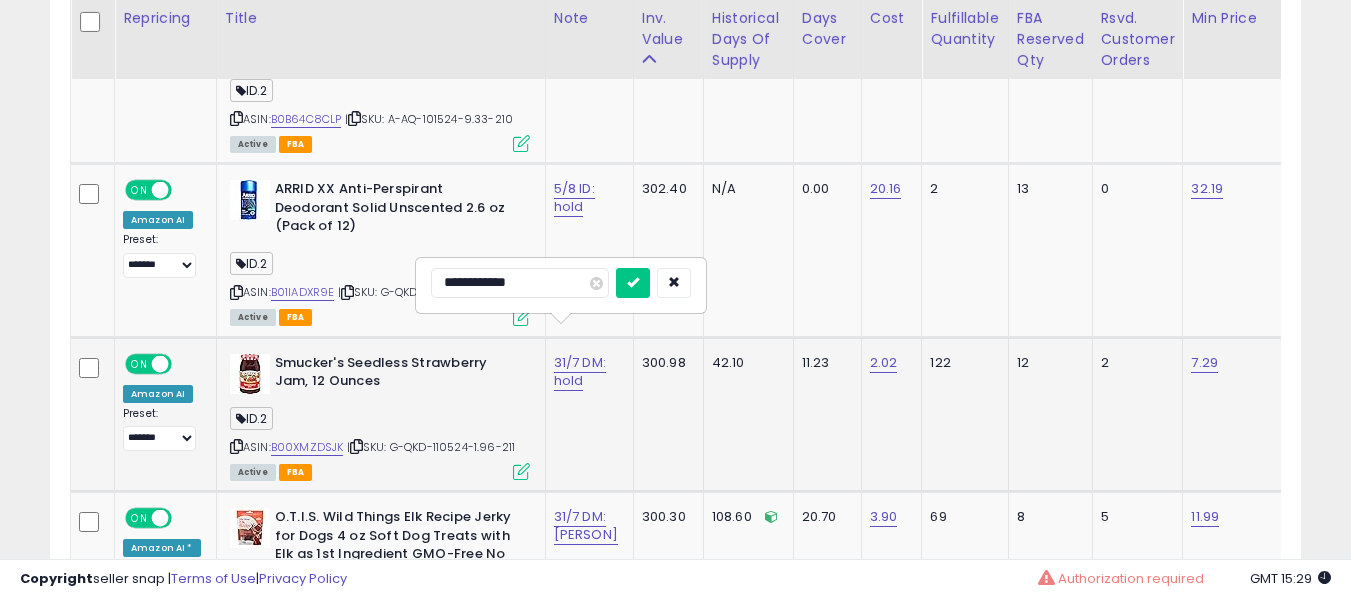 click at bounding box center [633, 283] 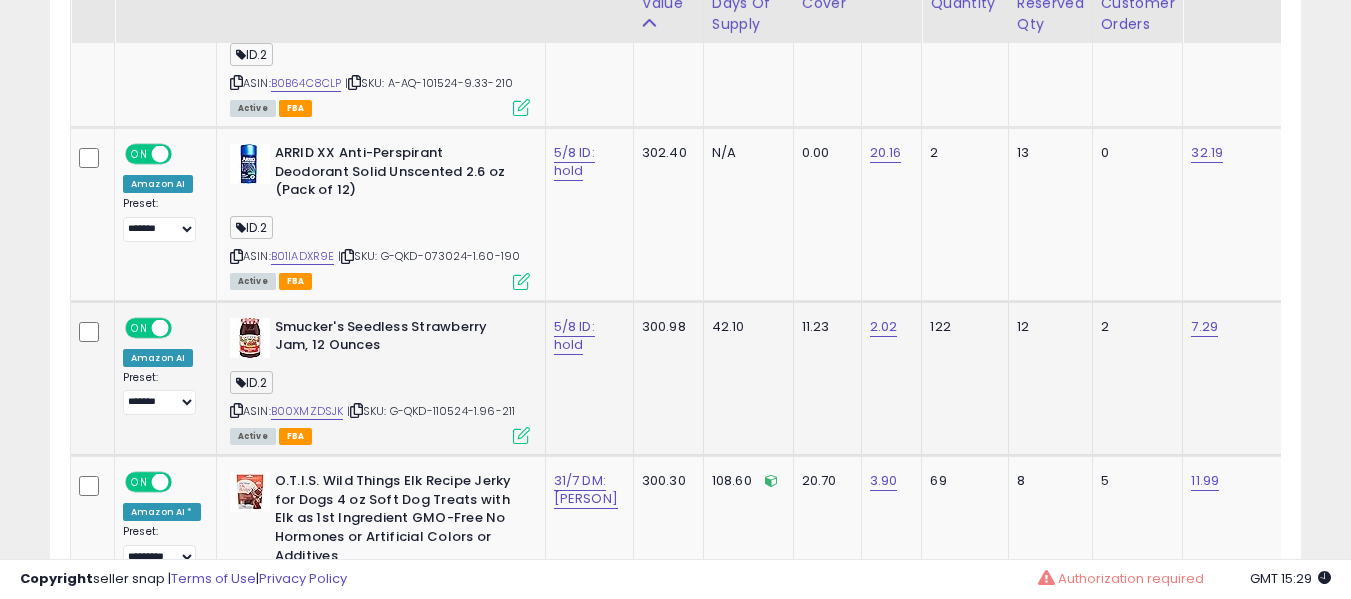 scroll, scrollTop: 4991, scrollLeft: 0, axis: vertical 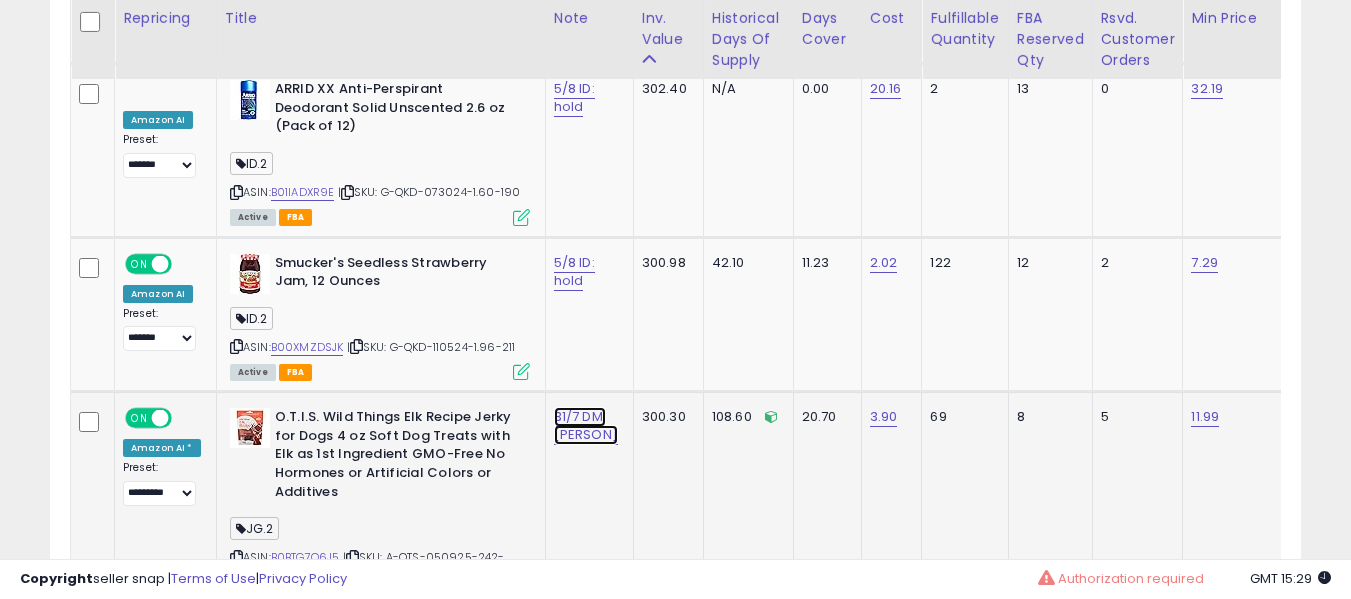 click on "31/7 DM: [PERSON]" at bounding box center [582, -3858] 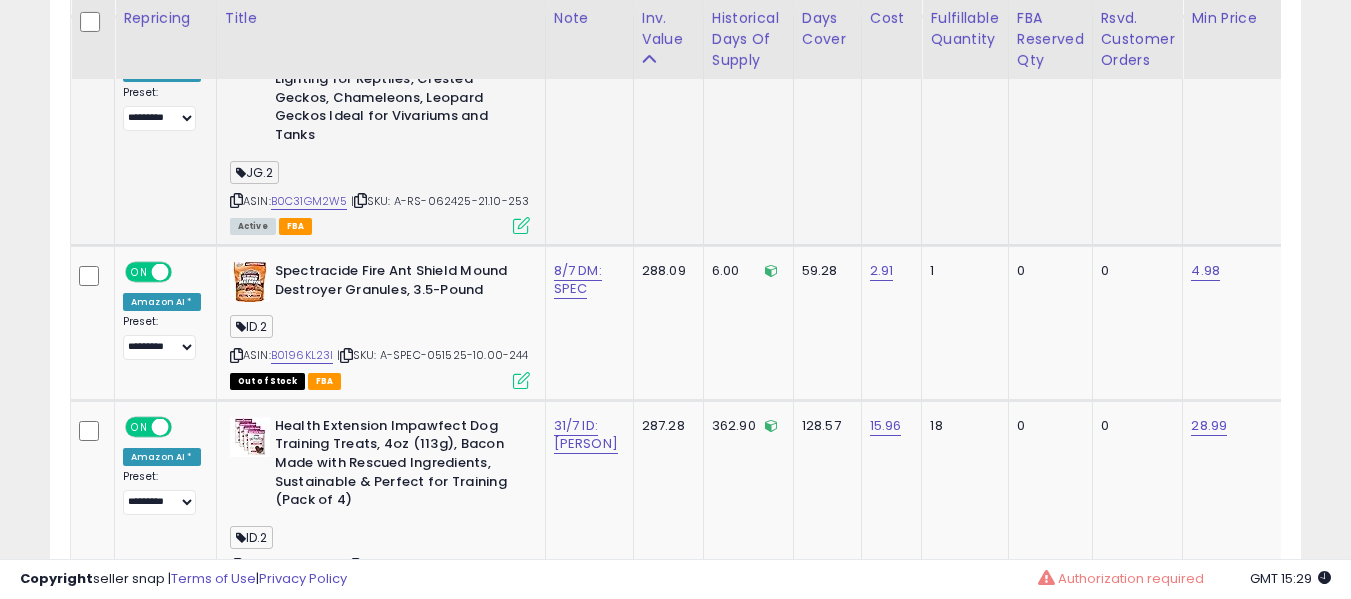 scroll, scrollTop: 5321, scrollLeft: 0, axis: vertical 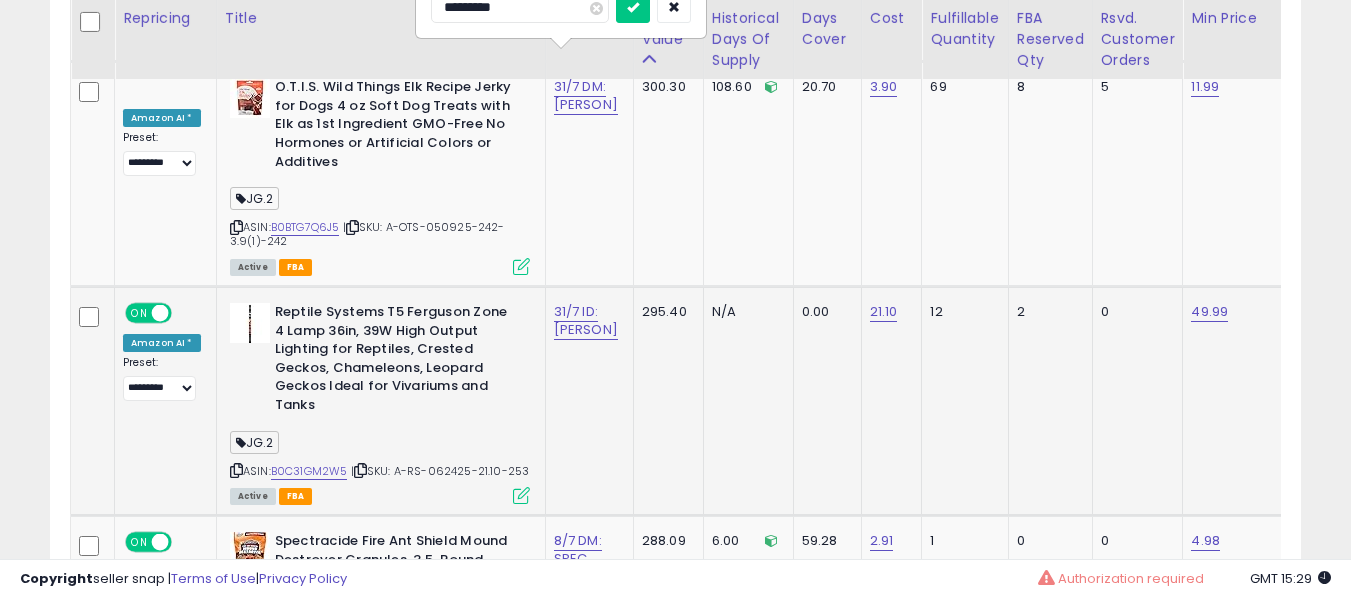 type on "**********" 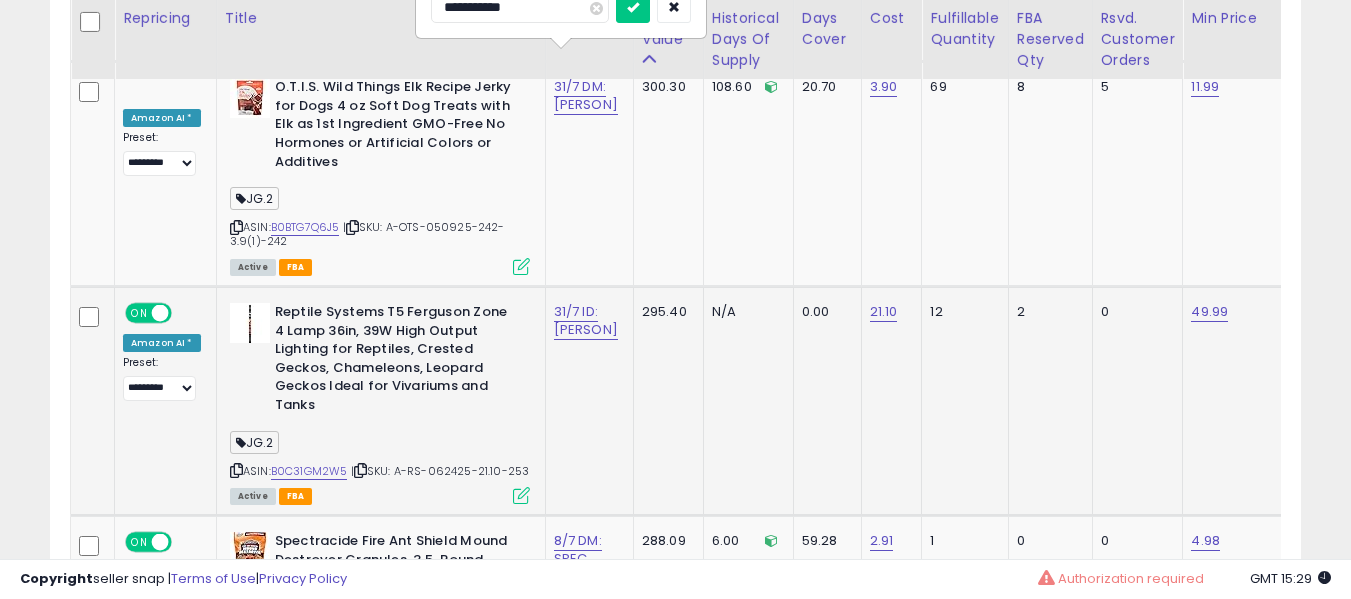 click at bounding box center [633, 8] 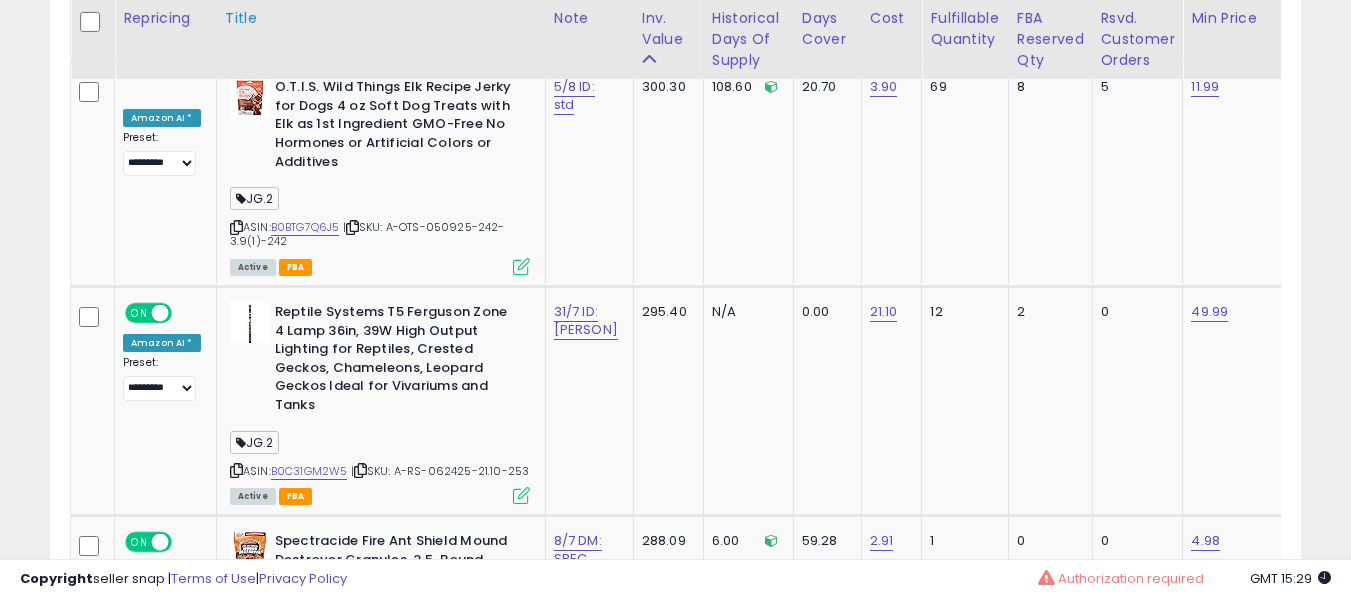 scroll, scrollTop: 1550, scrollLeft: 0, axis: vertical 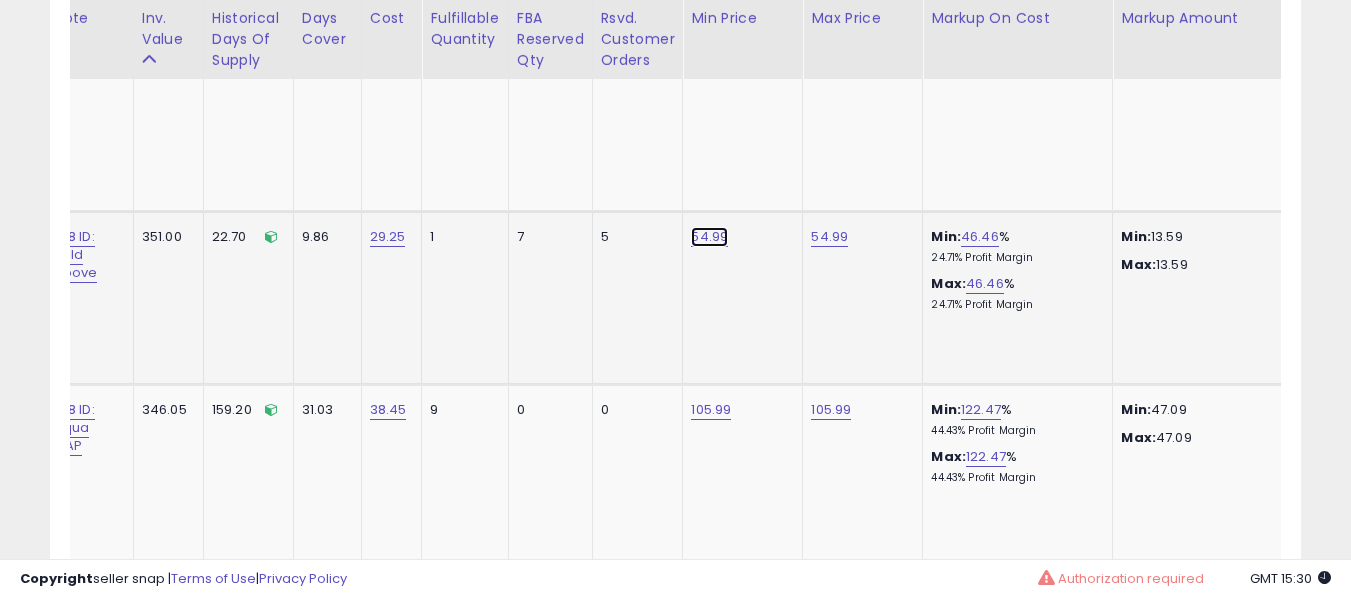 click on "54.99" at bounding box center [708, -826] 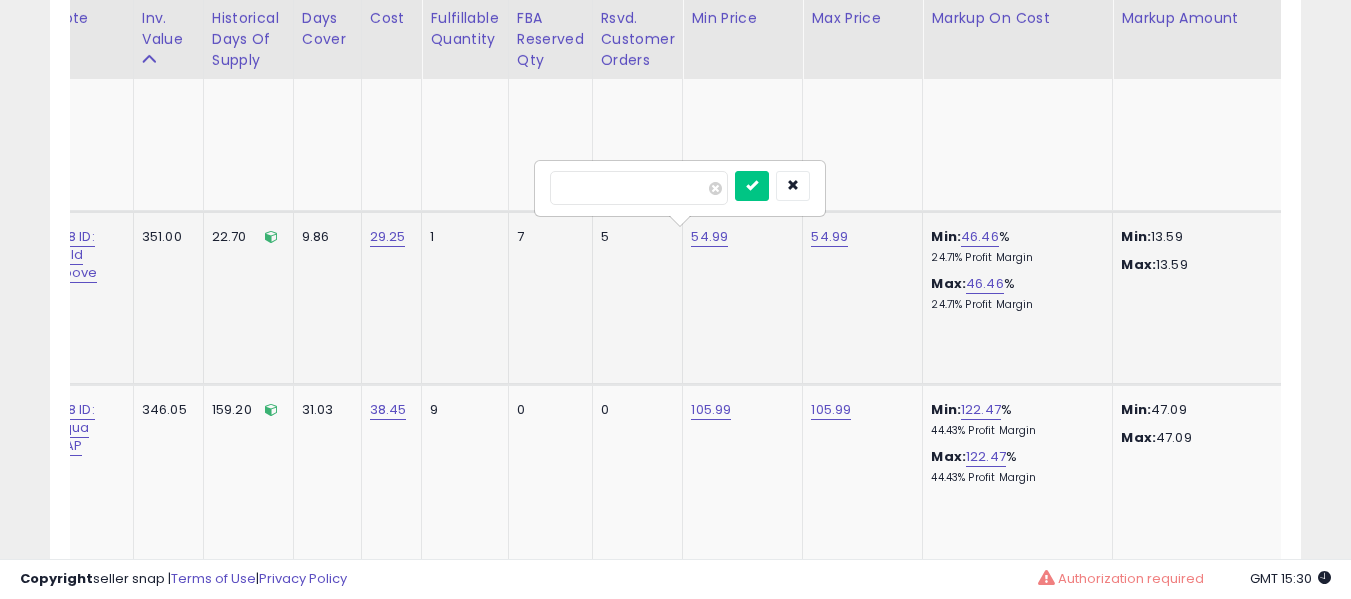 type on "****" 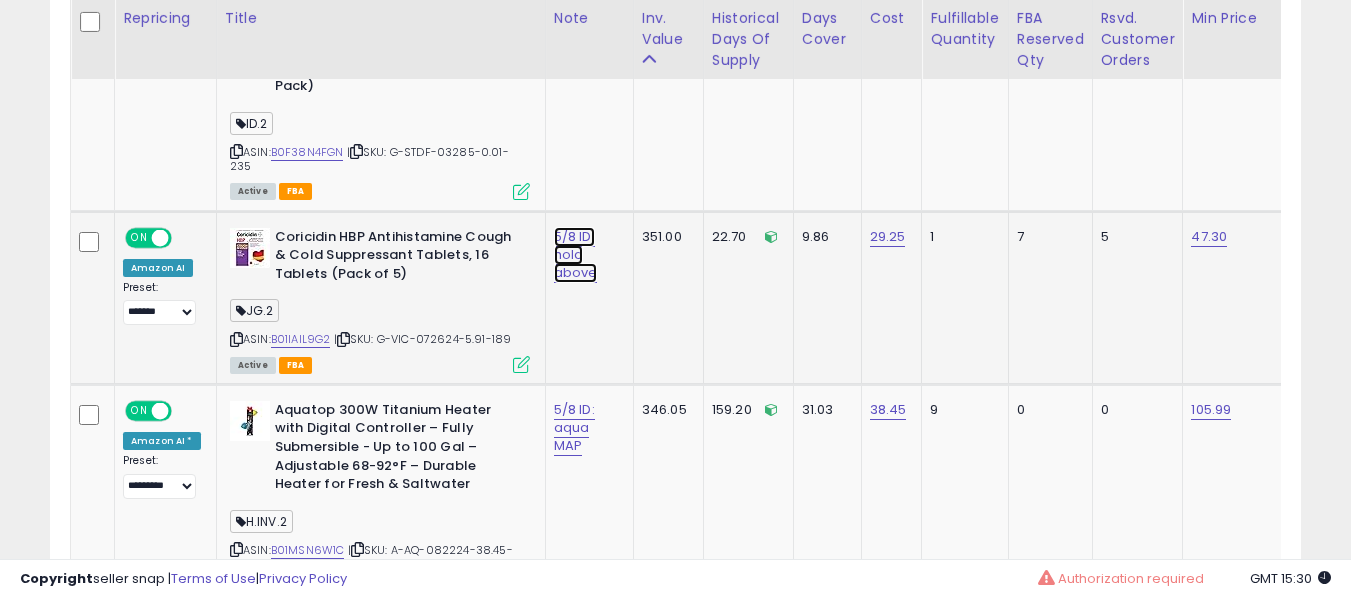 click on "5/8 ID: hold above" at bounding box center [582, -817] 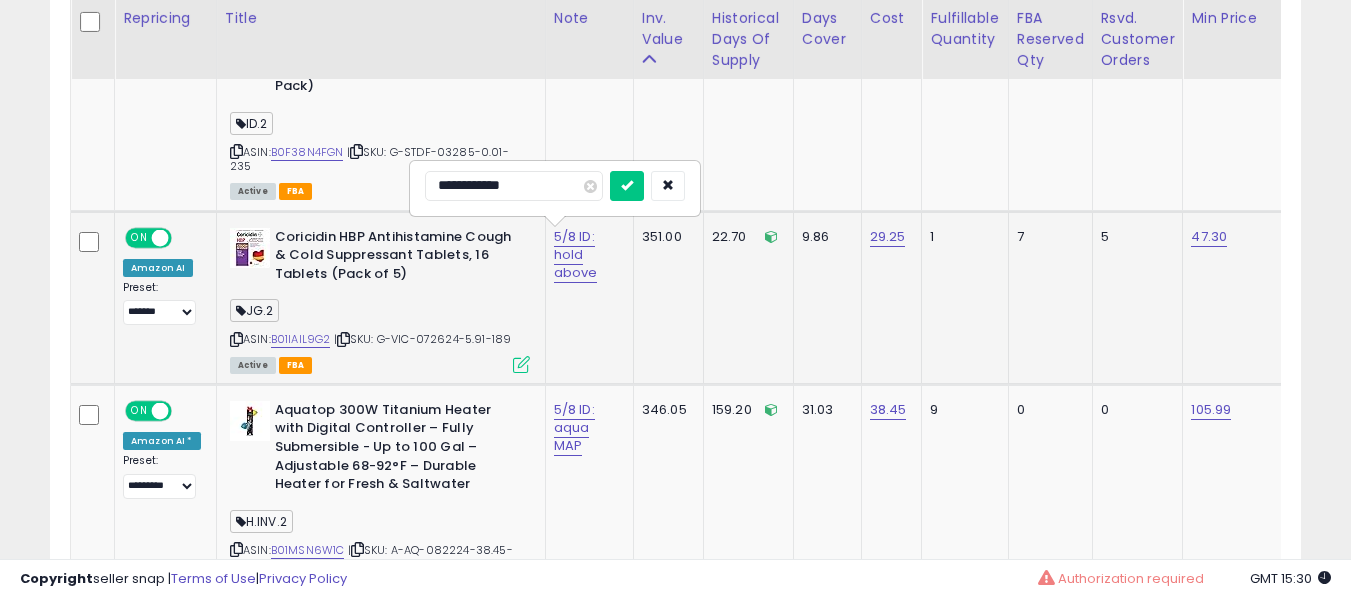 type on "**********" 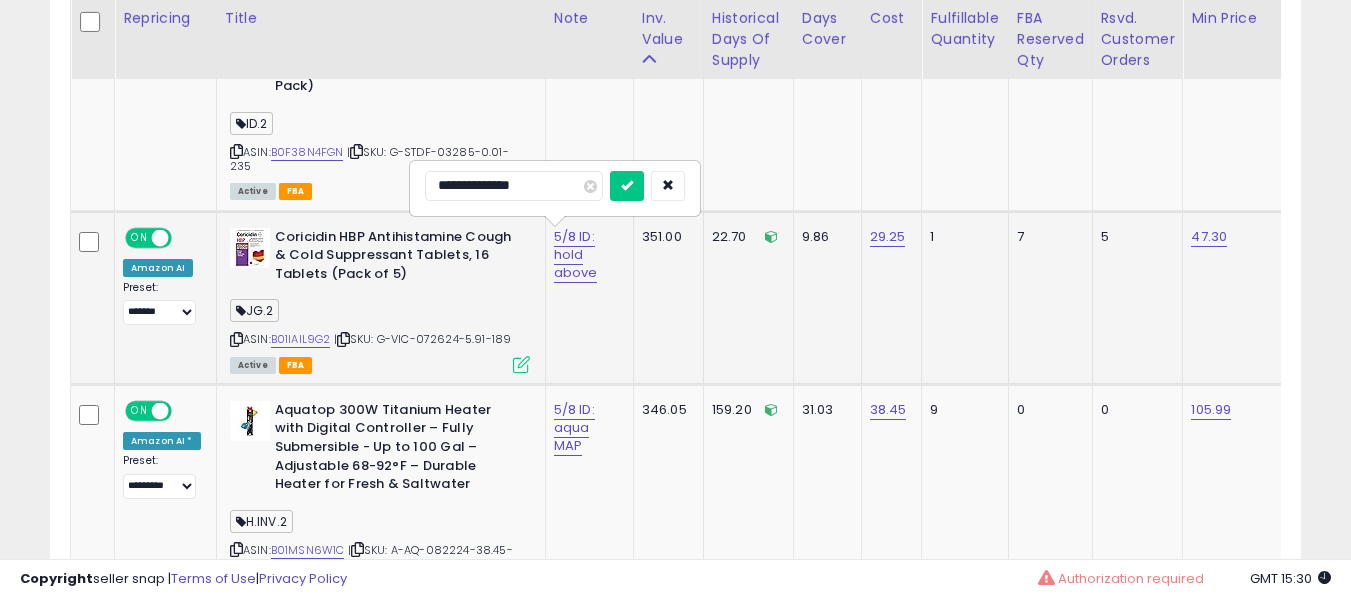 click at bounding box center [627, 186] 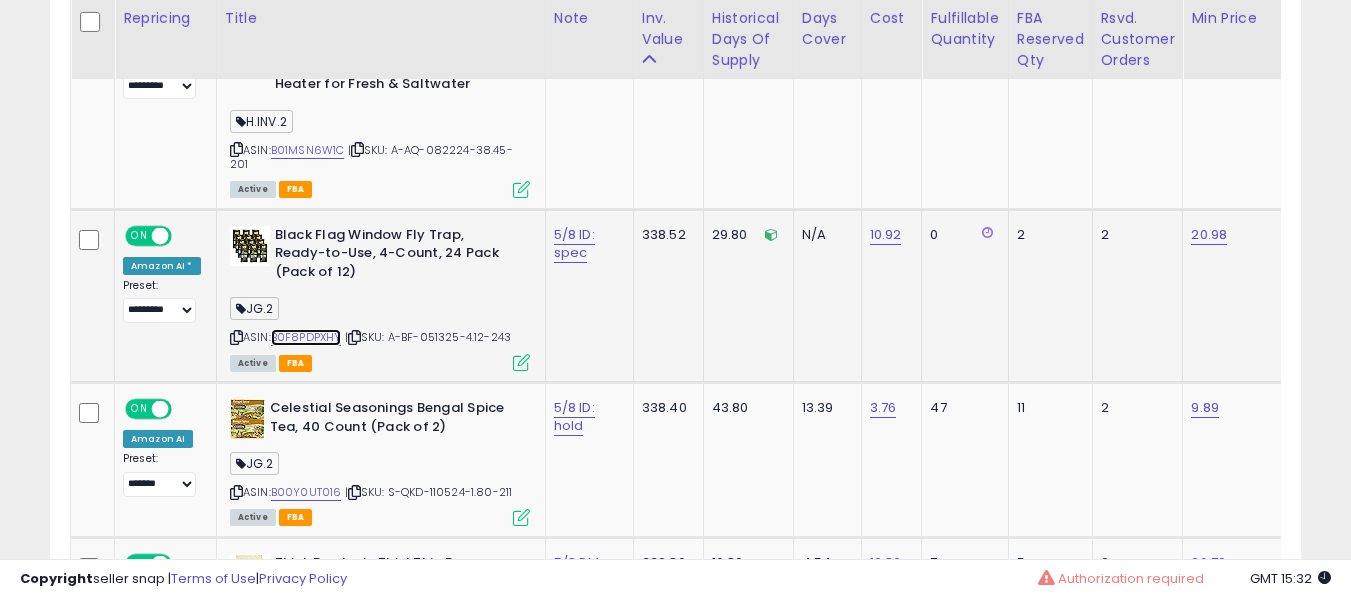 scroll, scrollTop: 0, scrollLeft: 573, axis: horizontal 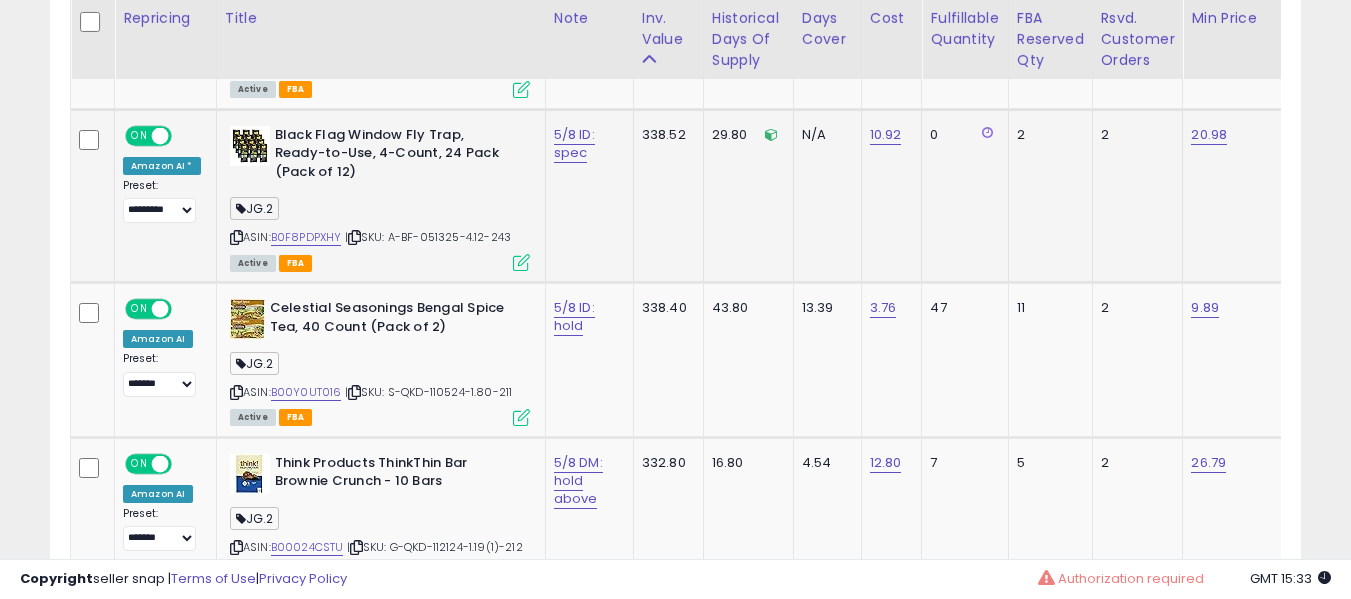 click on "Black Flag Window Fly Trap, Ready-to-Use, 4-Count, 24 Pack (Pack of 12)" at bounding box center (396, 156) 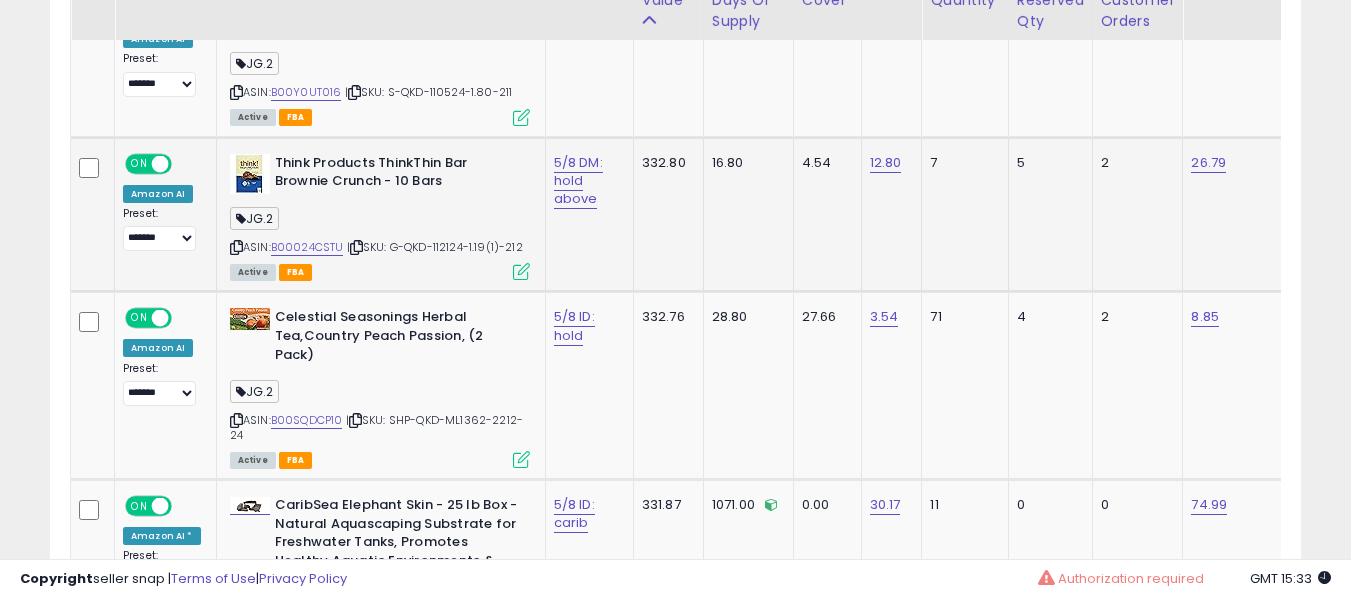 scroll, scrollTop: 2650, scrollLeft: 0, axis: vertical 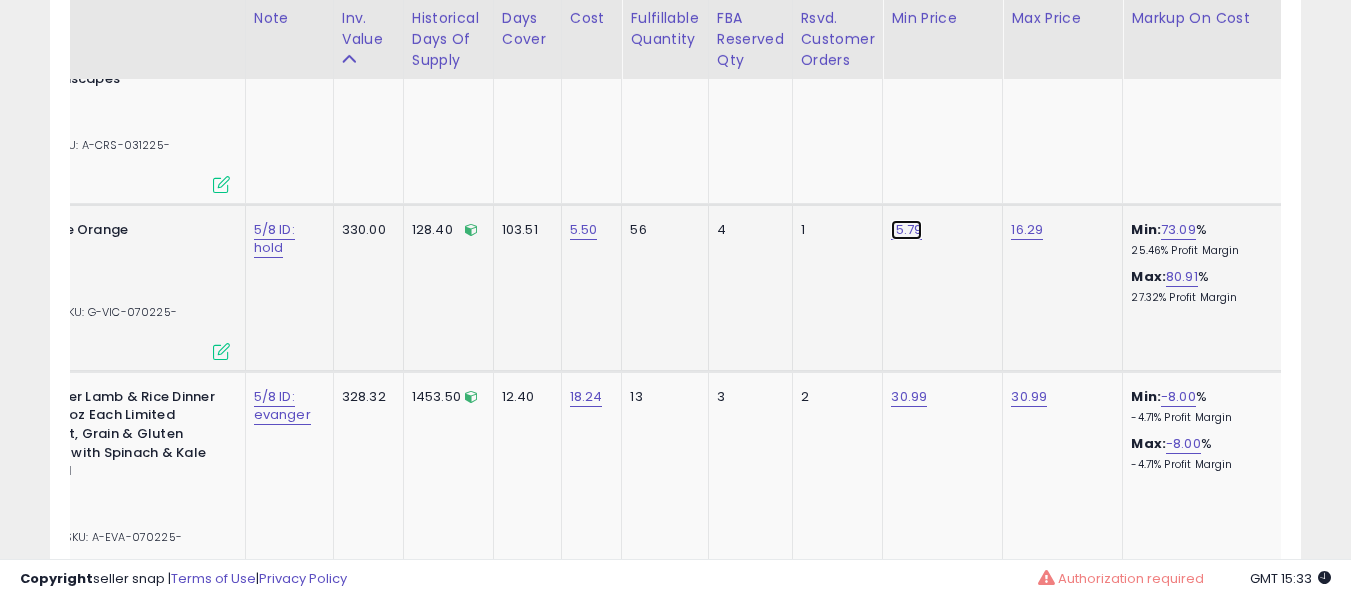 click on "15.79" at bounding box center [908, -2126] 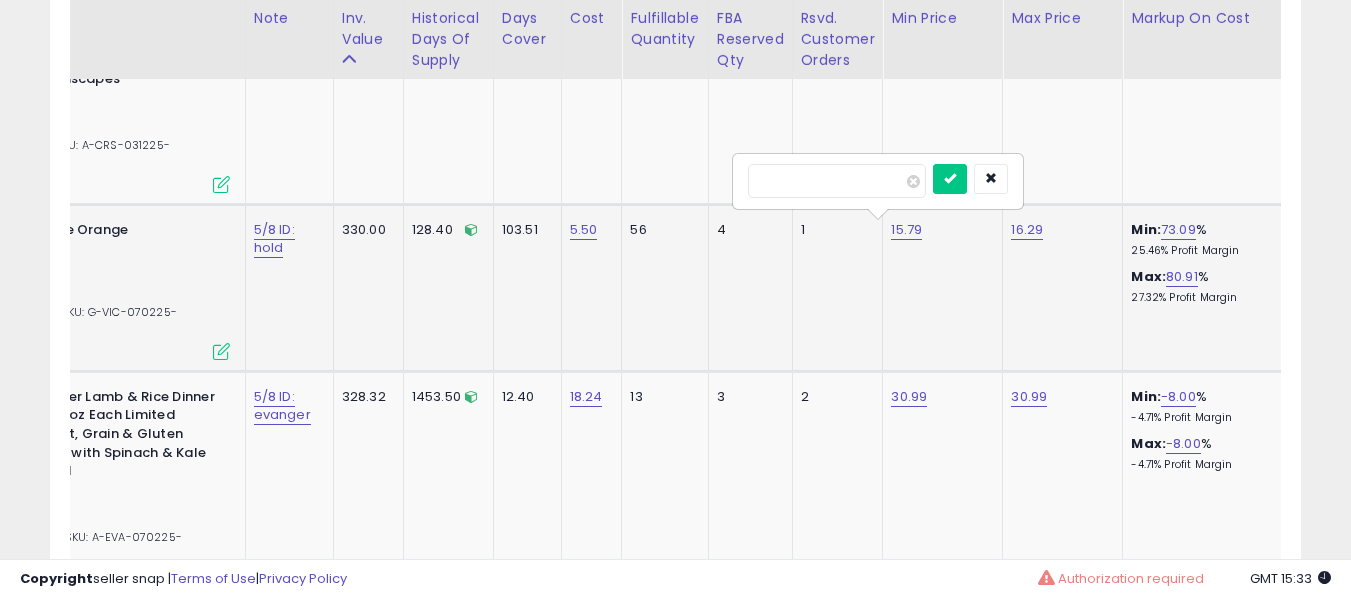 type on "****" 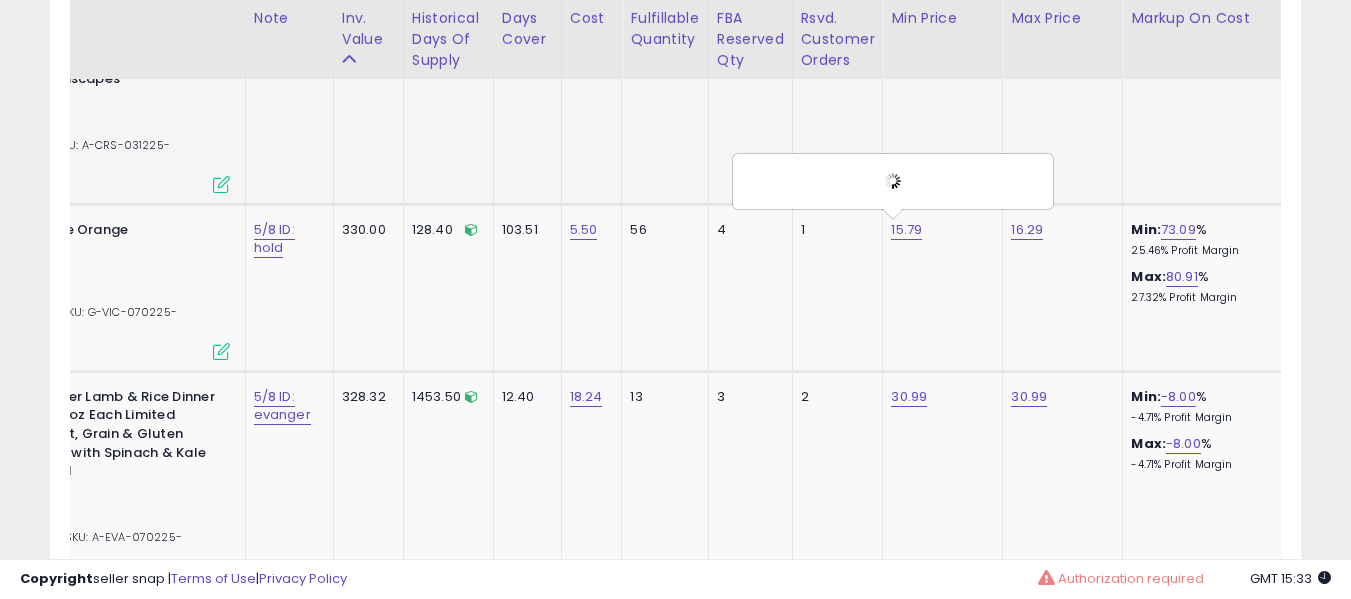 scroll, scrollTop: 0, scrollLeft: 0, axis: both 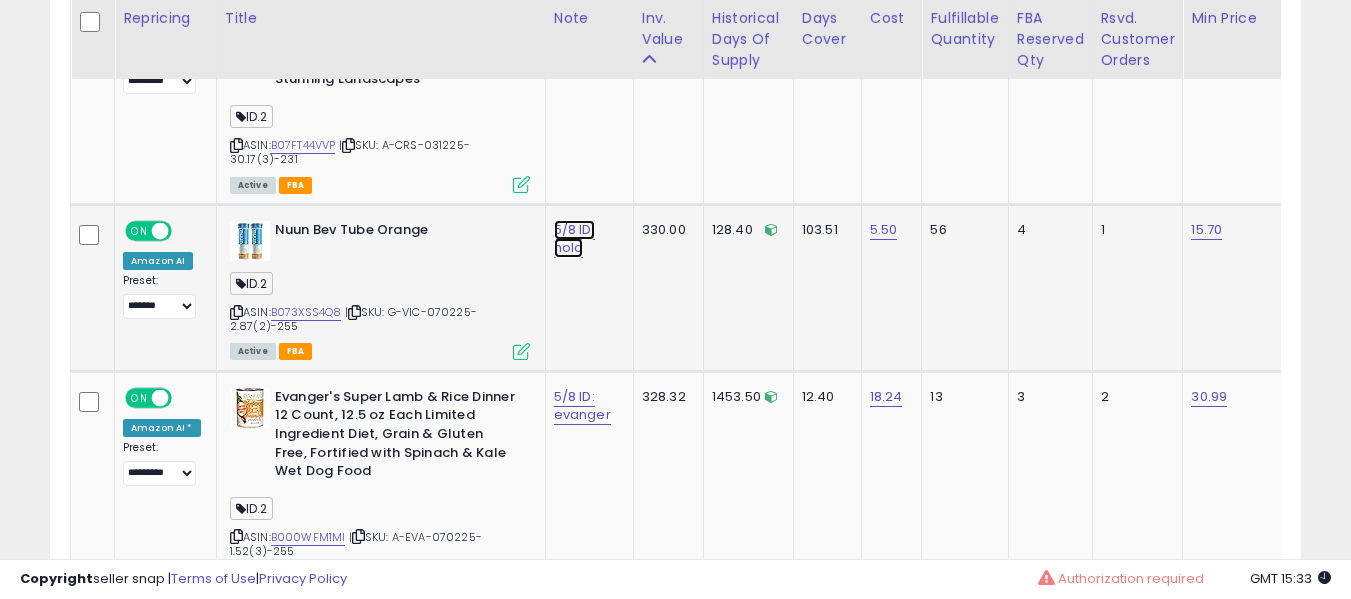 click on "5/8 ID: hold" at bounding box center (582, -2117) 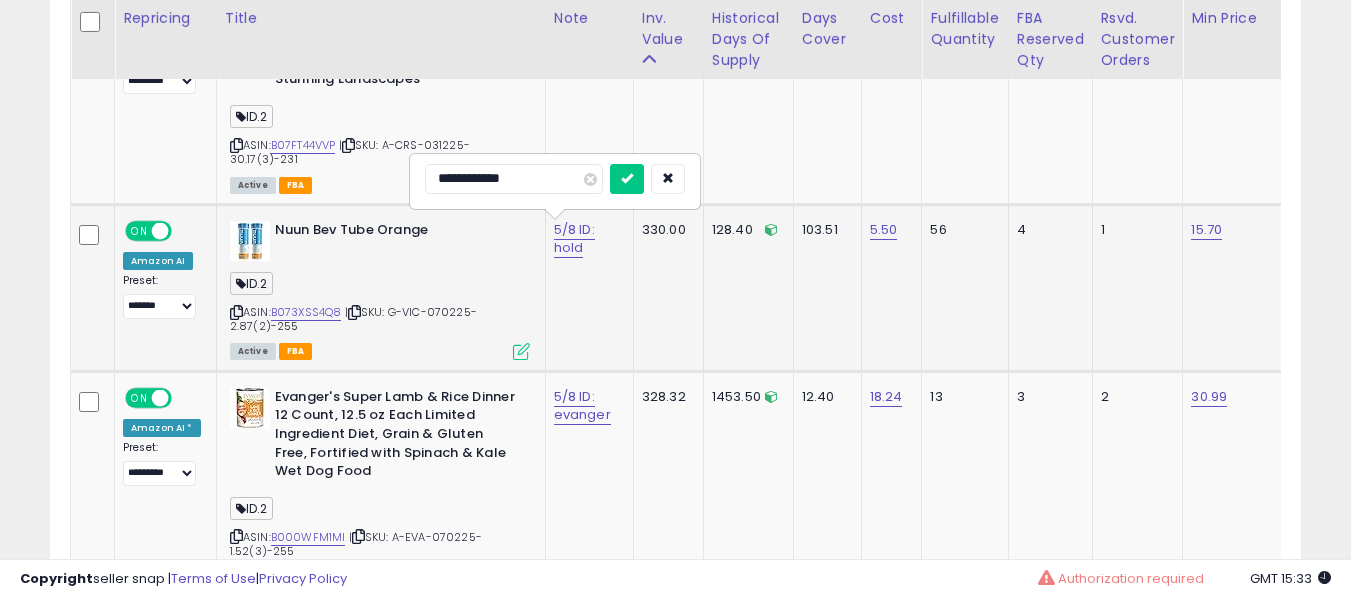type on "**********" 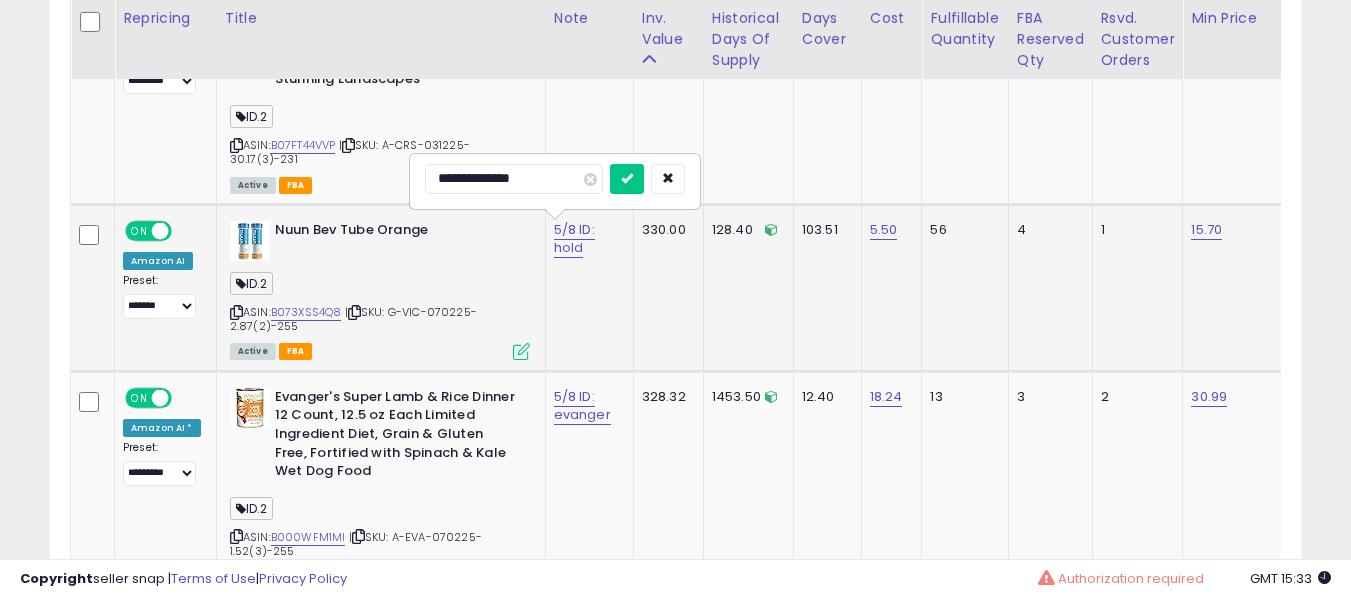 click at bounding box center [627, 179] 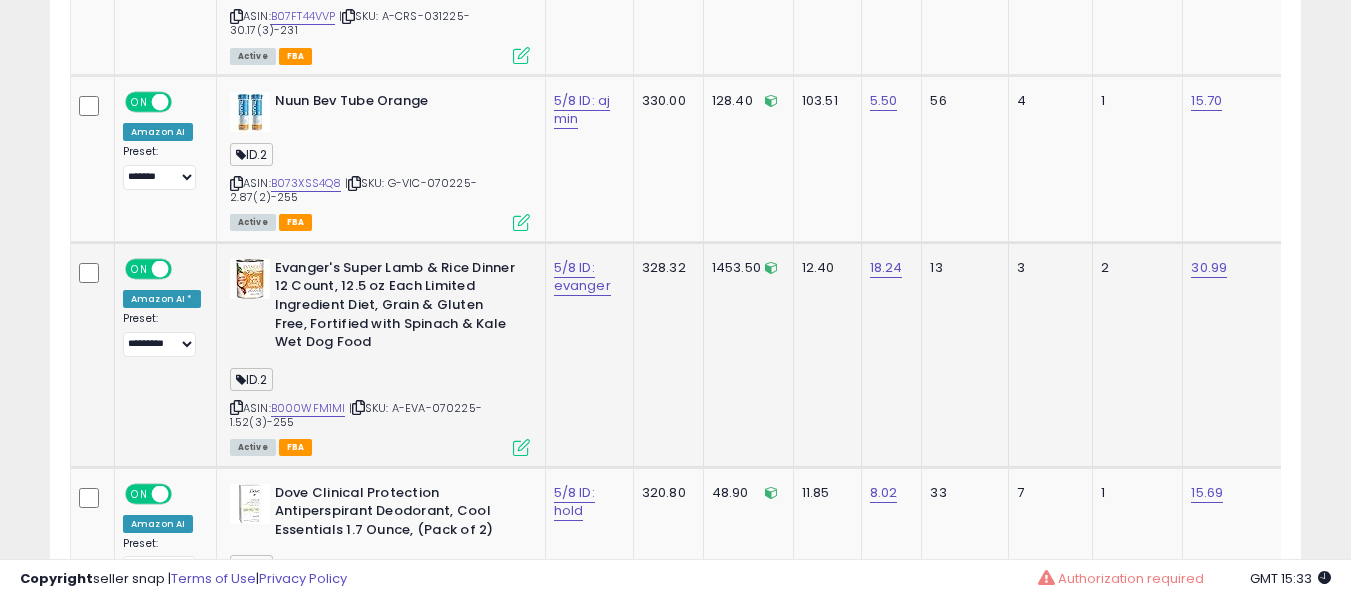 scroll, scrollTop: 3450, scrollLeft: 0, axis: vertical 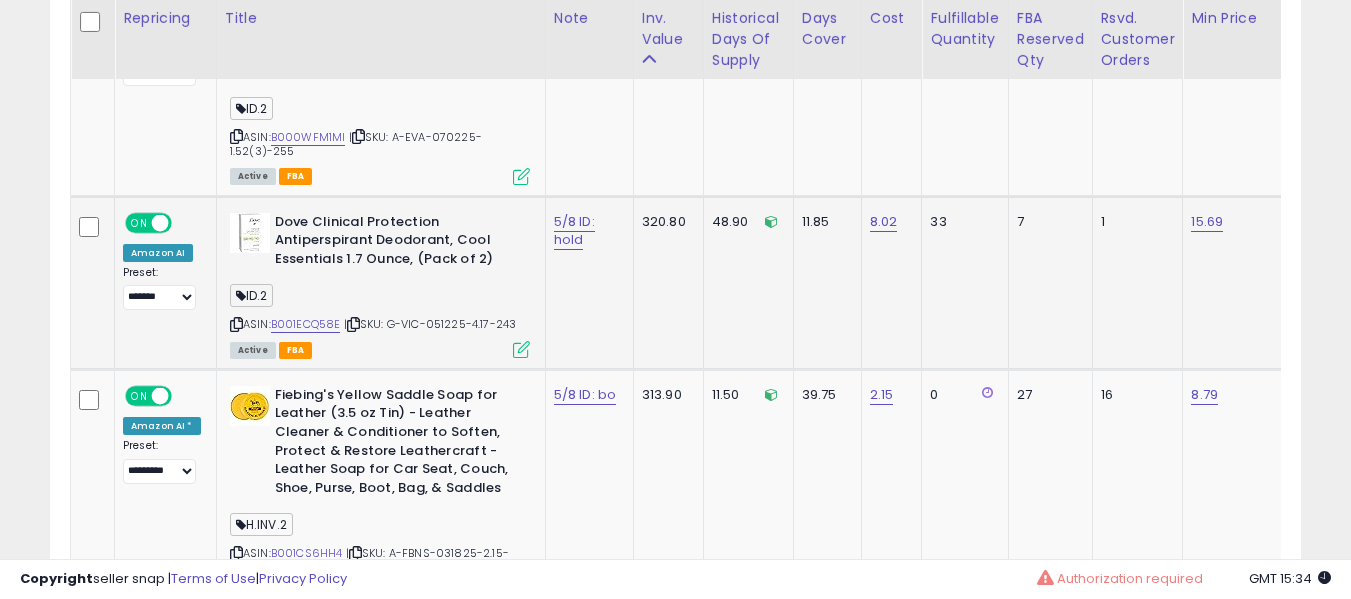click on "Dove Clinical Protection Antiperspirant Deodorant, Cool Essentials 1.7 Ounce, (Pack of 2)" at bounding box center (396, 243) 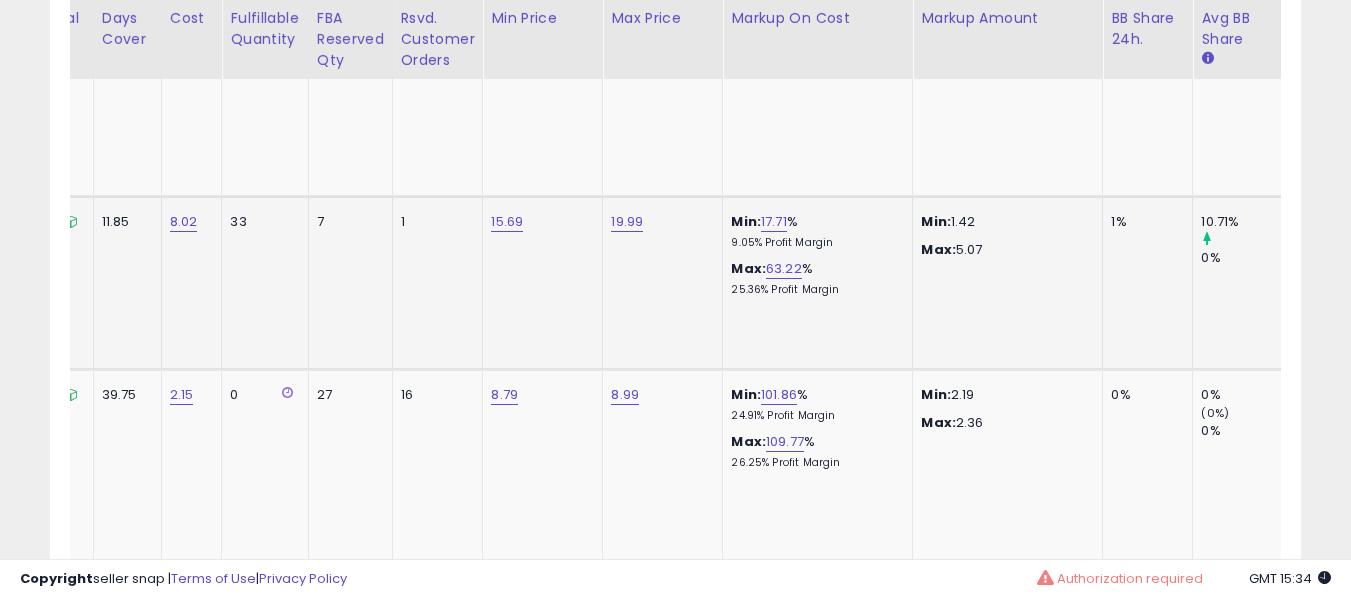 scroll, scrollTop: 0, scrollLeft: 1100, axis: horizontal 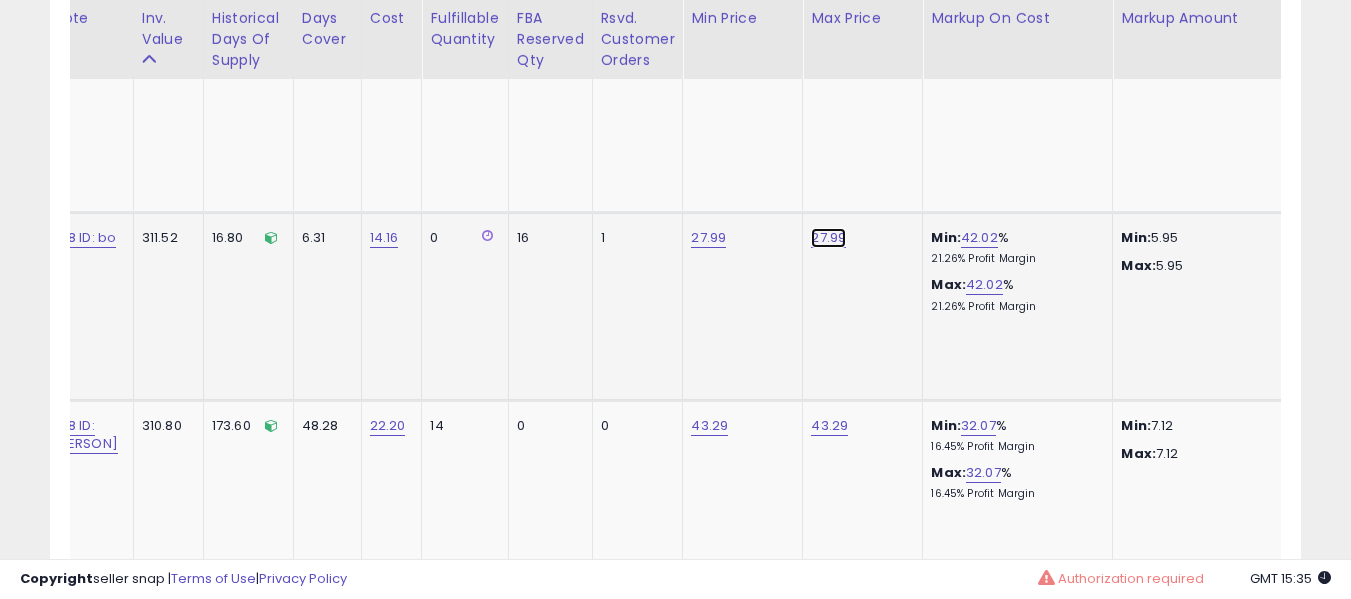 click on "27.99" at bounding box center (829, -2926) 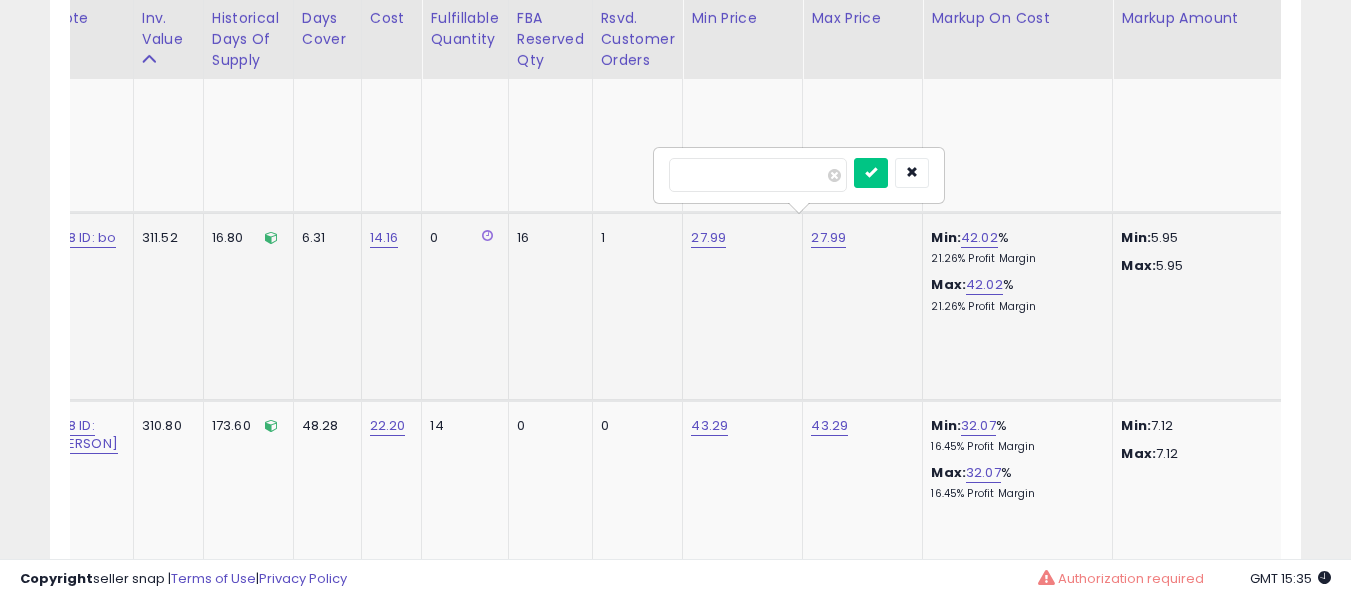 type on "*" 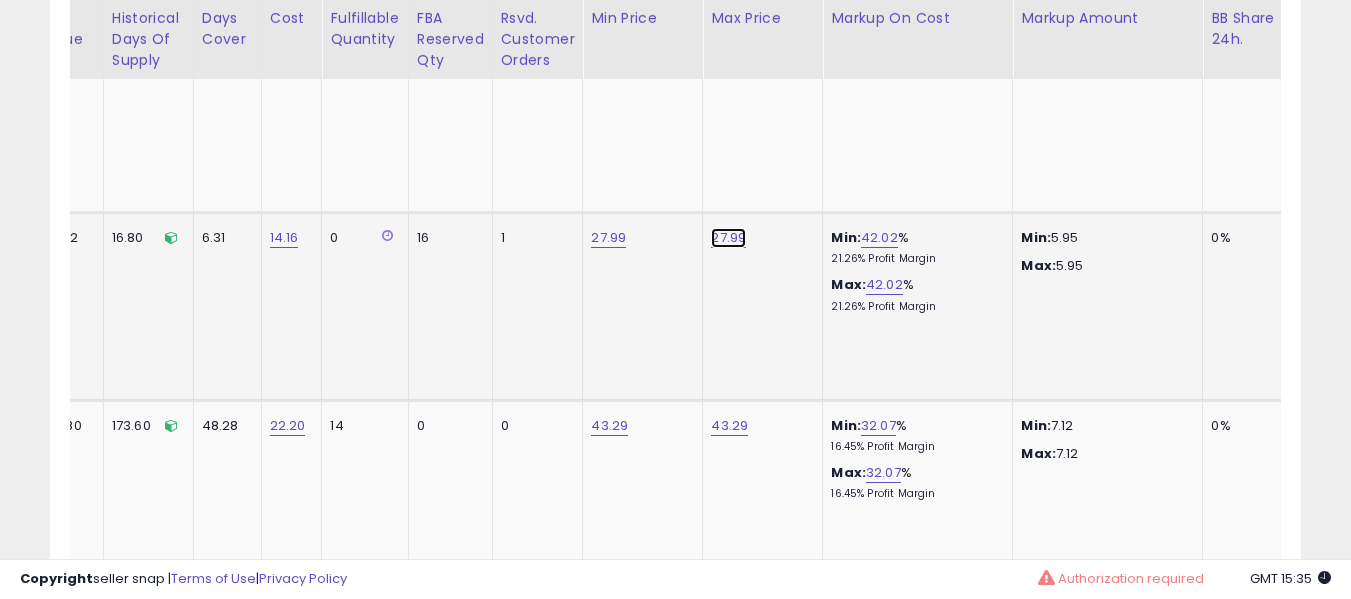 click on "27.99" at bounding box center [729, -2926] 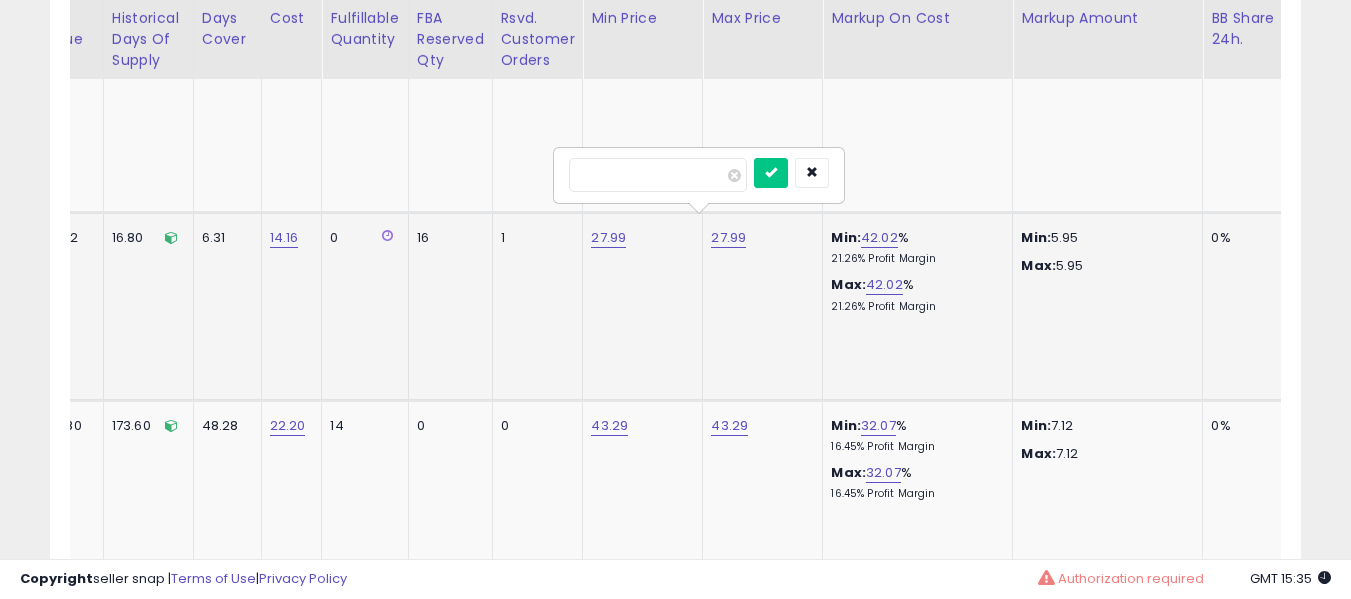 type on "*****" 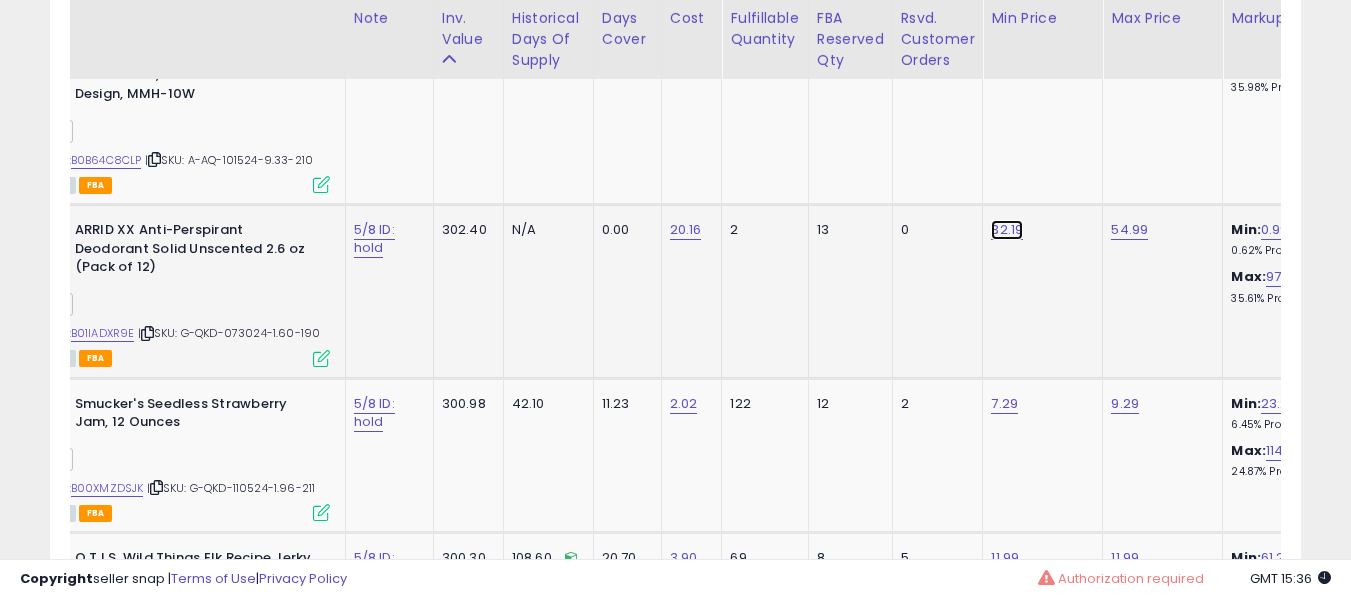click on "32.19" at bounding box center (1008, -3726) 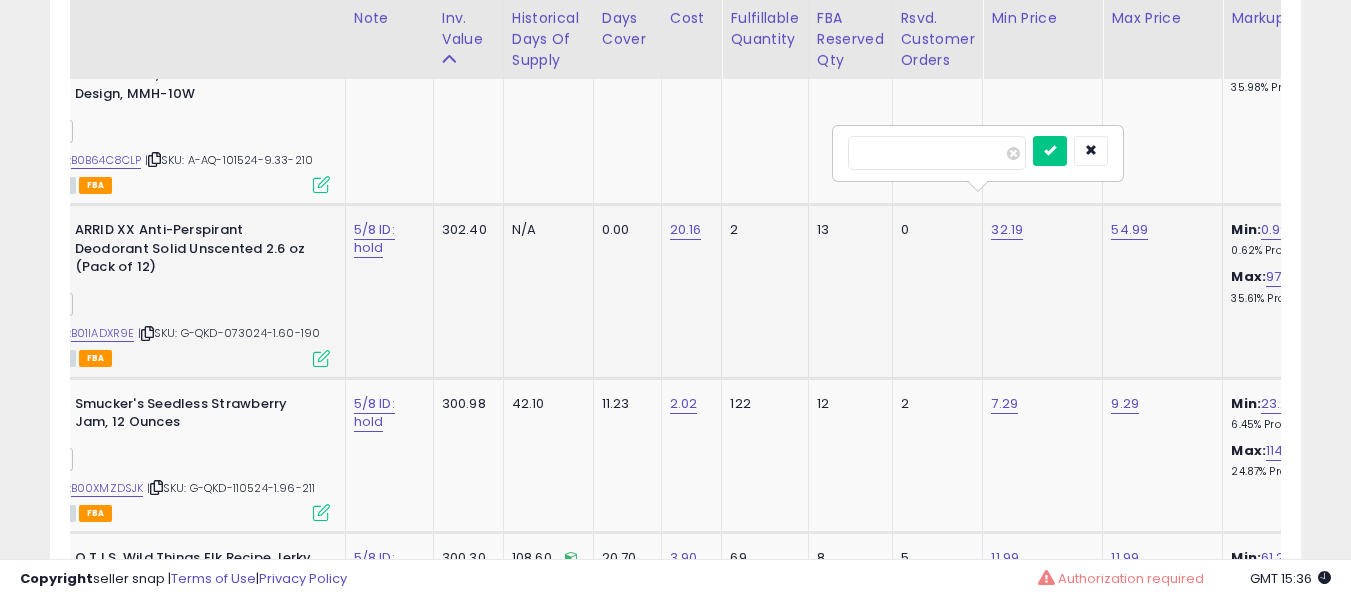 type on "*****" 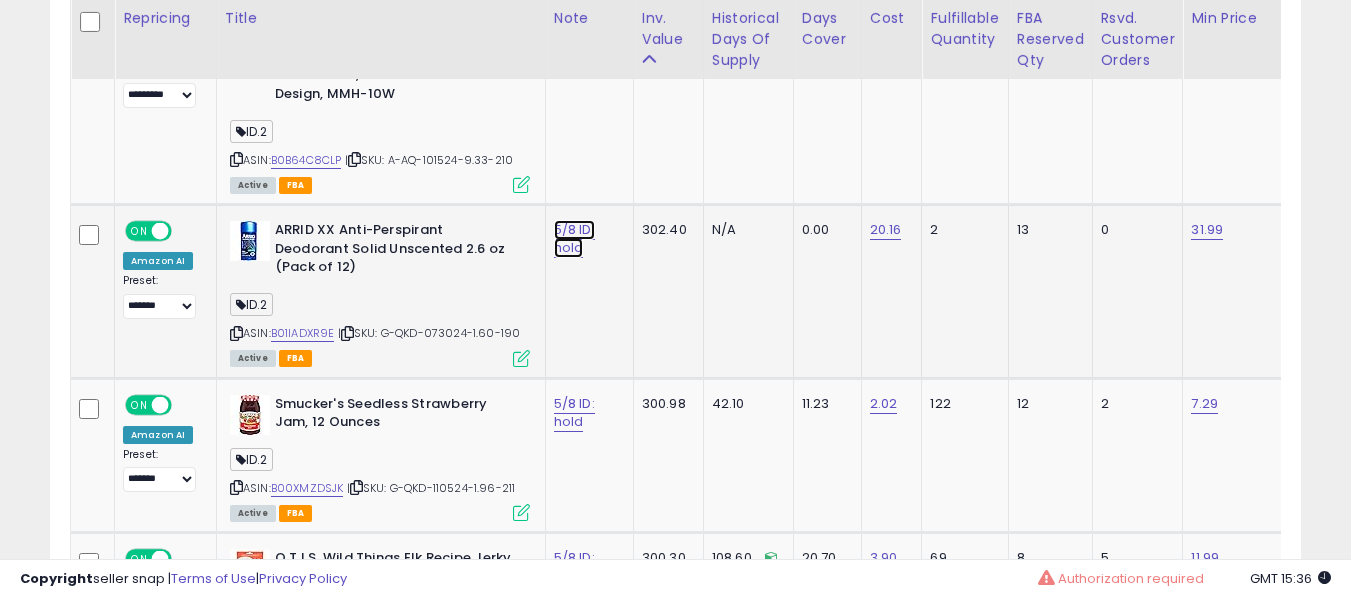 click on "5/8 ID: hold" at bounding box center [582, -3717] 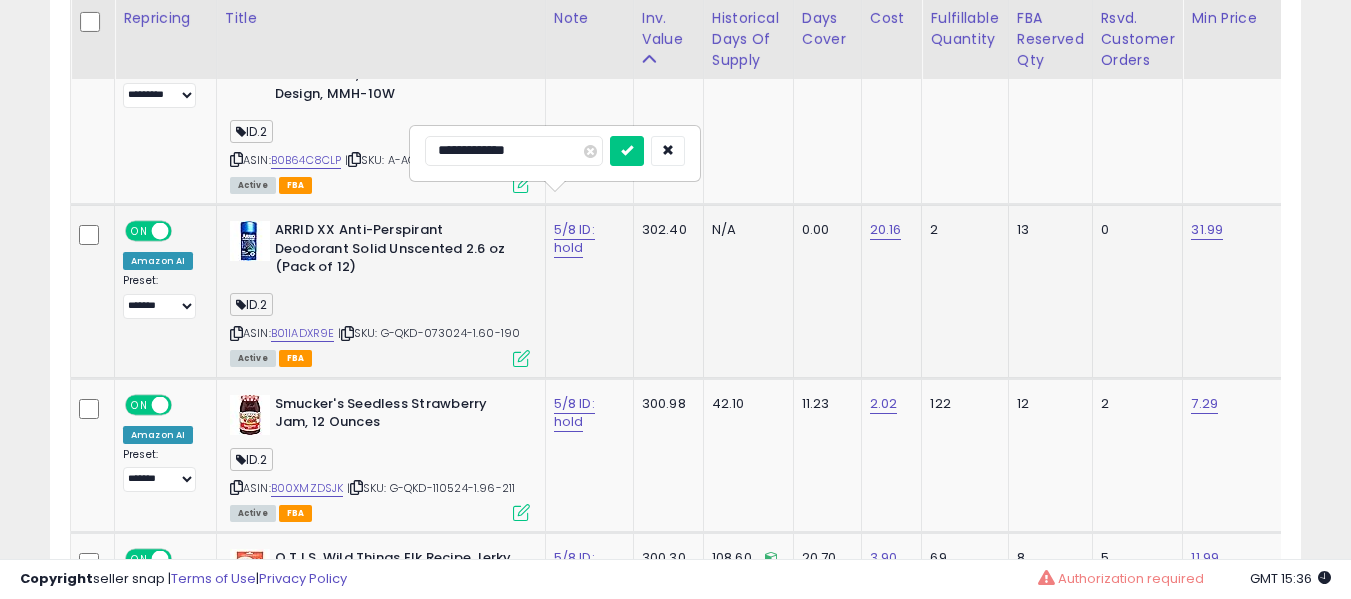 type on "**********" 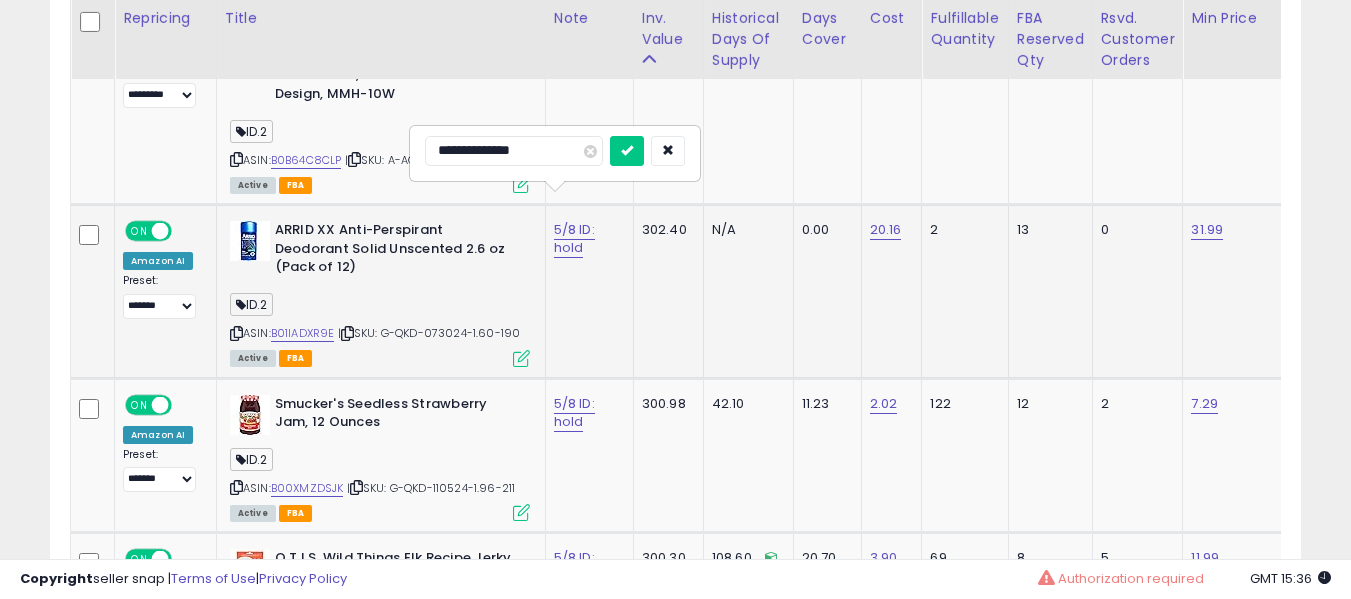 click at bounding box center [627, 151] 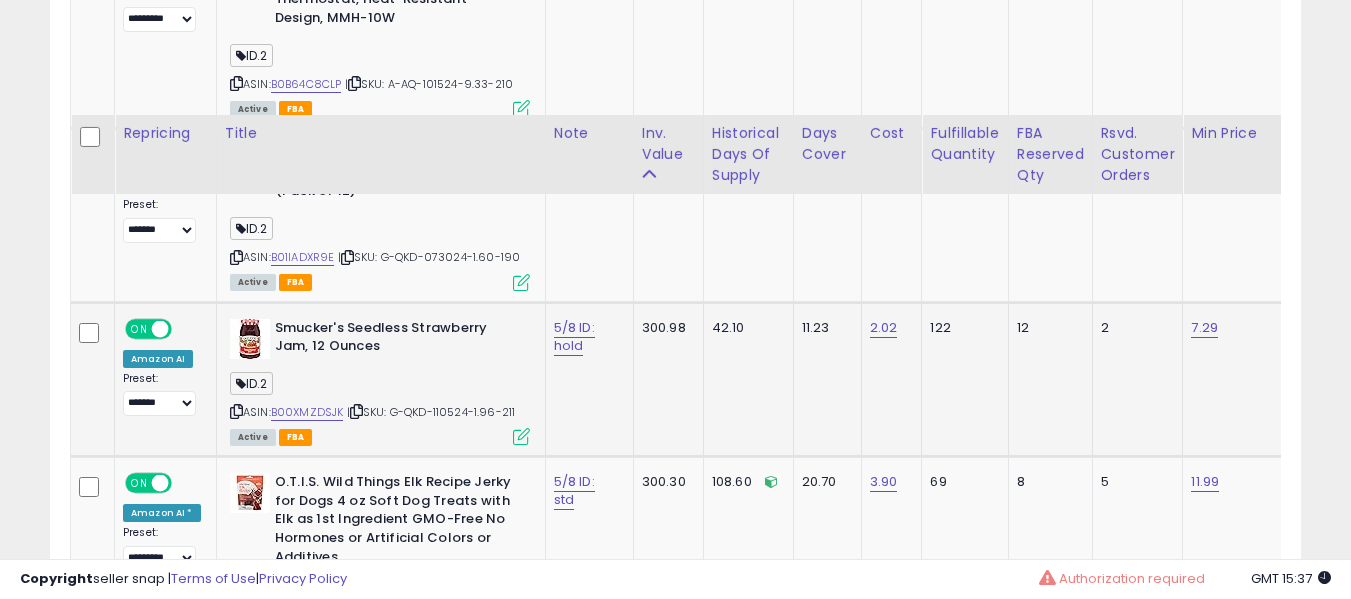 scroll, scrollTop: 5050, scrollLeft: 0, axis: vertical 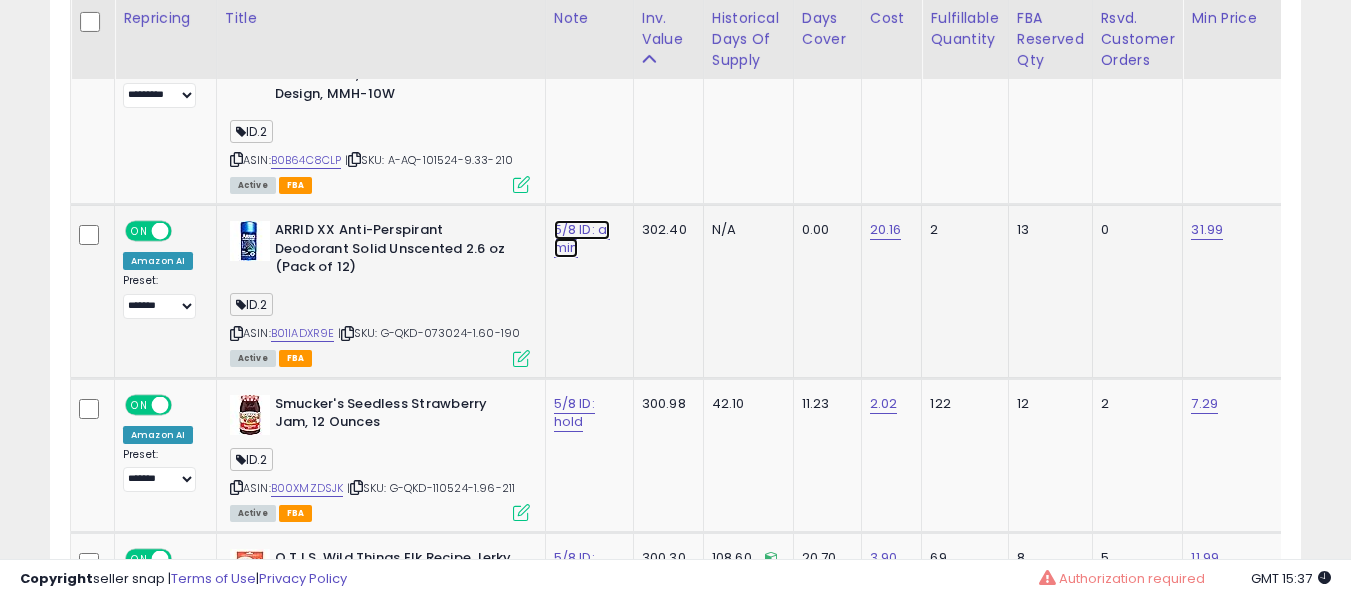 click on "5/8 ID: aj min" at bounding box center (582, -3717) 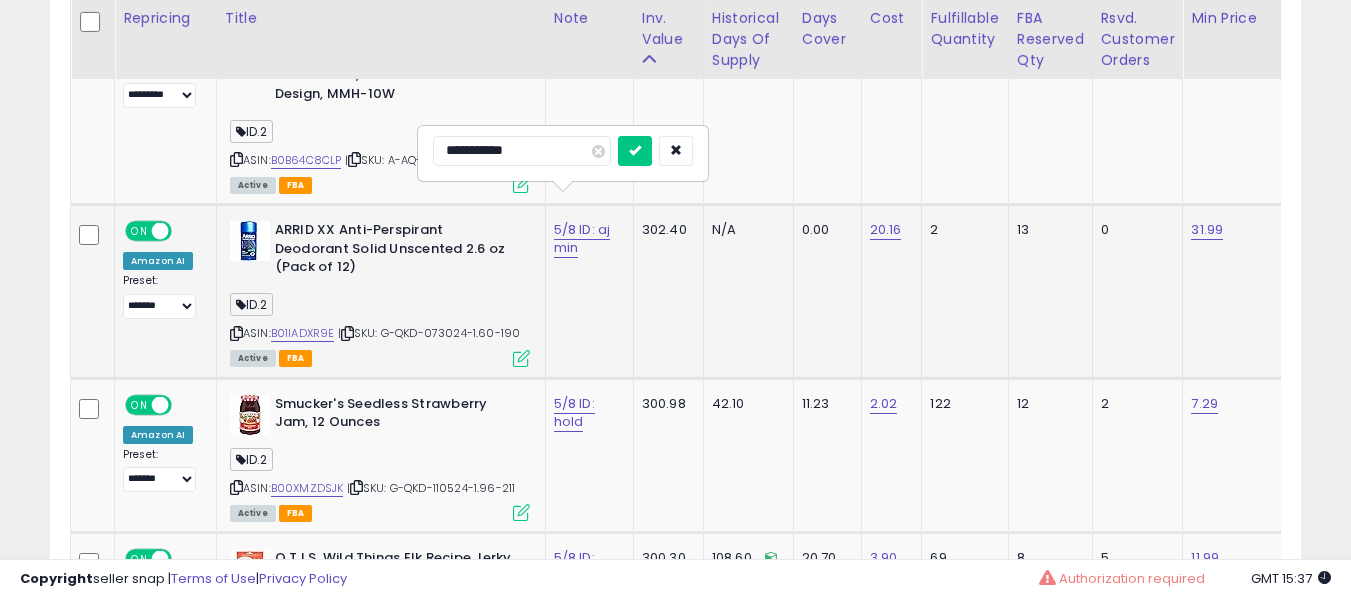 type on "**********" 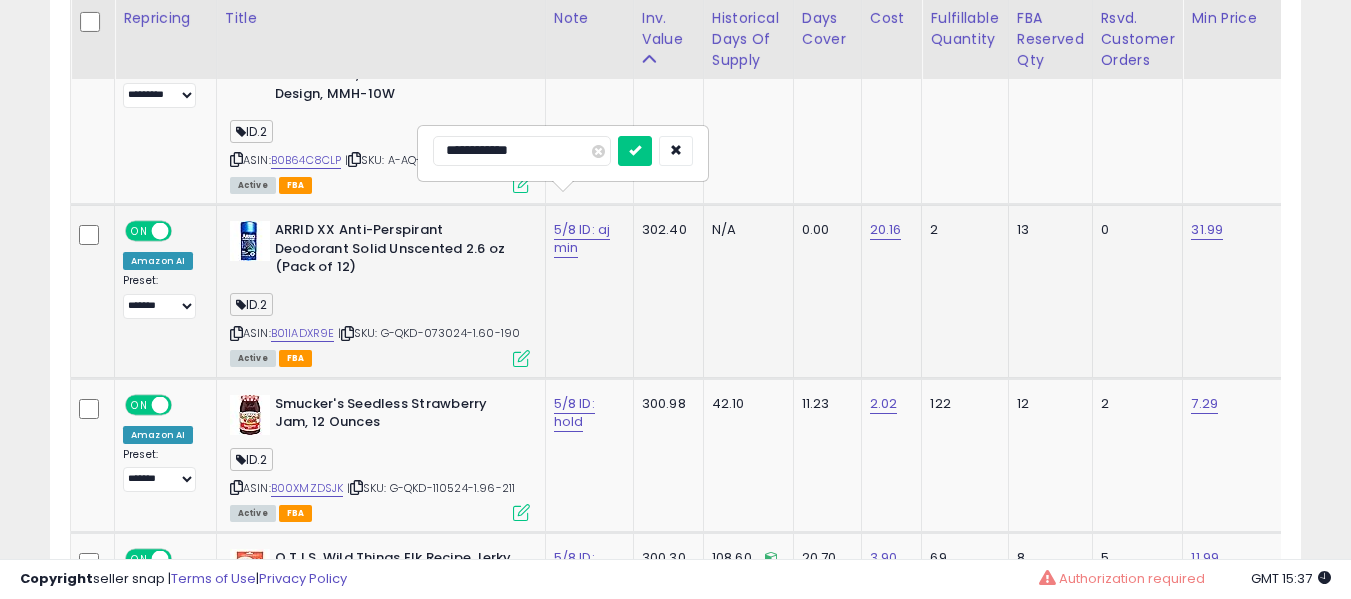 click at bounding box center [635, 151] 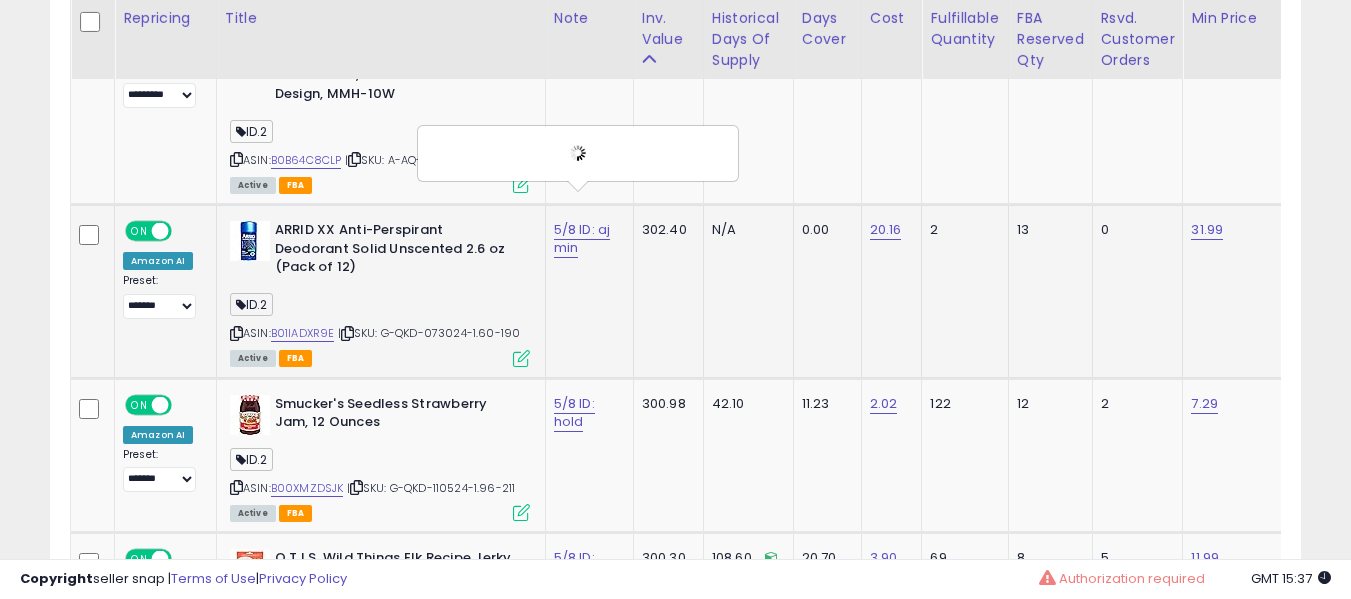 scroll, scrollTop: 0, scrollLeft: 460, axis: horizontal 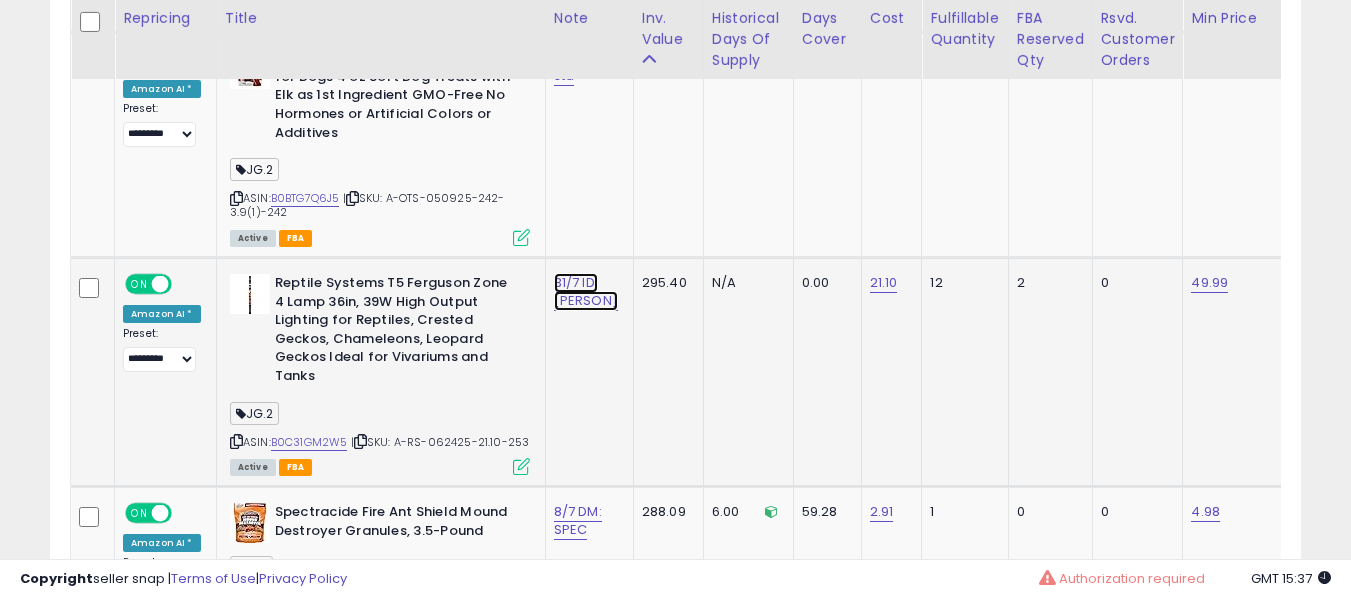 click on "31/7 ID: [PERSON]" at bounding box center (582, -4217) 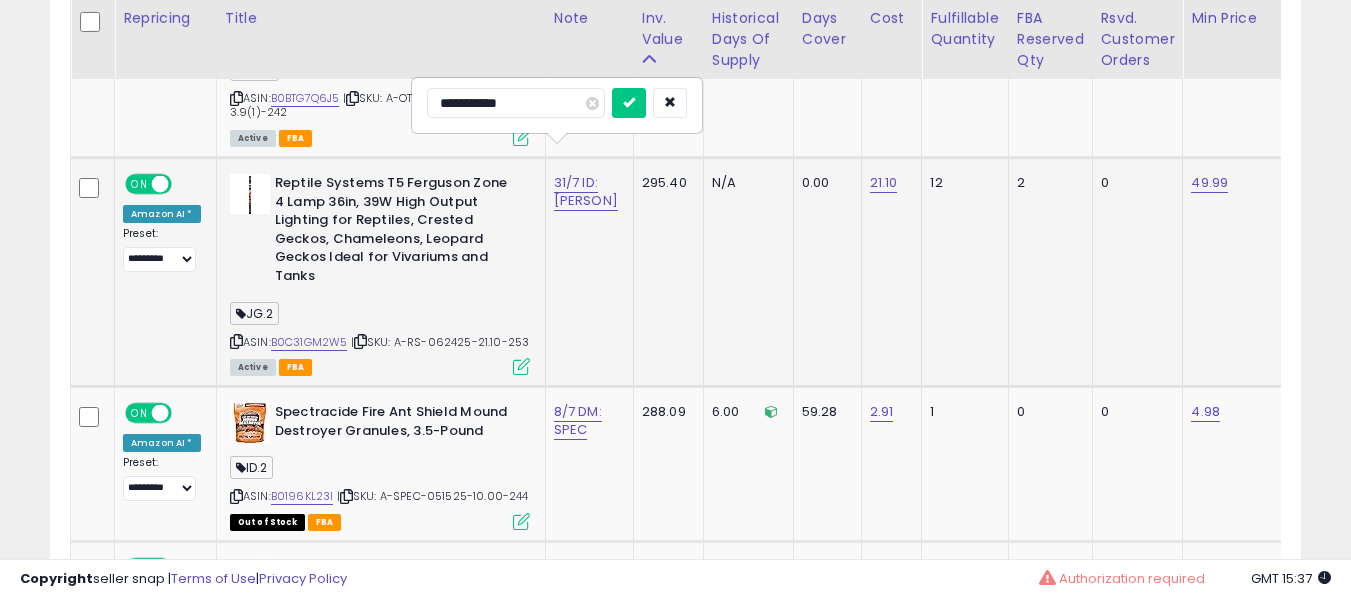 type on "**********" 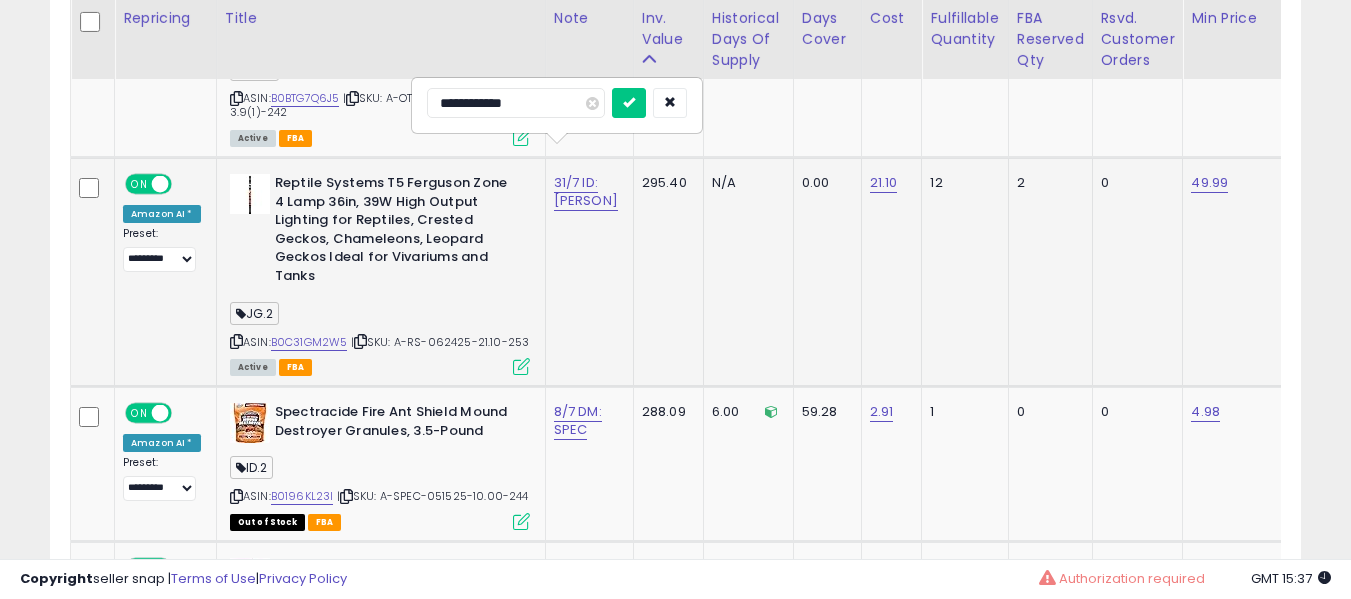 click at bounding box center (629, 103) 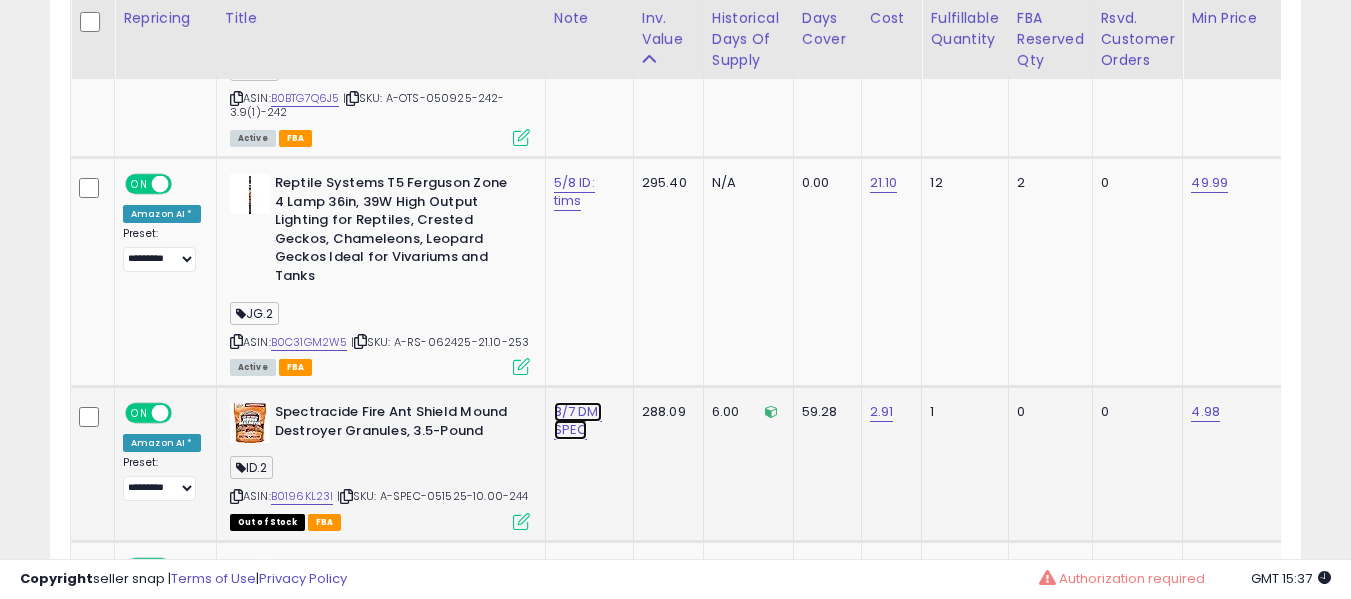 click on "8/7 DM: SPEC" at bounding box center (582, -4317) 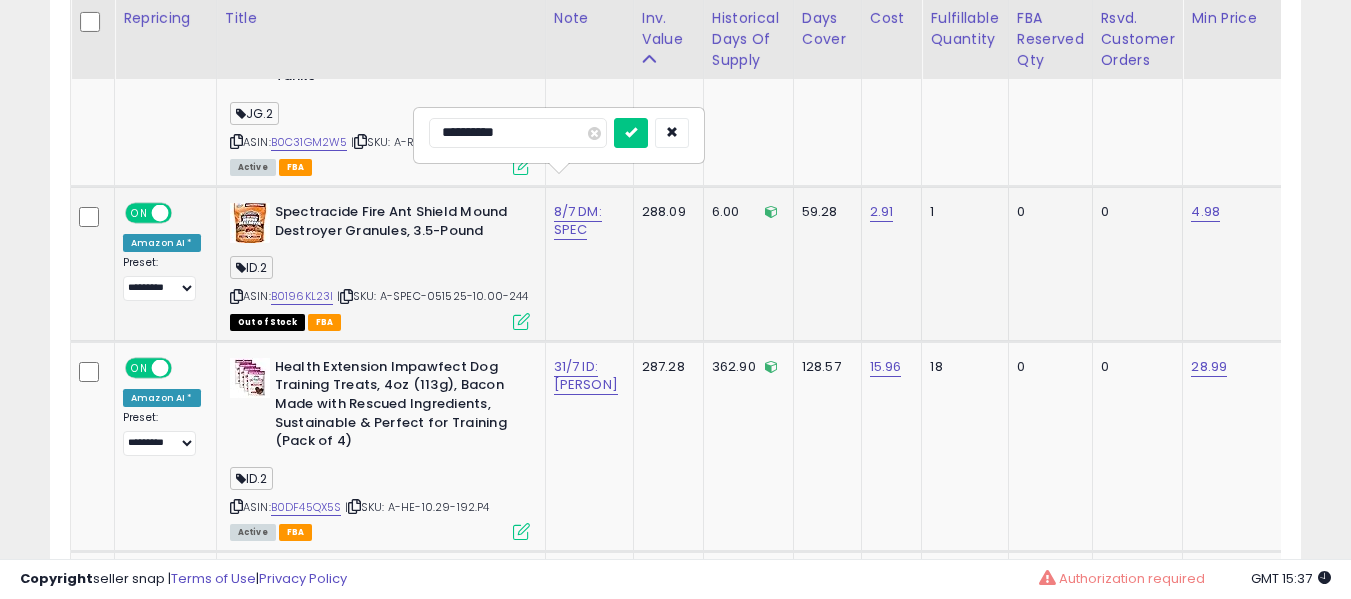 type on "**********" 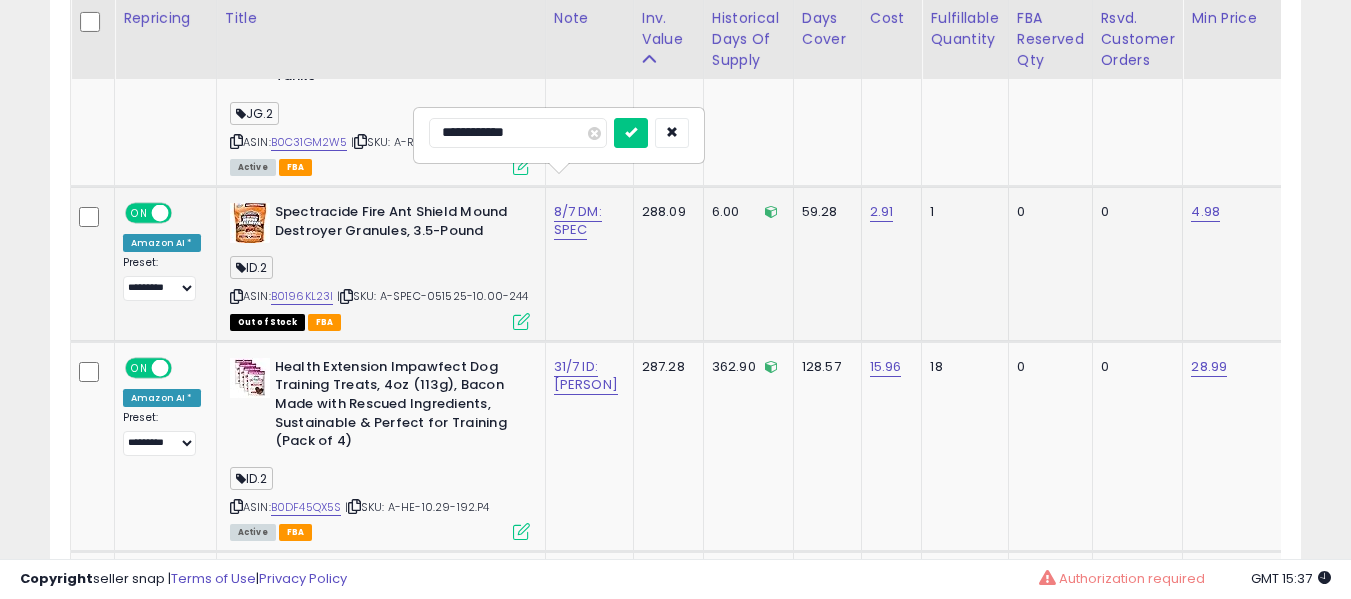 click at bounding box center (631, 133) 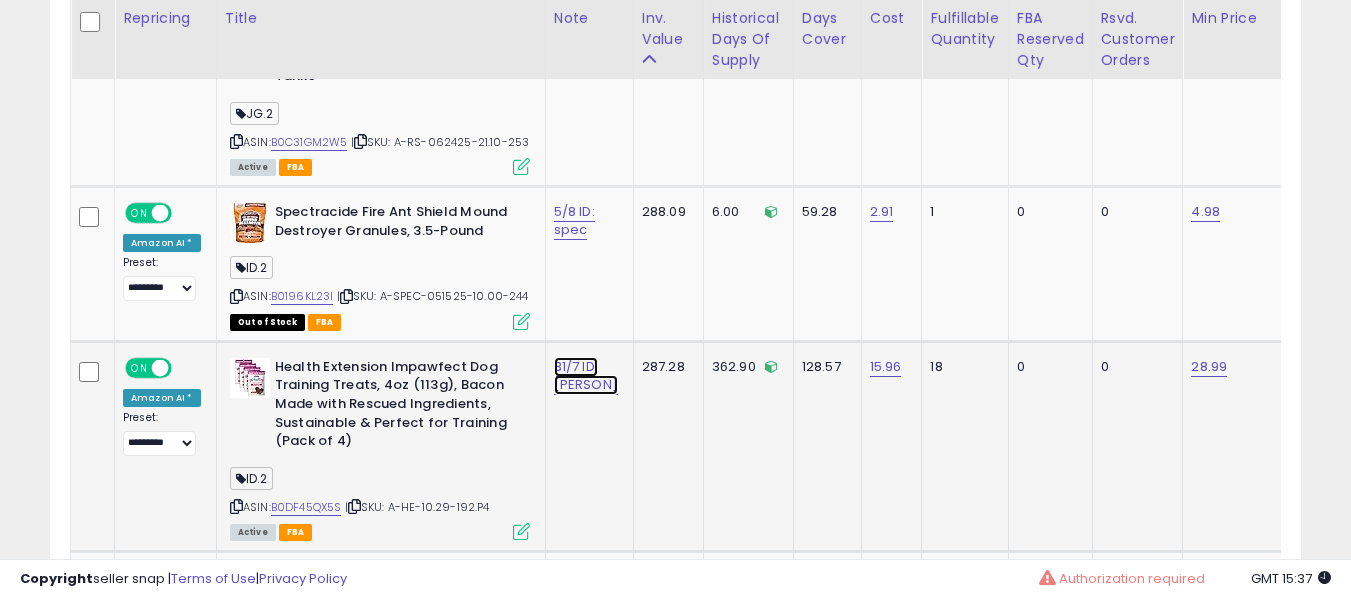 click on "31/7 ID: [PERSON]" at bounding box center (582, -4517) 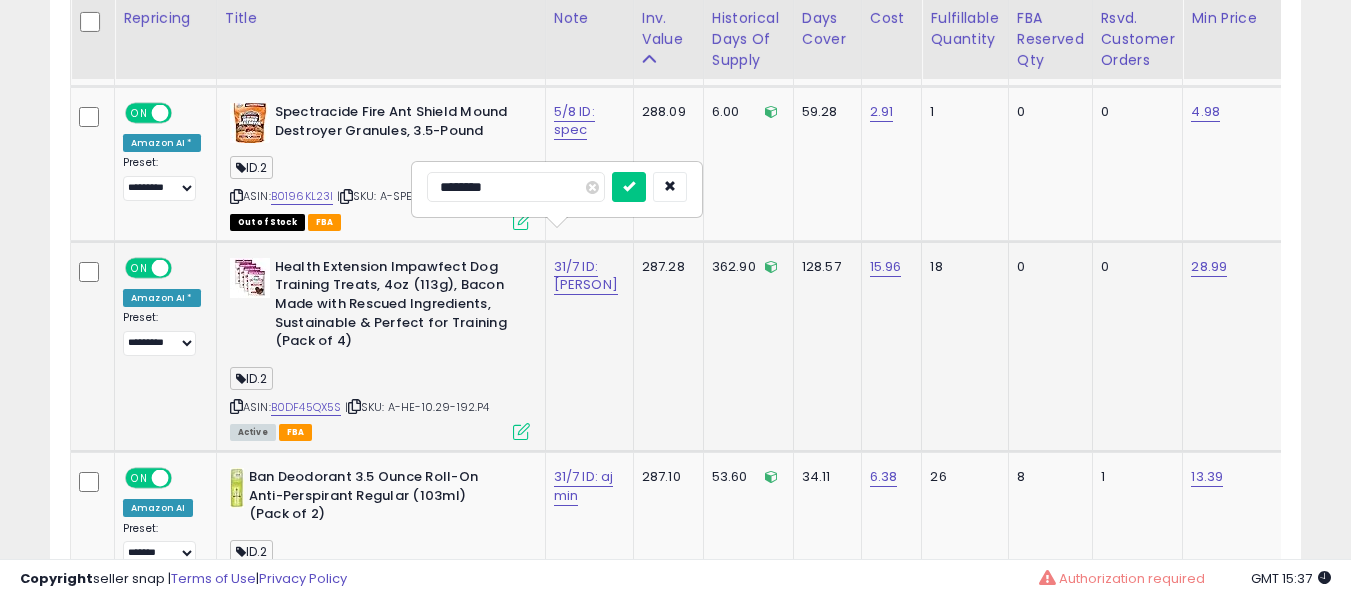 type on "*********" 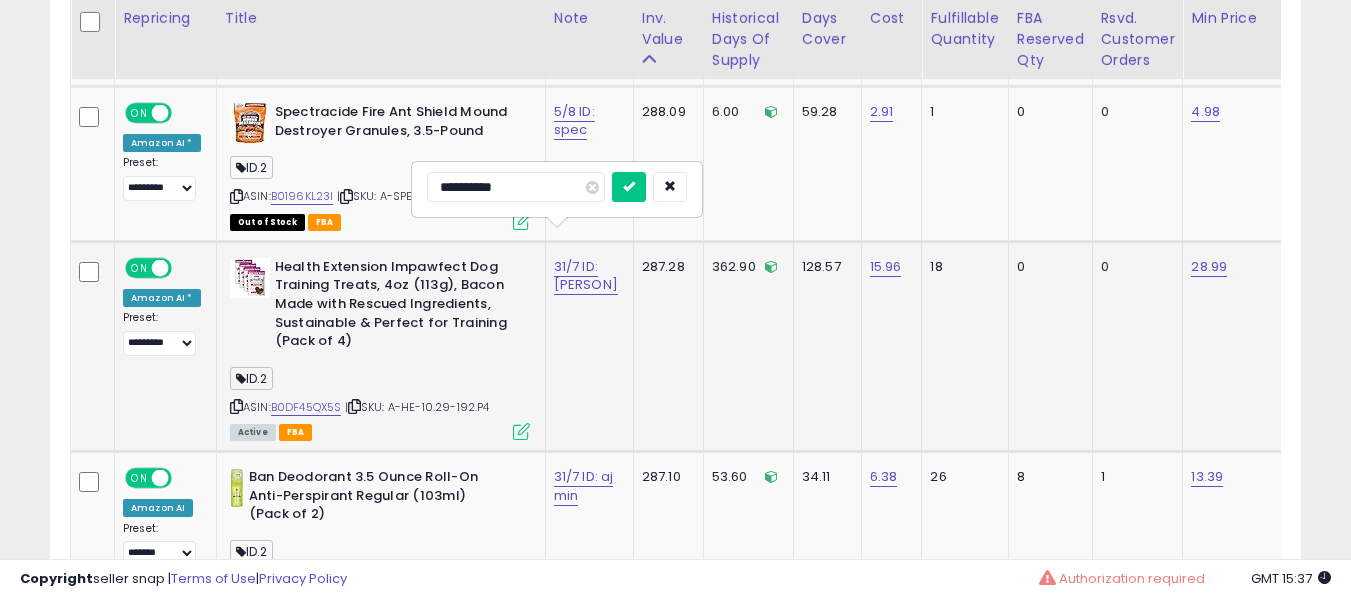 click at bounding box center (629, 187) 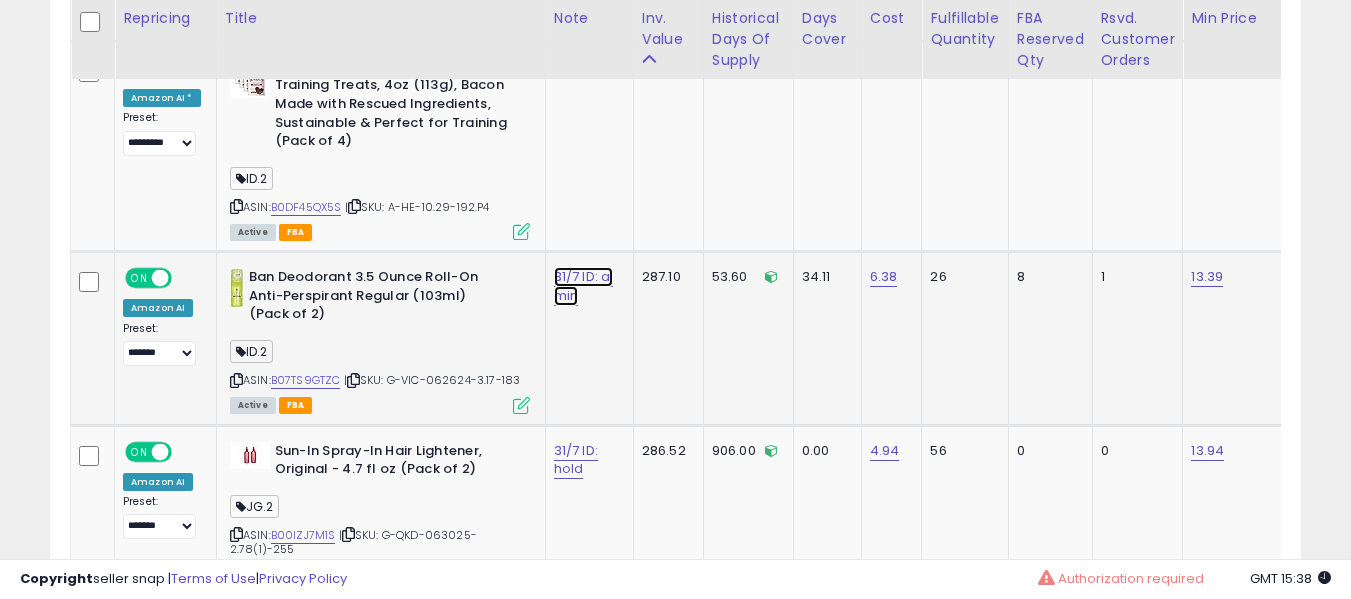 click on "31/7 ID: aj min" at bounding box center (582, -4817) 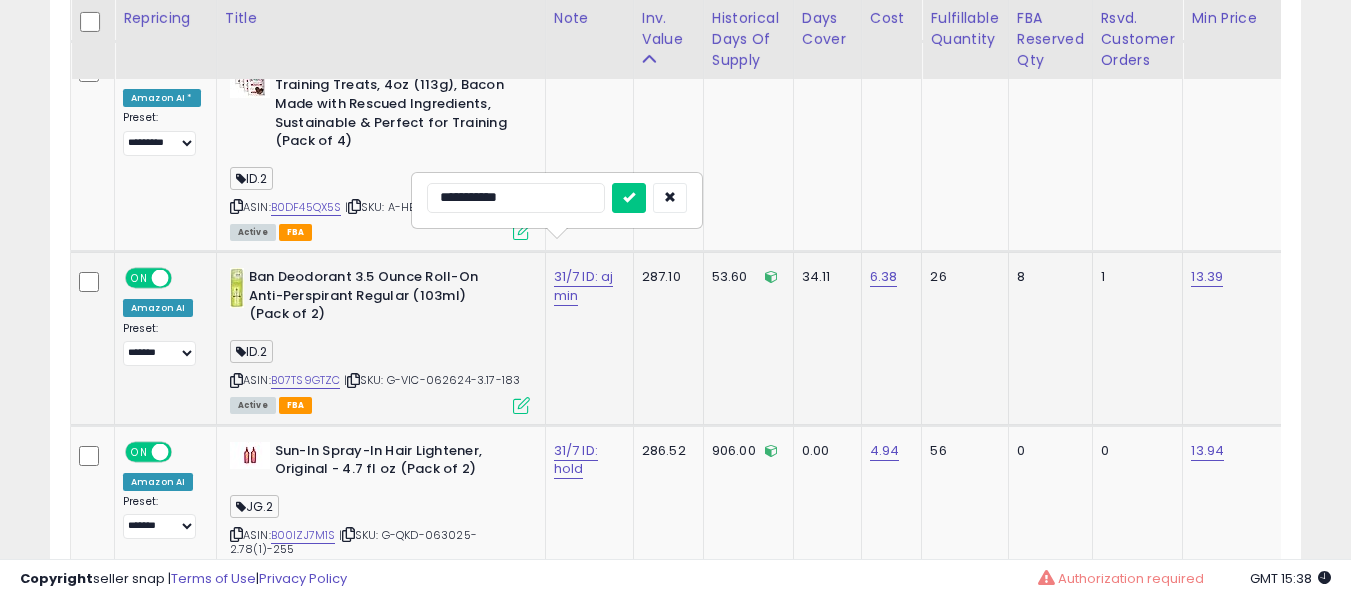 type on "**********" 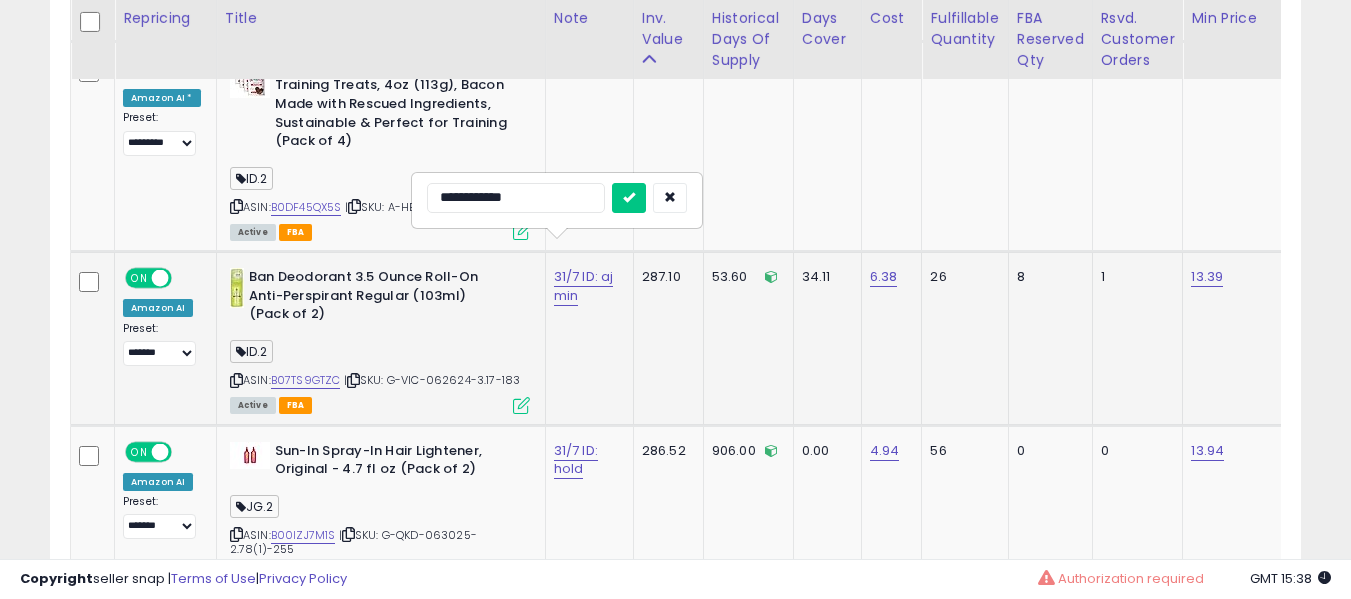 click at bounding box center [629, 198] 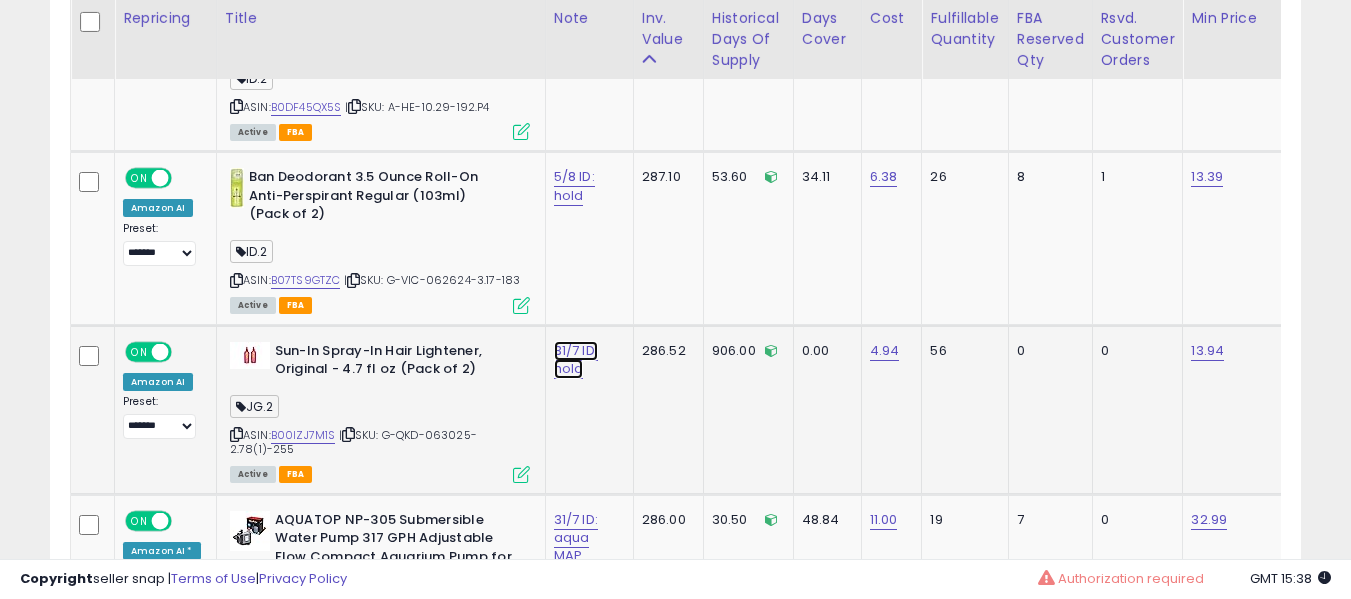 click on "31/7 ID: hold" at bounding box center [582, -4917] 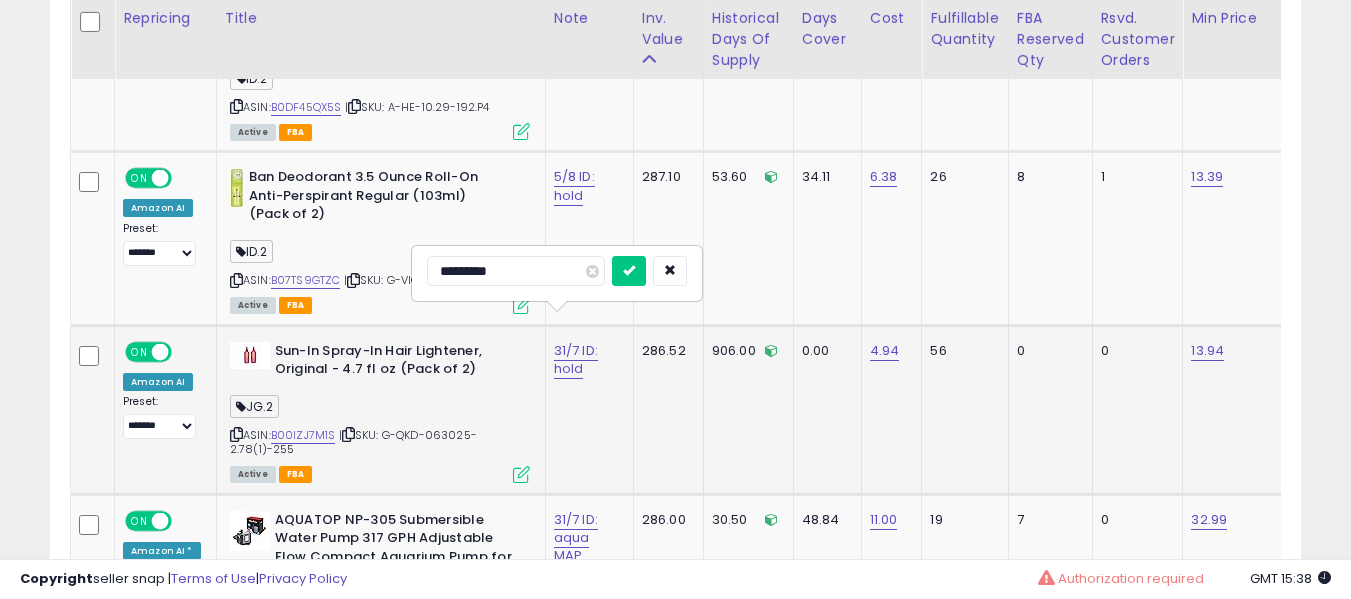 type on "**********" 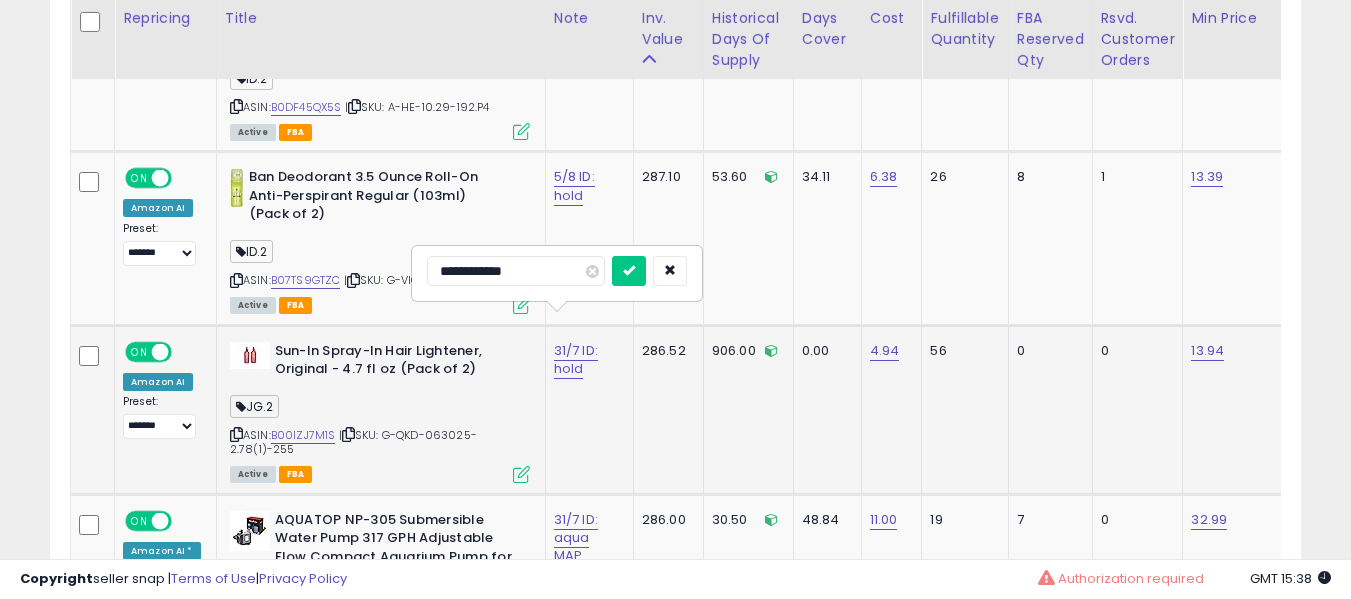 click at bounding box center [629, 271] 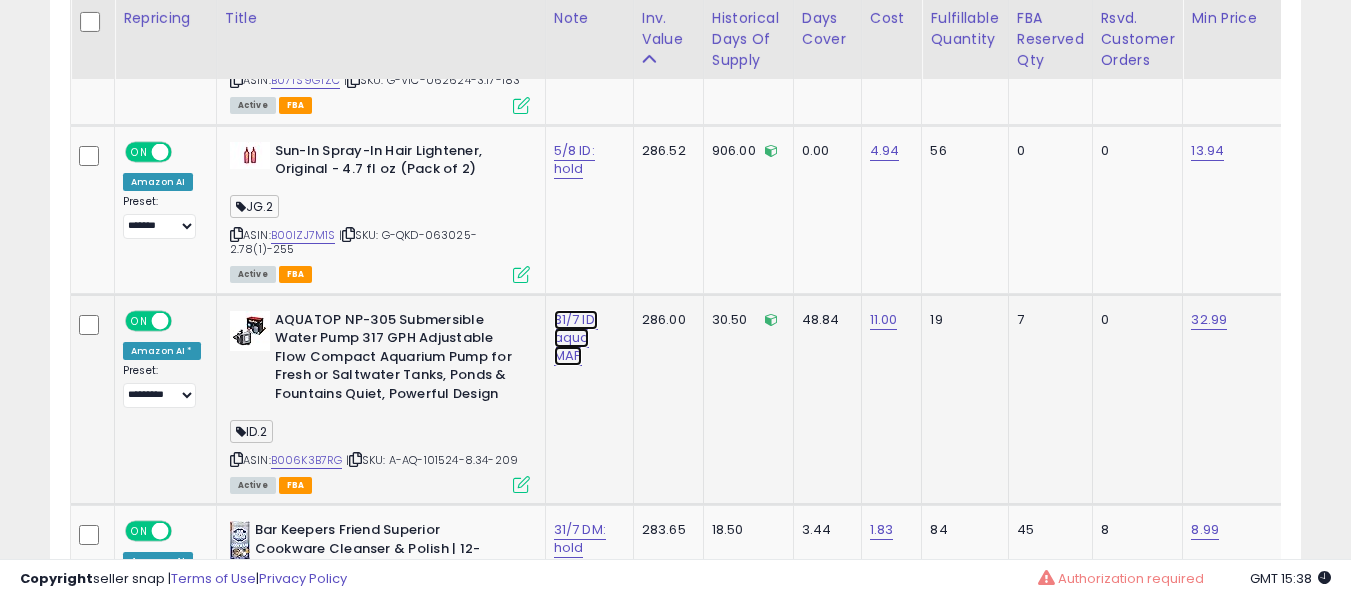 click on "31/7 ID: aqua MAP" at bounding box center [582, -5117] 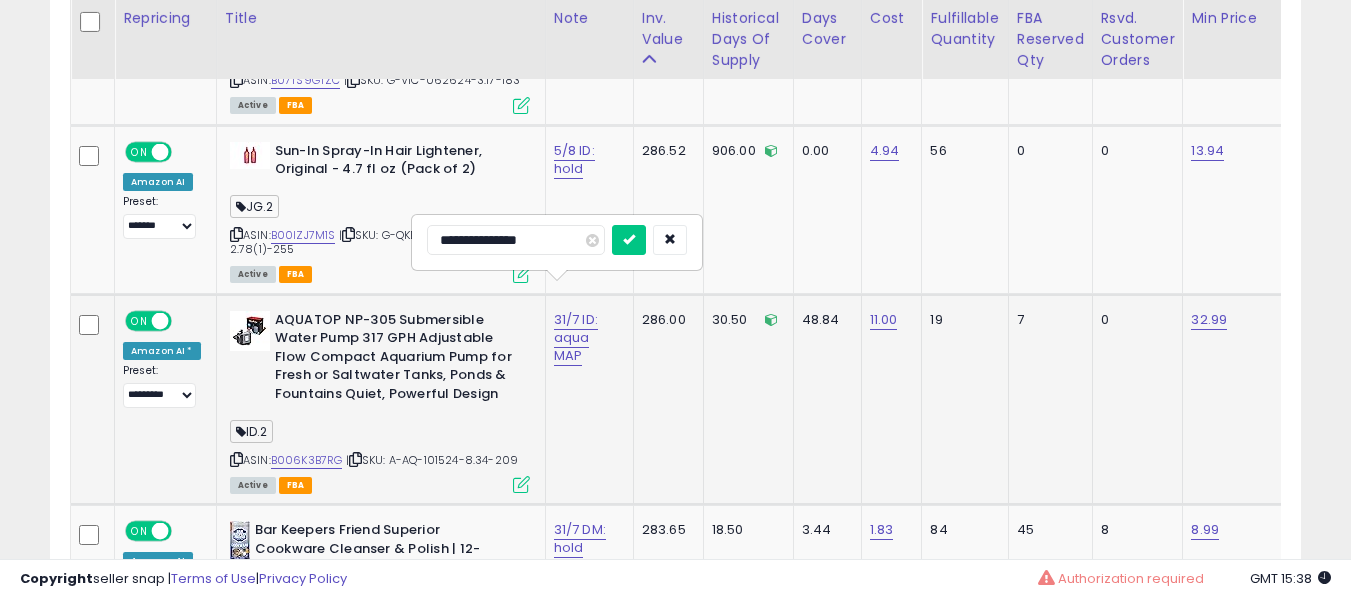 type on "**********" 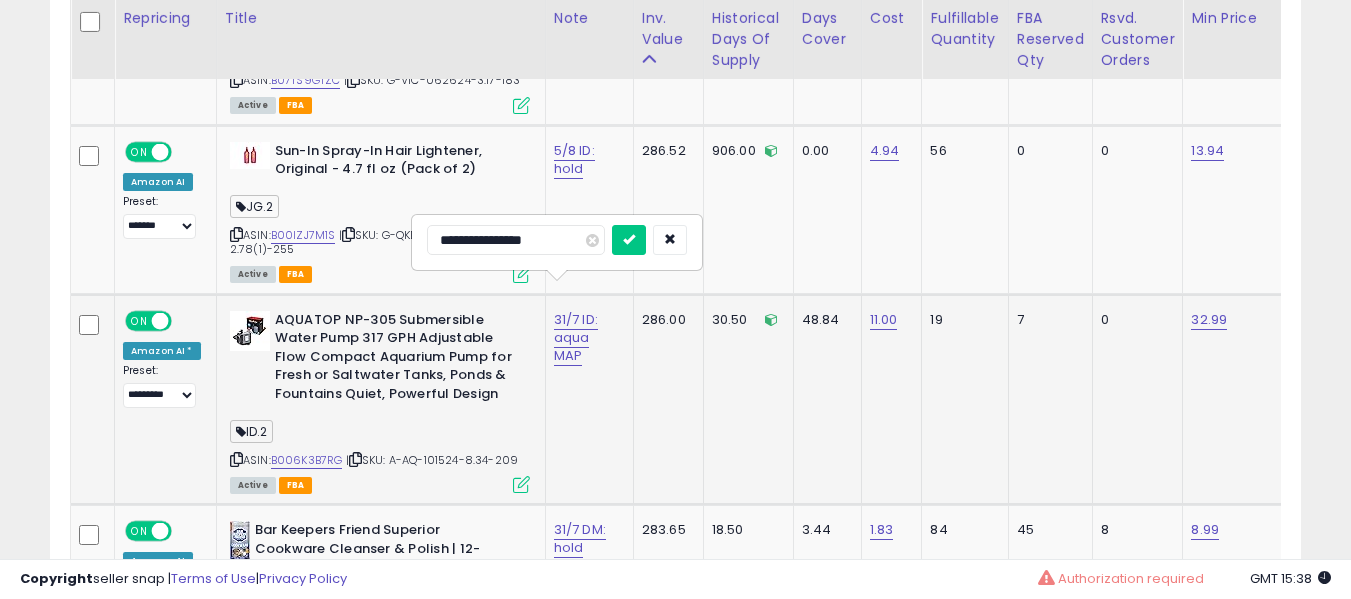 click at bounding box center (629, 240) 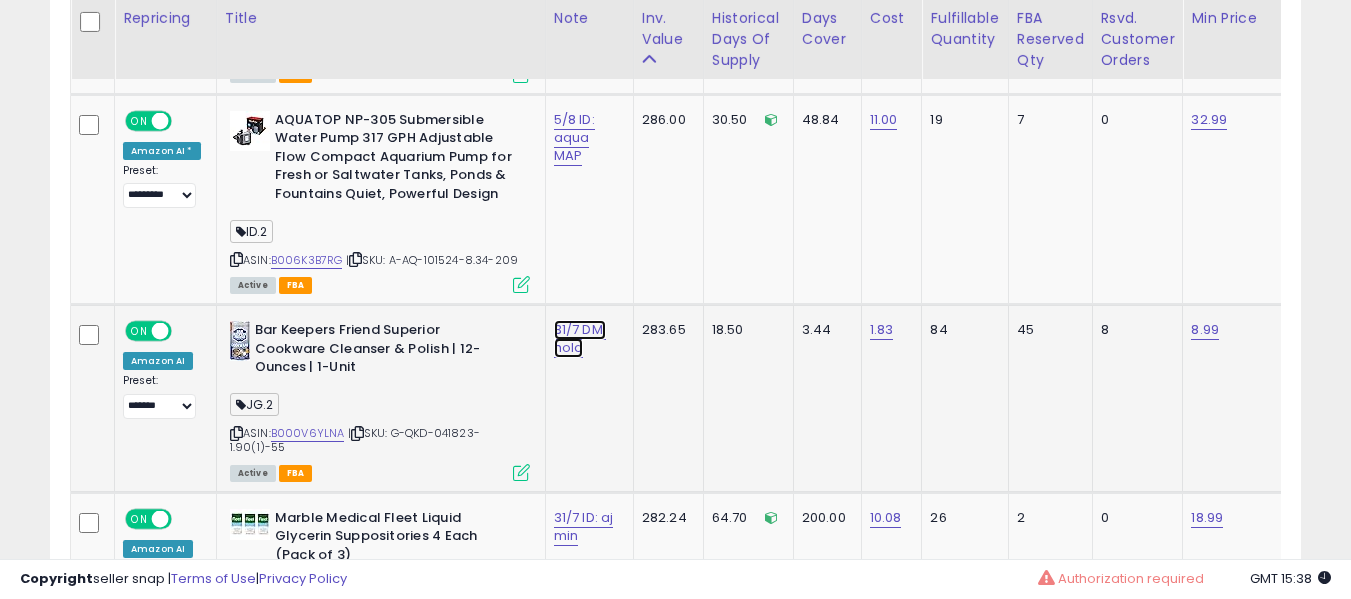 click on "31/7 DM: hold" at bounding box center (582, -5317) 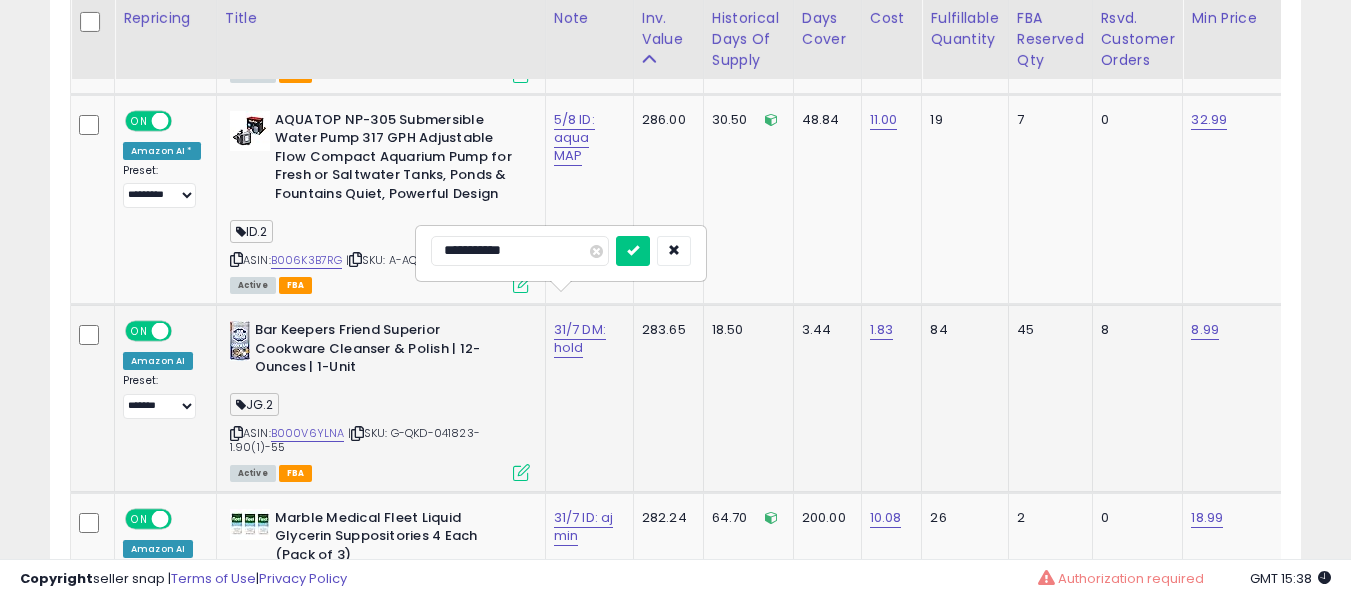 type on "**********" 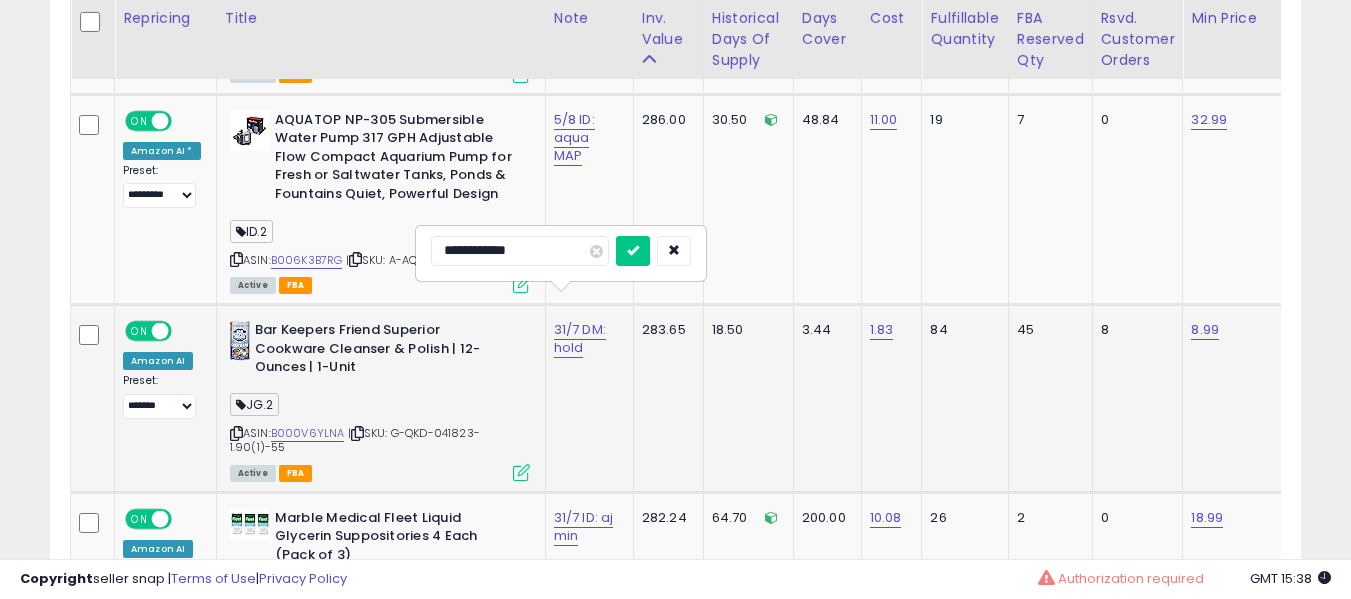 click at bounding box center (633, 251) 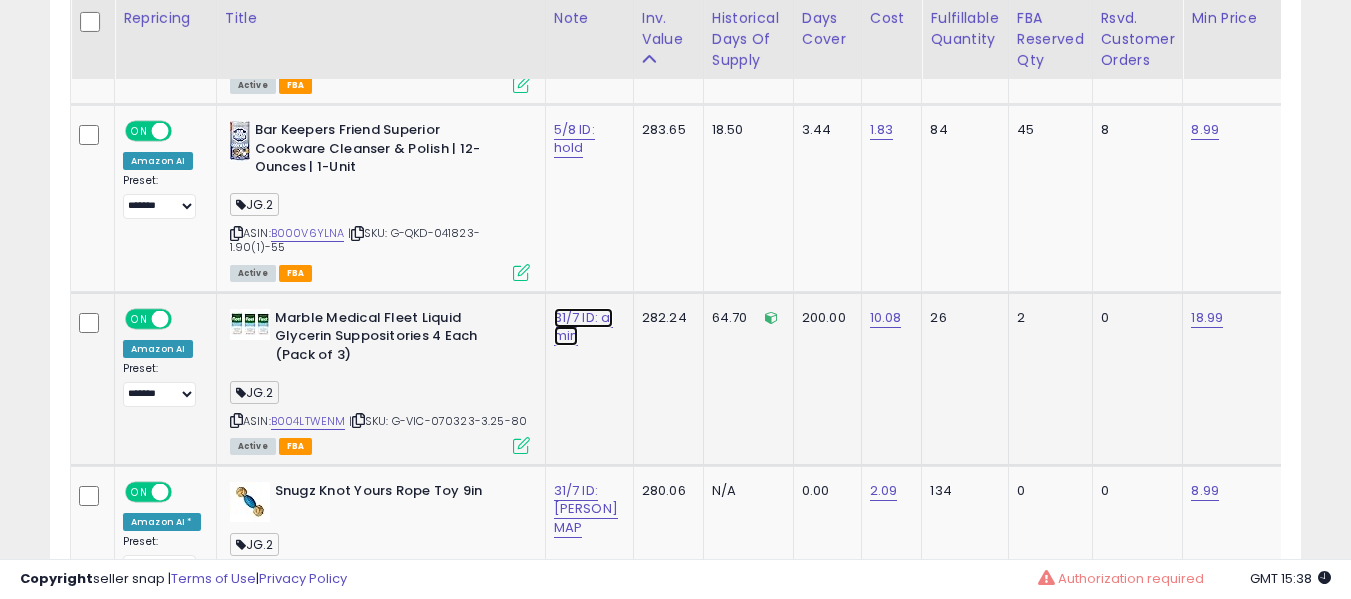 click on "31/7 ID: aj min" at bounding box center [582, -5517] 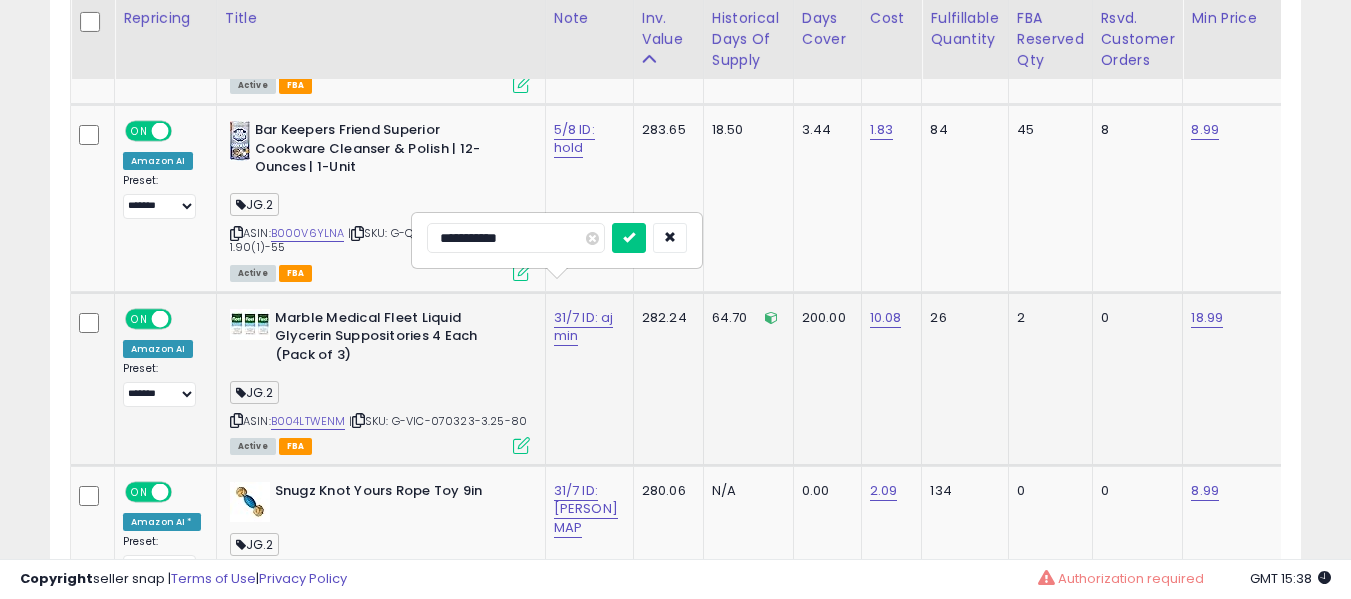 type on "**********" 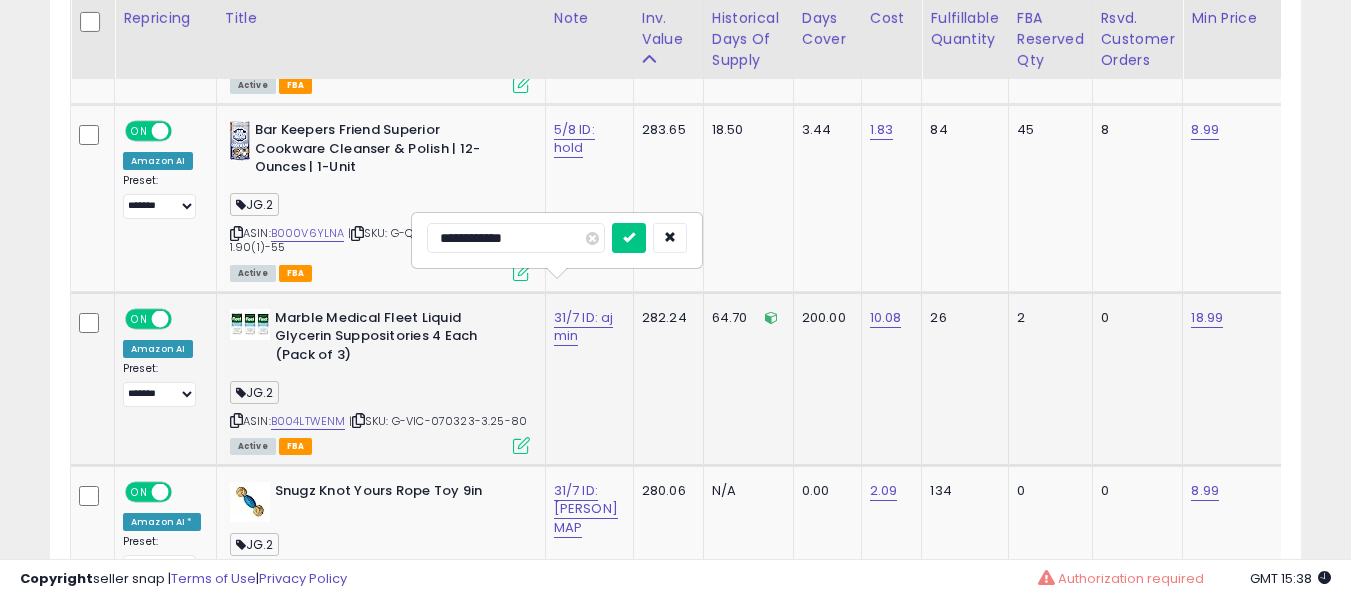 click at bounding box center (629, 238) 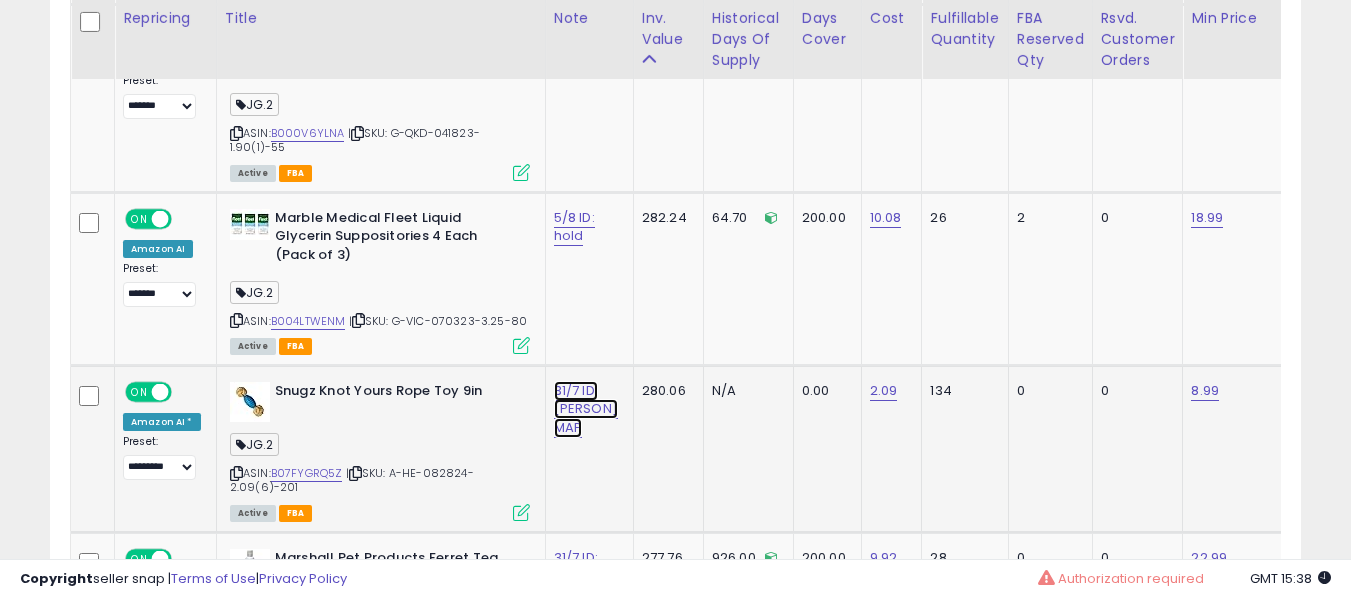 click on "31/7 ID: [PERSON] MAP" at bounding box center [582, -5617] 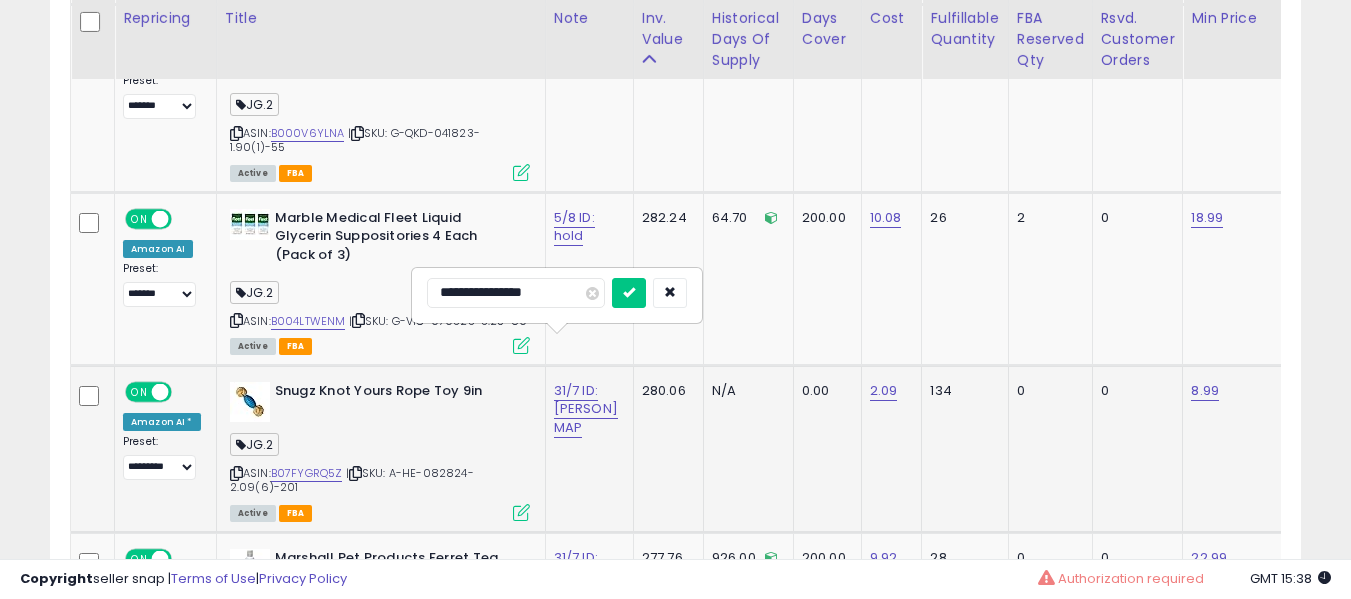 type on "**********" 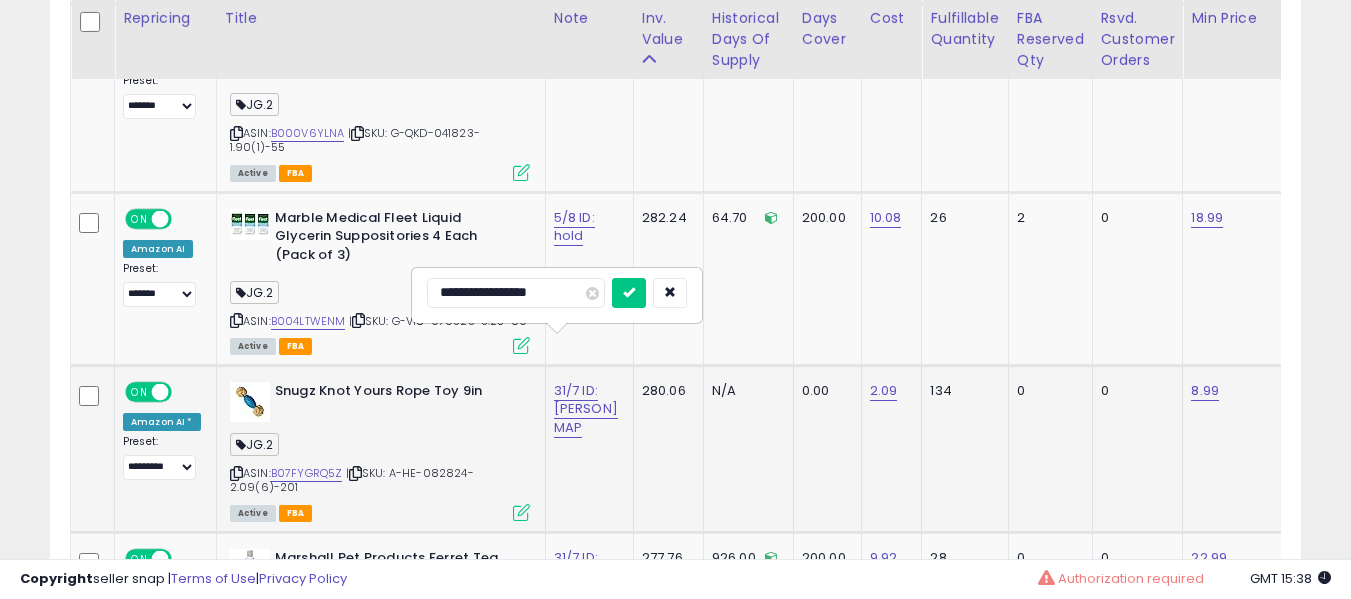 click at bounding box center (629, 293) 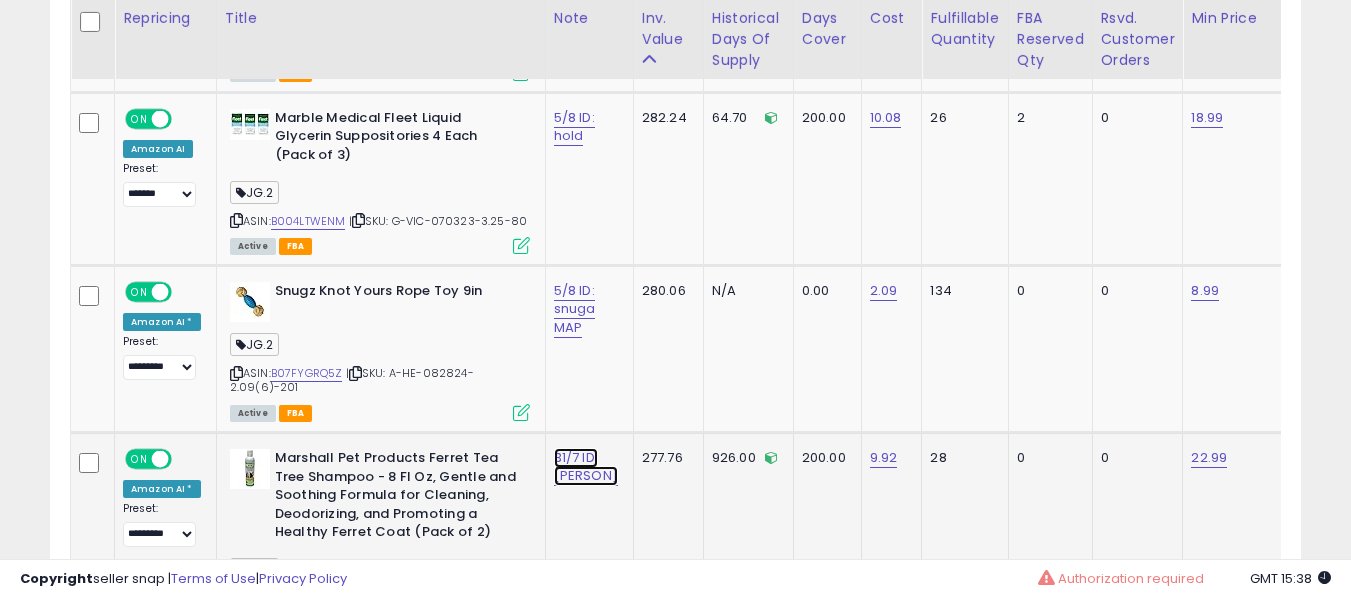 click on "31/7 ID: [PERSON]" at bounding box center [582, -5717] 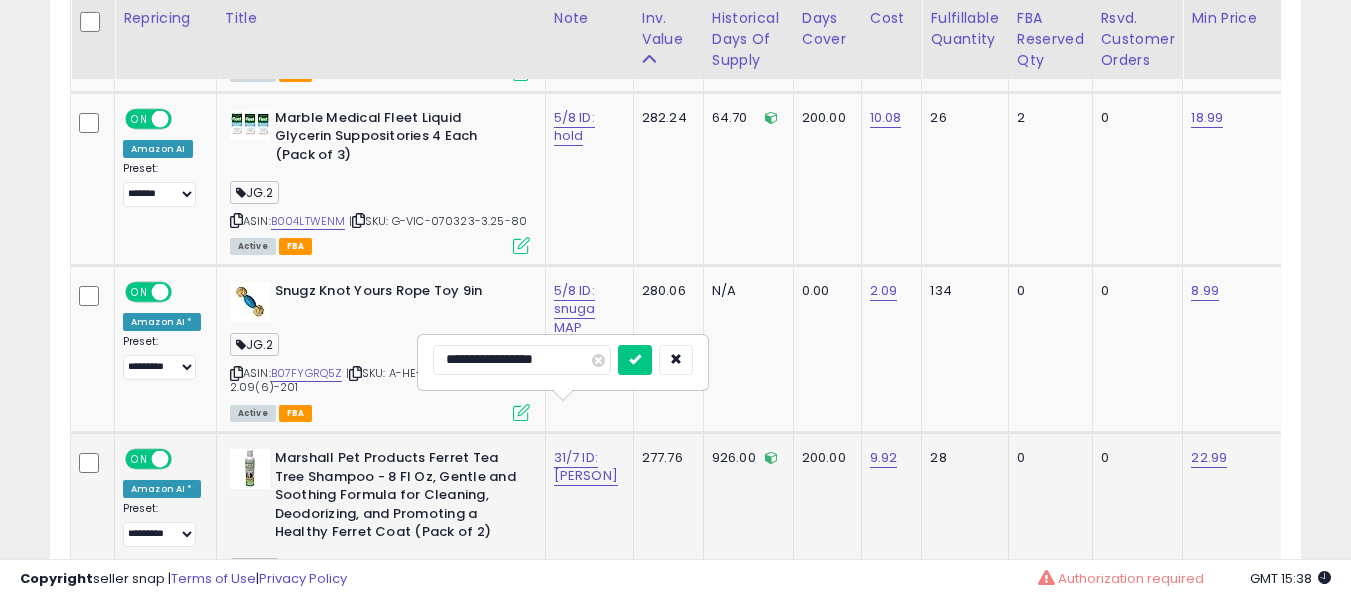 scroll, scrollTop: 6950, scrollLeft: 0, axis: vertical 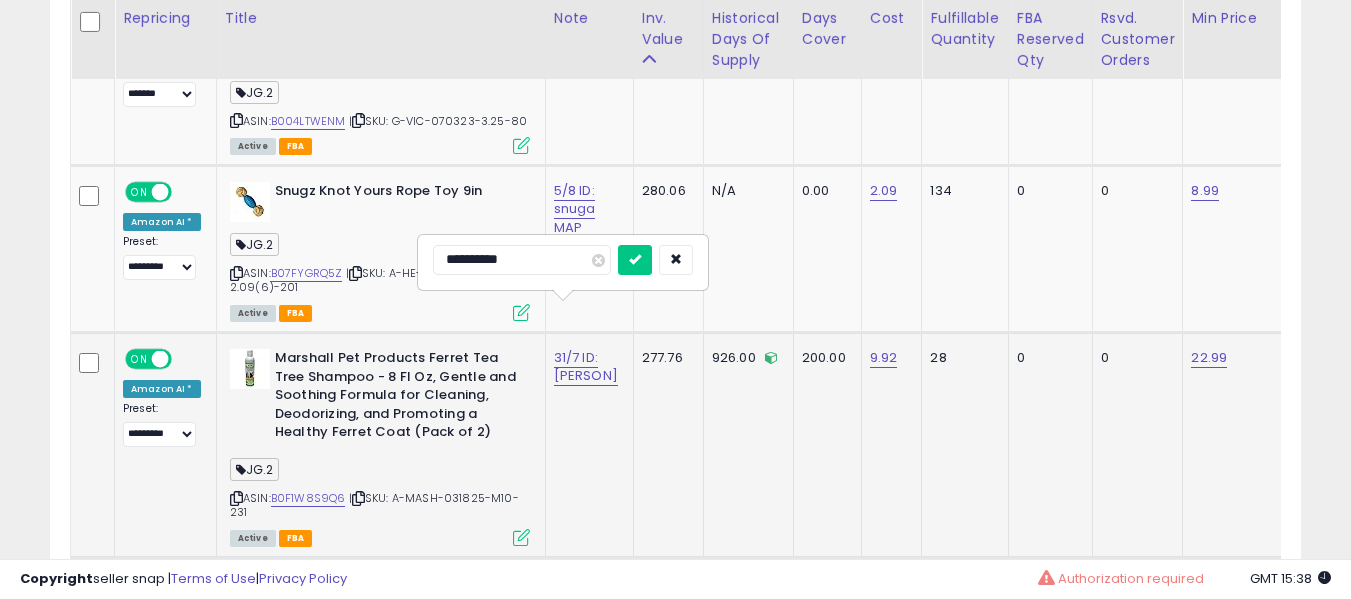 type on "**********" 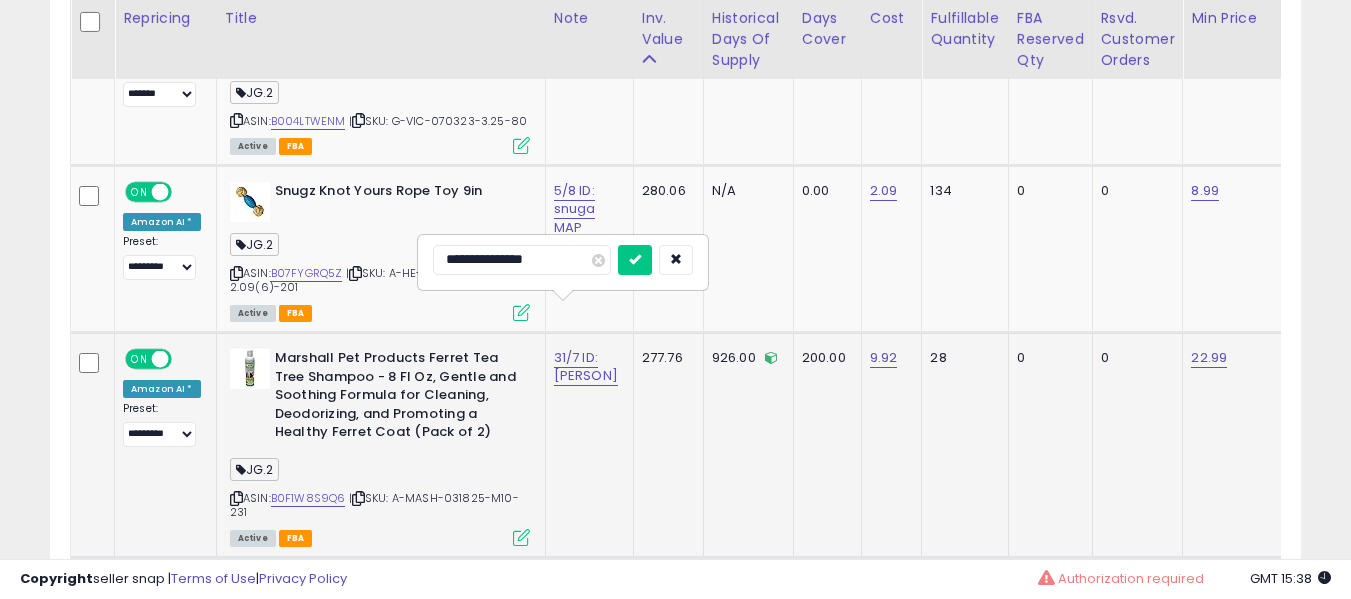 click at bounding box center [635, 260] 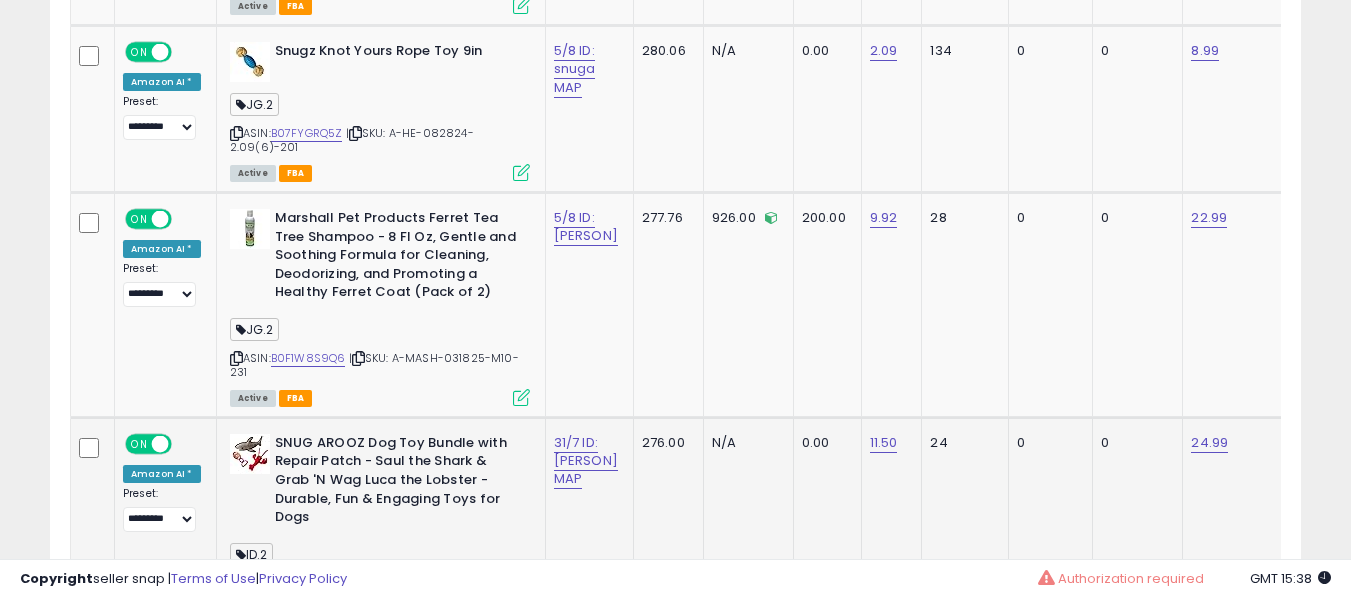 scroll, scrollTop: 7150, scrollLeft: 0, axis: vertical 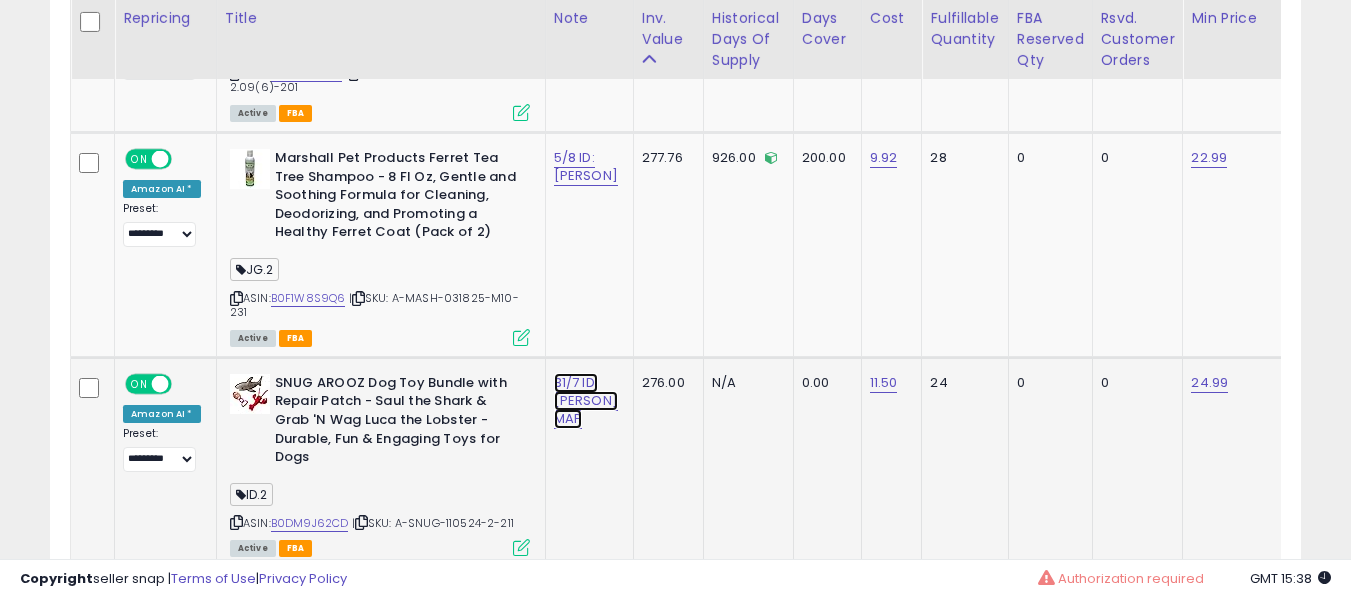 click on "31/7 ID: [PERSON] MAP" at bounding box center (582, -6017) 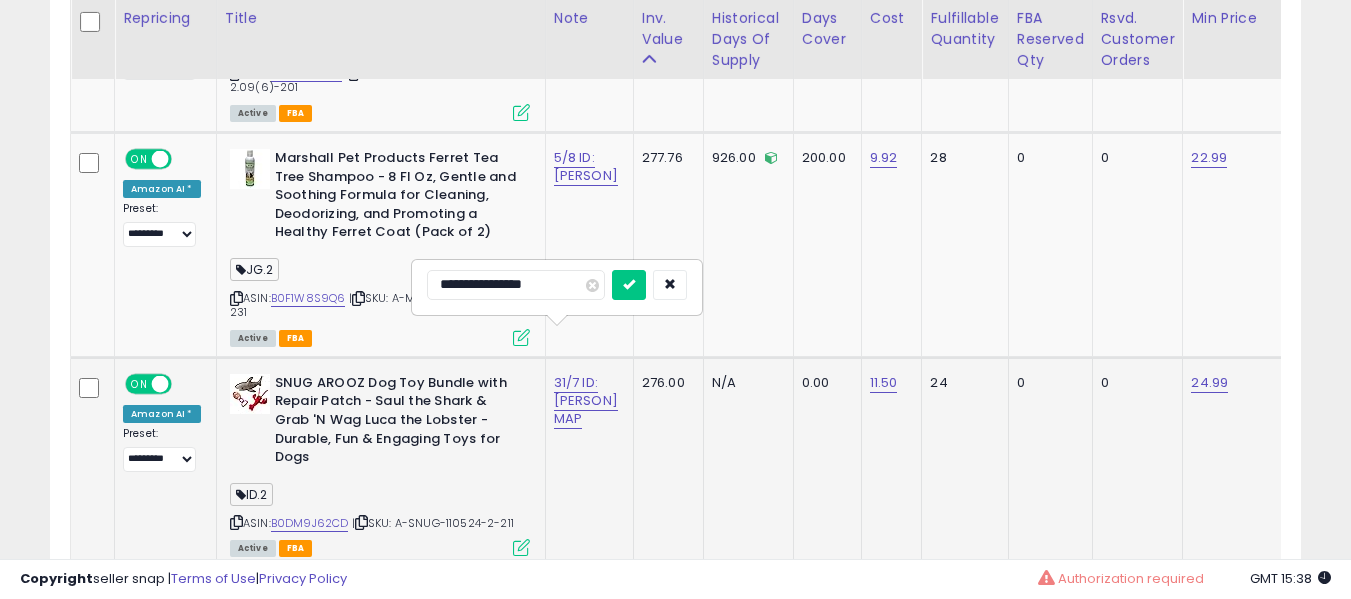 type on "**********" 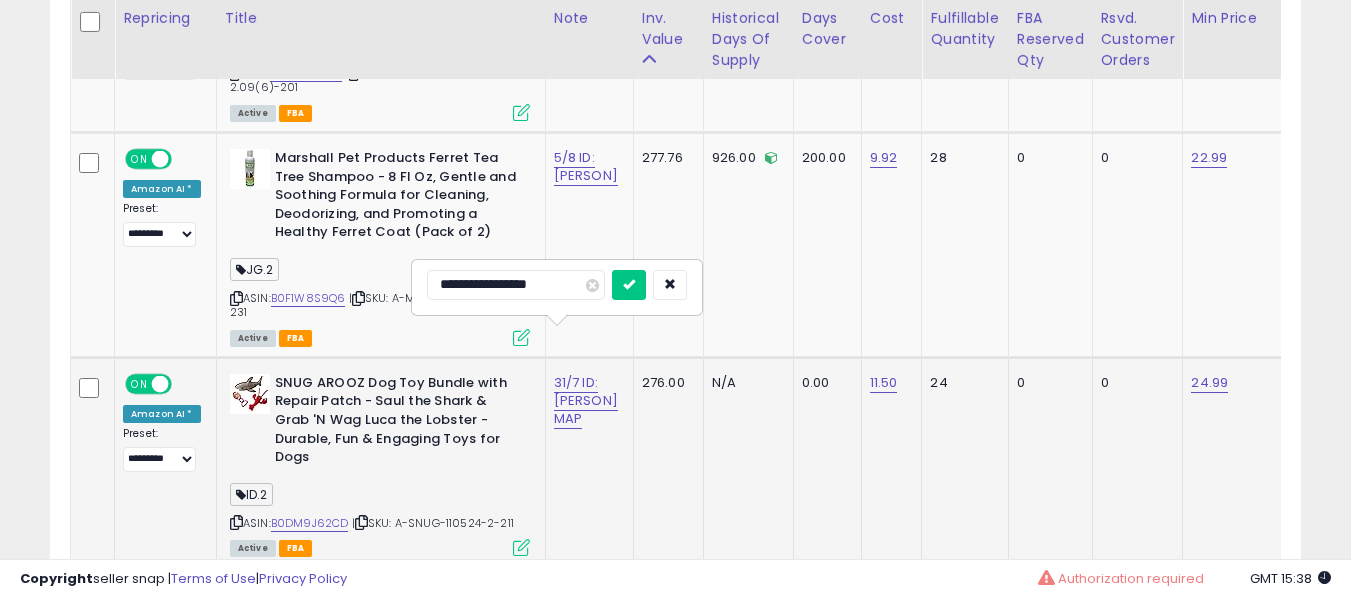 click at bounding box center [629, 285] 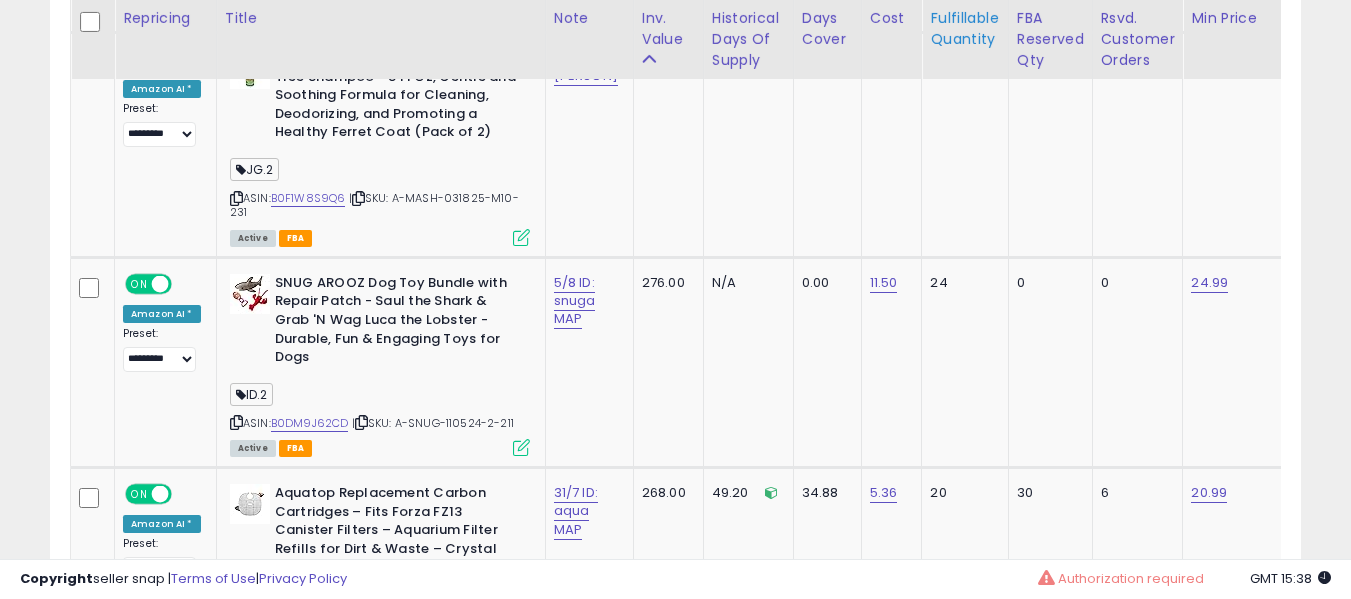 scroll, scrollTop: 5463, scrollLeft: 0, axis: vertical 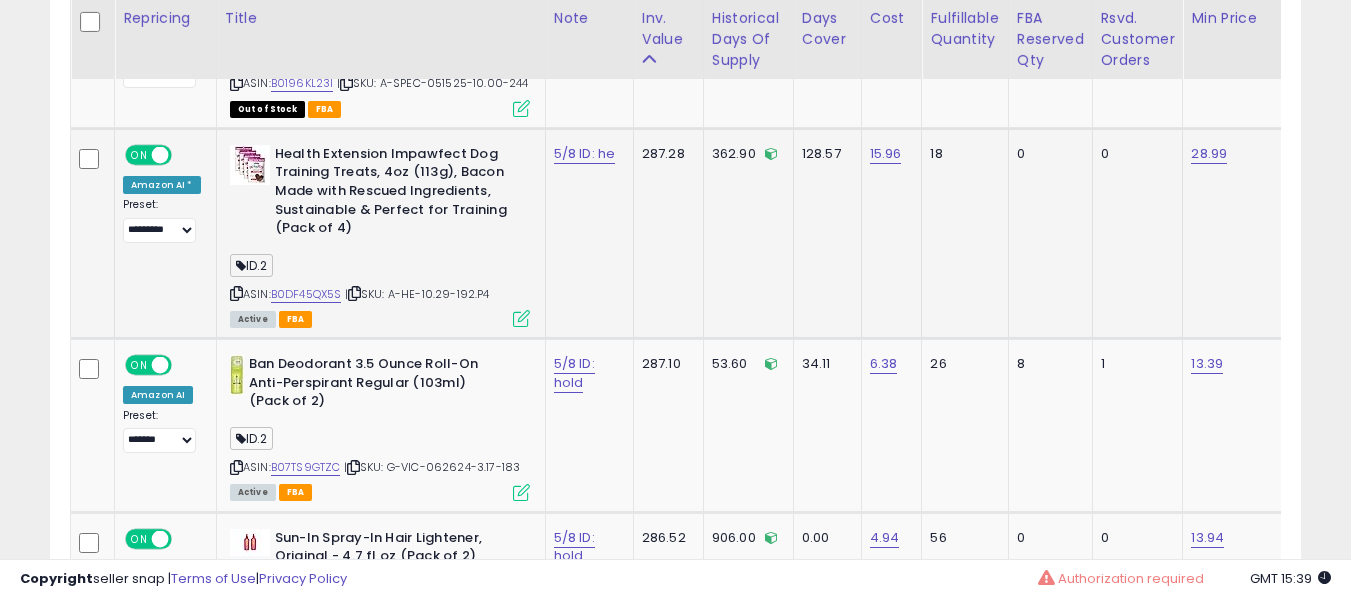 click on "Health Extension Impawfect Dog Training Treats, 4oz (113g), Bacon  Made with Rescued Ingredients, Sustainable & Perfect for Training (Pack of 4)" at bounding box center [396, 194] 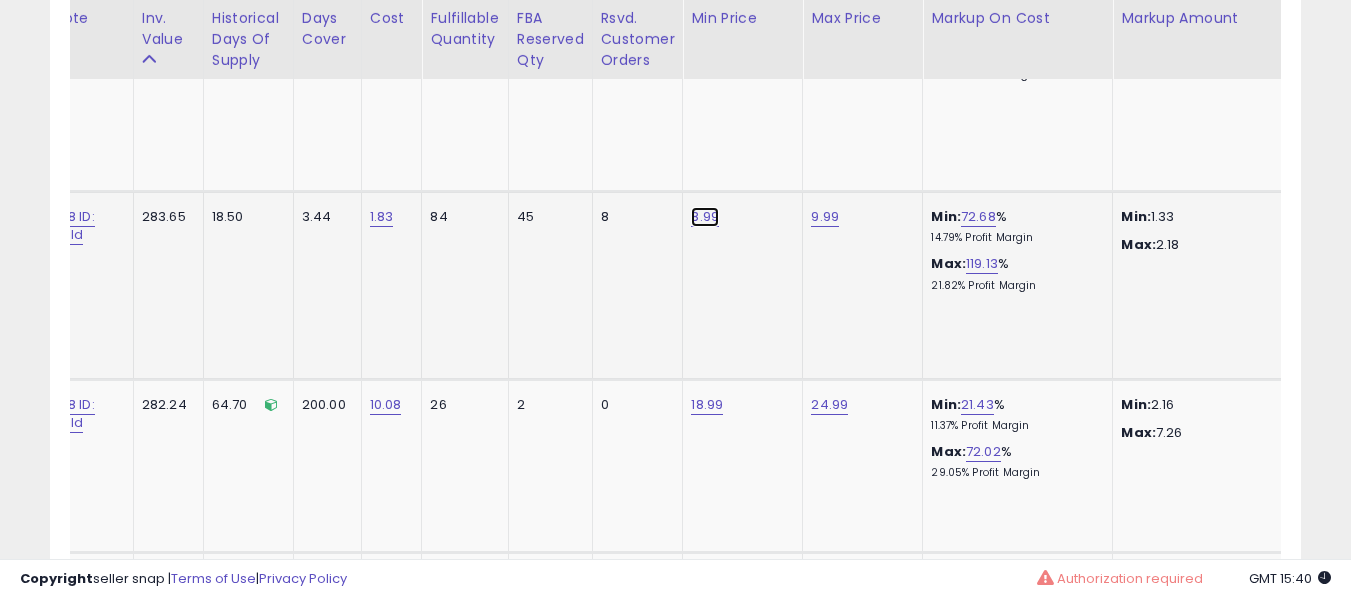 click on "8.99" at bounding box center [708, -5439] 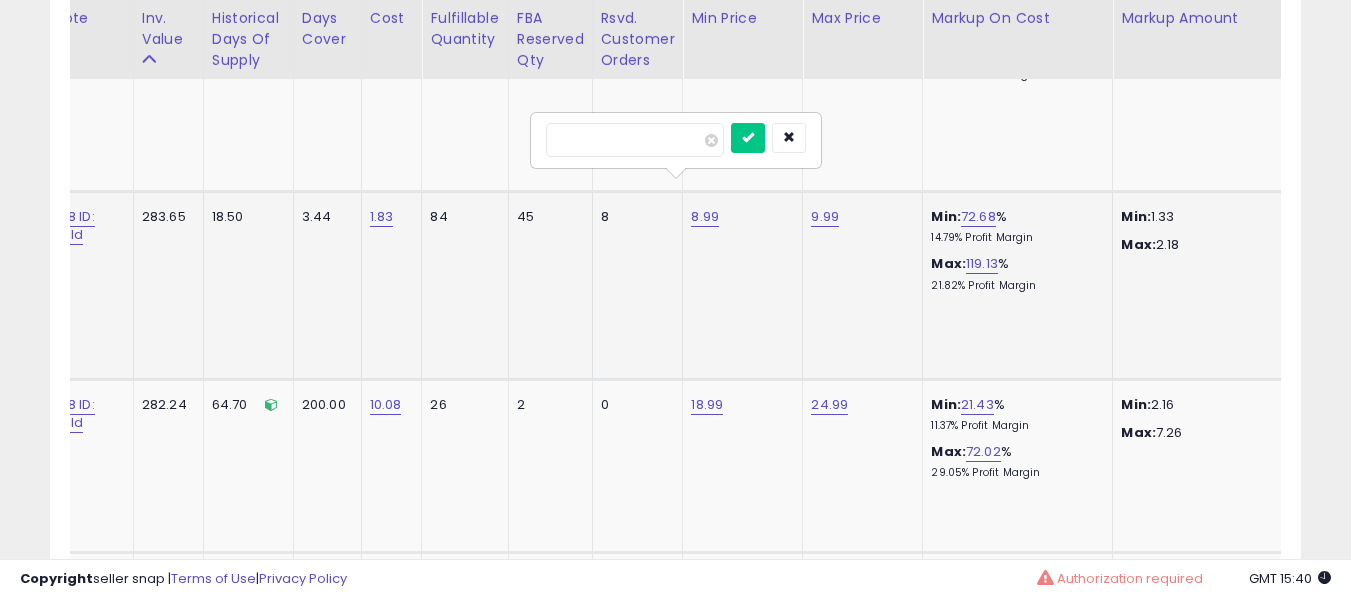 type on "****" 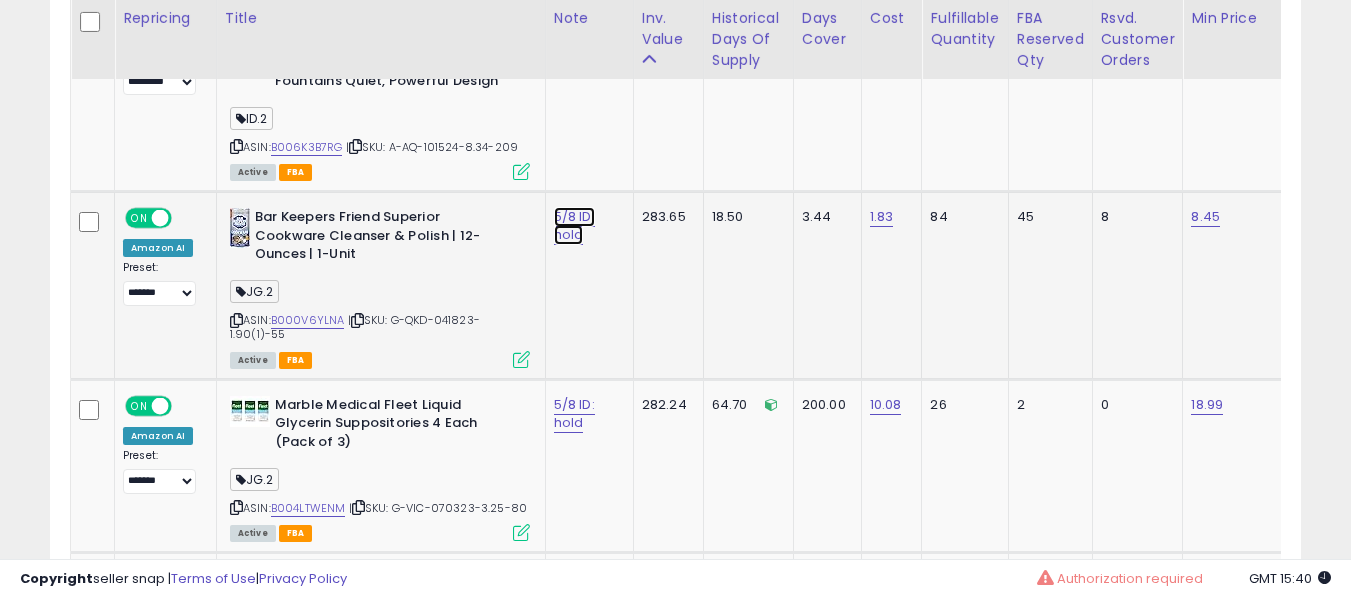 click on "5/8 ID: hold" at bounding box center (582, -5430) 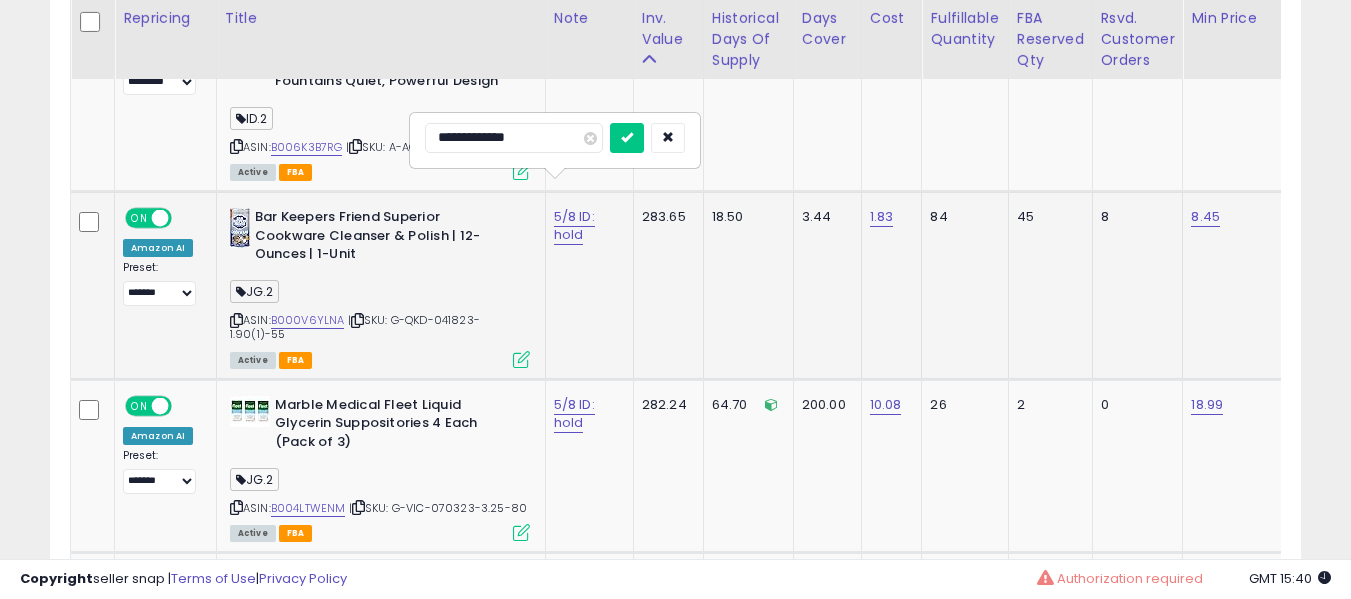 type on "**********" 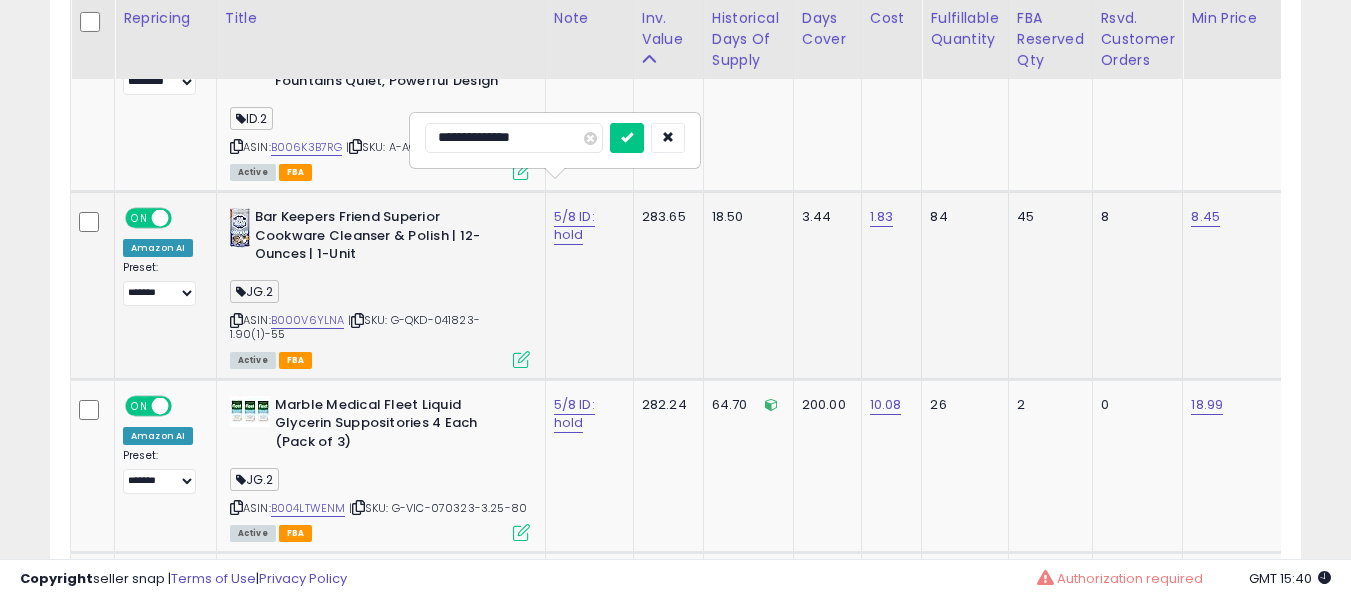 click at bounding box center (627, 138) 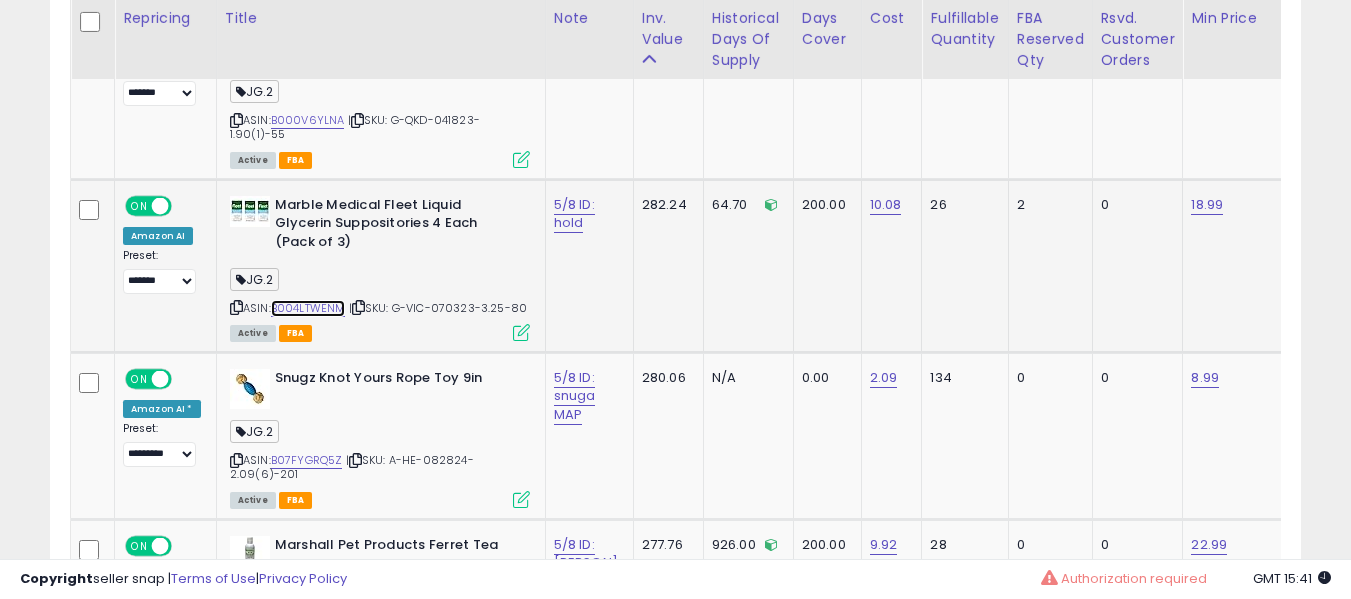 scroll, scrollTop: 0, scrollLeft: 494, axis: horizontal 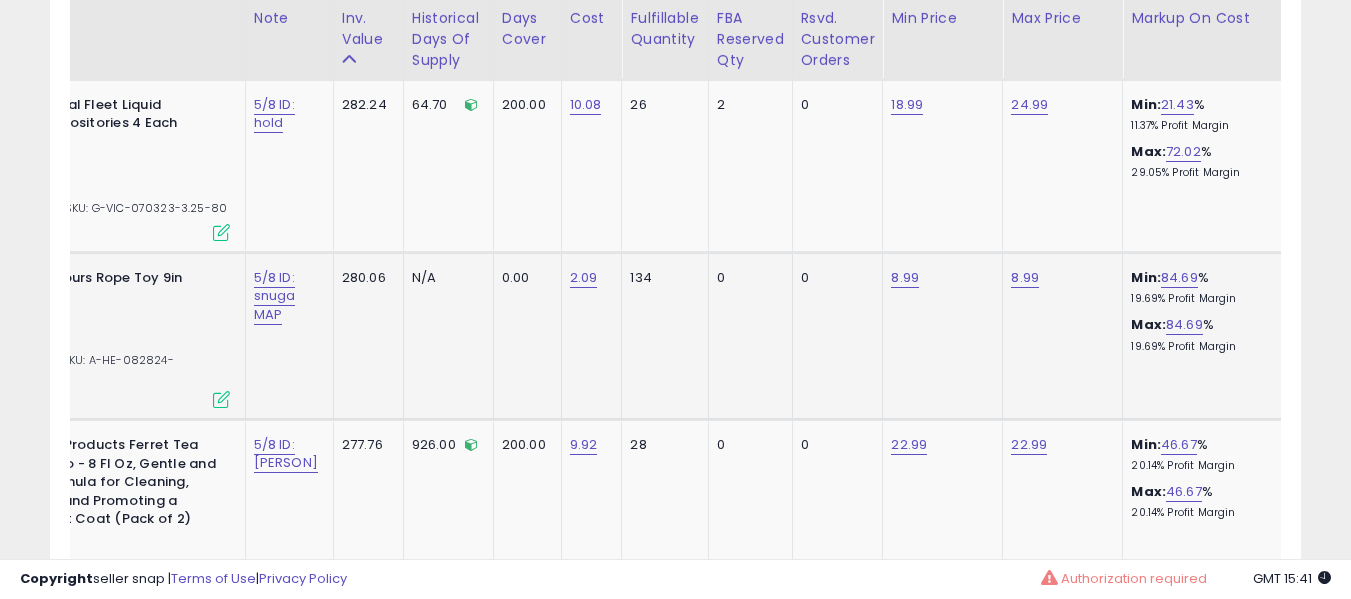 click on "8.99" 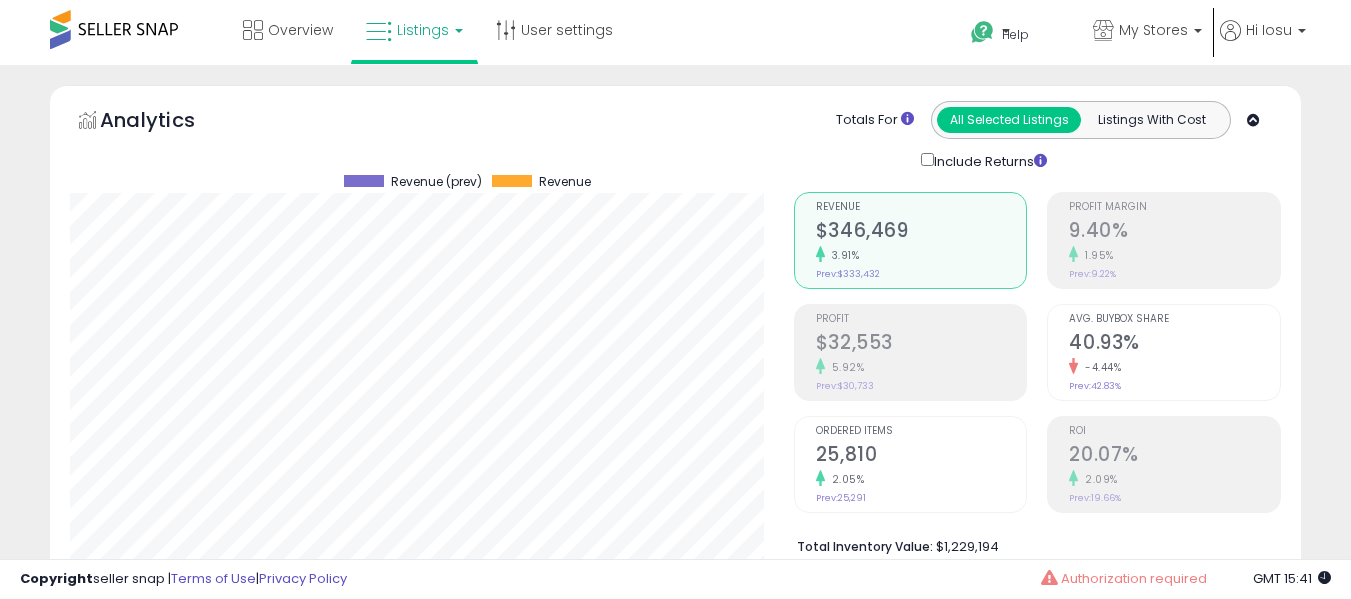 select on "**" 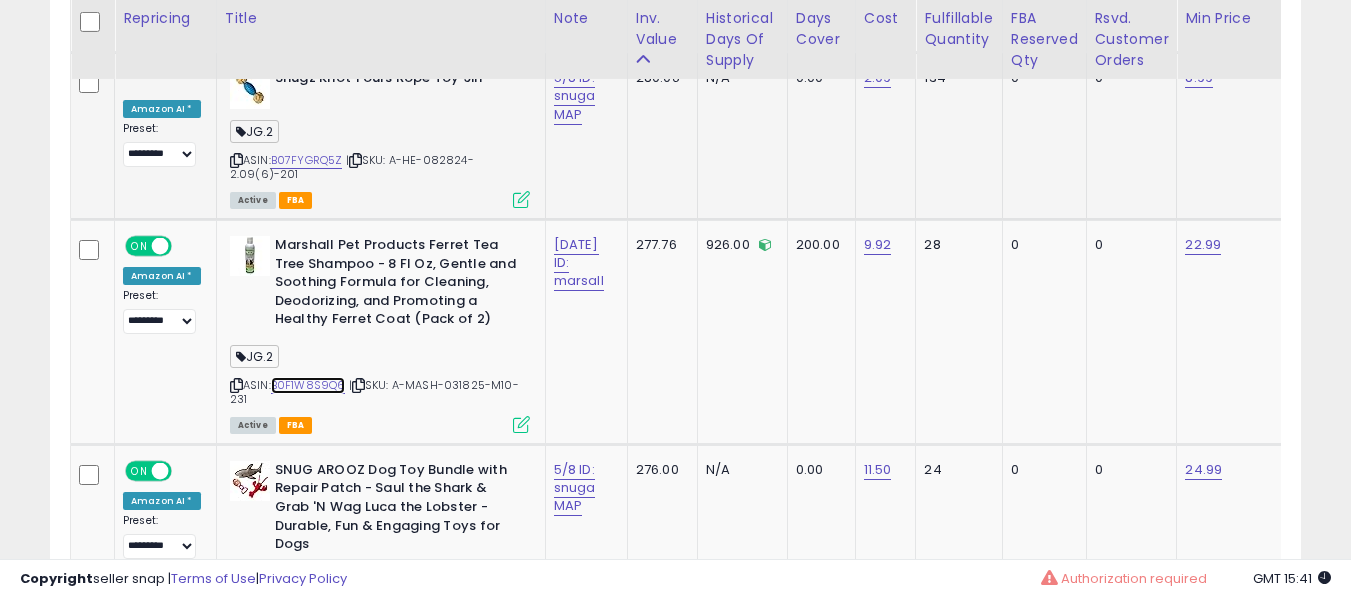 scroll, scrollTop: 0, scrollLeft: 608, axis: horizontal 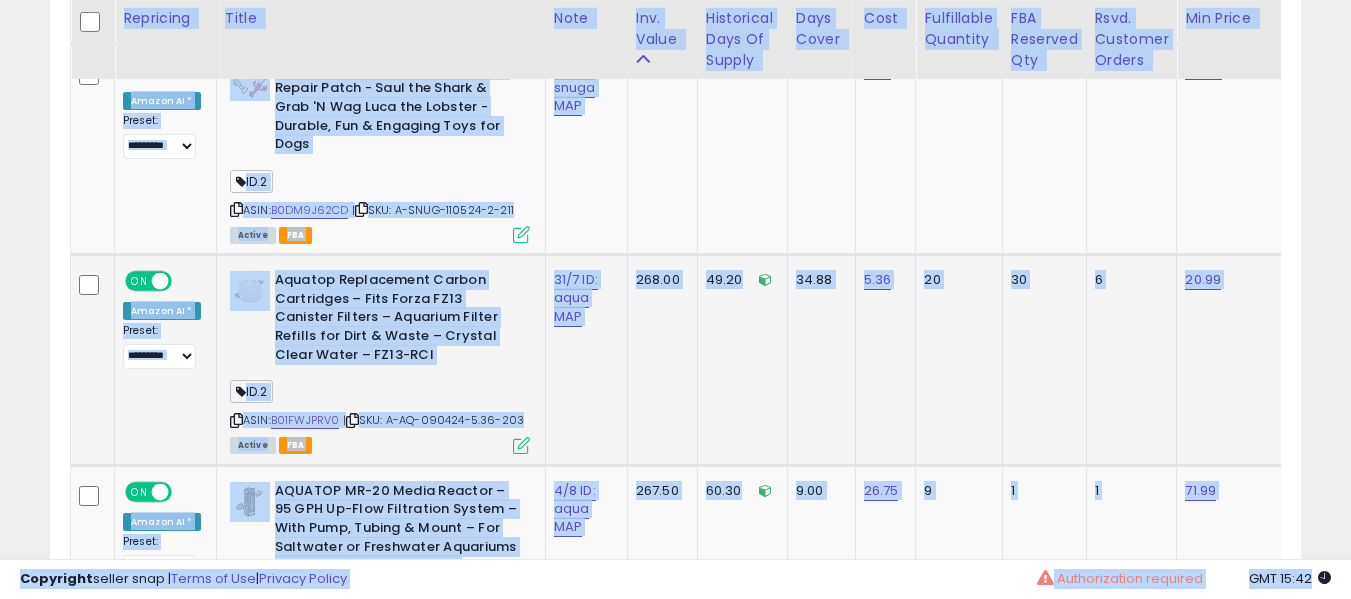 click on "31/7 ID: aqua MAP" 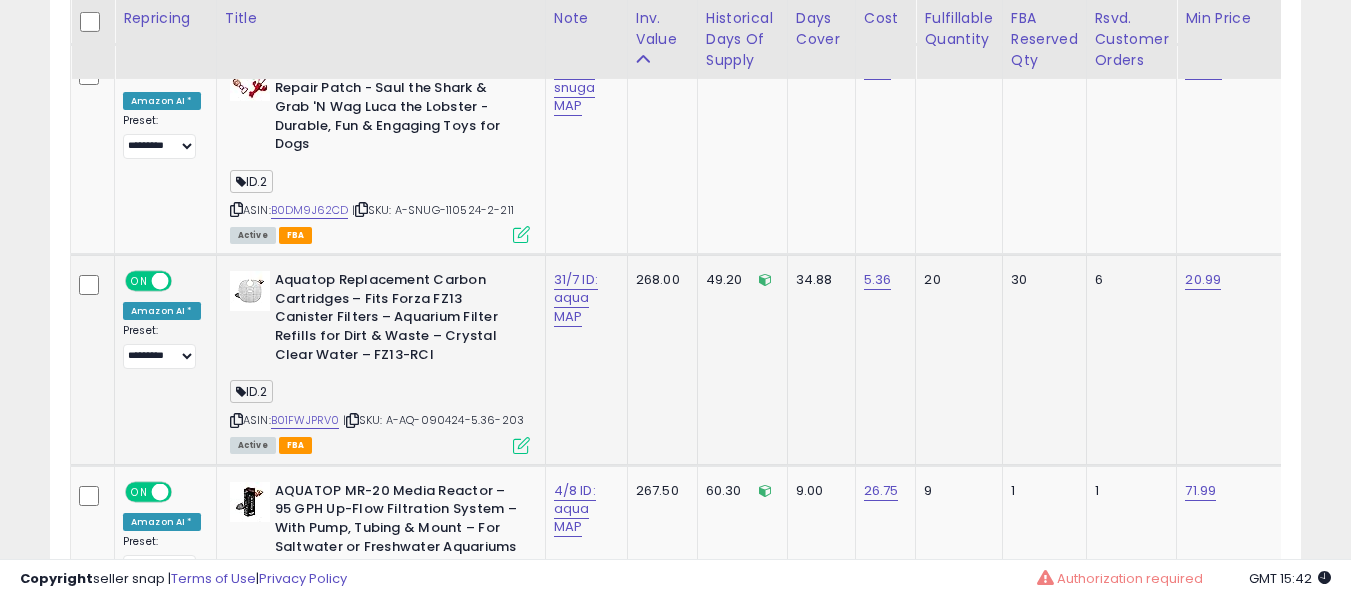 click on "31/7 ID: aqua MAP" 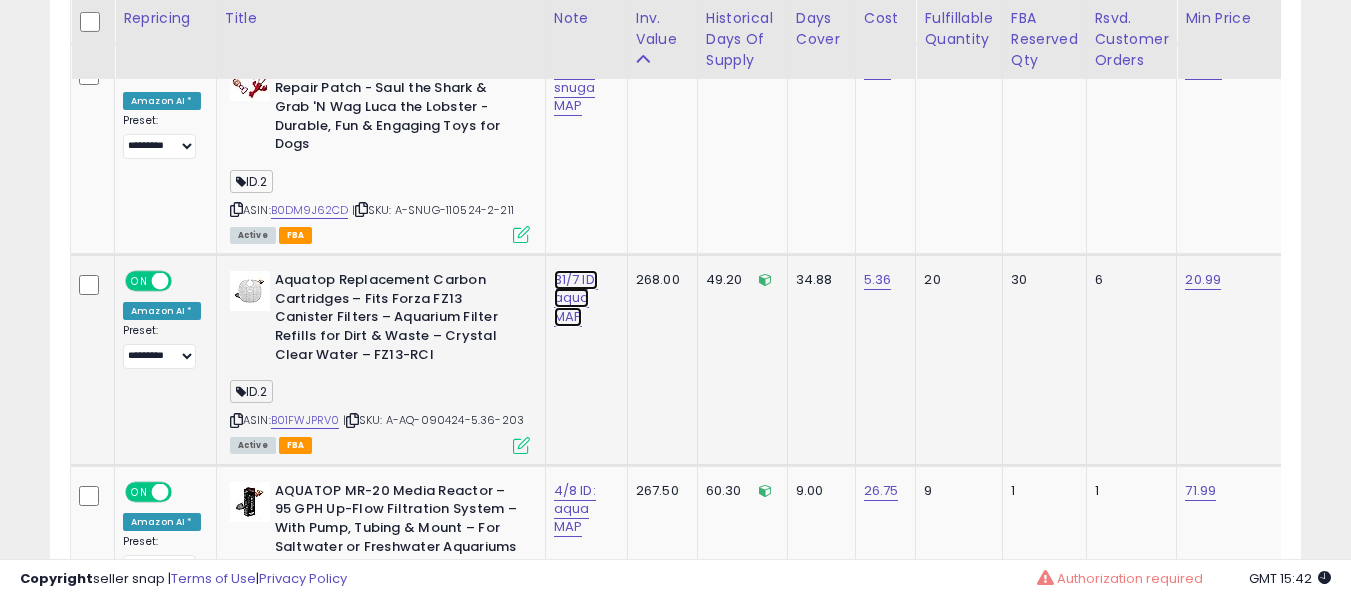 click on "31/7 ID: aqua MAP" at bounding box center (582, -6330) 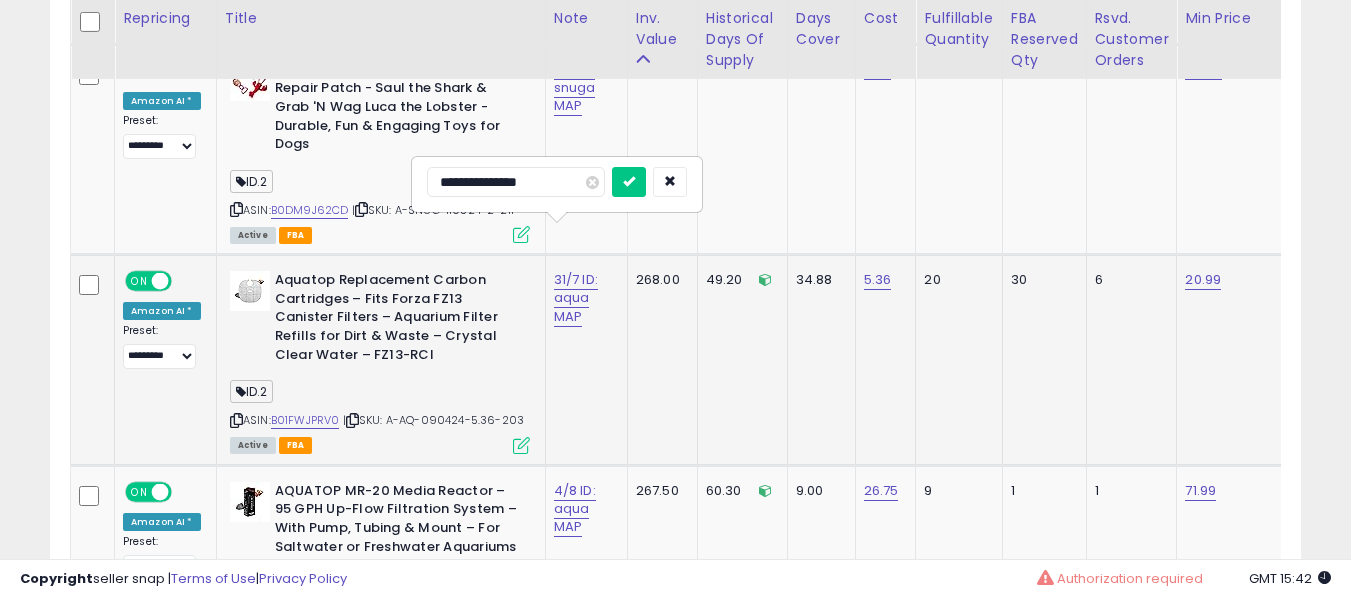 type on "**********" 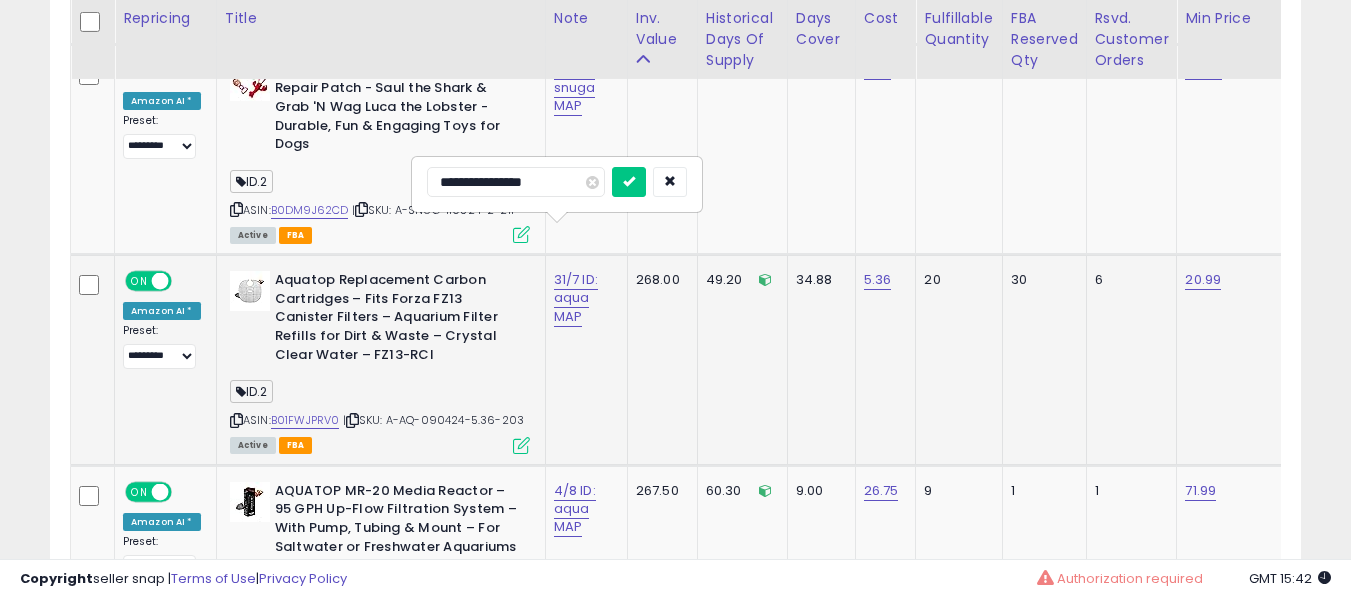 click at bounding box center [629, 182] 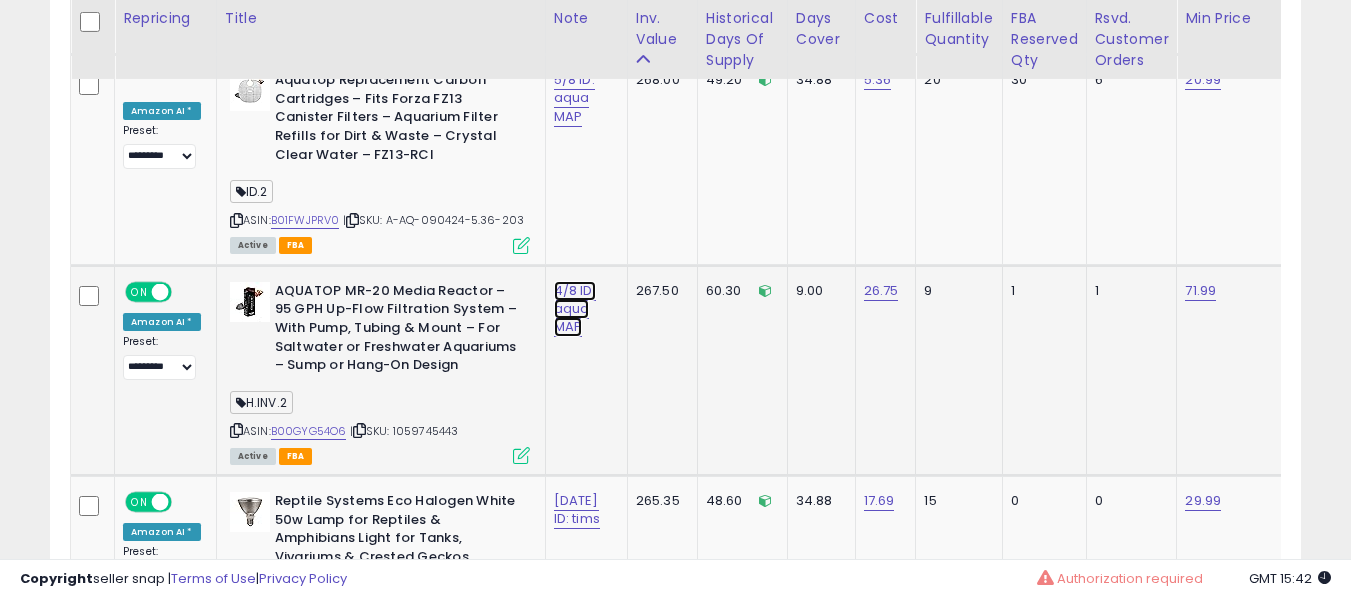 click on "4/8 ID: aqua MAP" at bounding box center (582, -6530) 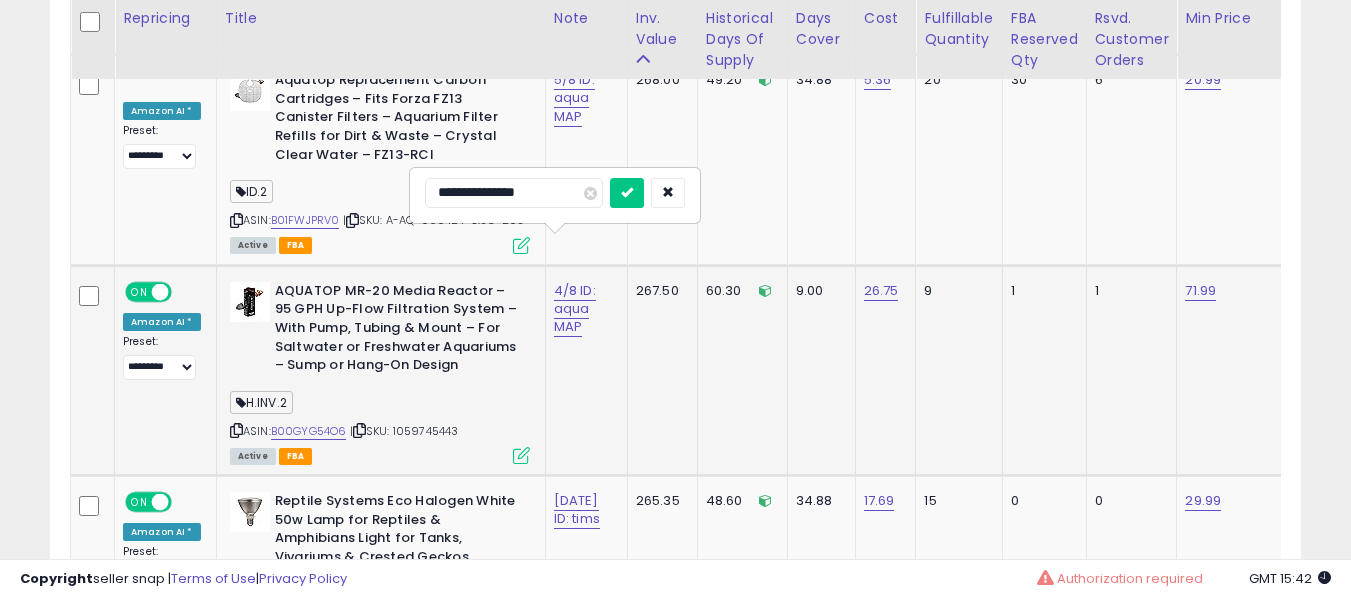 type on "**********" 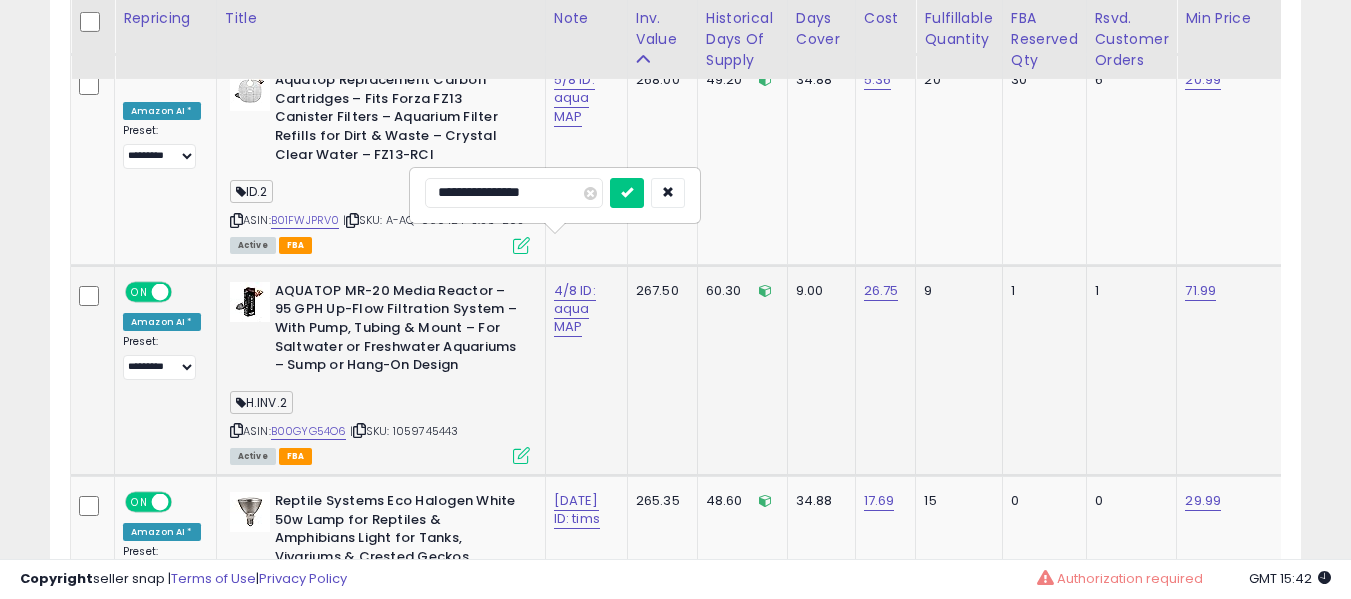 click at bounding box center [627, 193] 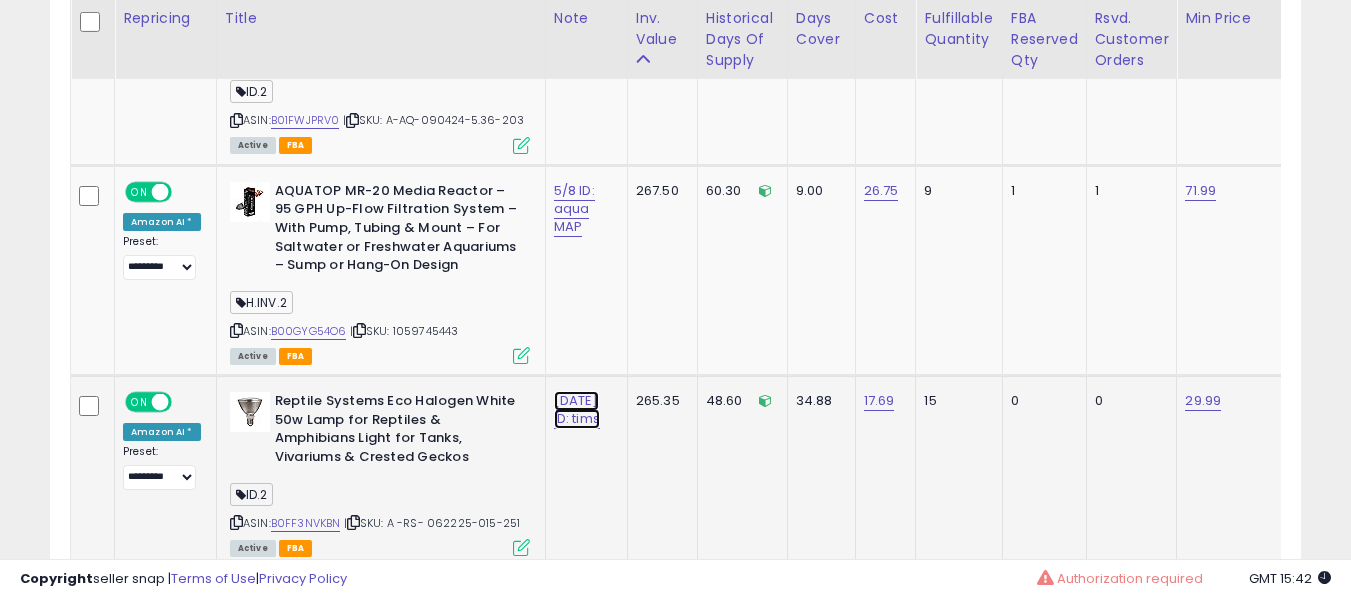 click on "31/7 ID: [PERSON]" at bounding box center [582, -6630] 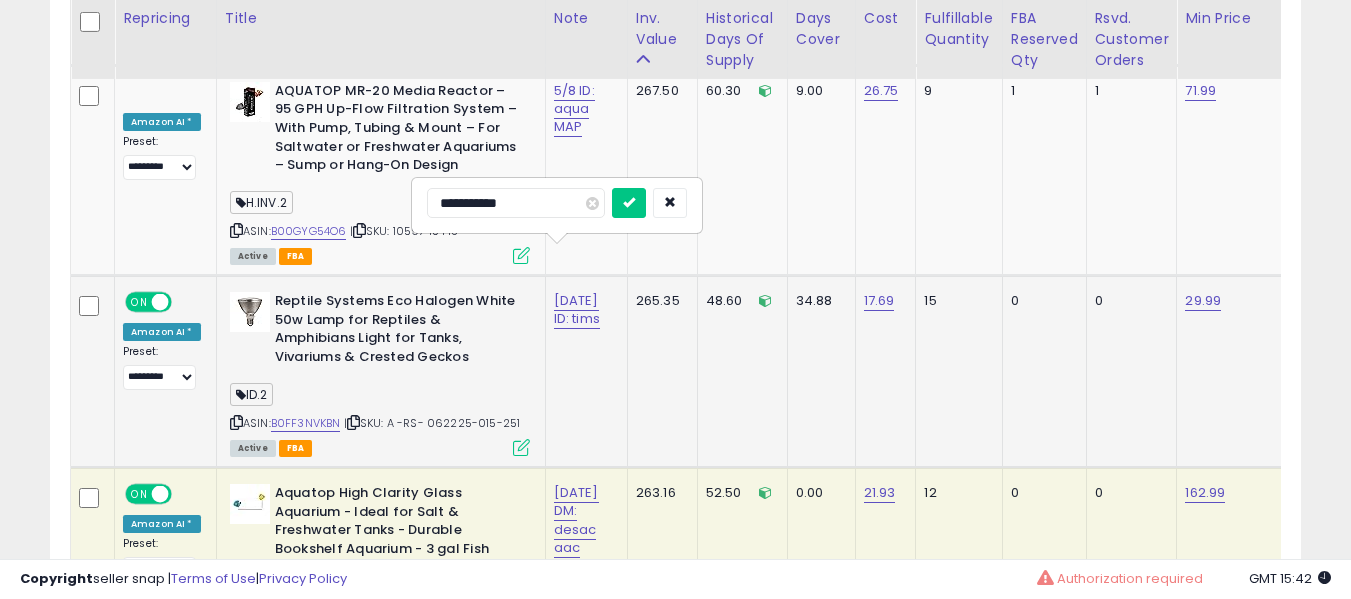 type on "**********" 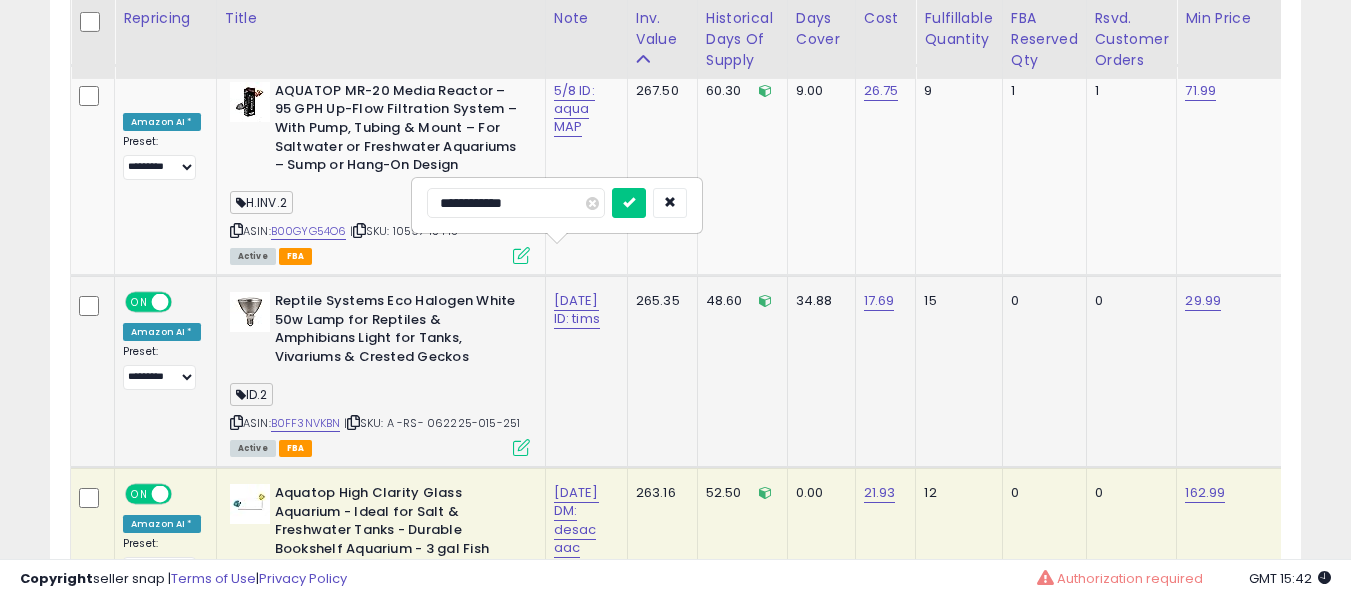 click at bounding box center [629, 203] 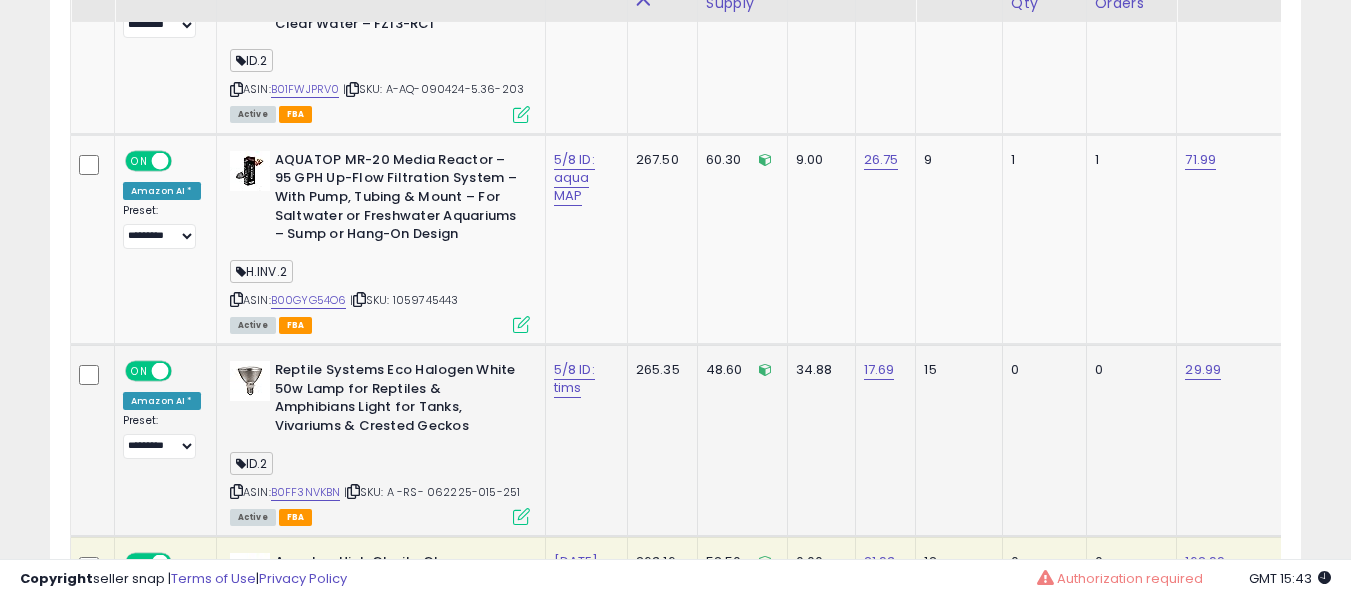 scroll, scrollTop: 7863, scrollLeft: 0, axis: vertical 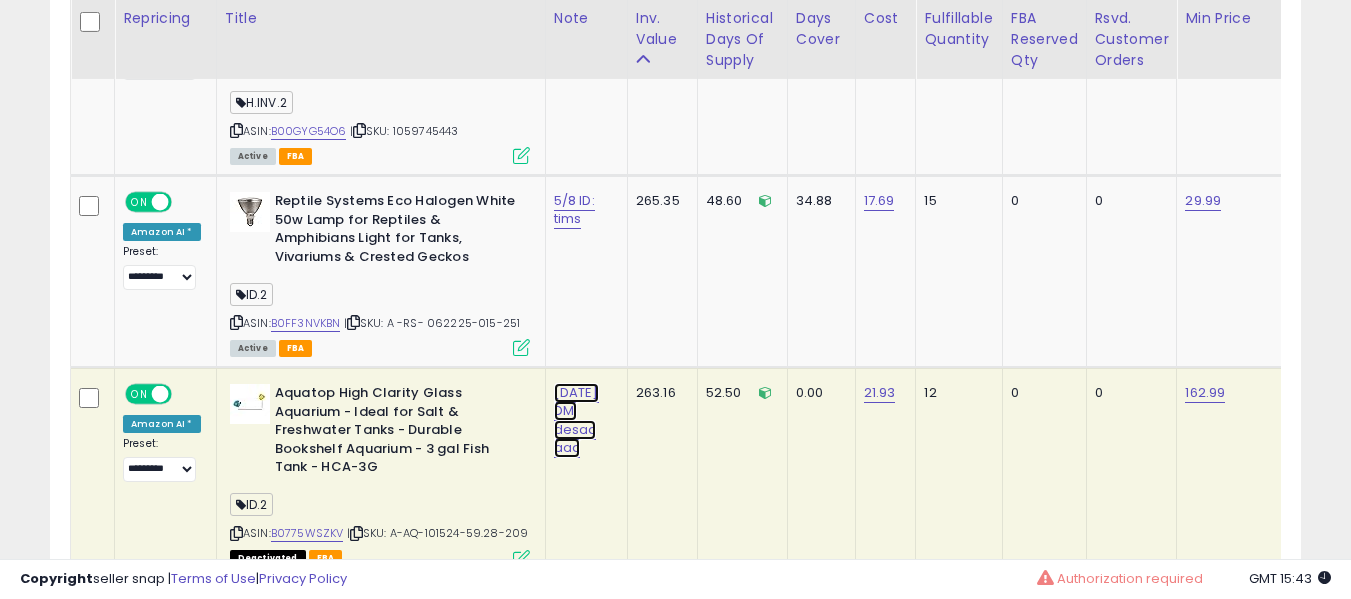 click on "31/7 DM: desac aac" at bounding box center (576, 420) 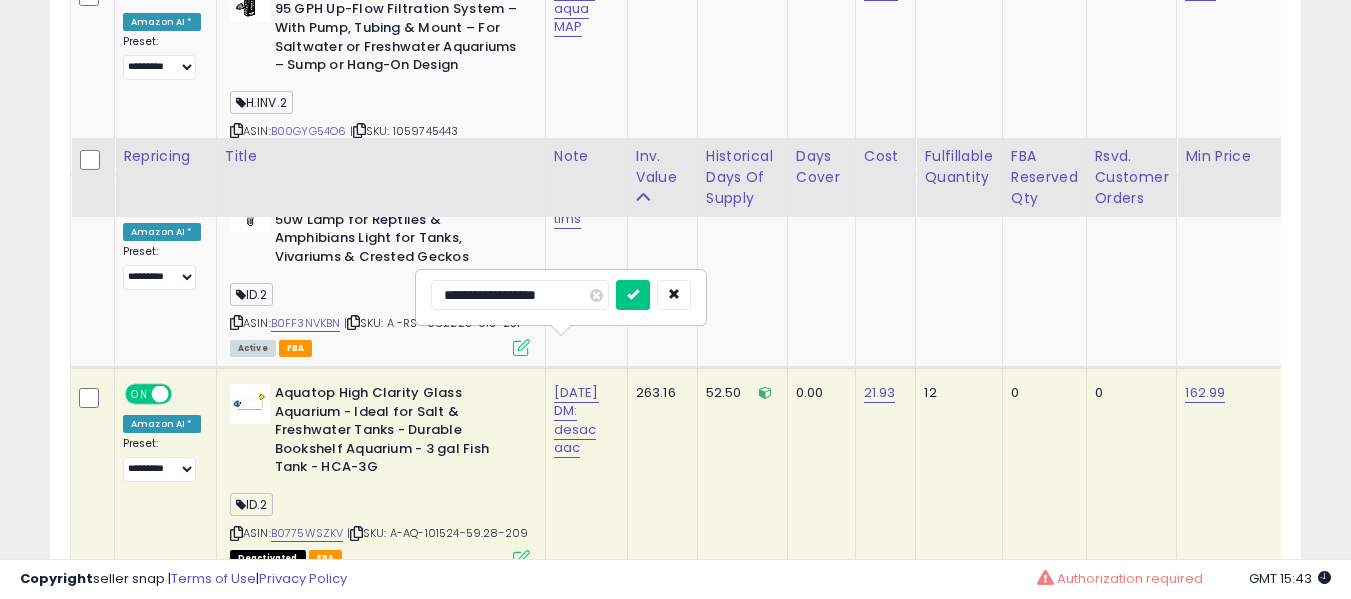 scroll, scrollTop: 8163, scrollLeft: 0, axis: vertical 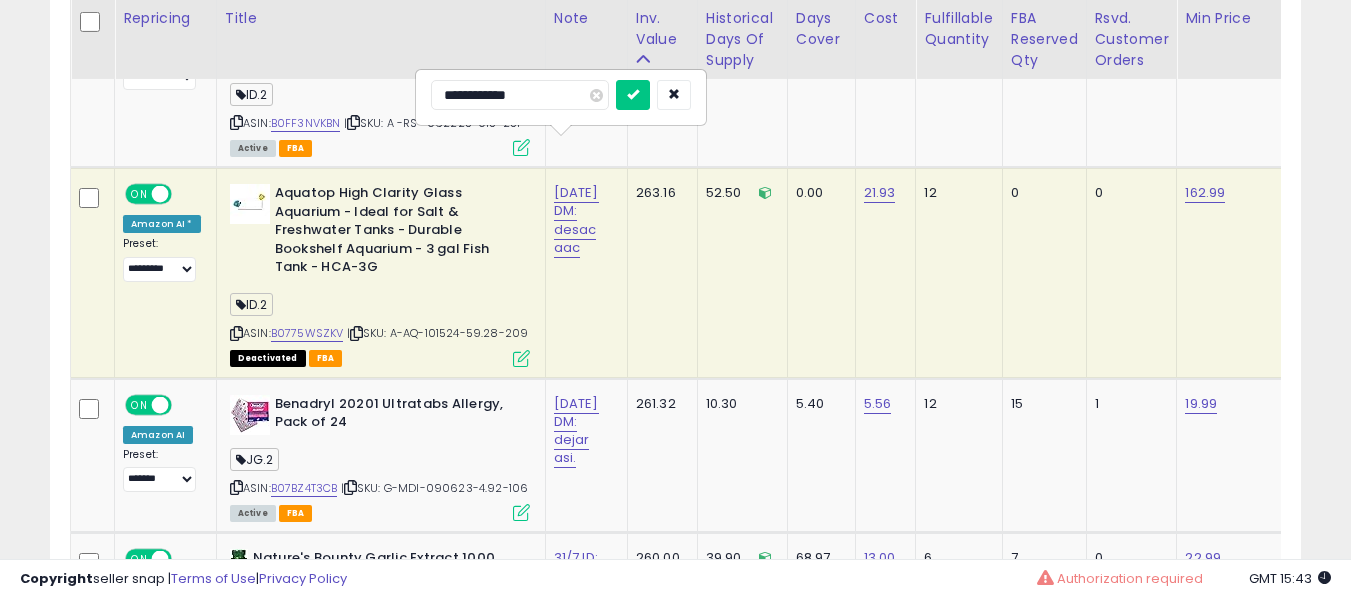 type on "**********" 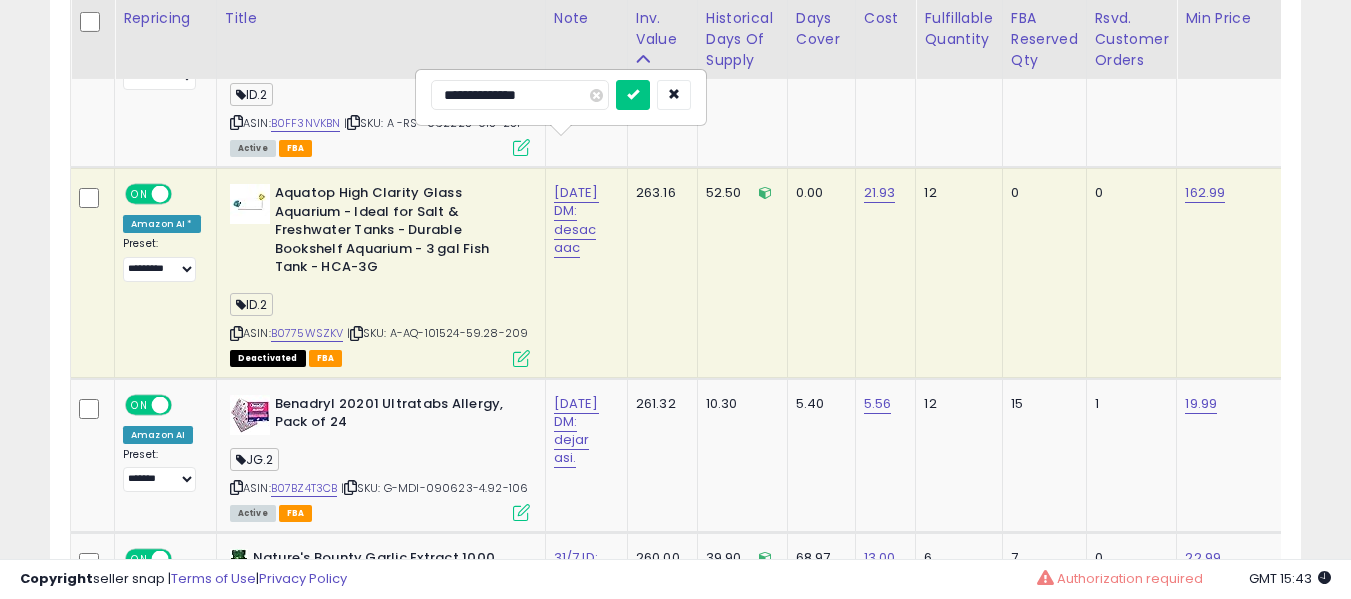 click at bounding box center (633, 95) 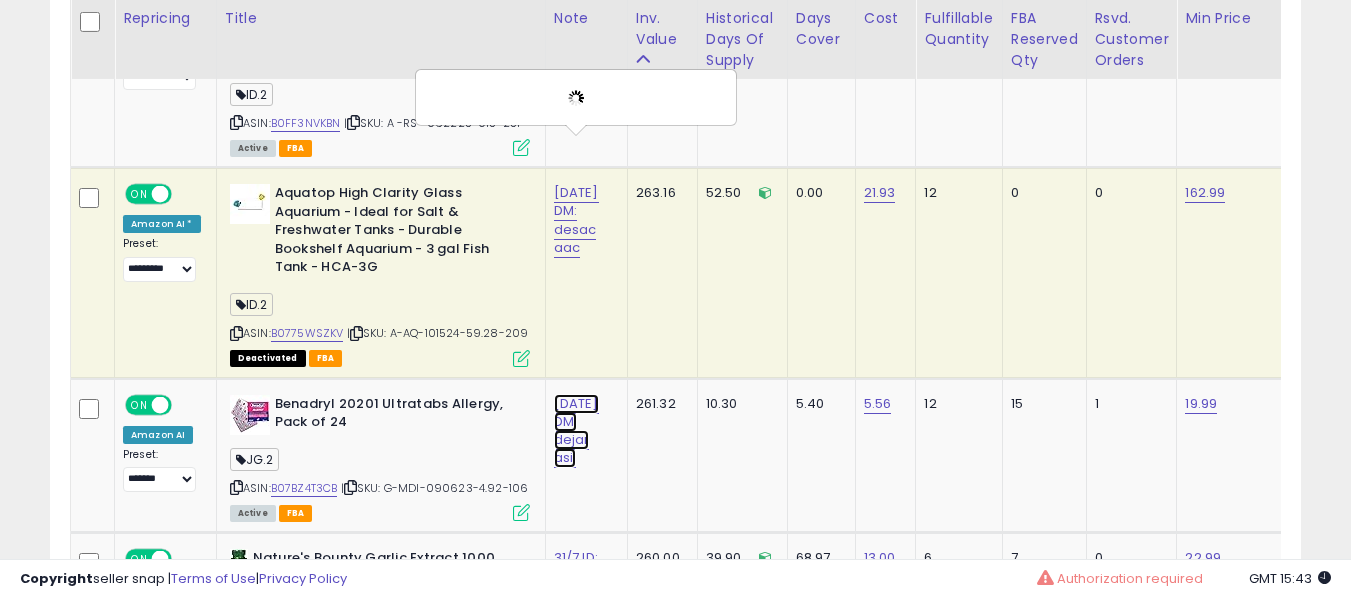 click on "31/7 DM: dejar asi." at bounding box center (582, -7030) 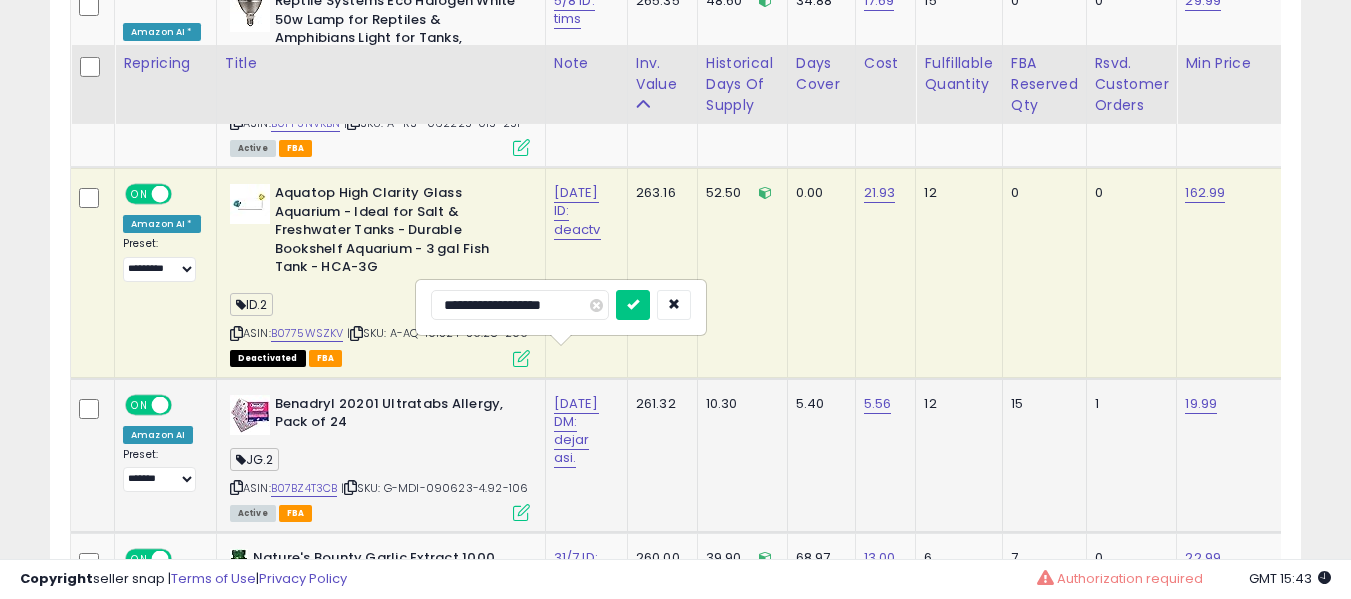 scroll, scrollTop: 8263, scrollLeft: 0, axis: vertical 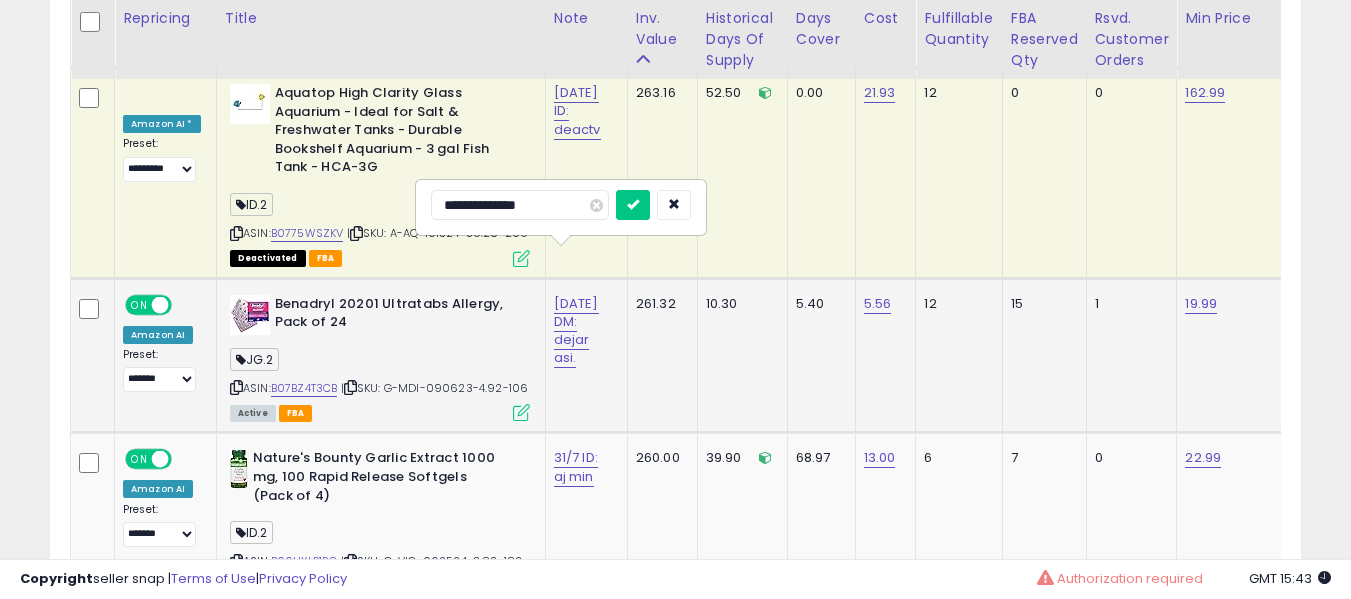 type on "**********" 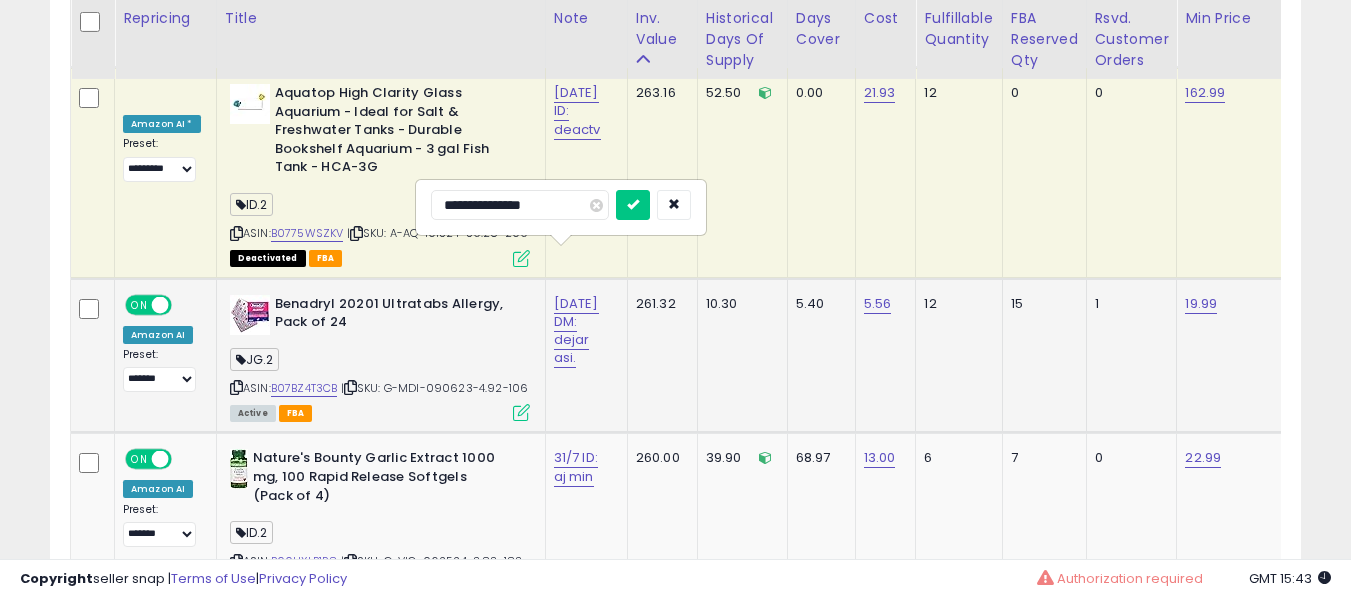 click at bounding box center (633, 205) 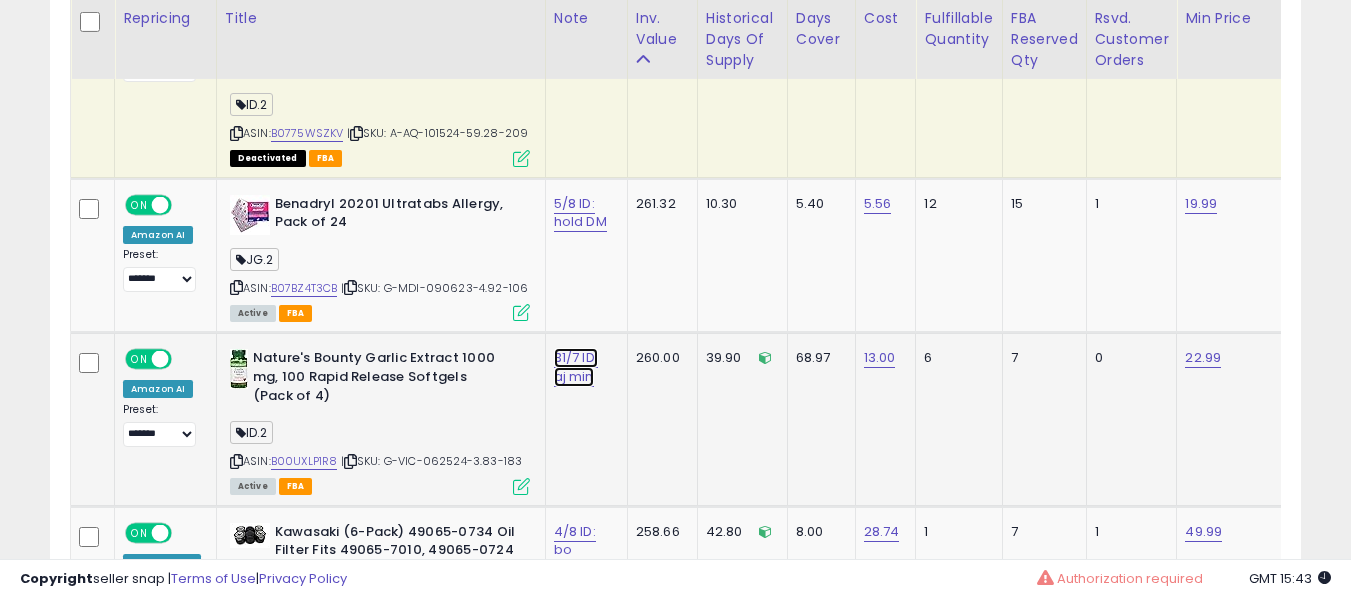click on "31/7 ID: aj min" at bounding box center (582, -7230) 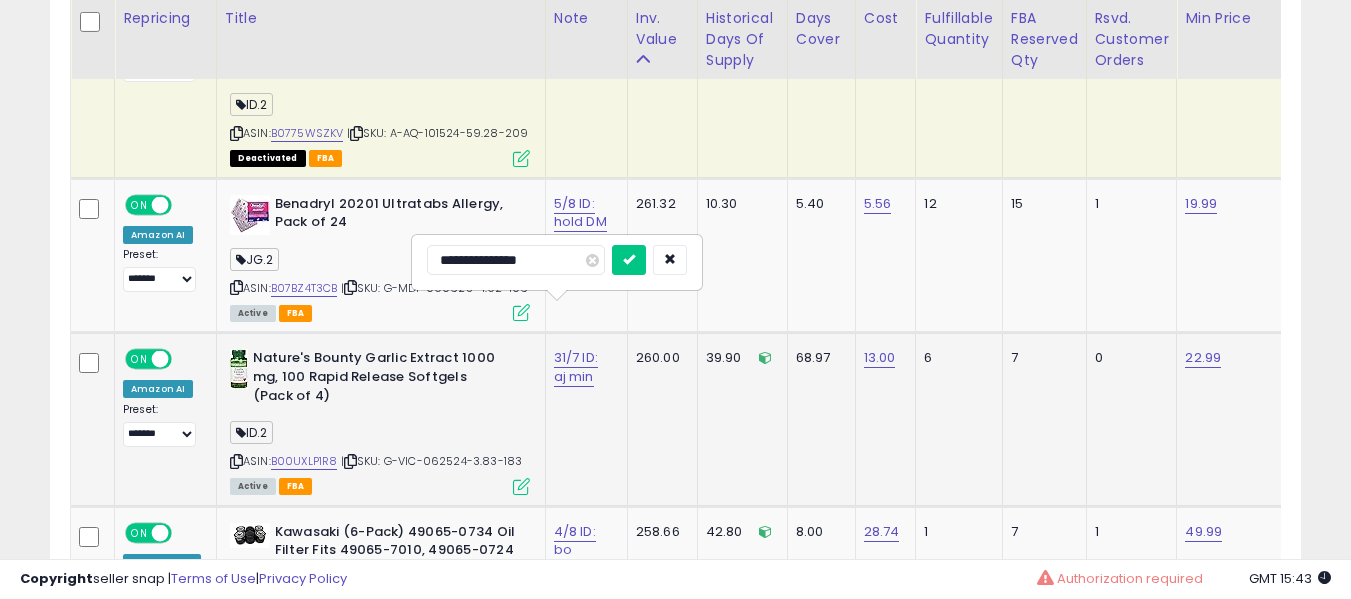 scroll, scrollTop: 8463, scrollLeft: 0, axis: vertical 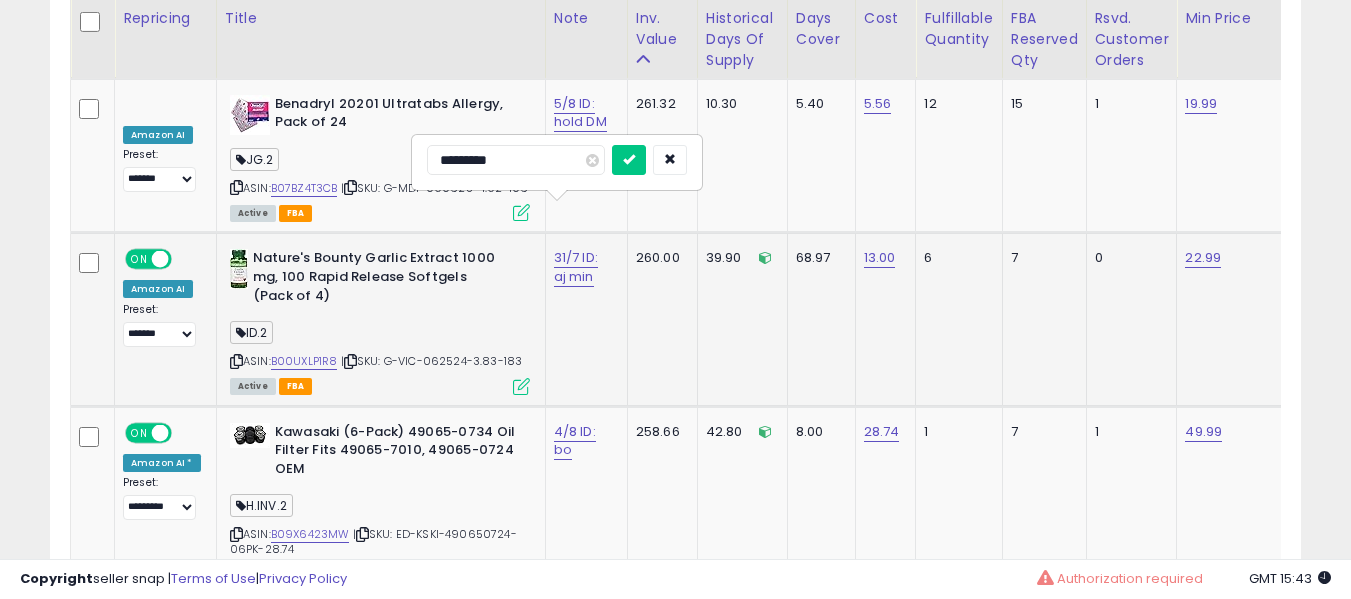 type on "**********" 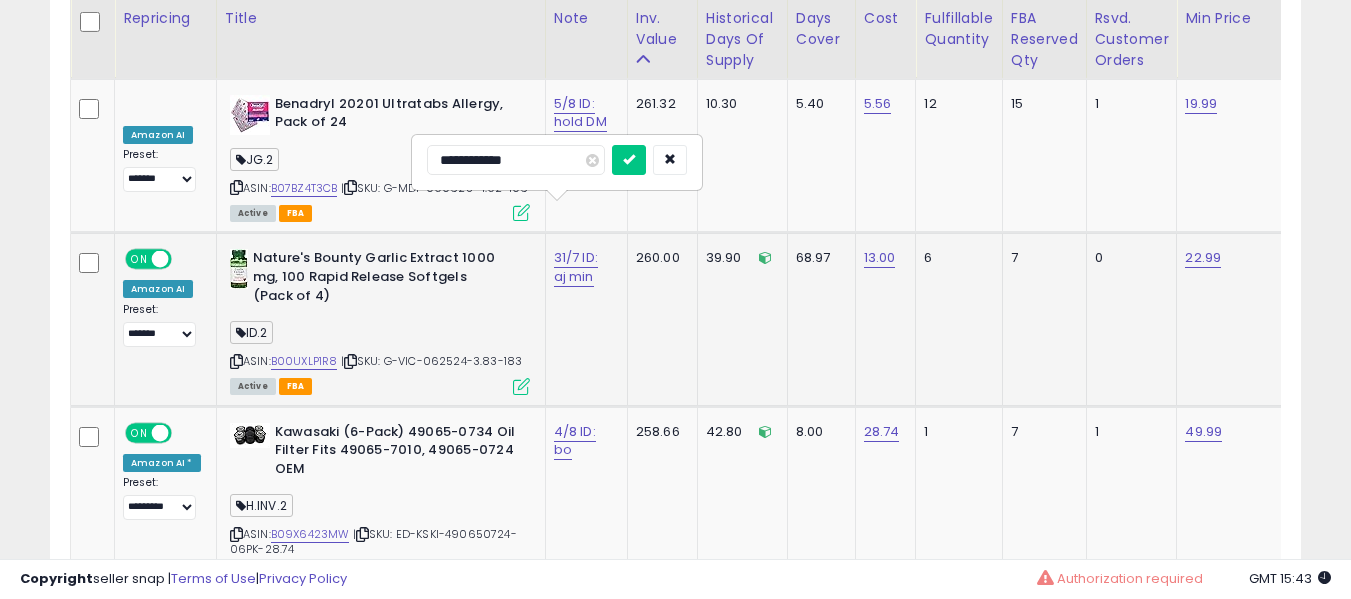 click at bounding box center [629, 160] 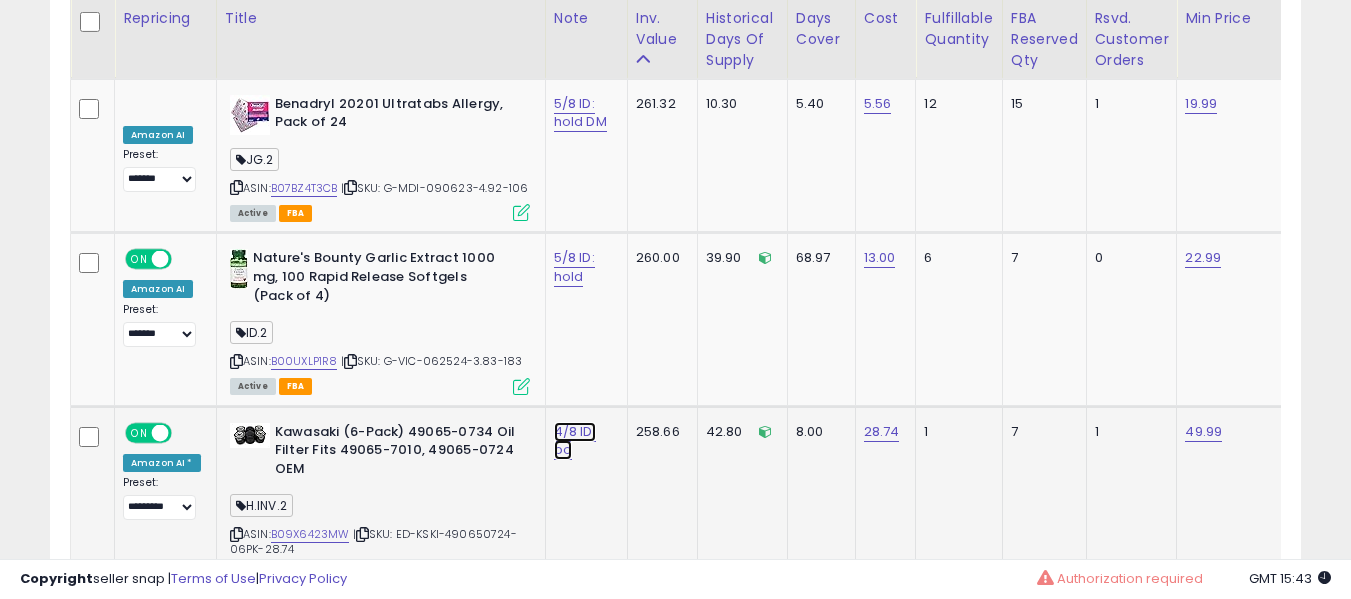 click on "4/8 ID: bo" at bounding box center (582, -7330) 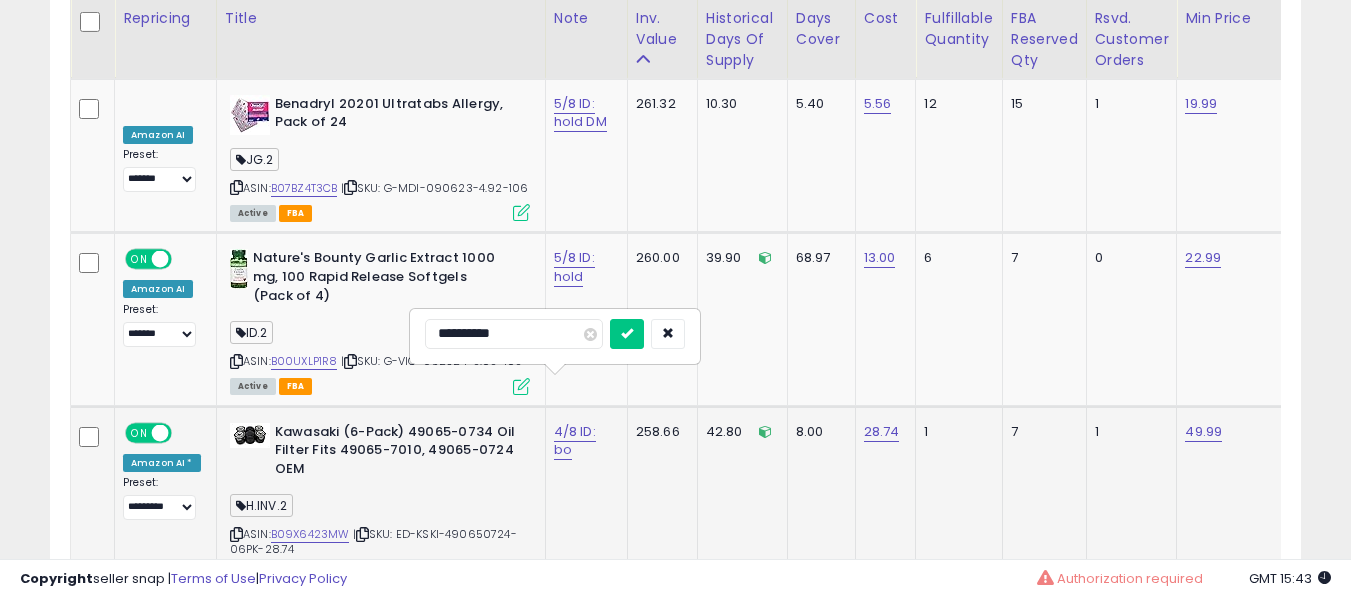 scroll, scrollTop: 8663, scrollLeft: 0, axis: vertical 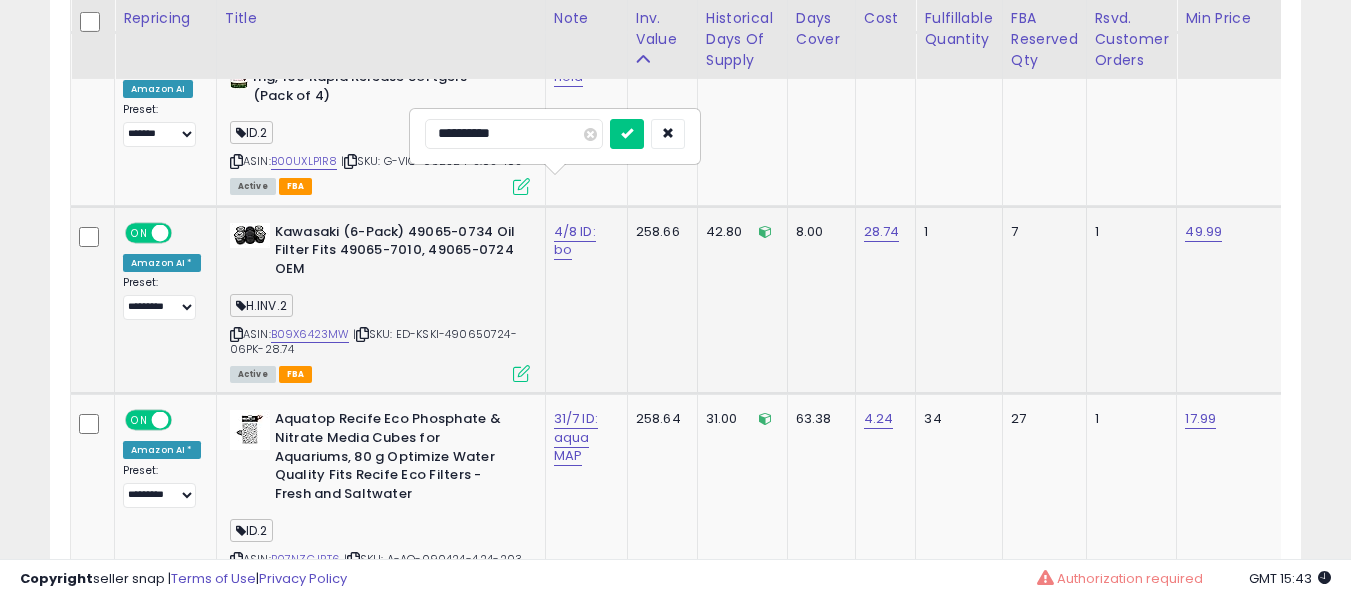 type on "**********" 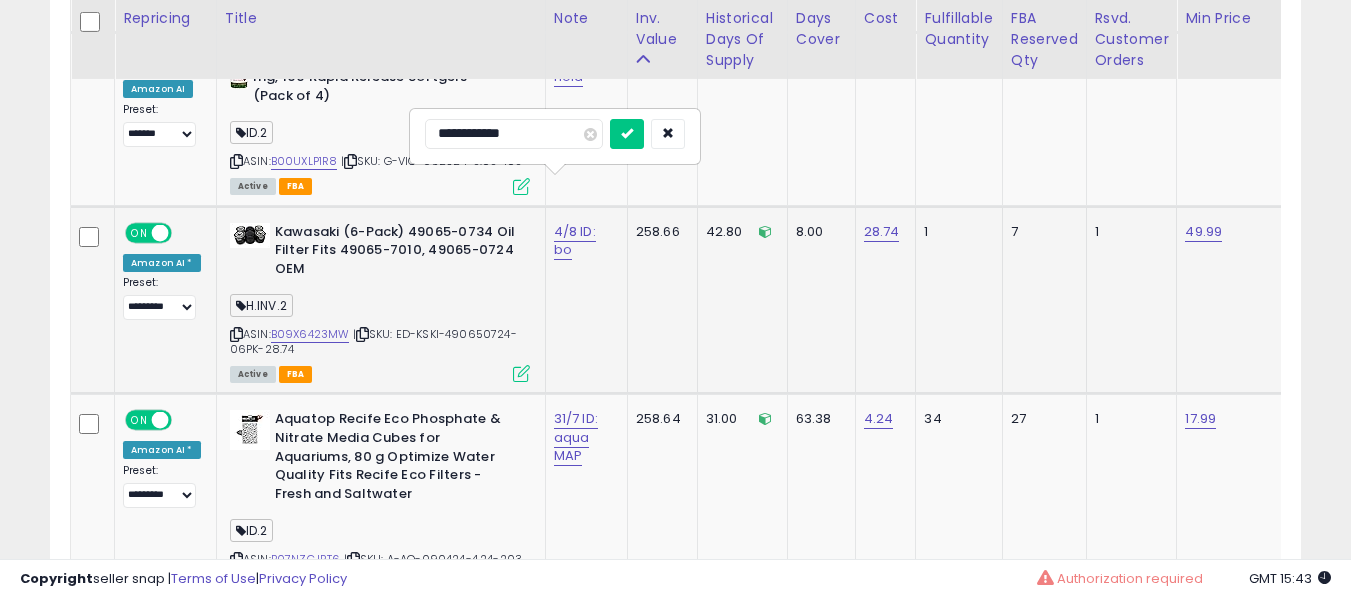 click at bounding box center (627, 134) 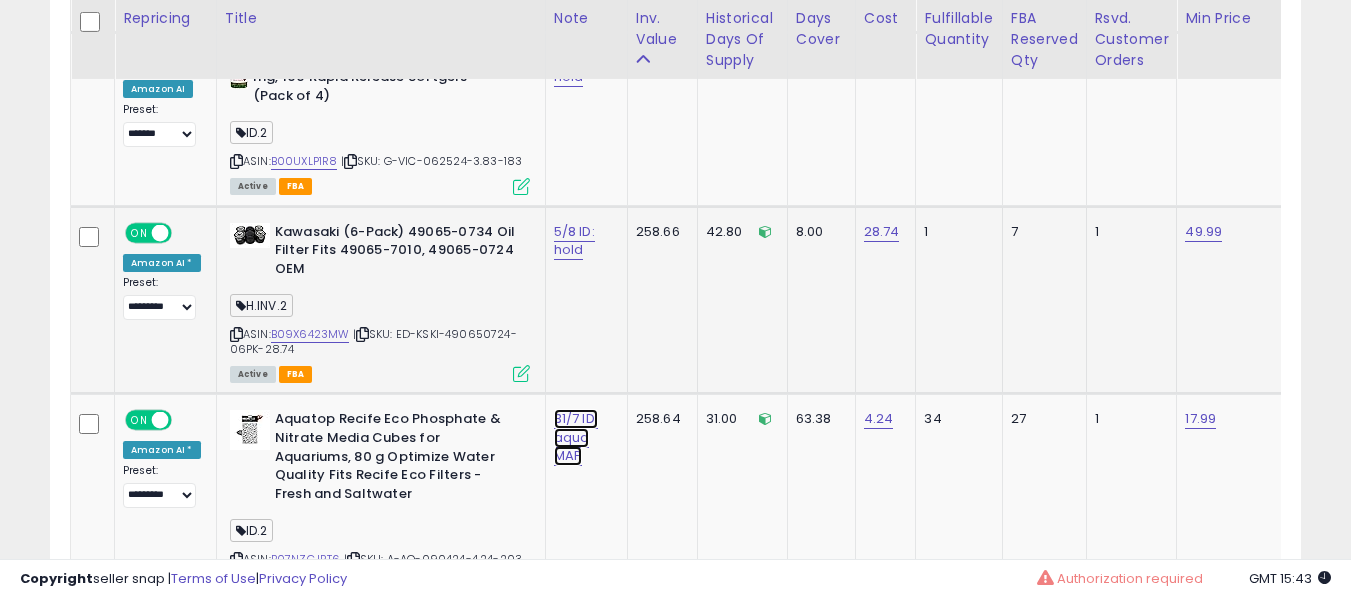 click on "31/7 ID: aqua MAP" at bounding box center (582, -7530) 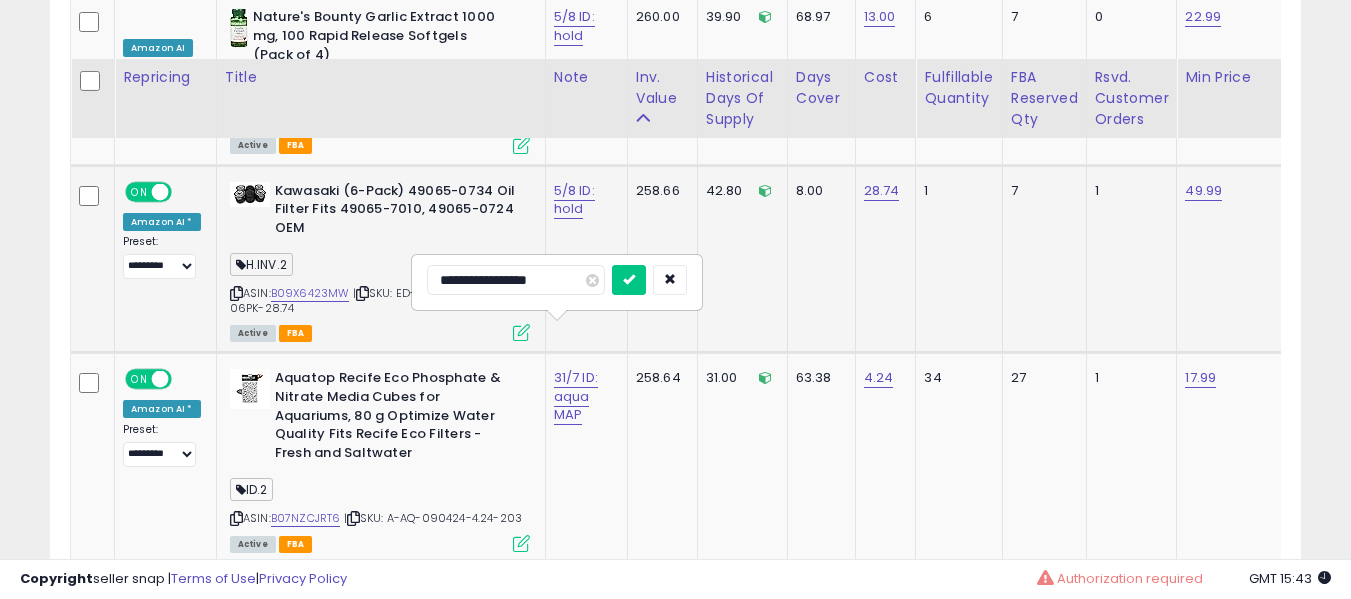 scroll, scrollTop: 8763, scrollLeft: 0, axis: vertical 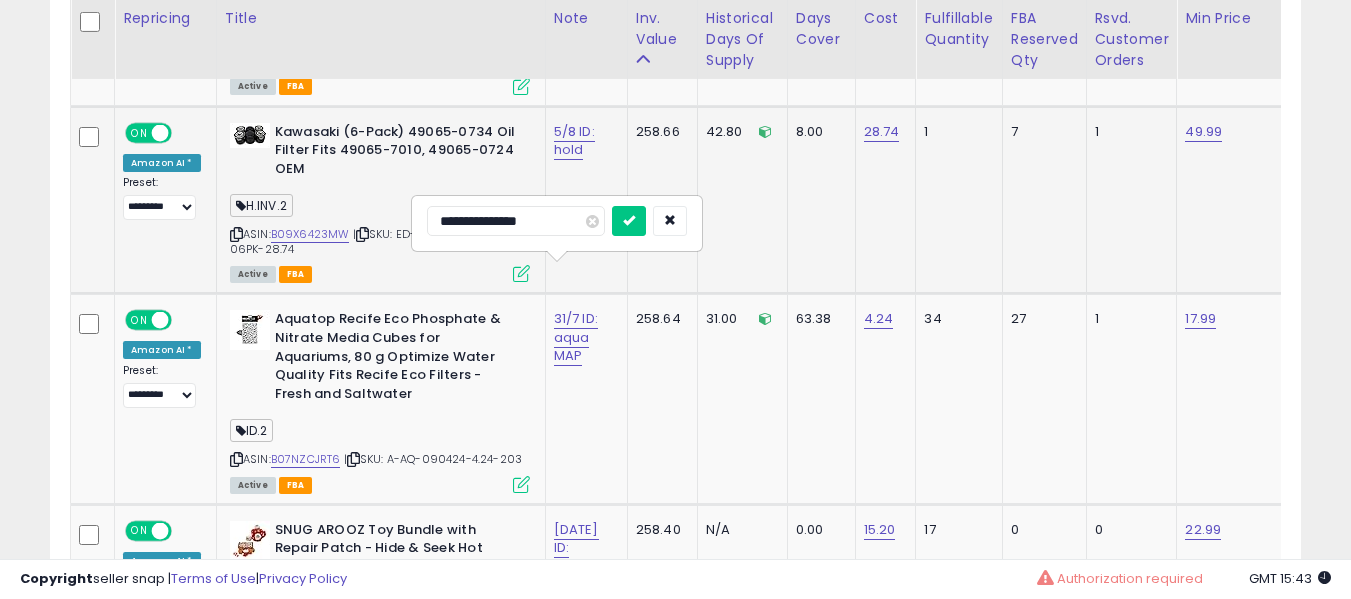 type on "**********" 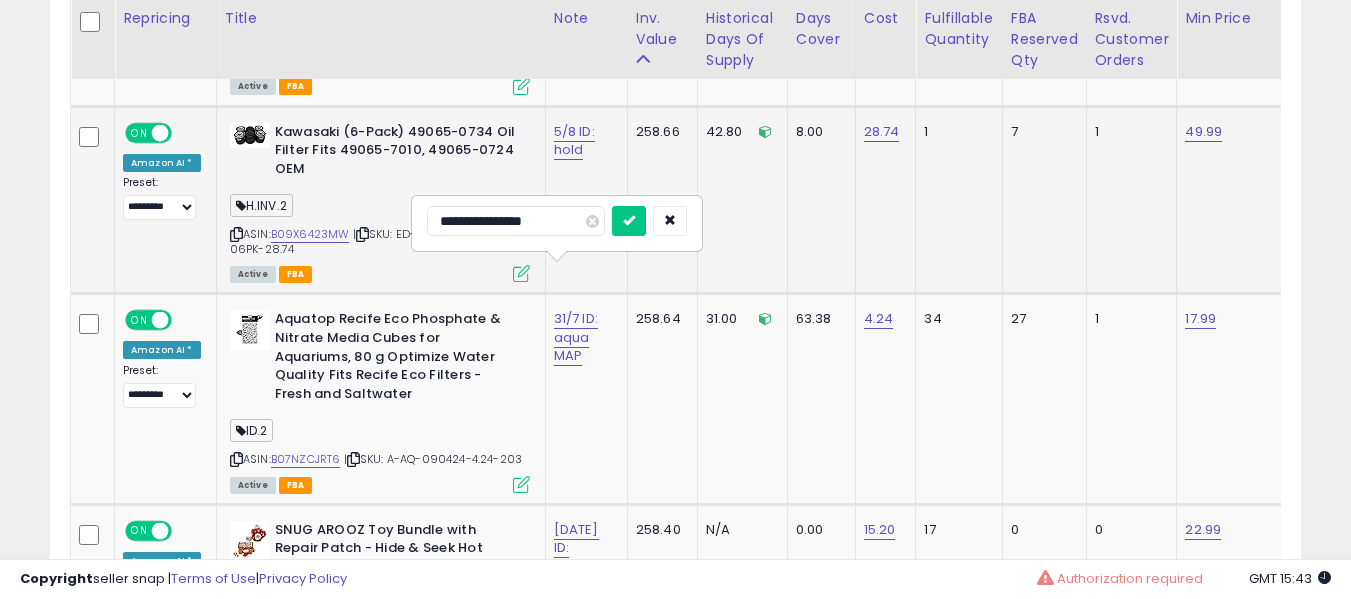 click at bounding box center [629, 221] 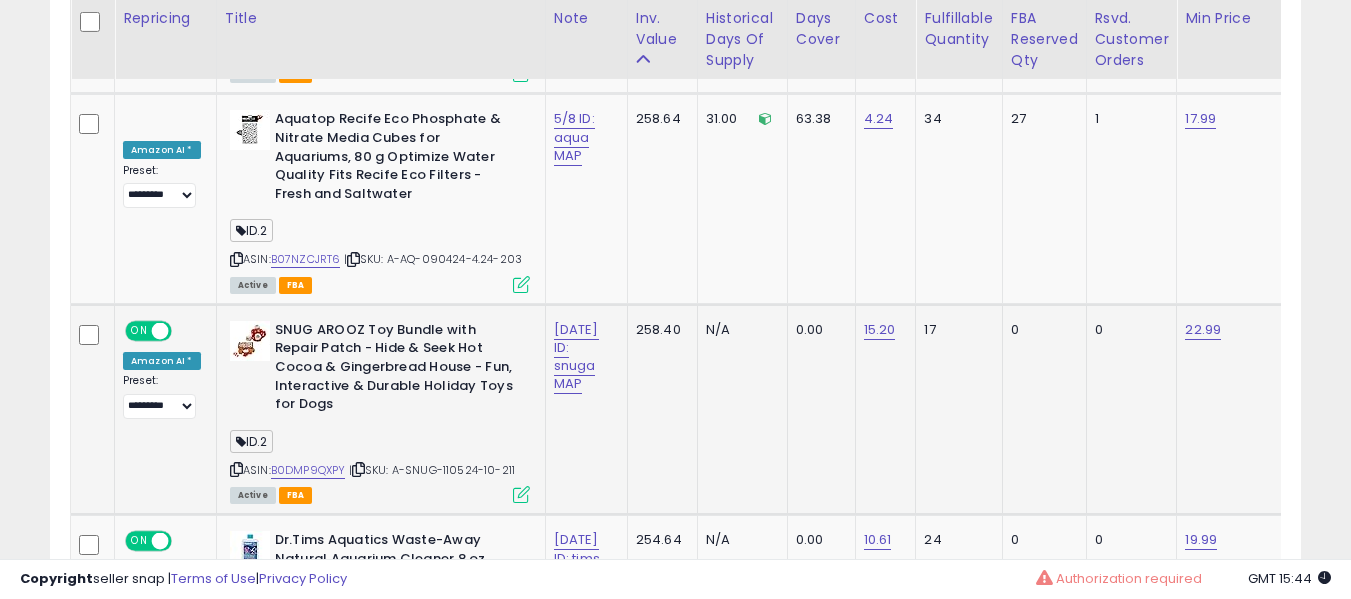 click on "31/7 ID: [PERSON] MAP" 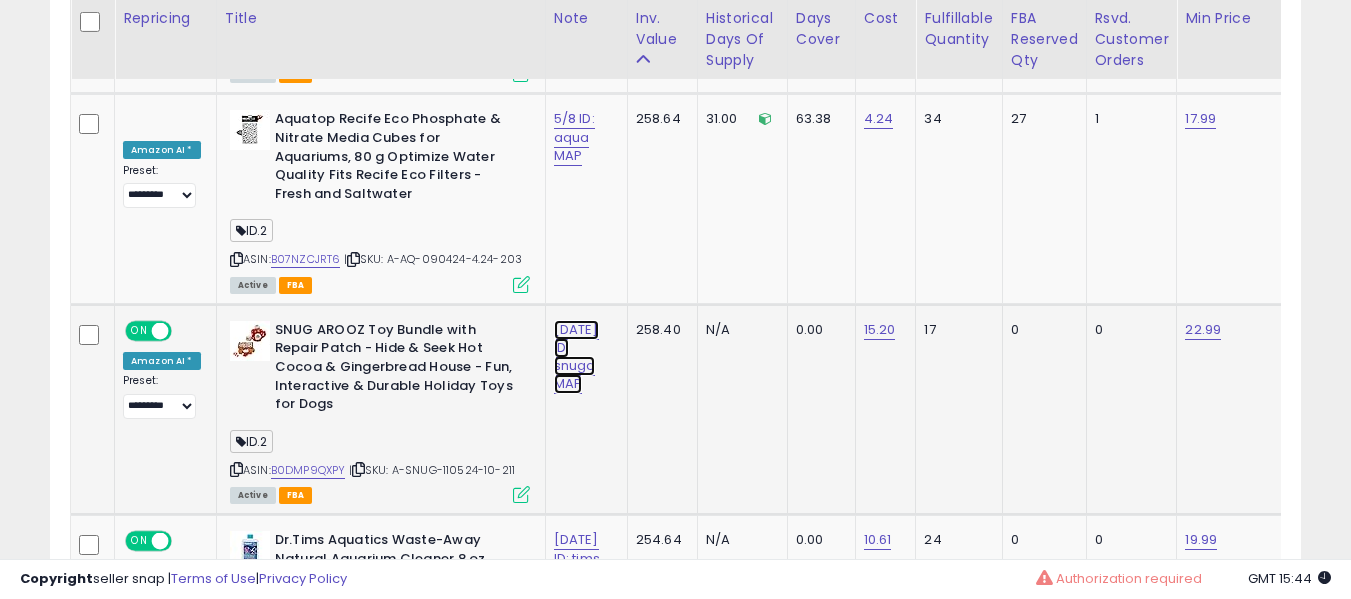 click on "31/7 ID: [PERSON] MAP" at bounding box center [582, -7830] 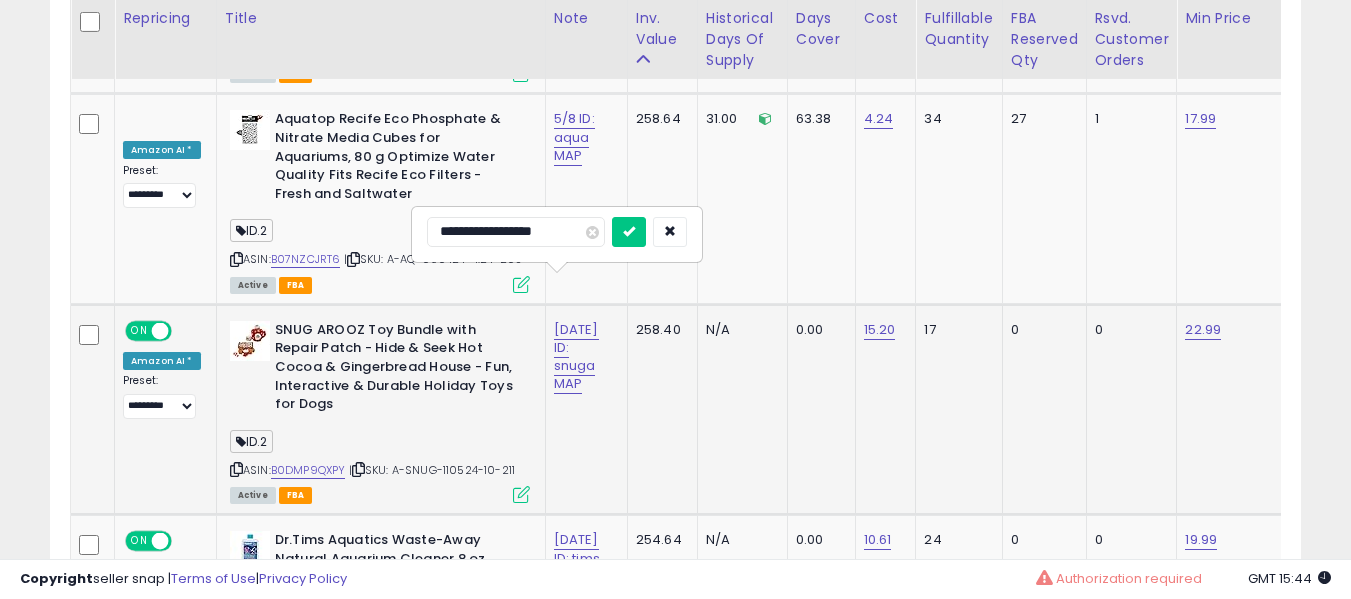 scroll, scrollTop: 9063, scrollLeft: 0, axis: vertical 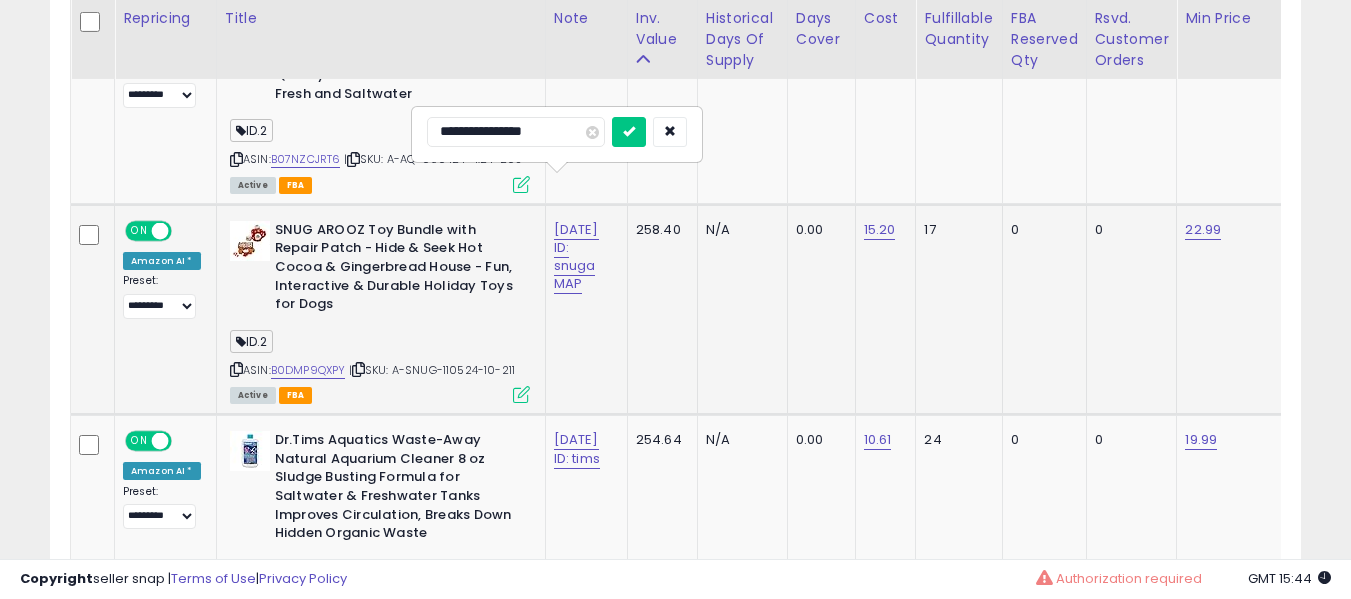 type on "**********" 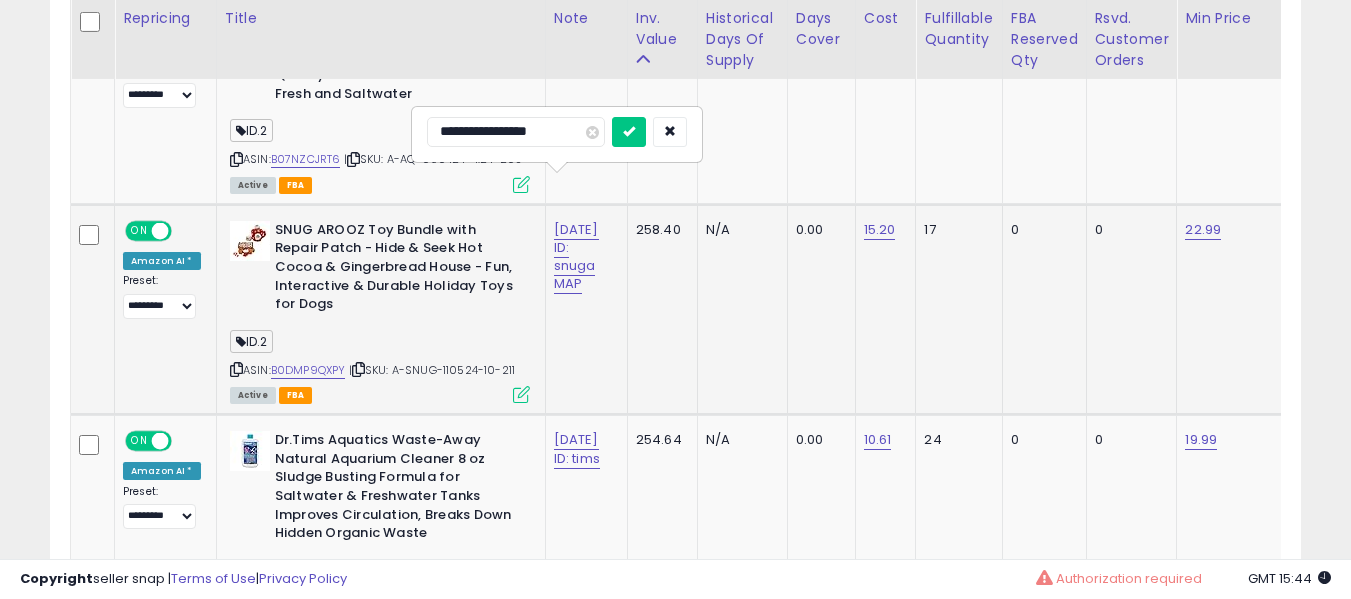 click at bounding box center [629, 132] 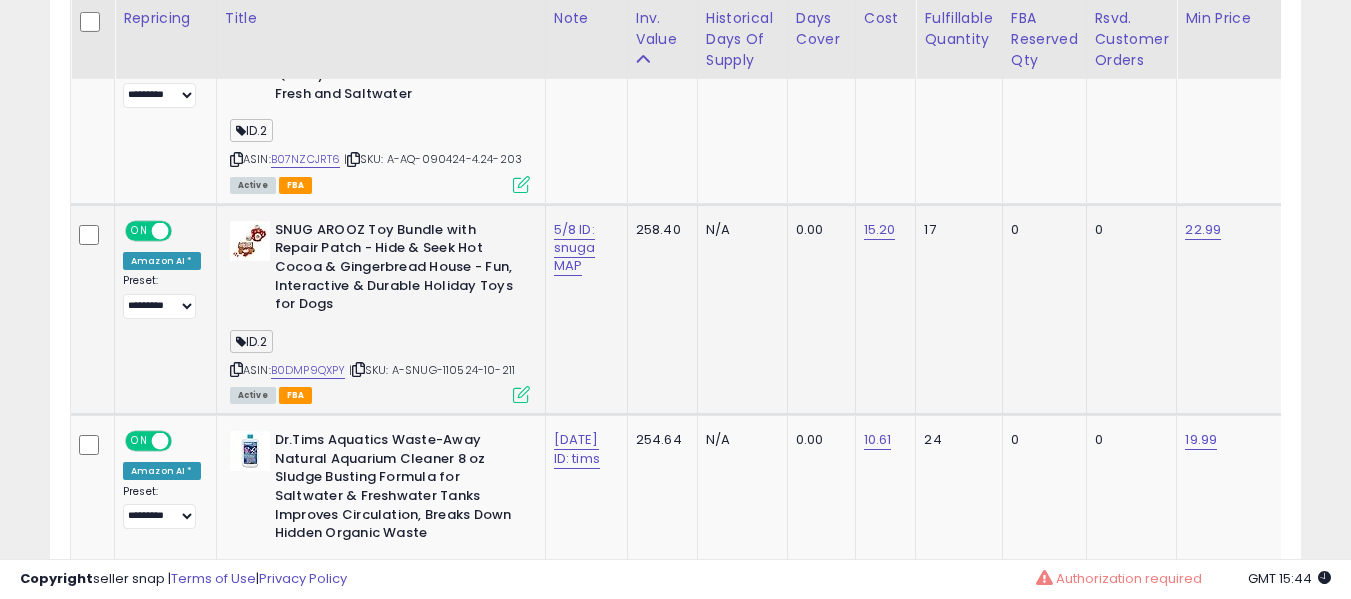scroll, scrollTop: 9263, scrollLeft: 0, axis: vertical 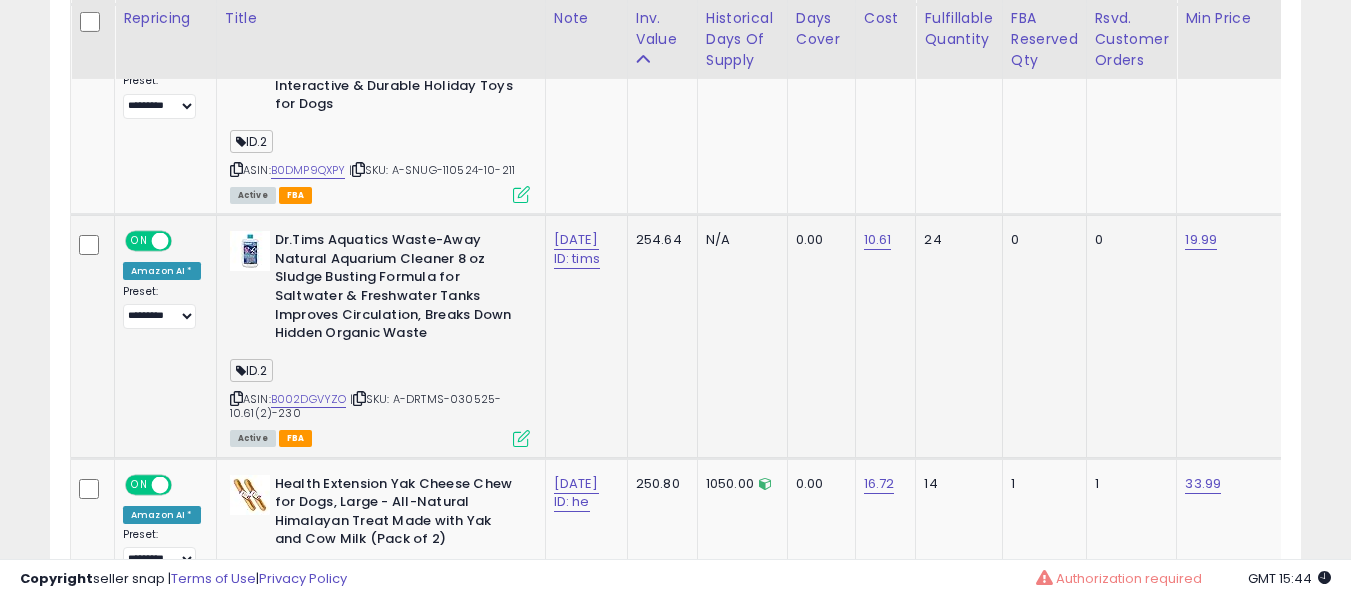 drag, startPoint x: 573, startPoint y: 224, endPoint x: 553, endPoint y: 208, distance: 25.612497 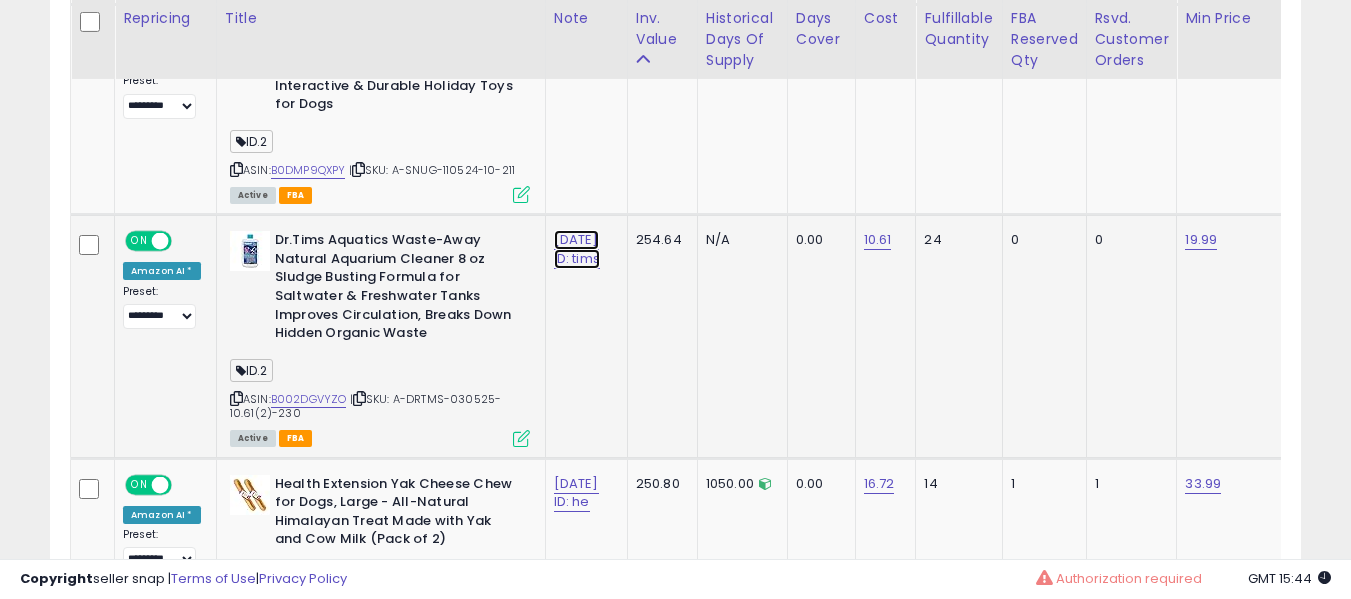 click on "31/7 ID: [PERSON]" at bounding box center [582, -8130] 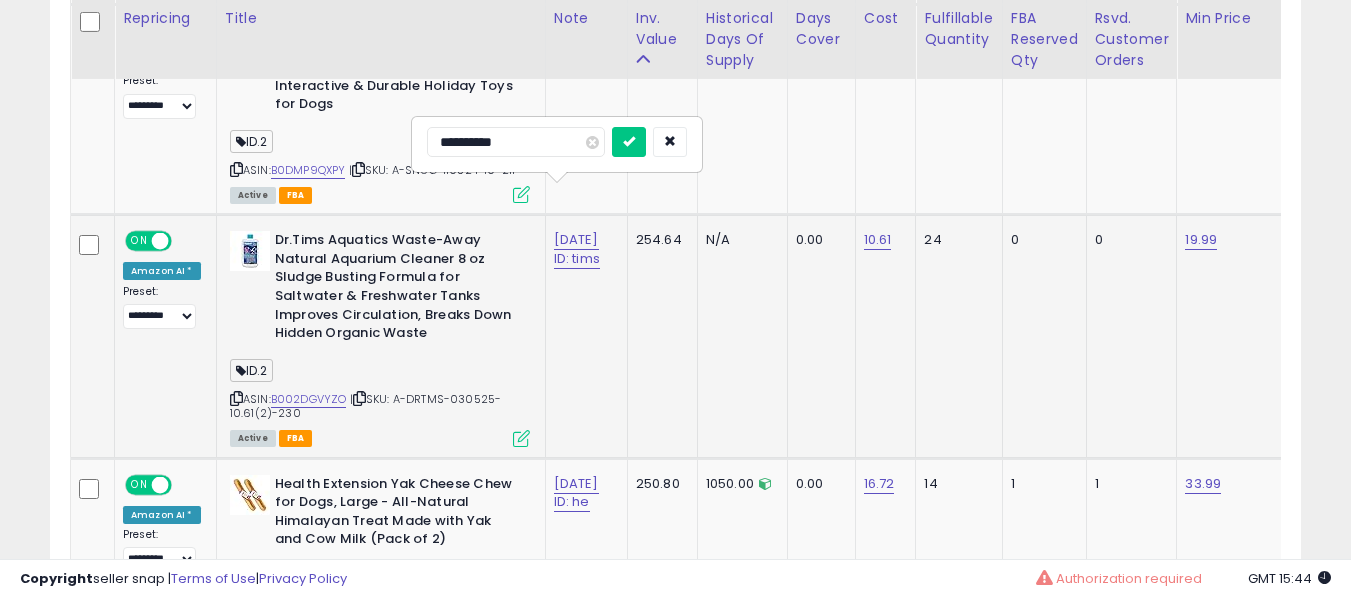 type on "**********" 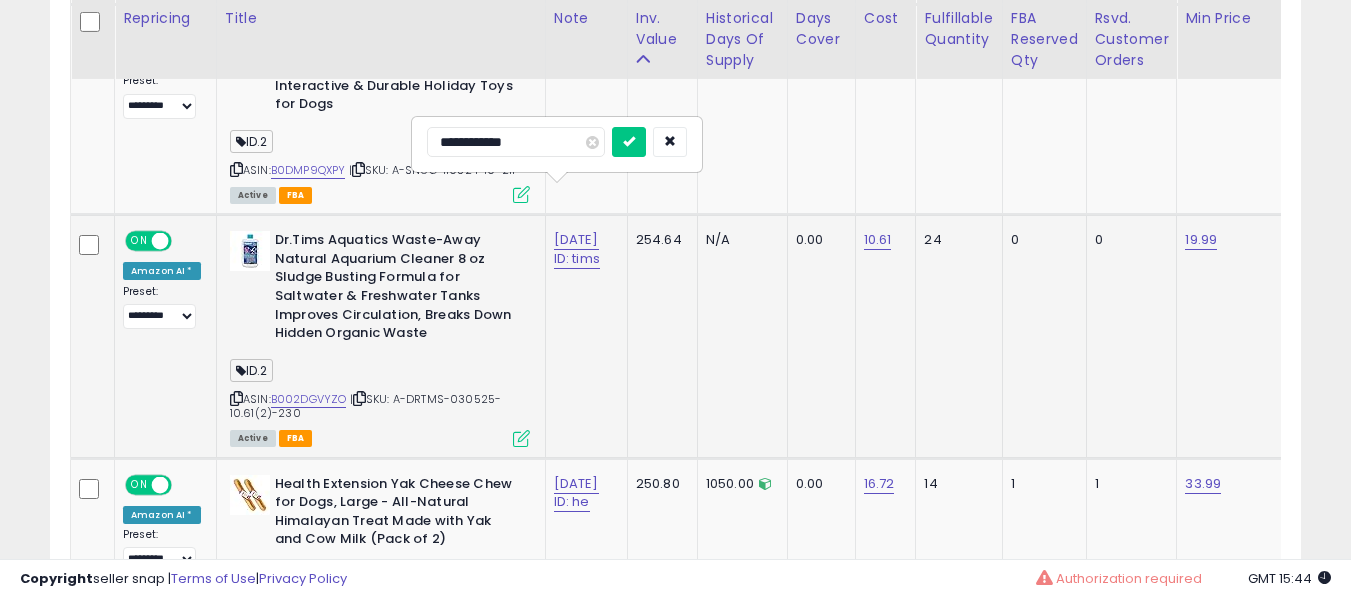 click at bounding box center (629, 142) 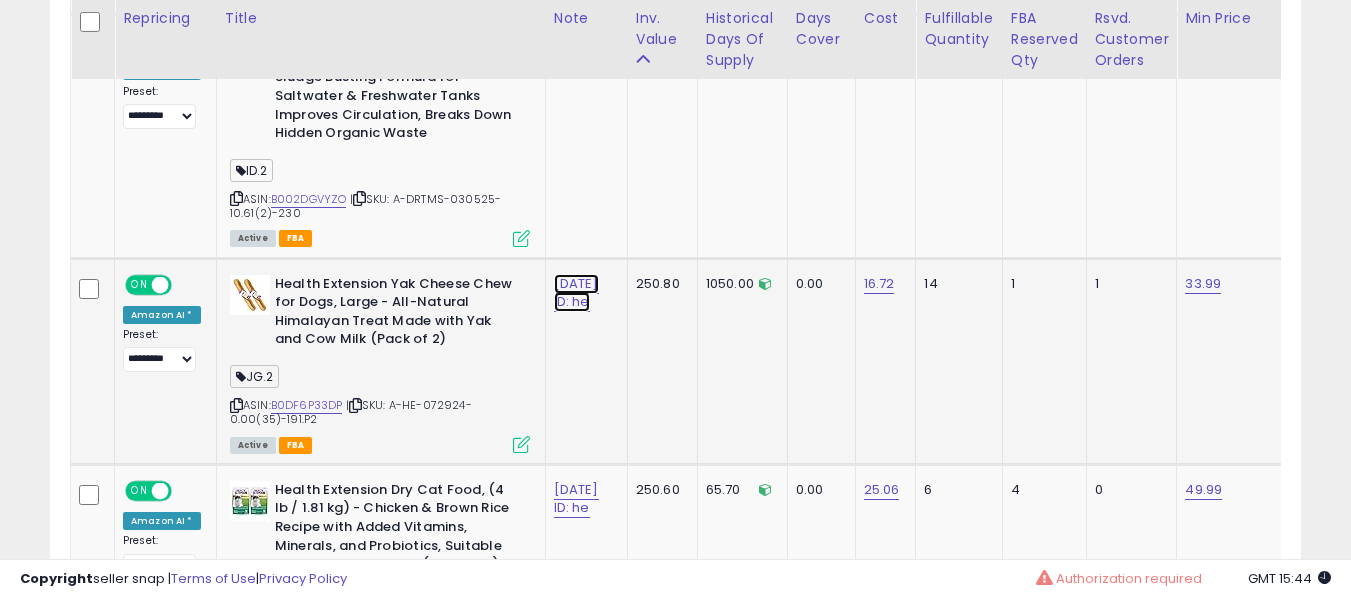 click on "31/7 ID: [PERSON]" at bounding box center [582, -8330] 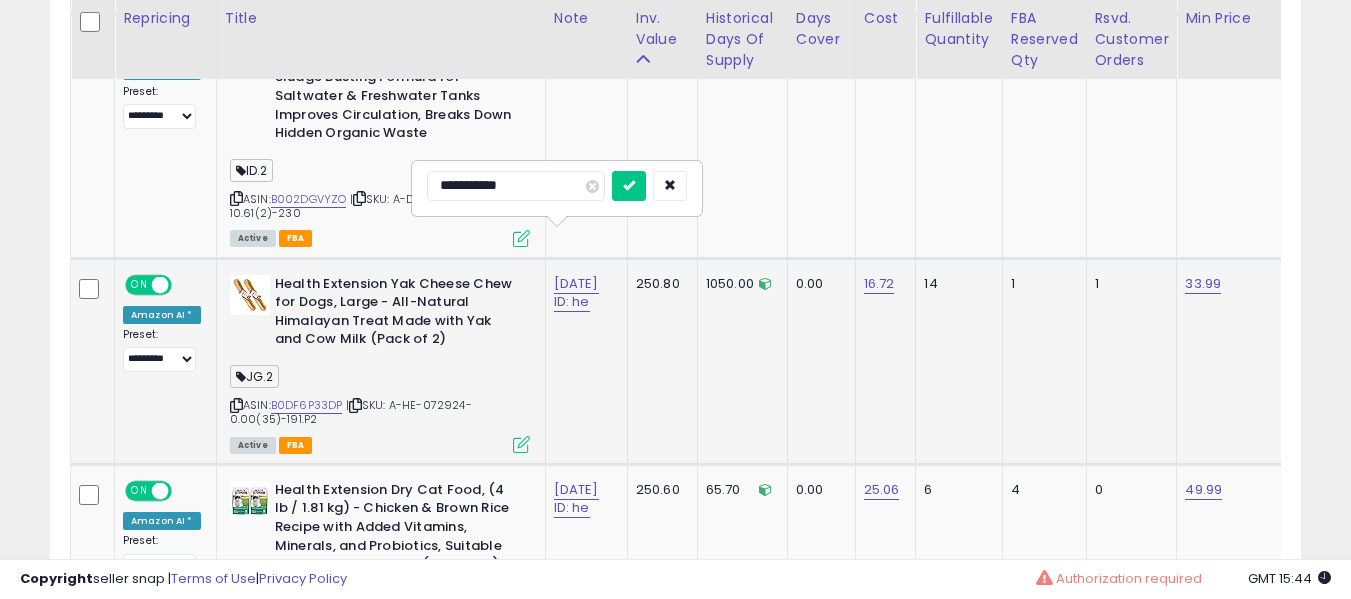 scroll, scrollTop: 9563, scrollLeft: 0, axis: vertical 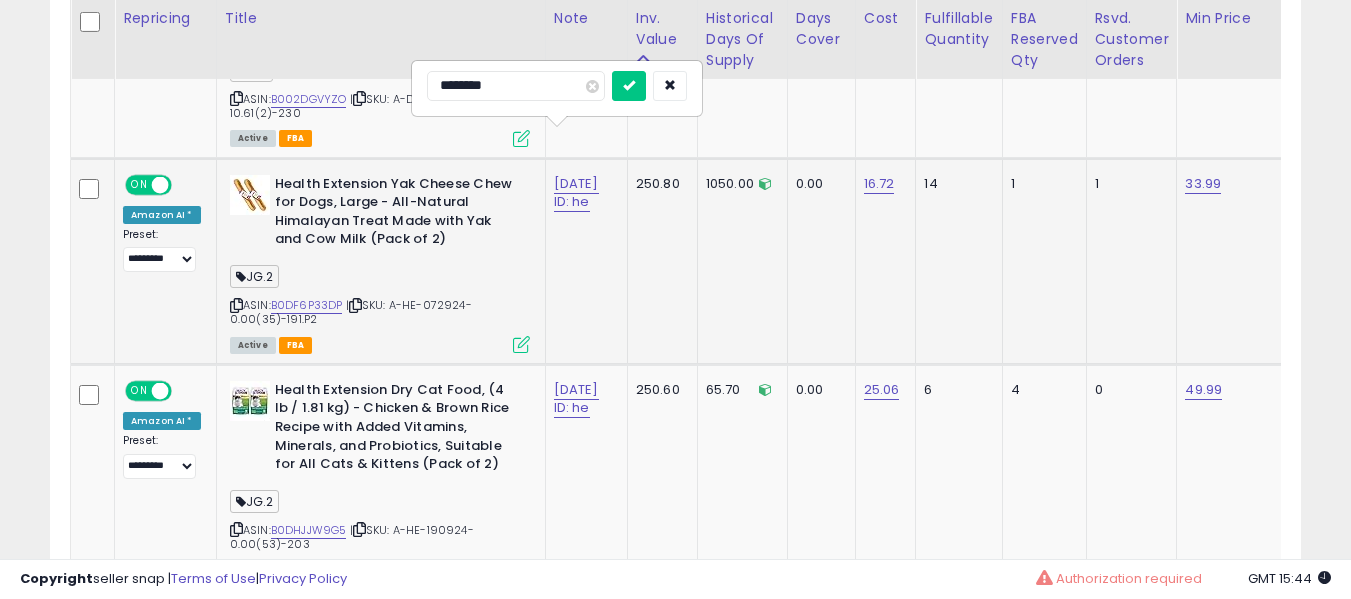 type on "*********" 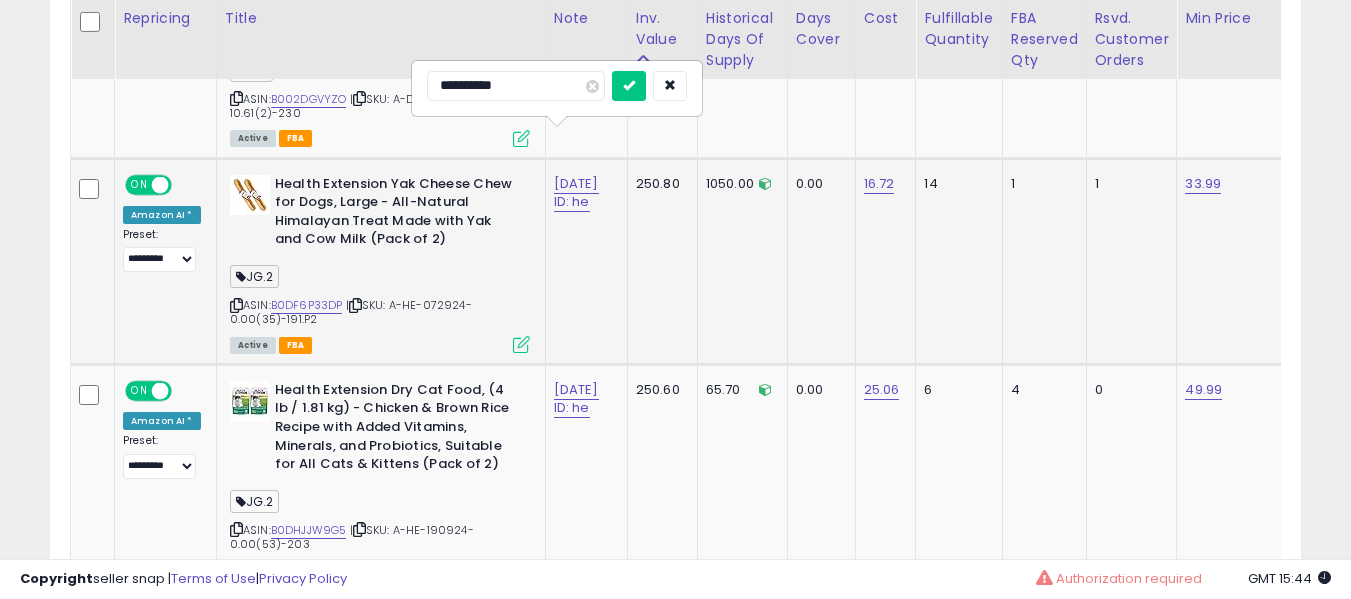 click at bounding box center [629, 86] 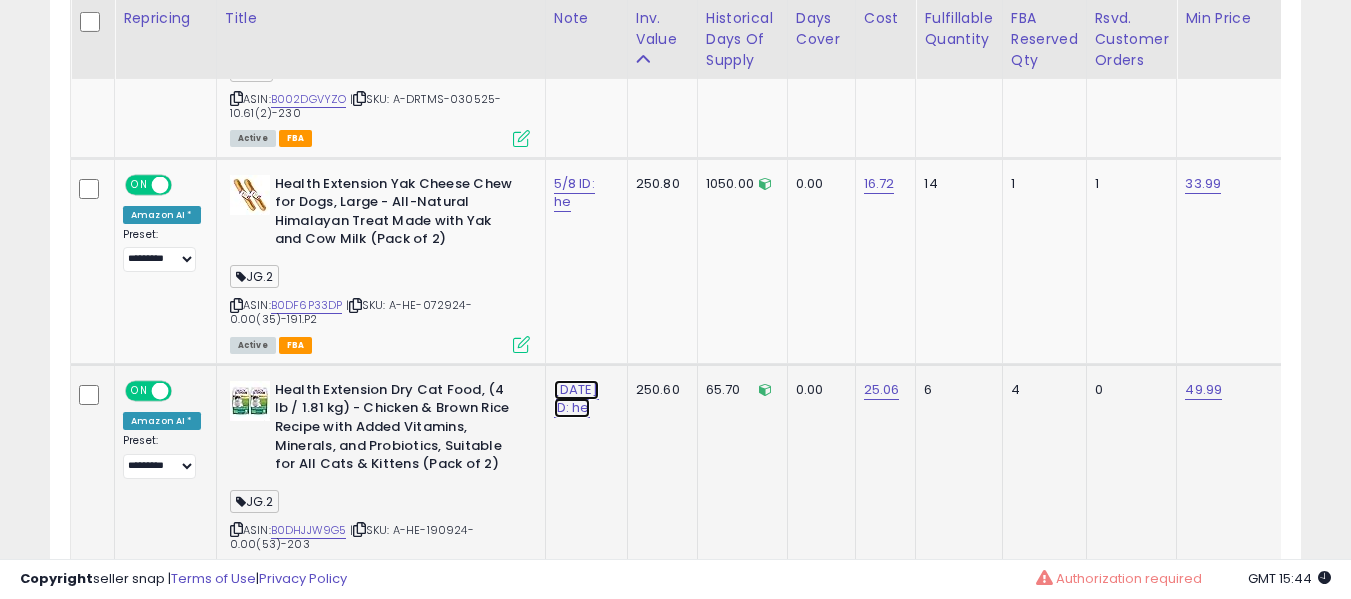 click on "31/7 ID: [PERSON]" at bounding box center (582, -8430) 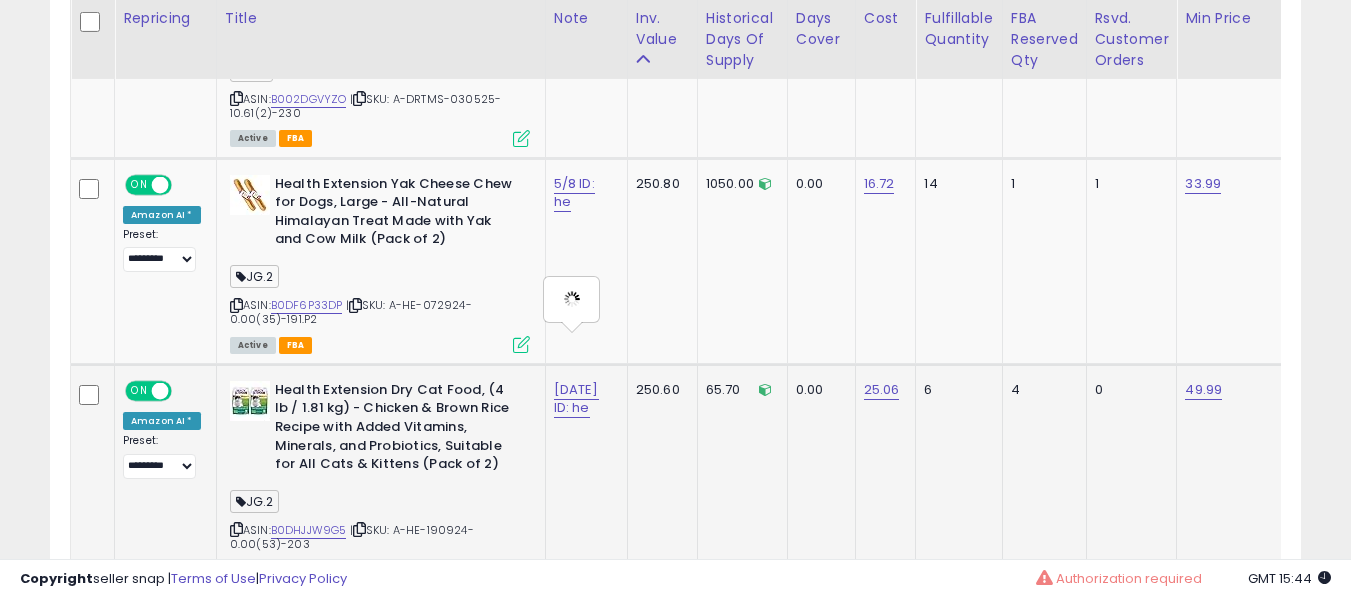 type on "**********" 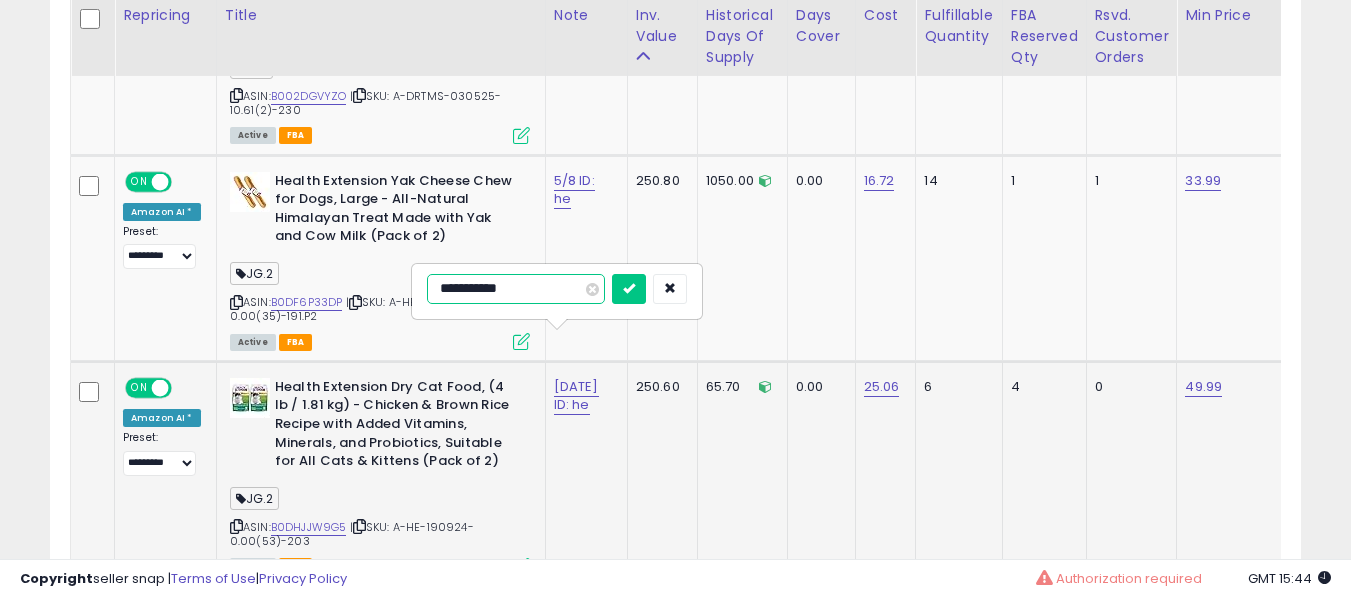 scroll, scrollTop: 9663, scrollLeft: 0, axis: vertical 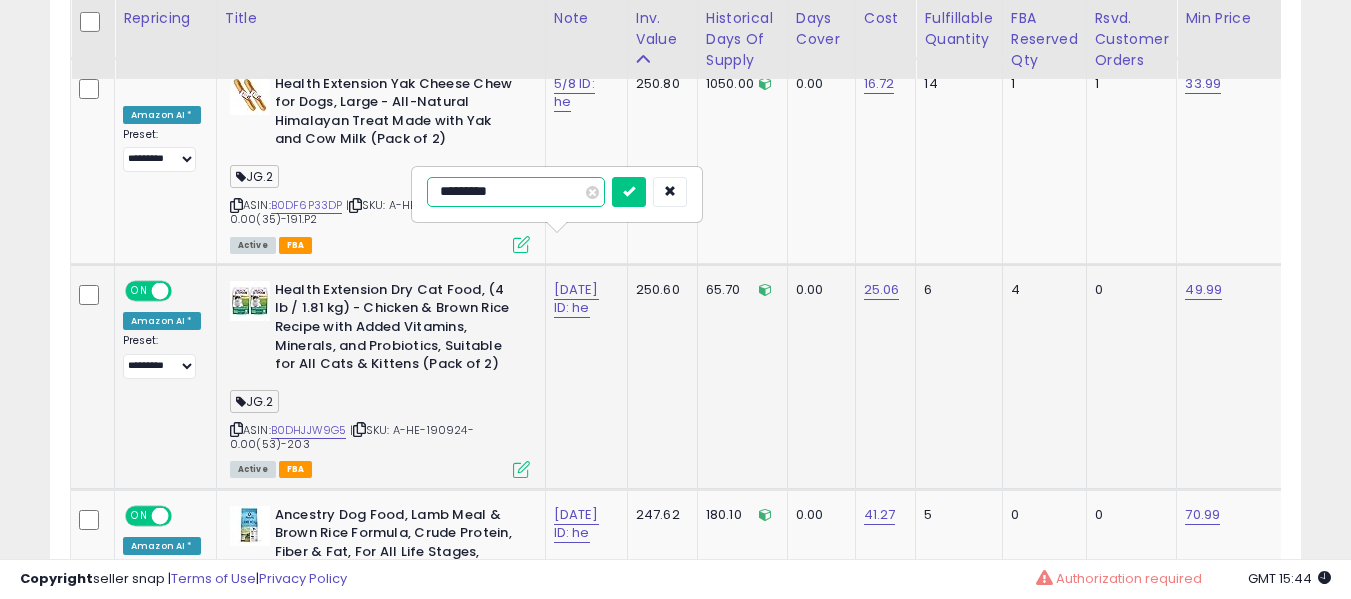 type on "**********" 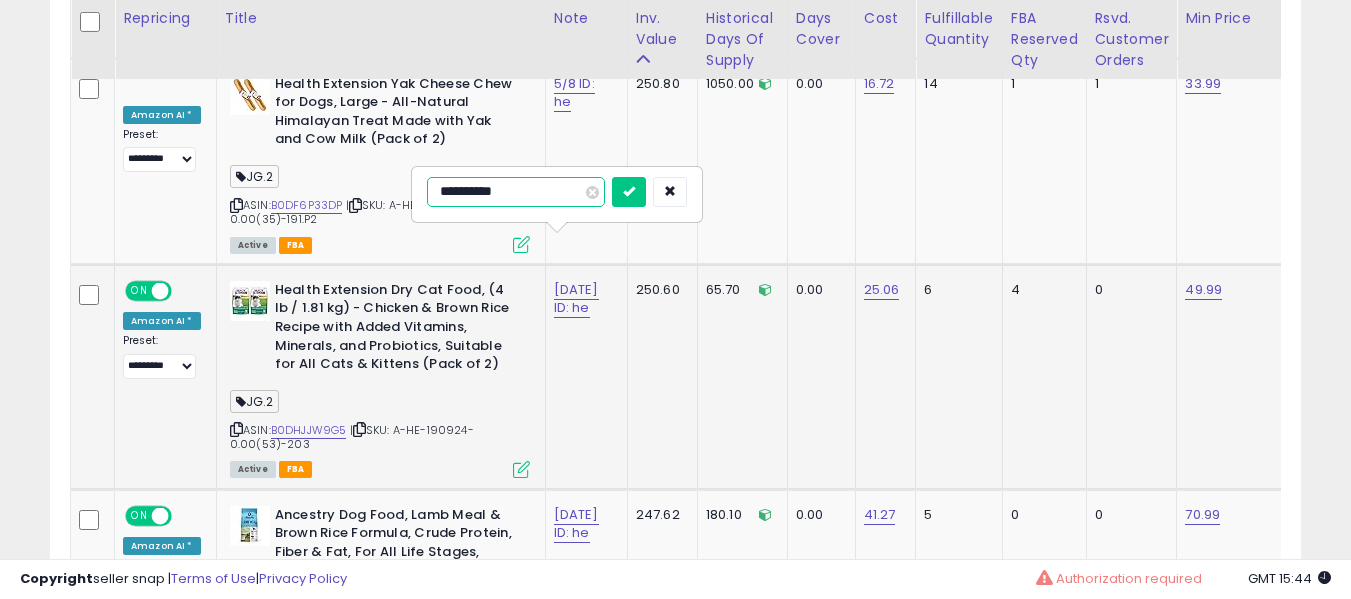 click at bounding box center (629, 192) 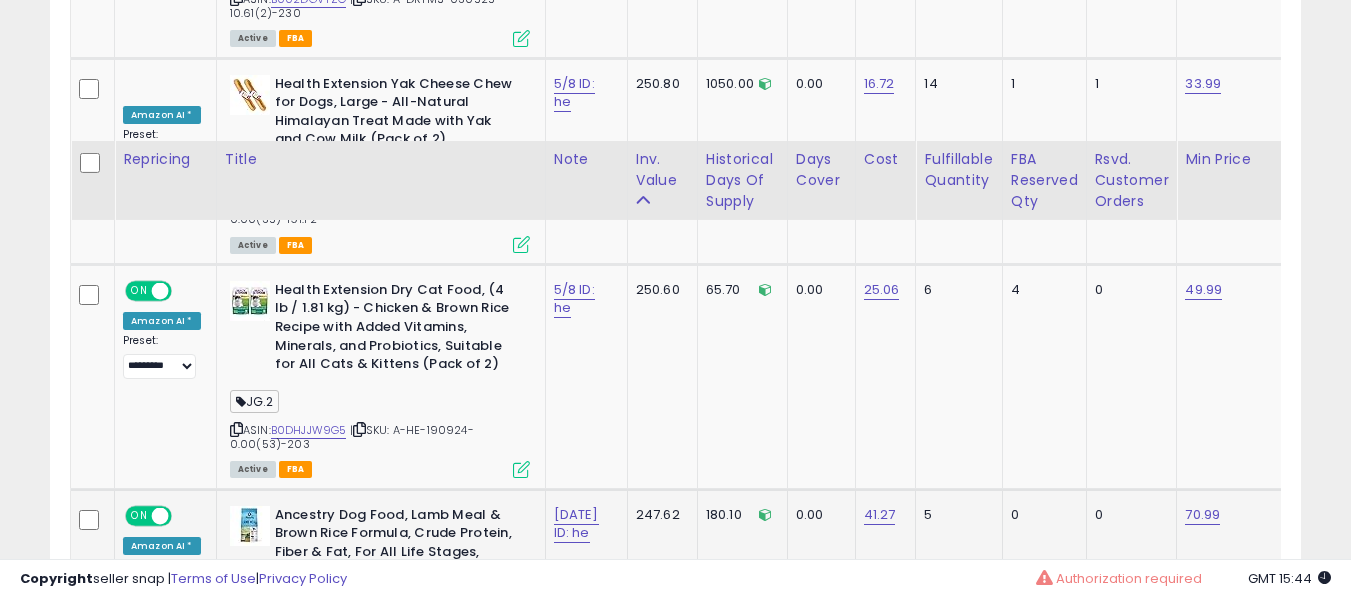 scroll, scrollTop: 9863, scrollLeft: 0, axis: vertical 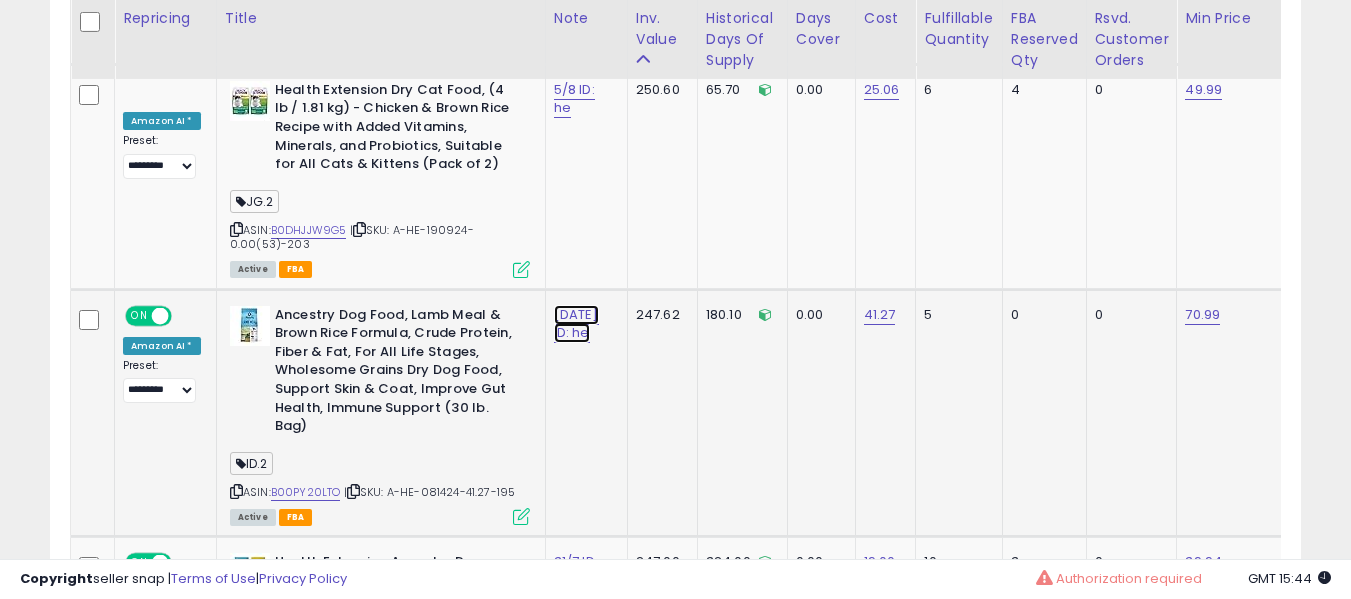 click on "31/7 ID: [PERSON]" at bounding box center [582, -8730] 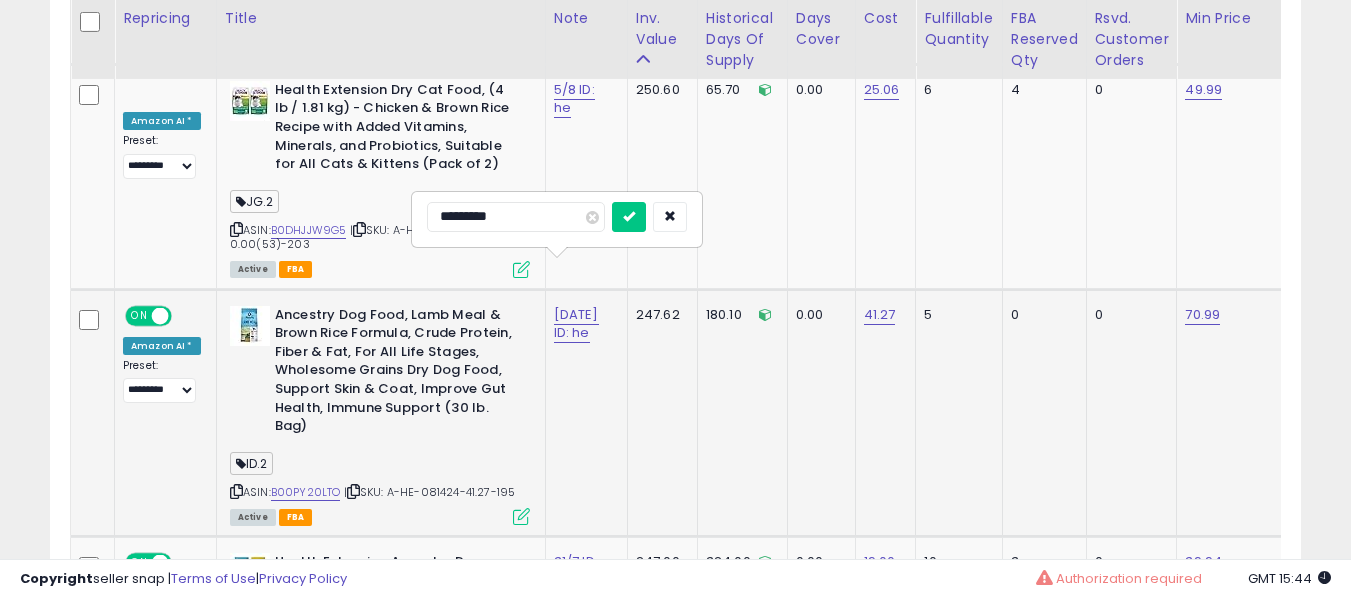 type on "**********" 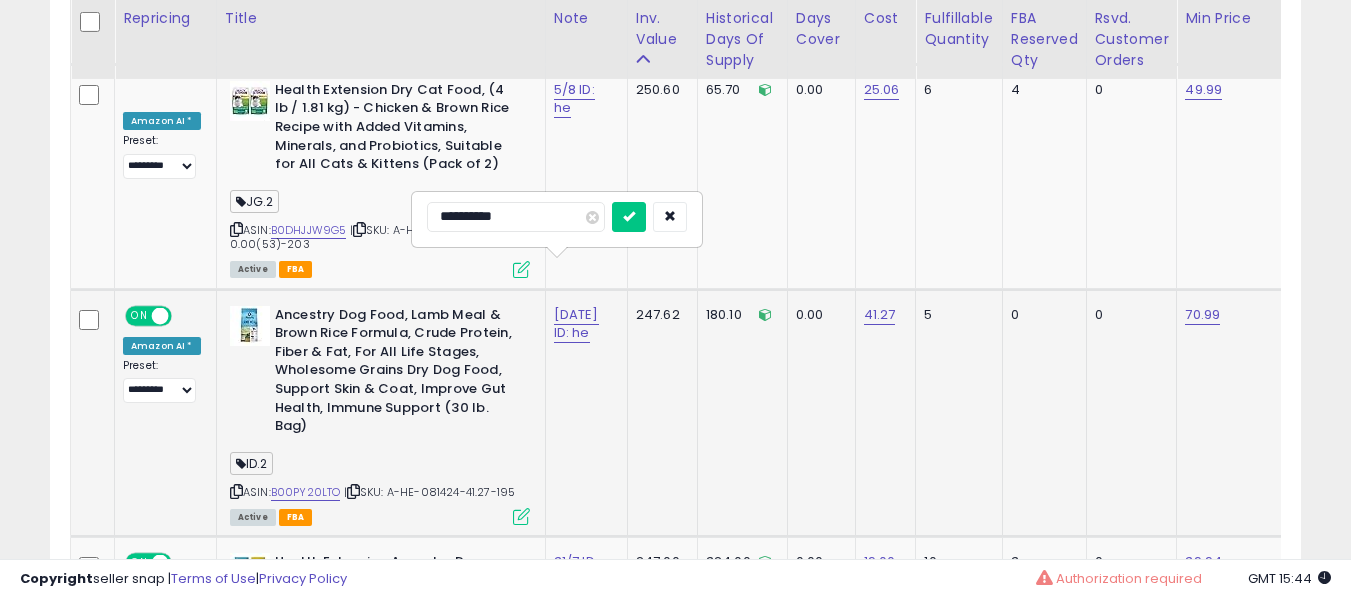 click at bounding box center [629, 217] 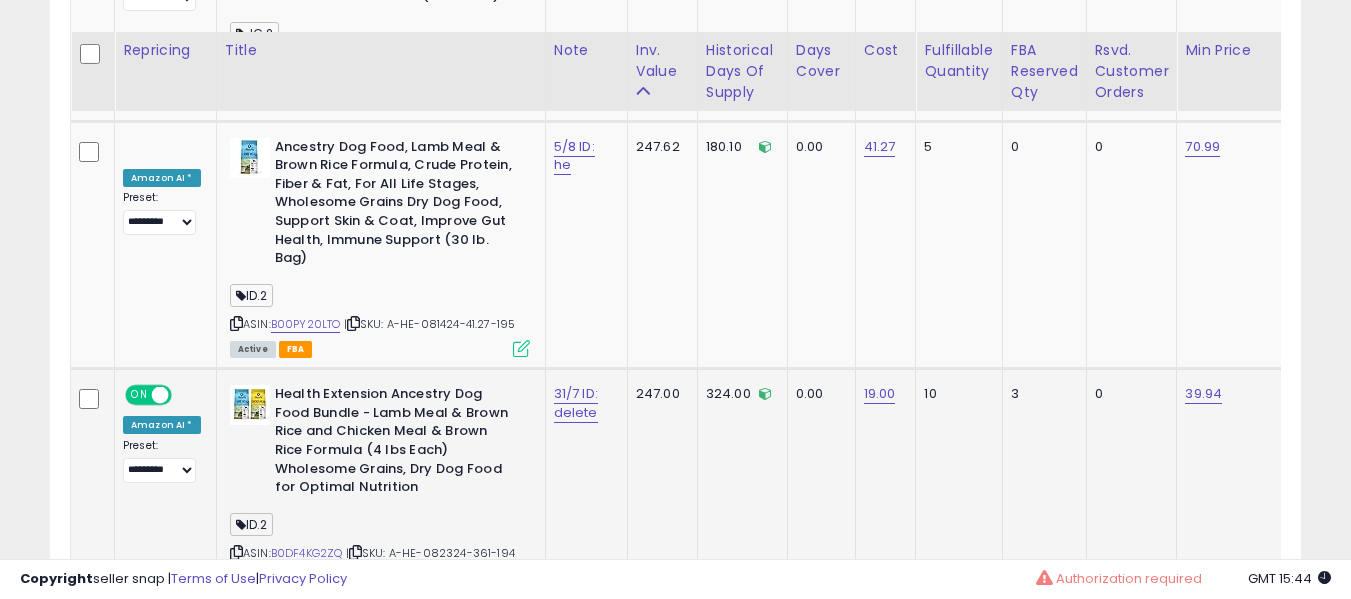 scroll, scrollTop: 10063, scrollLeft: 0, axis: vertical 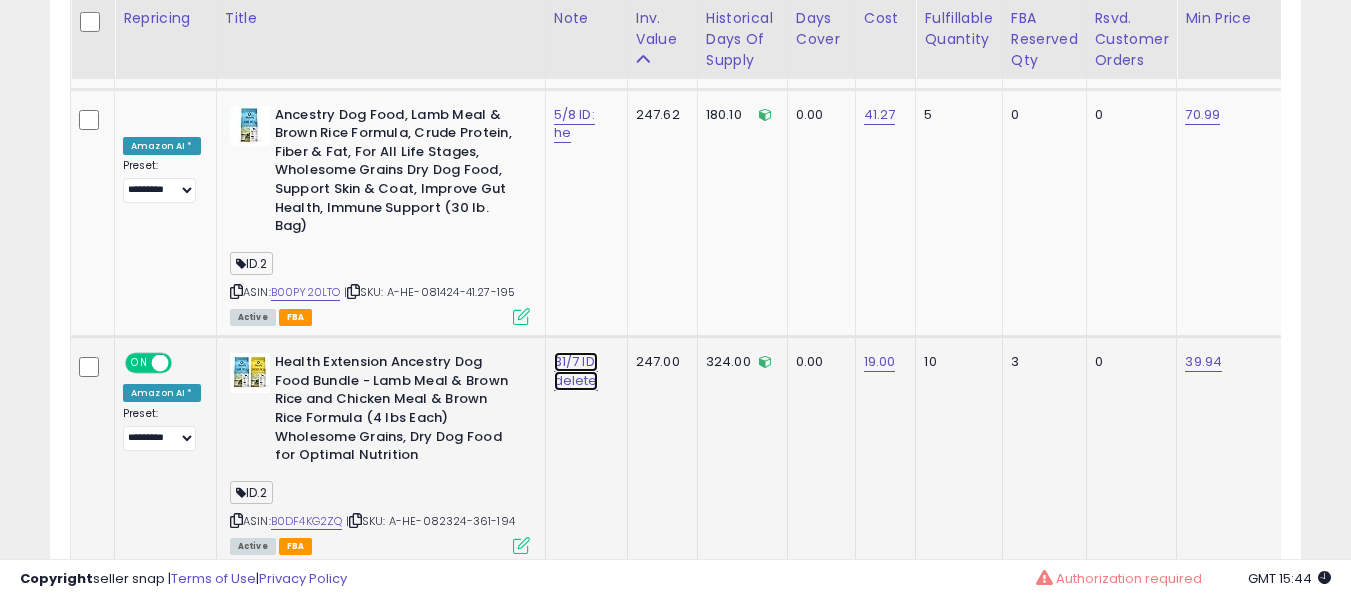 click on "31/7 ID: delete" at bounding box center [582, -8930] 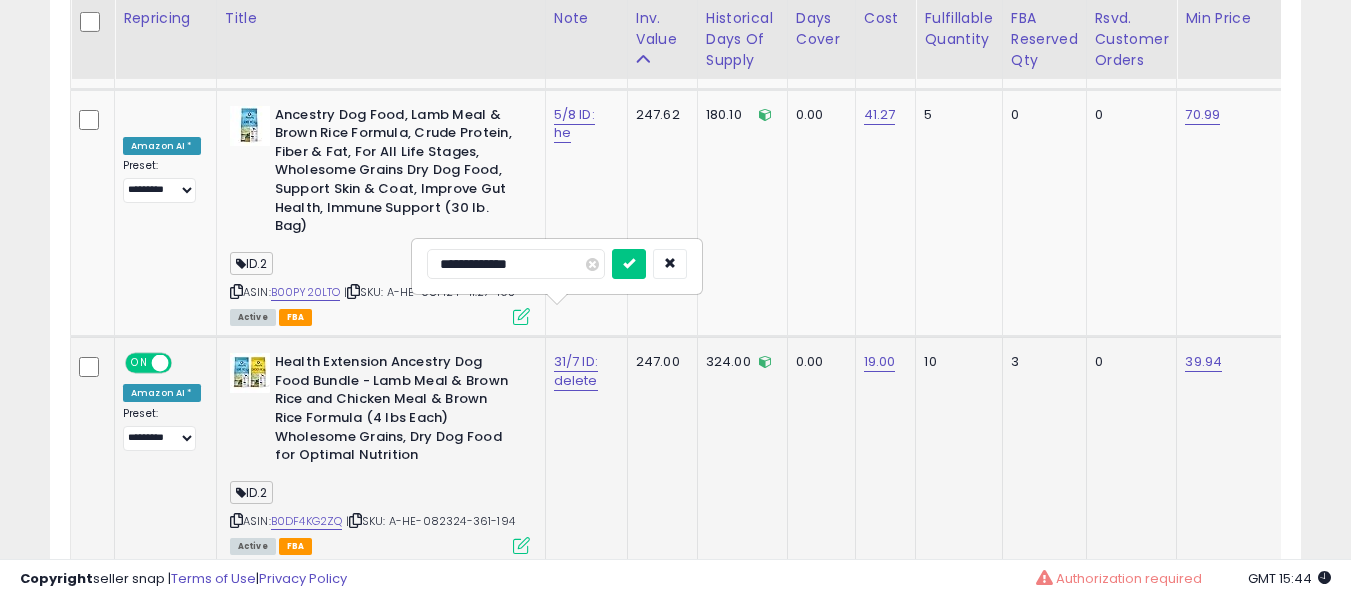 type on "**********" 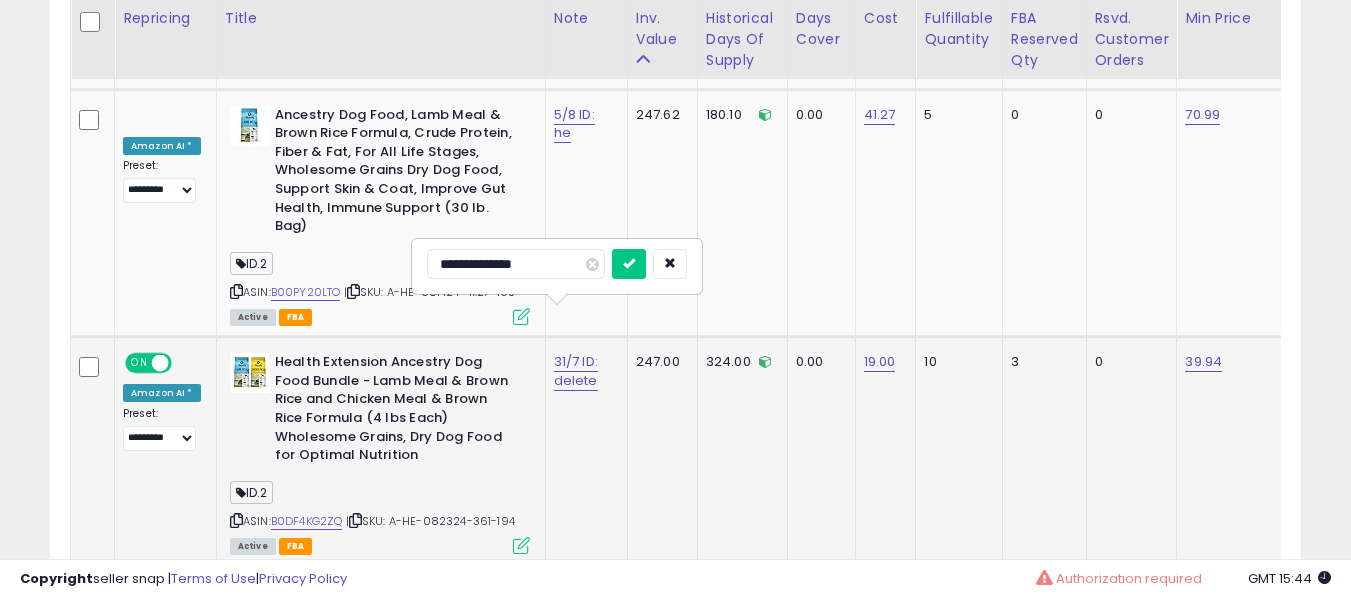 click at bounding box center [629, 264] 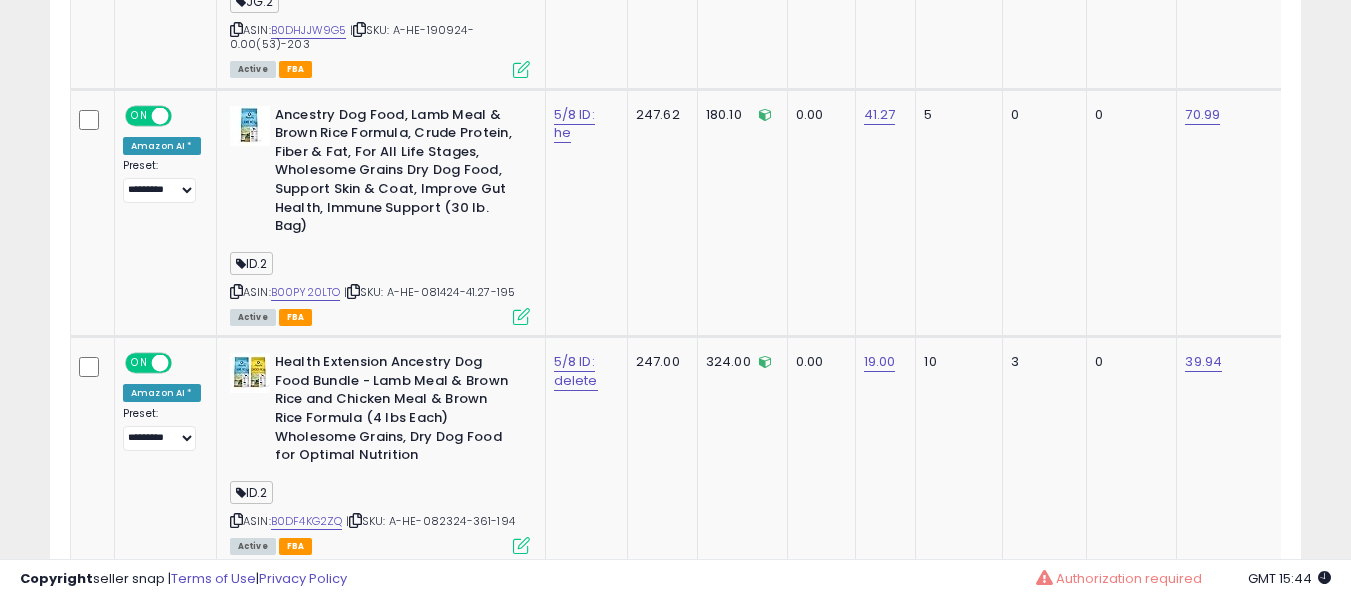 scroll, scrollTop: 8149, scrollLeft: 0, axis: vertical 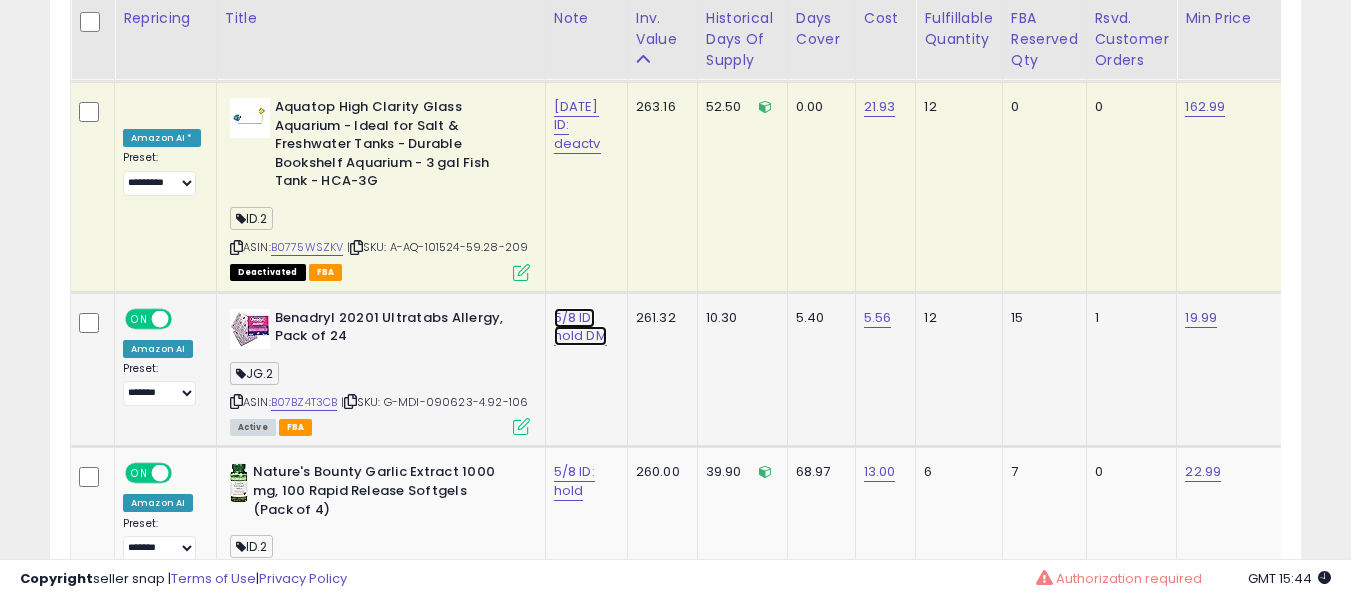 click on "5/8 ID: hold DM" at bounding box center [582, -7116] 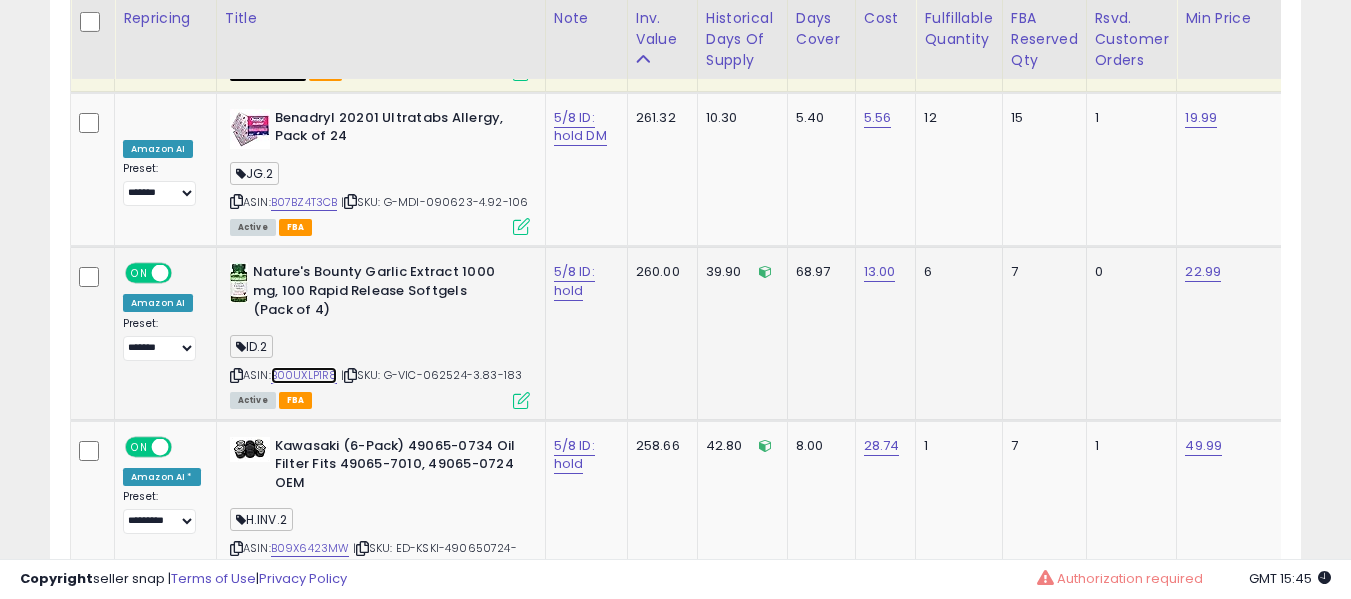 drag, startPoint x: 297, startPoint y: 321, endPoint x: 309, endPoint y: 326, distance: 13 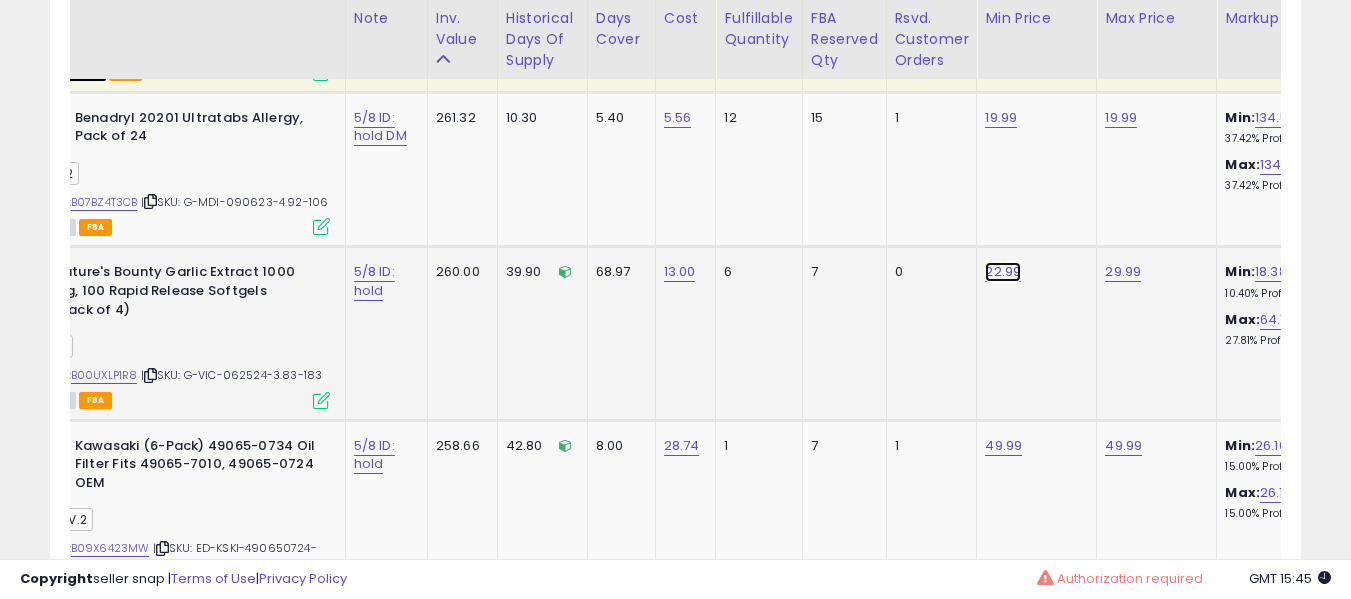 click on "22.99" at bounding box center (1002, -7325) 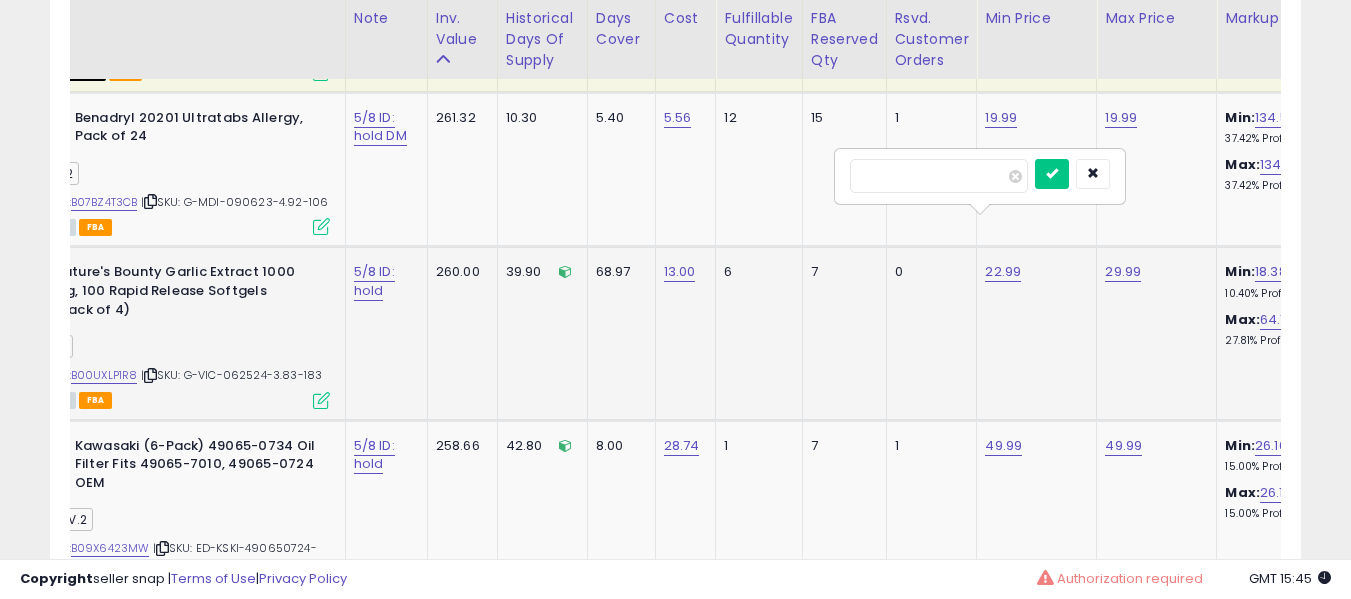 type on "*****" 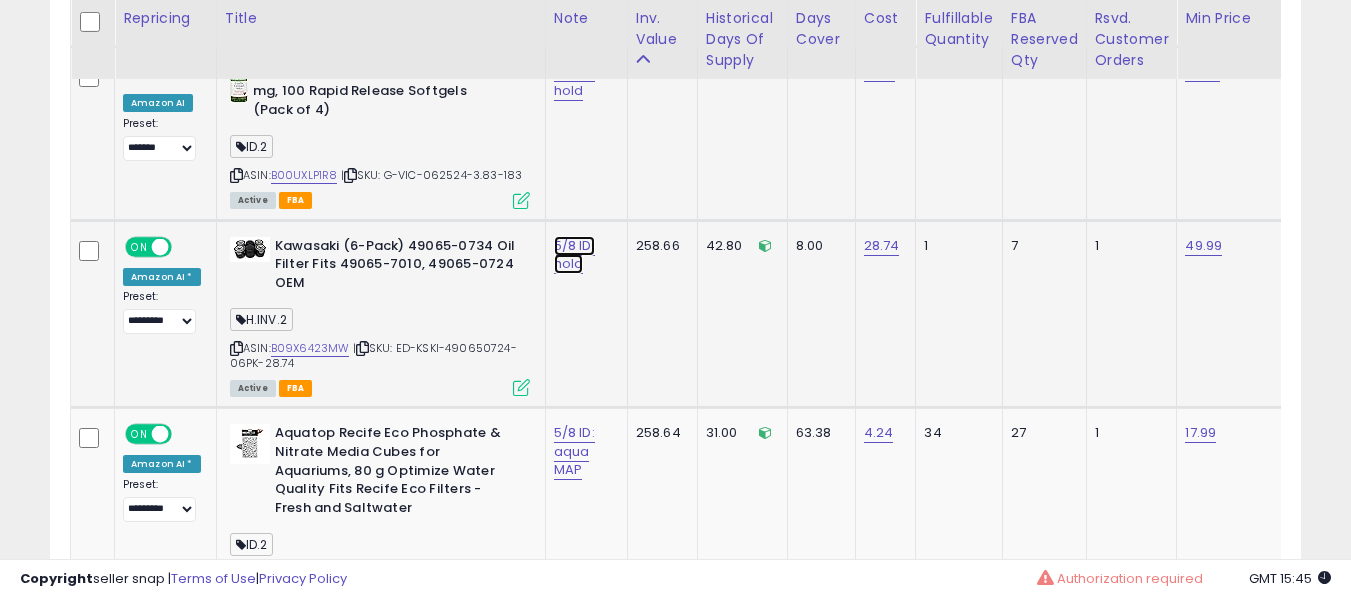 click on "5/8 ID: hold" at bounding box center (582, -7516) 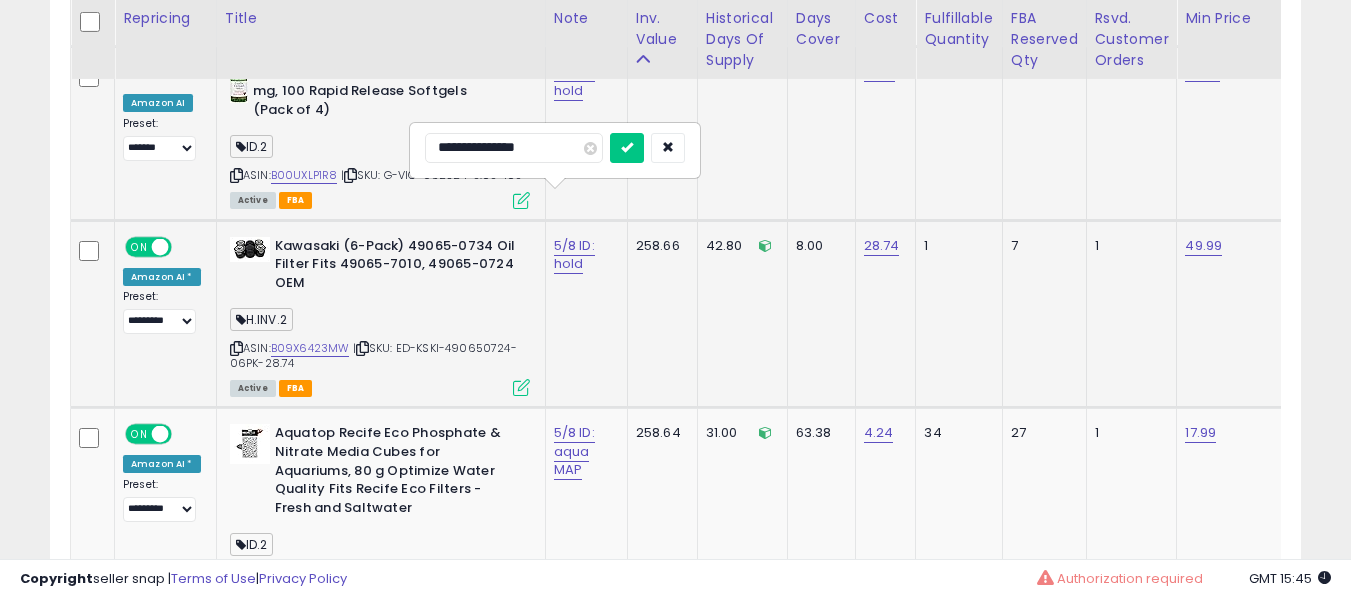 type on "**********" 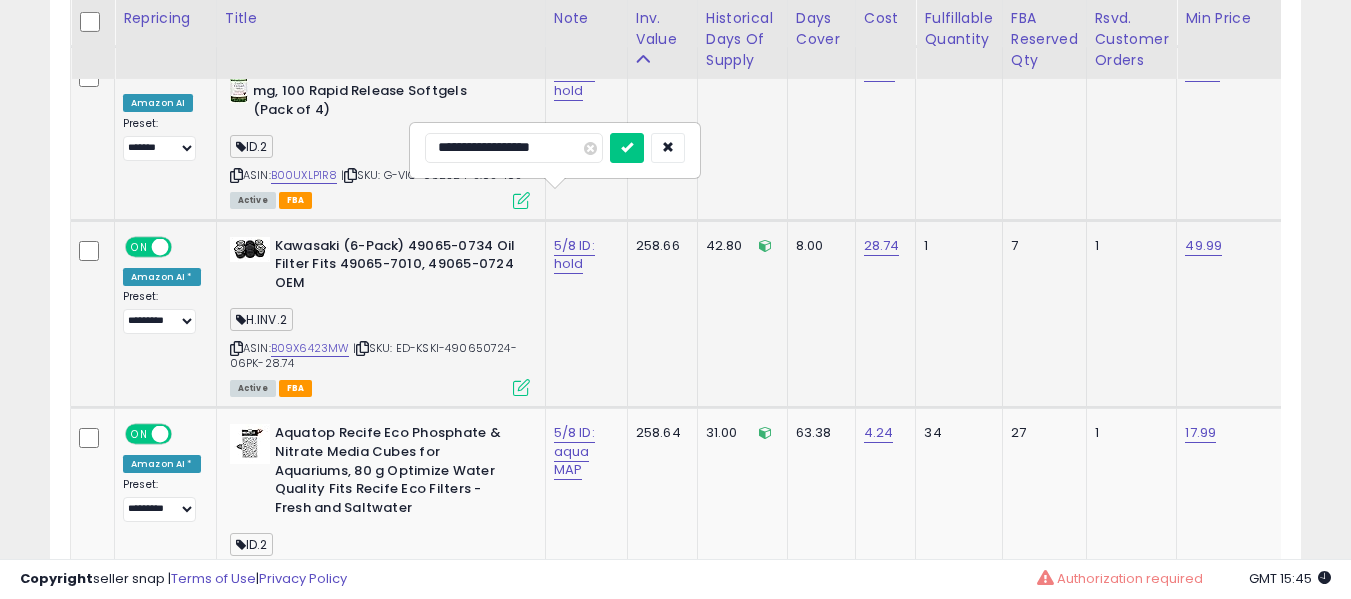 click at bounding box center [627, 148] 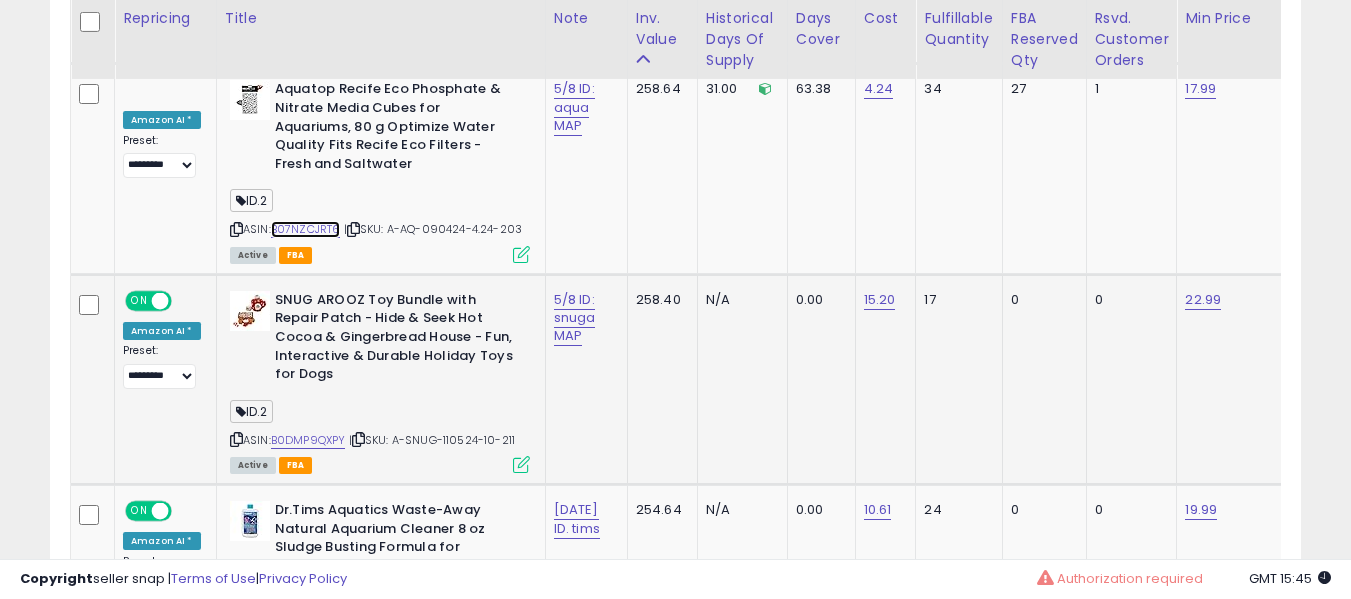 scroll, scrollTop: 9049, scrollLeft: 0, axis: vertical 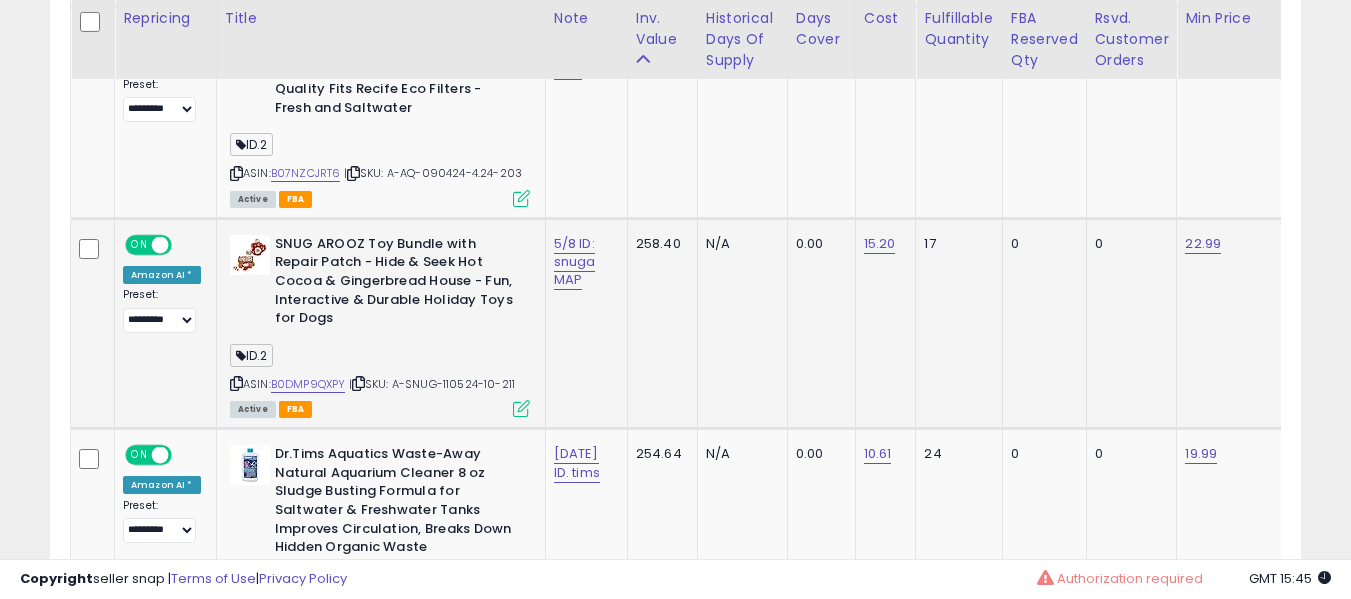 drag, startPoint x: 327, startPoint y: 328, endPoint x: 336, endPoint y: 338, distance: 13.453624 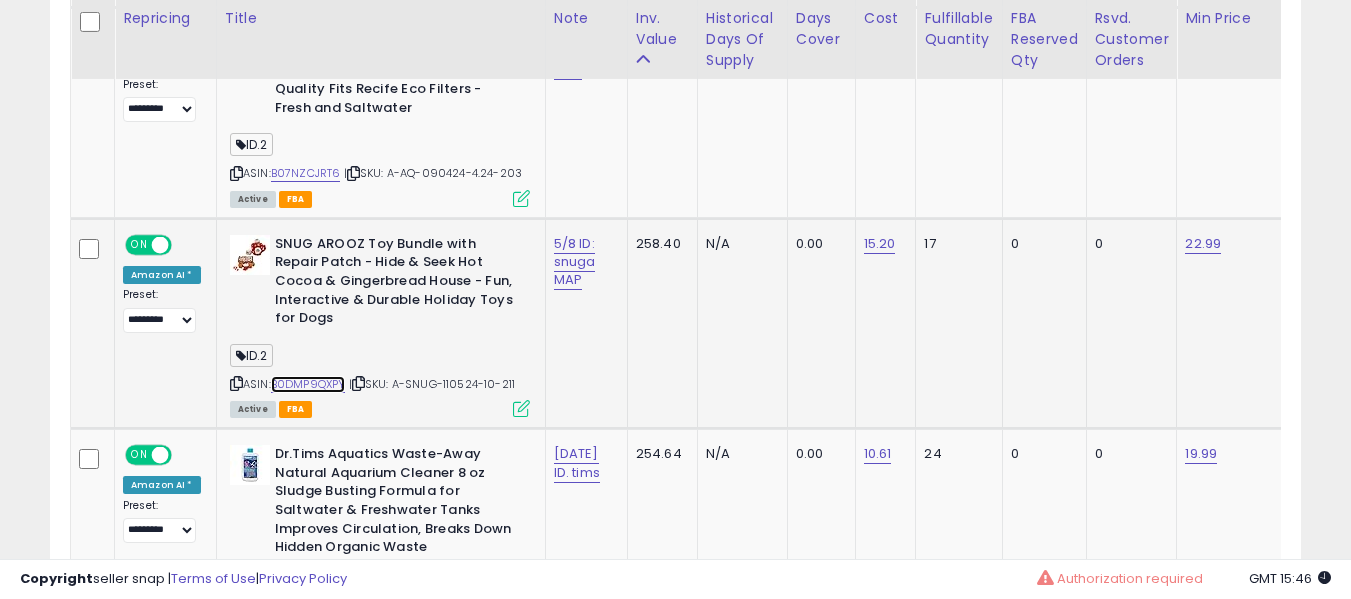 scroll, scrollTop: 0, scrollLeft: 500, axis: horizontal 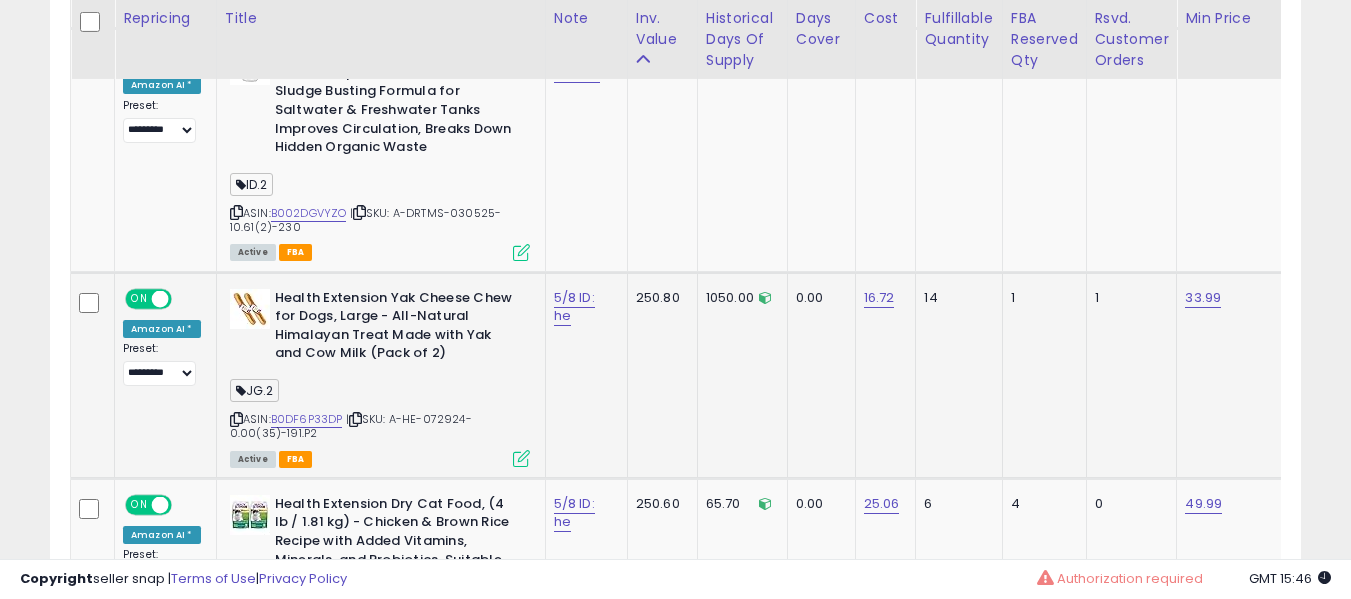 drag, startPoint x: 308, startPoint y: 381, endPoint x: 314, endPoint y: 367, distance: 15.231546 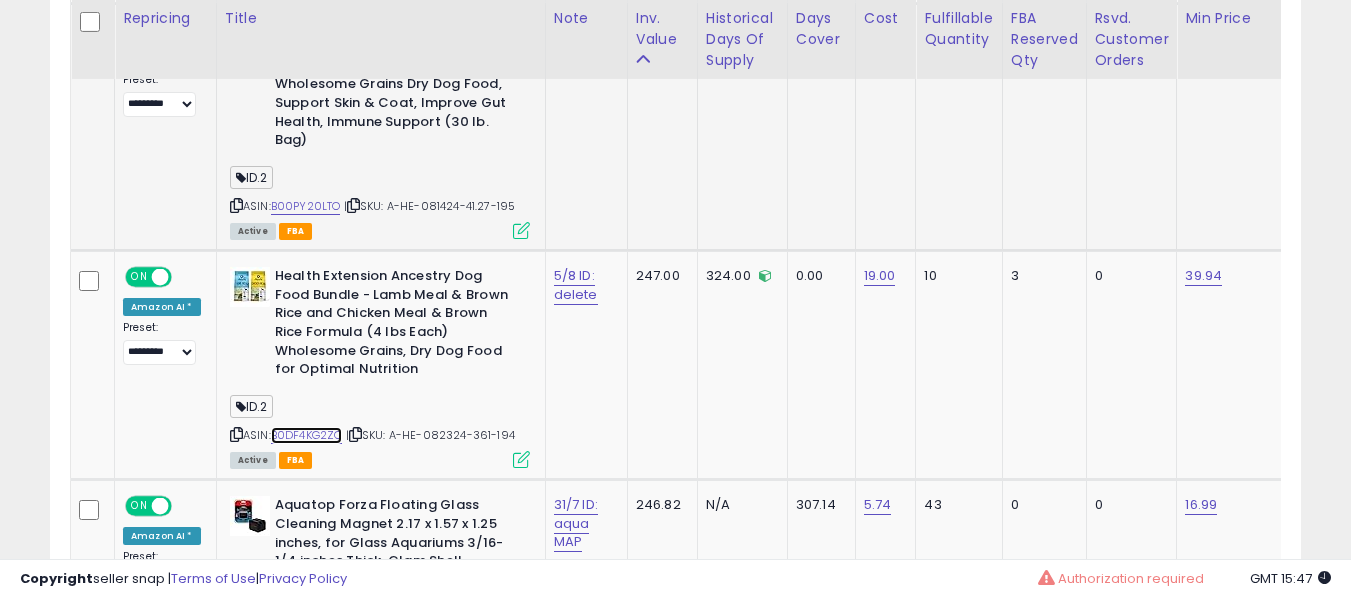 scroll, scrollTop: 0, scrollLeft: 0, axis: both 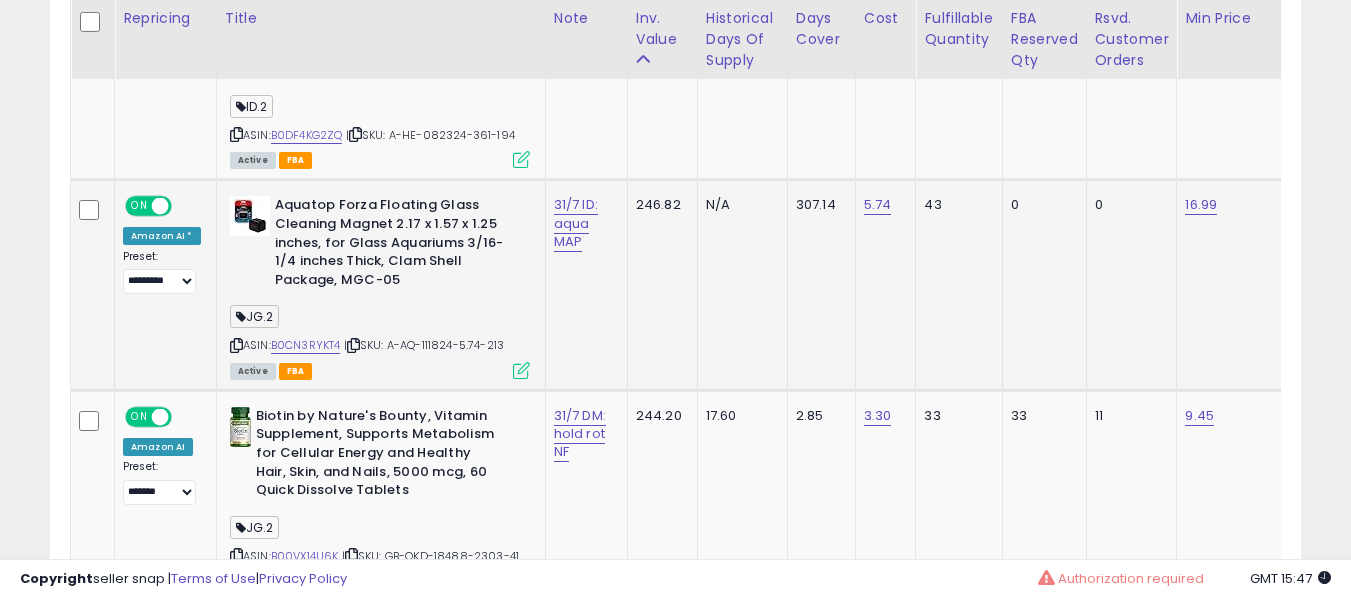 click on "31/7 ID: aqua MAP" 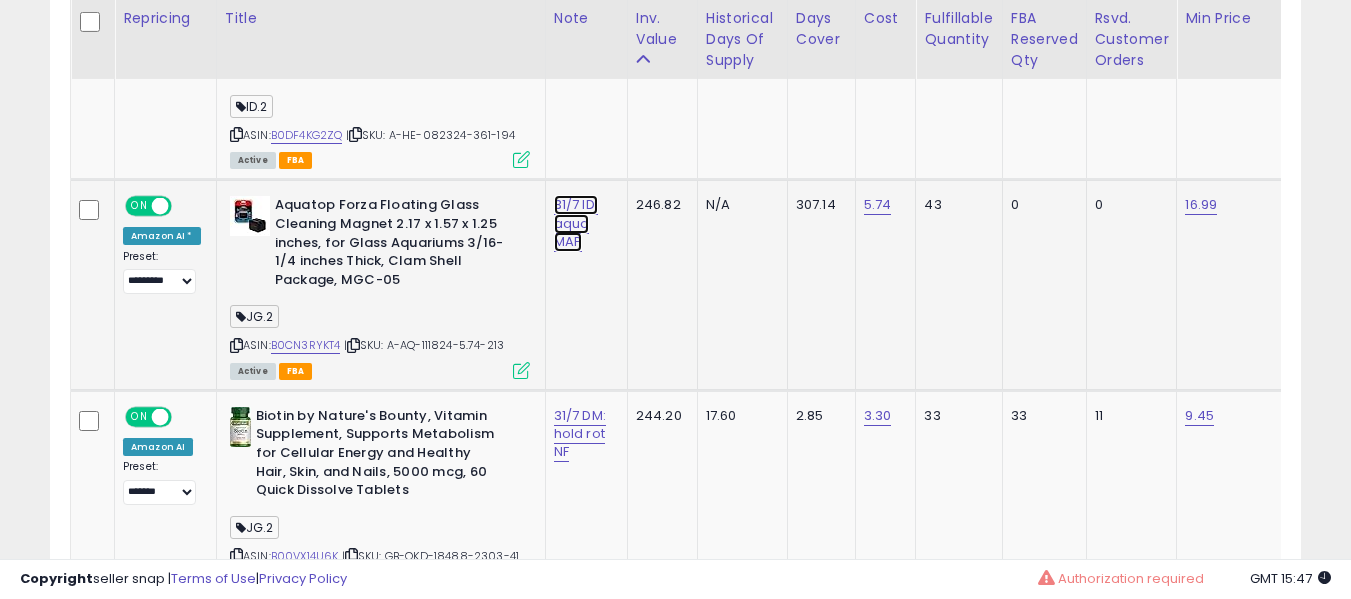 click on "31/7 ID: aqua MAP" at bounding box center (582, -9316) 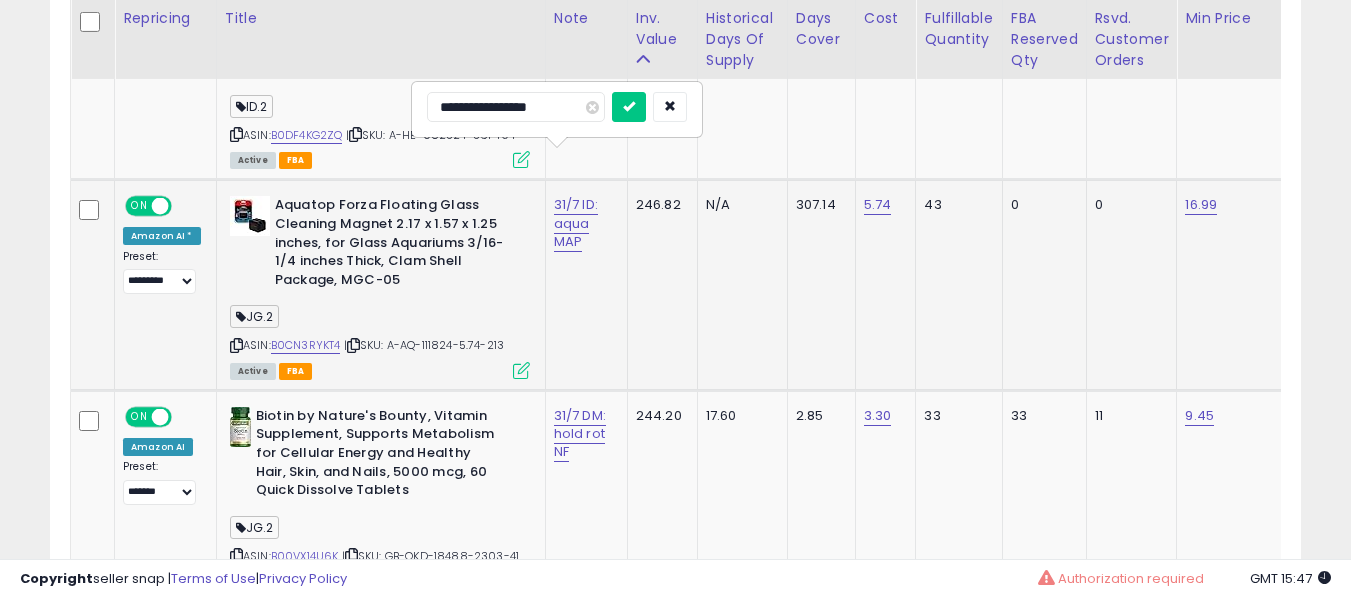 scroll, scrollTop: 10349, scrollLeft: 0, axis: vertical 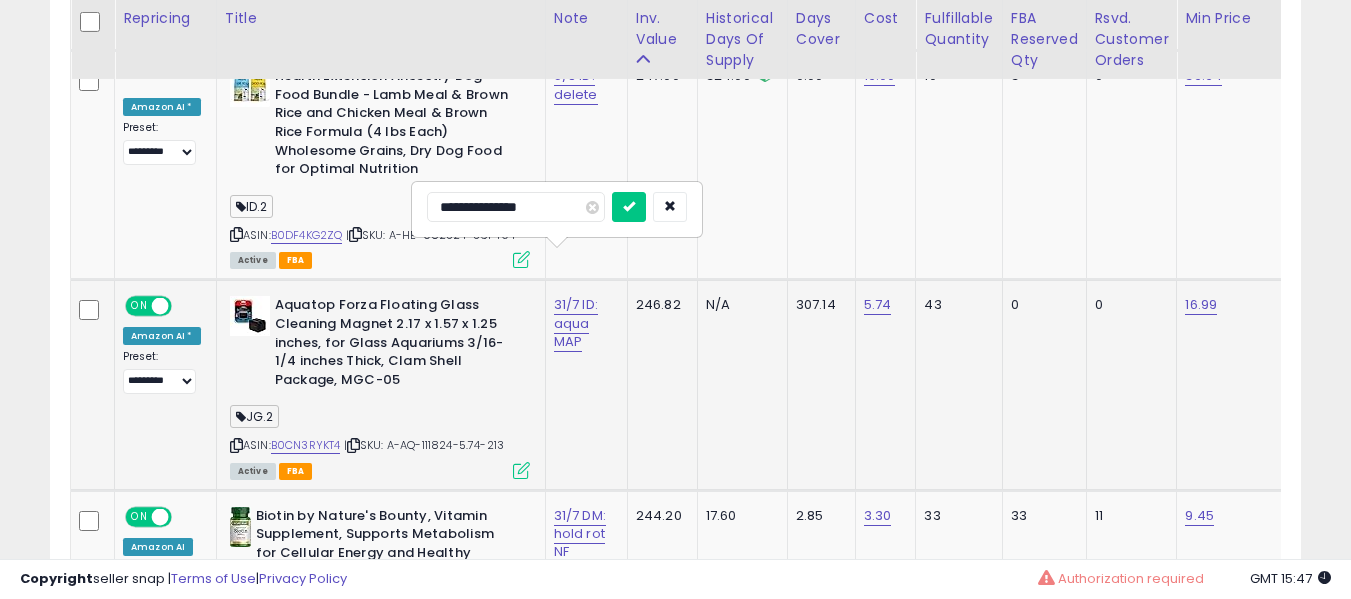 type on "**********" 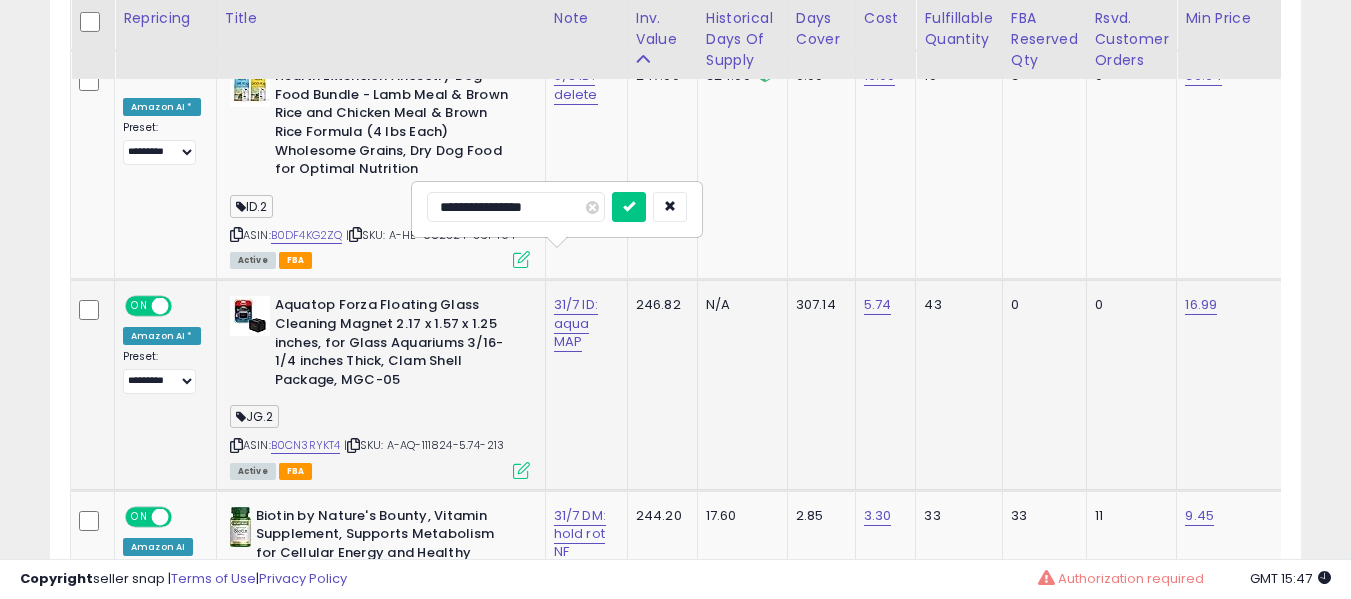 click at bounding box center [629, 207] 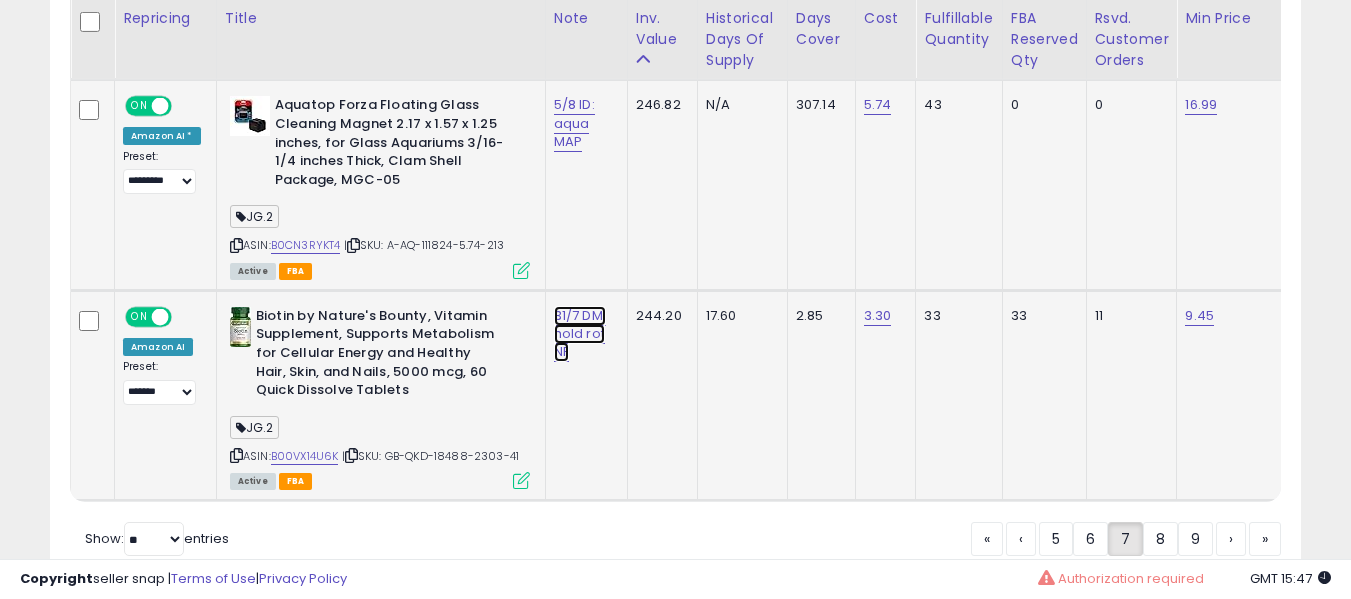 click on "31/7 DM: hold rot NF" at bounding box center [582, -9416] 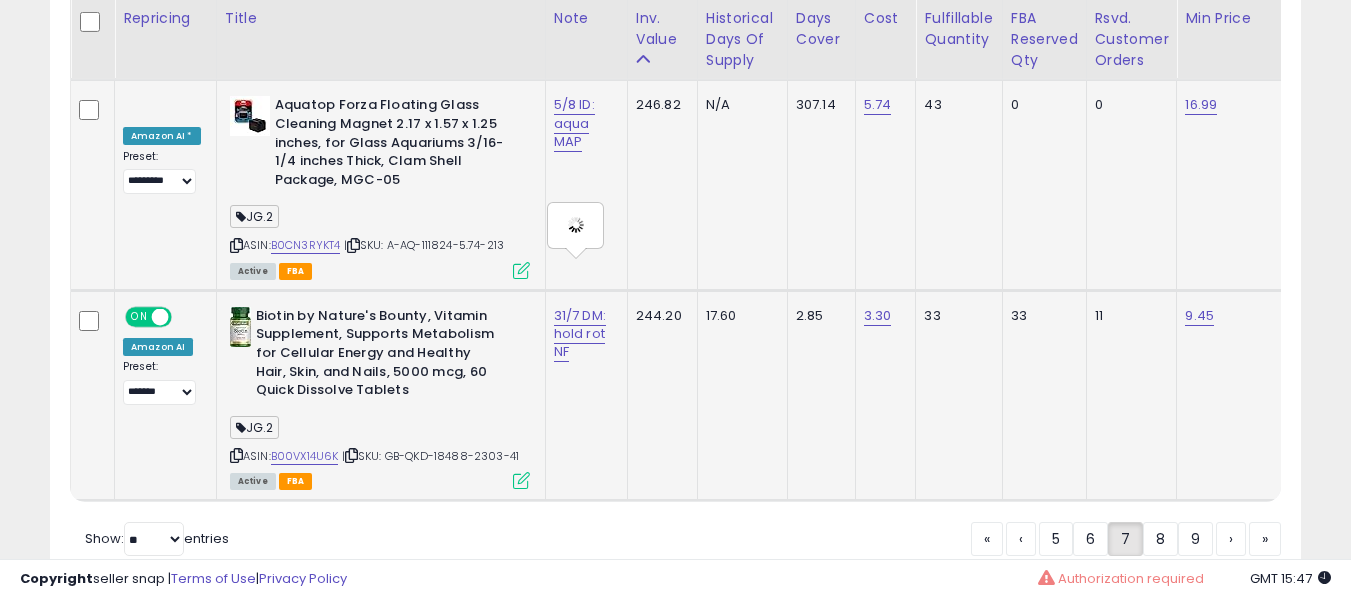 type on "**********" 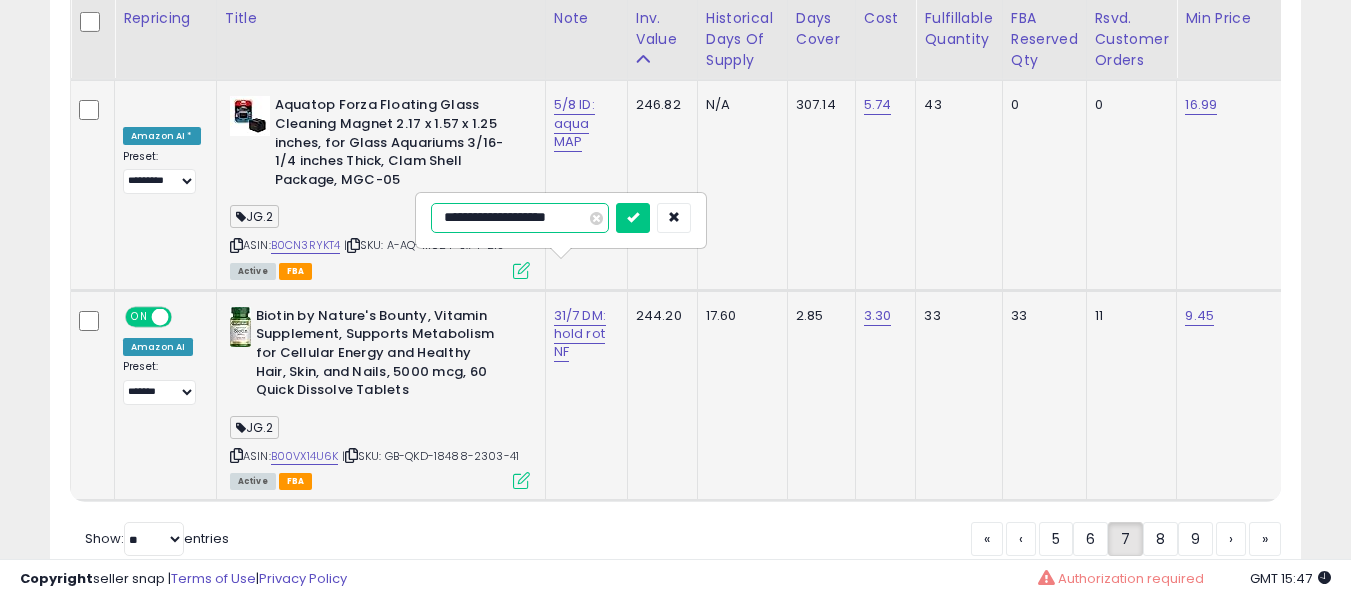 scroll, scrollTop: 10594, scrollLeft: 0, axis: vertical 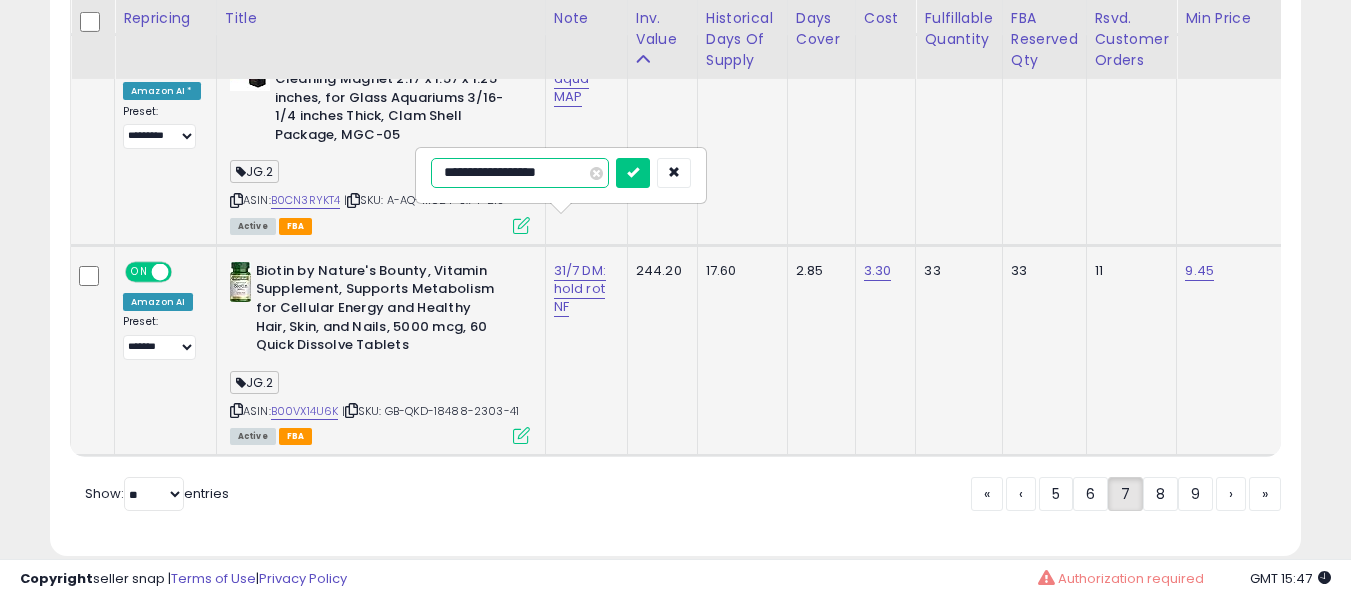 type on "**********" 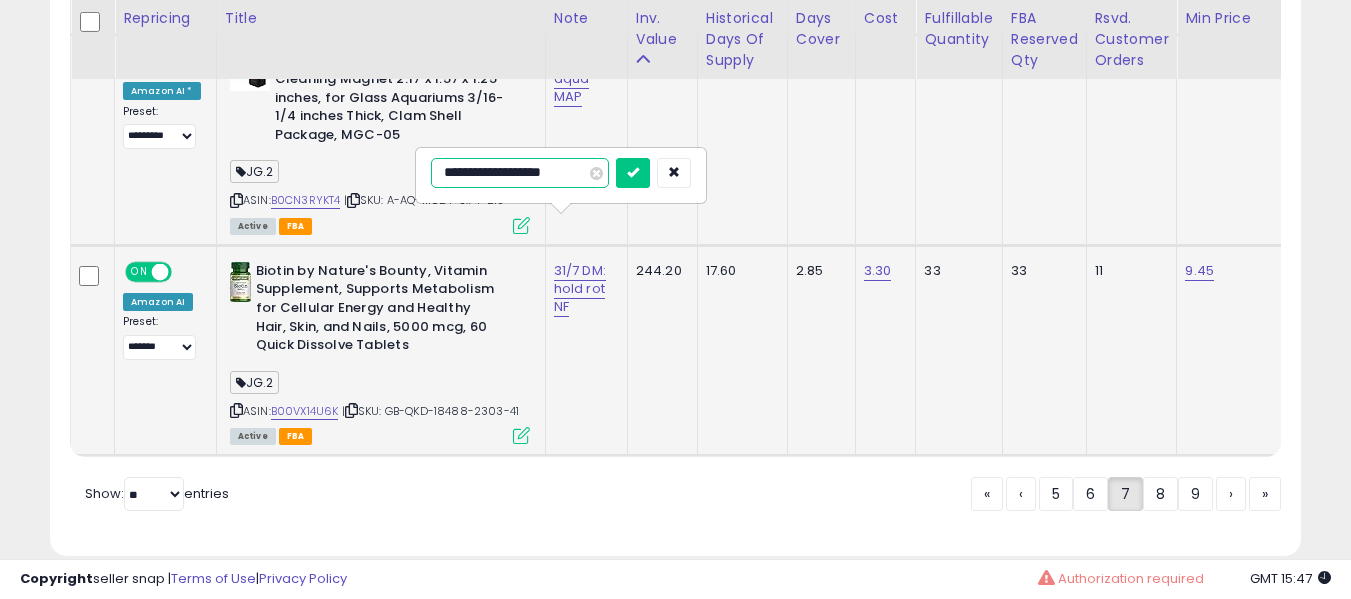 click at bounding box center (633, 173) 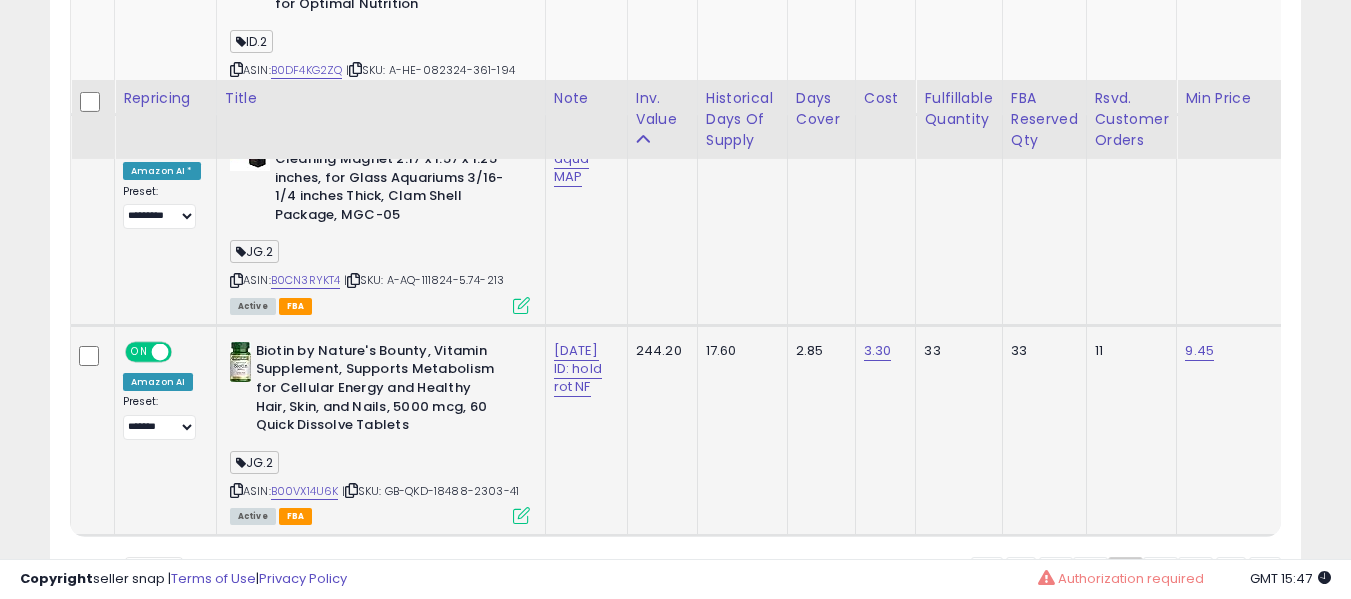 scroll, scrollTop: 10594, scrollLeft: 0, axis: vertical 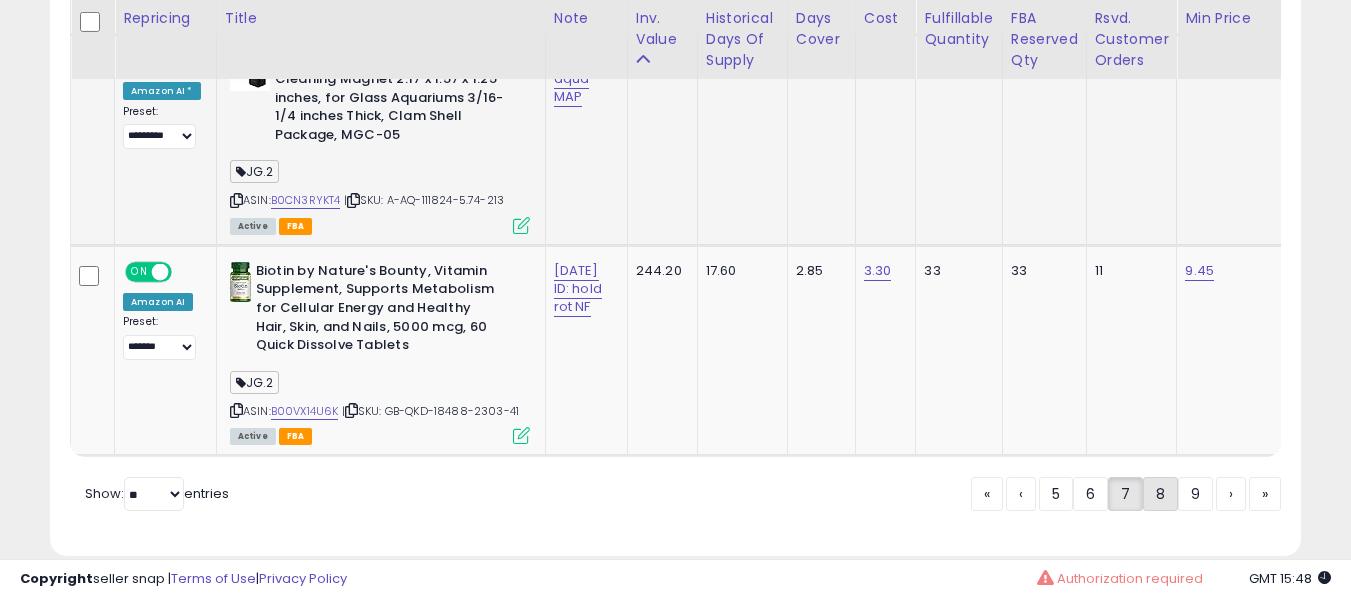click on "8" 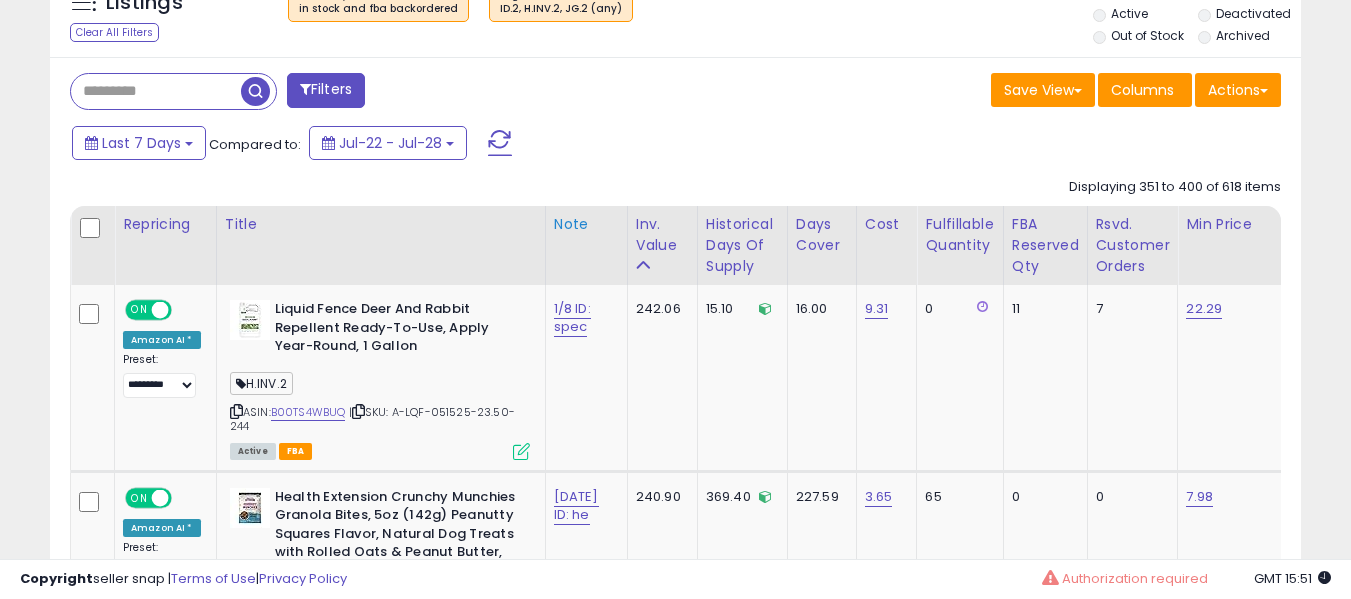 scroll, scrollTop: 891, scrollLeft: 0, axis: vertical 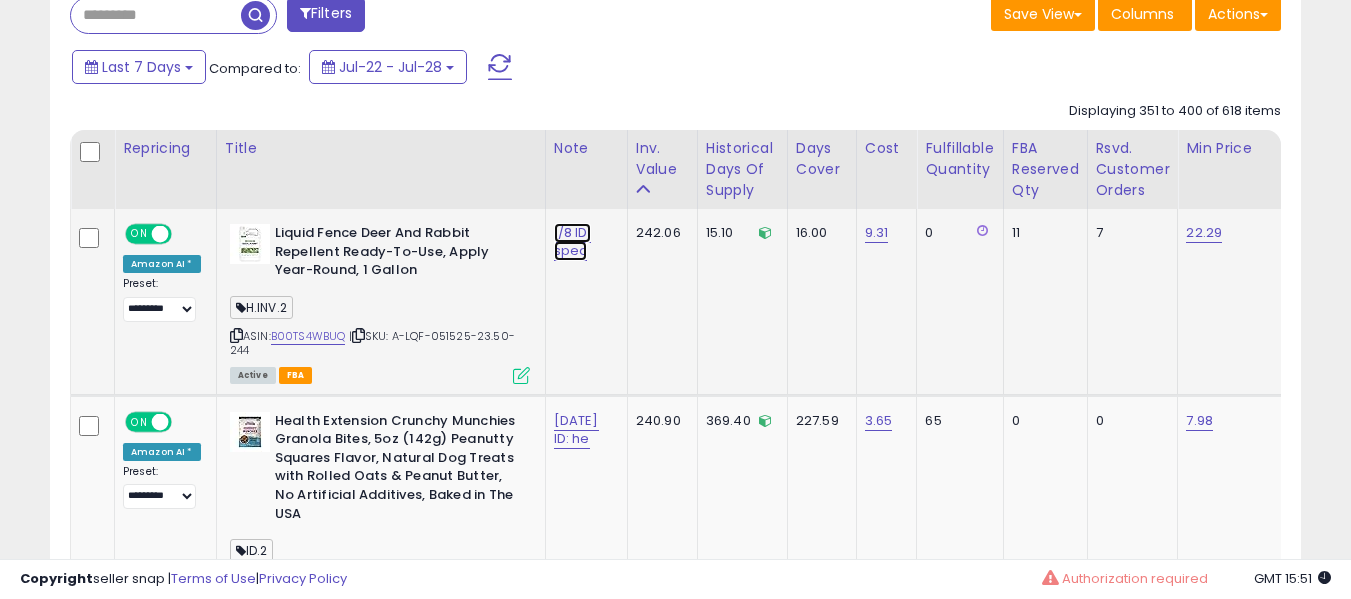 click on "1/8 ID: spec" at bounding box center (572, 242) 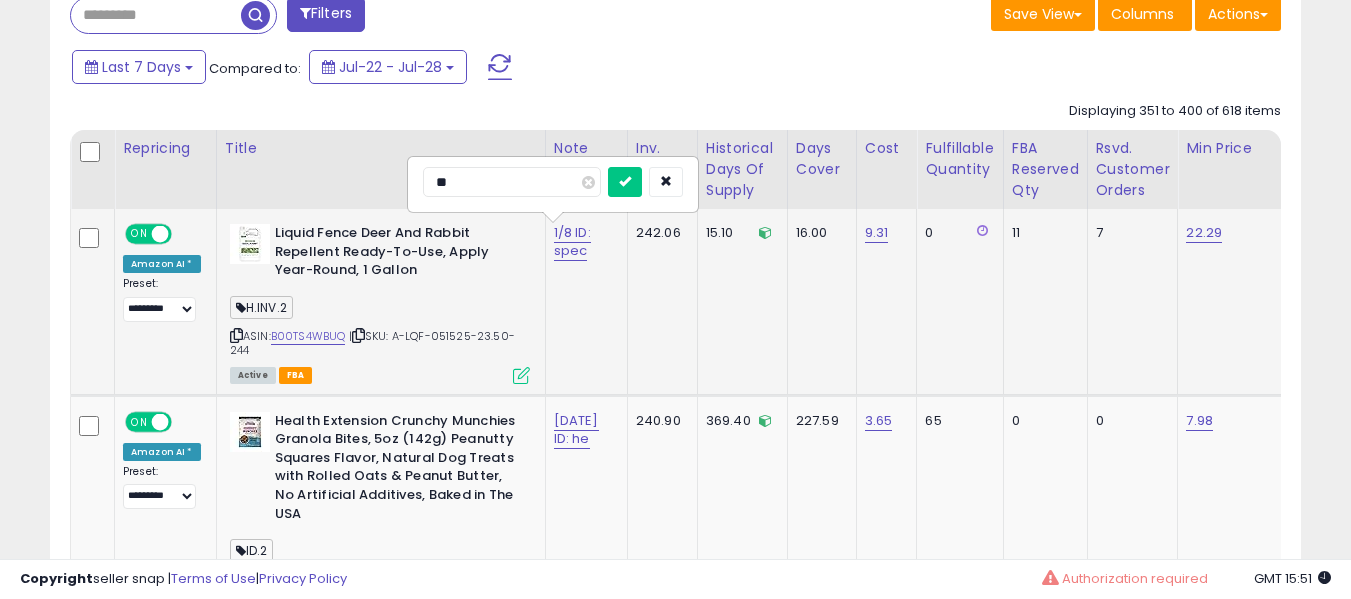 type on "**" 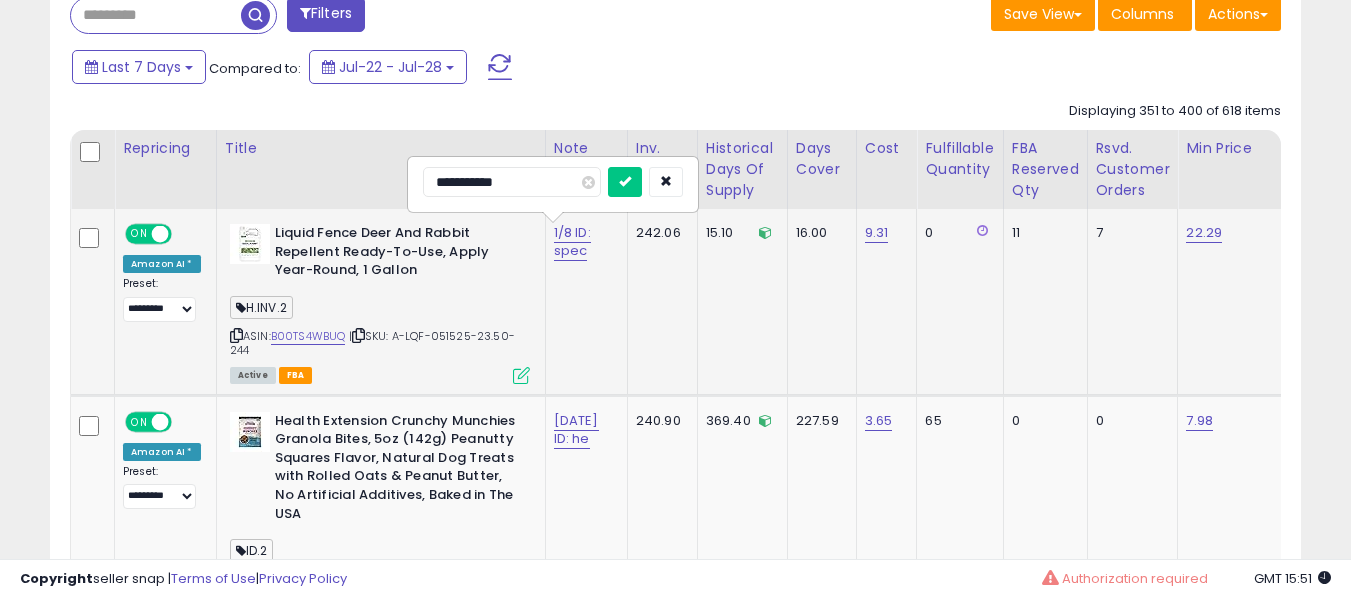 type on "**********" 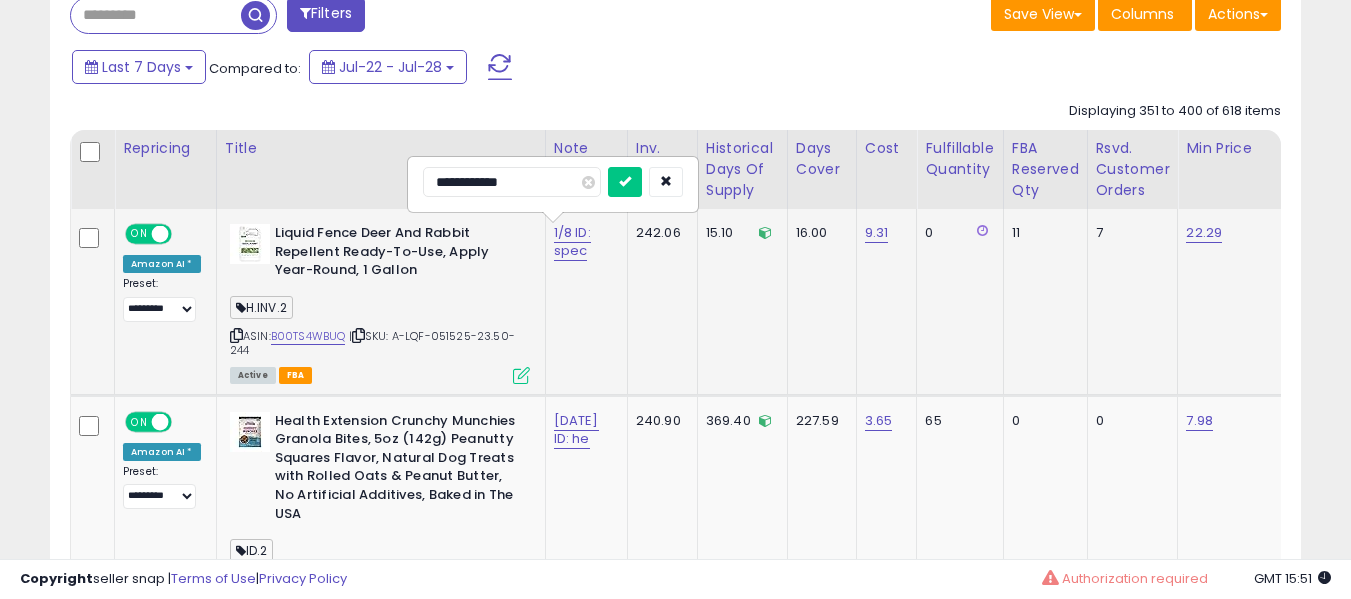 click at bounding box center [625, 182] 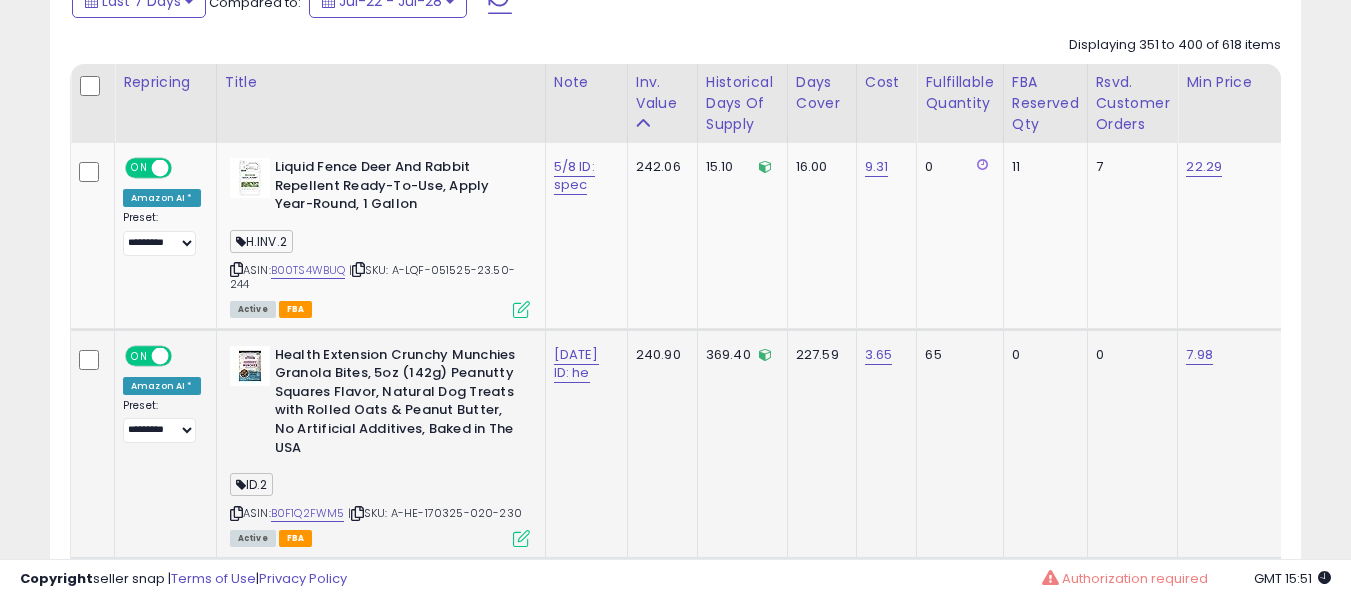 scroll, scrollTop: 991, scrollLeft: 0, axis: vertical 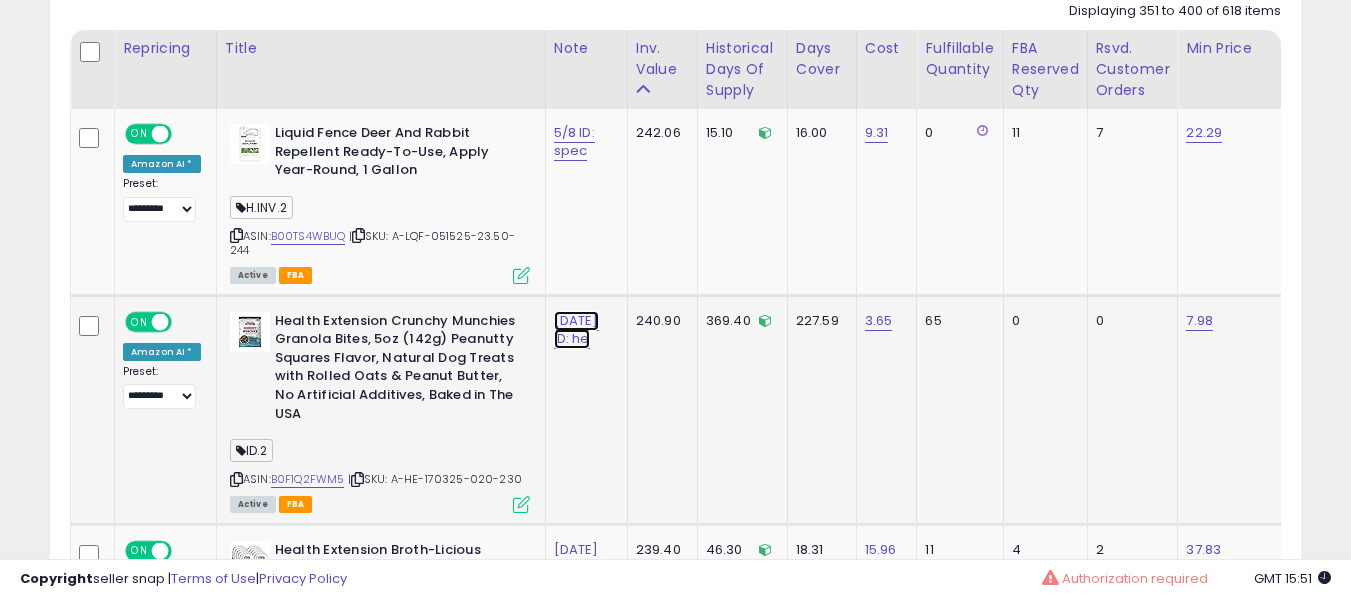 click on "31/7 ID: [PERSON]" at bounding box center [574, 142] 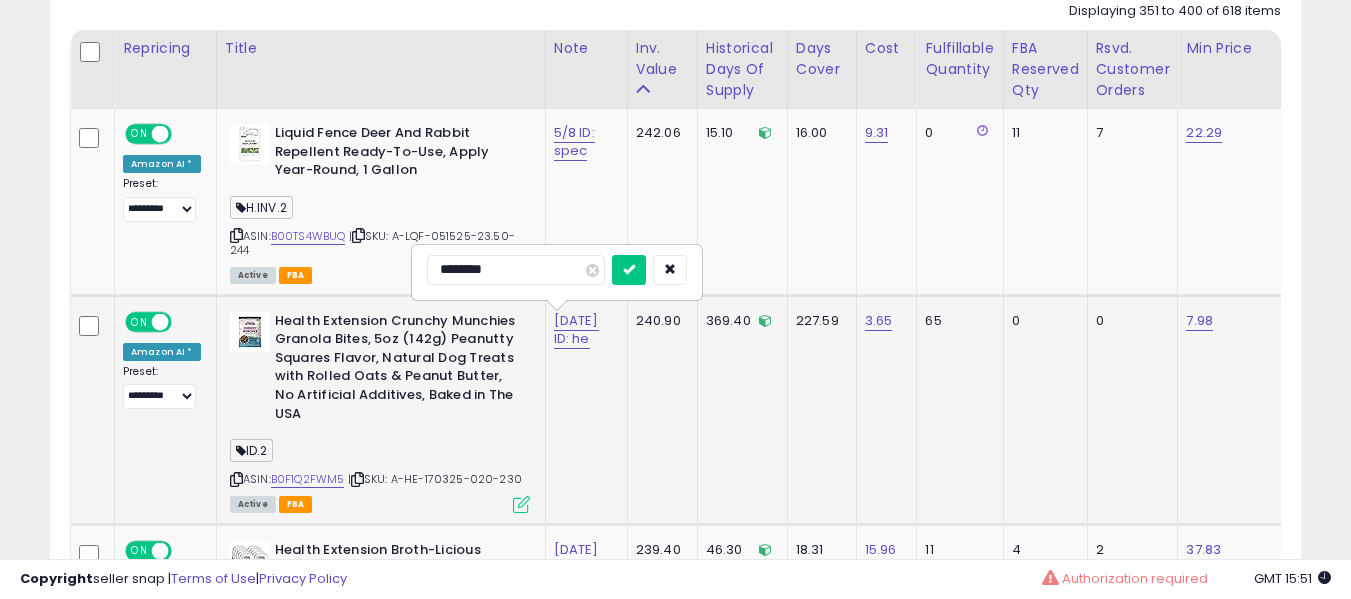 type on "*********" 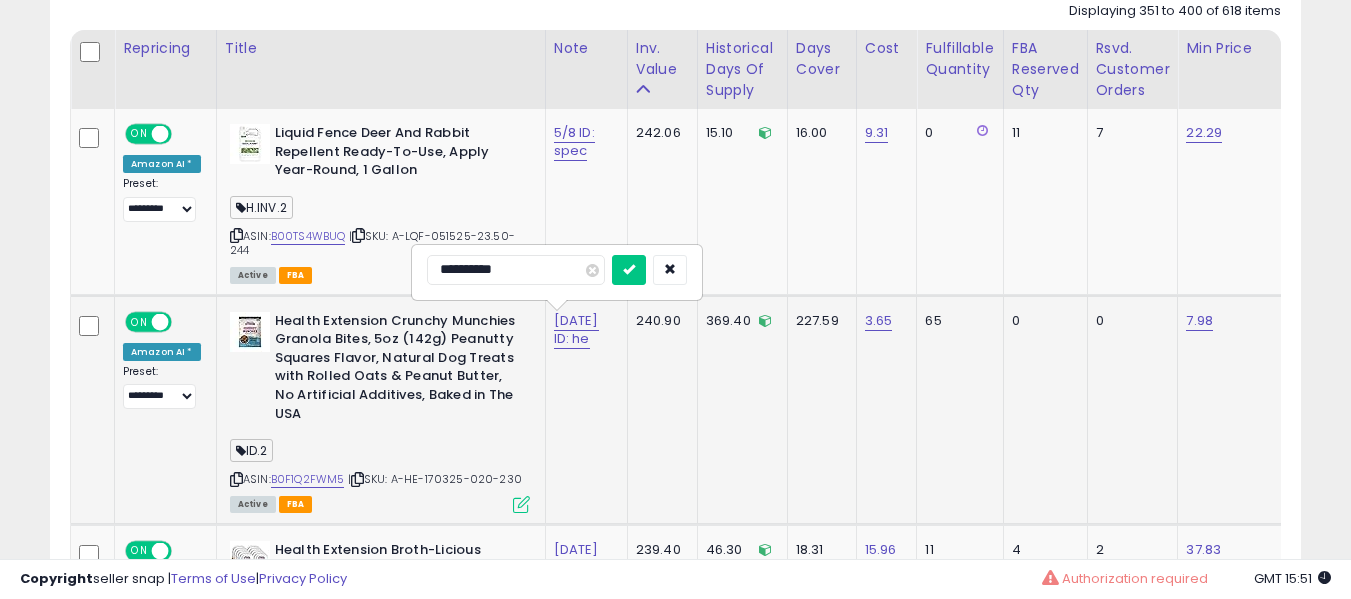 click at bounding box center (629, 270) 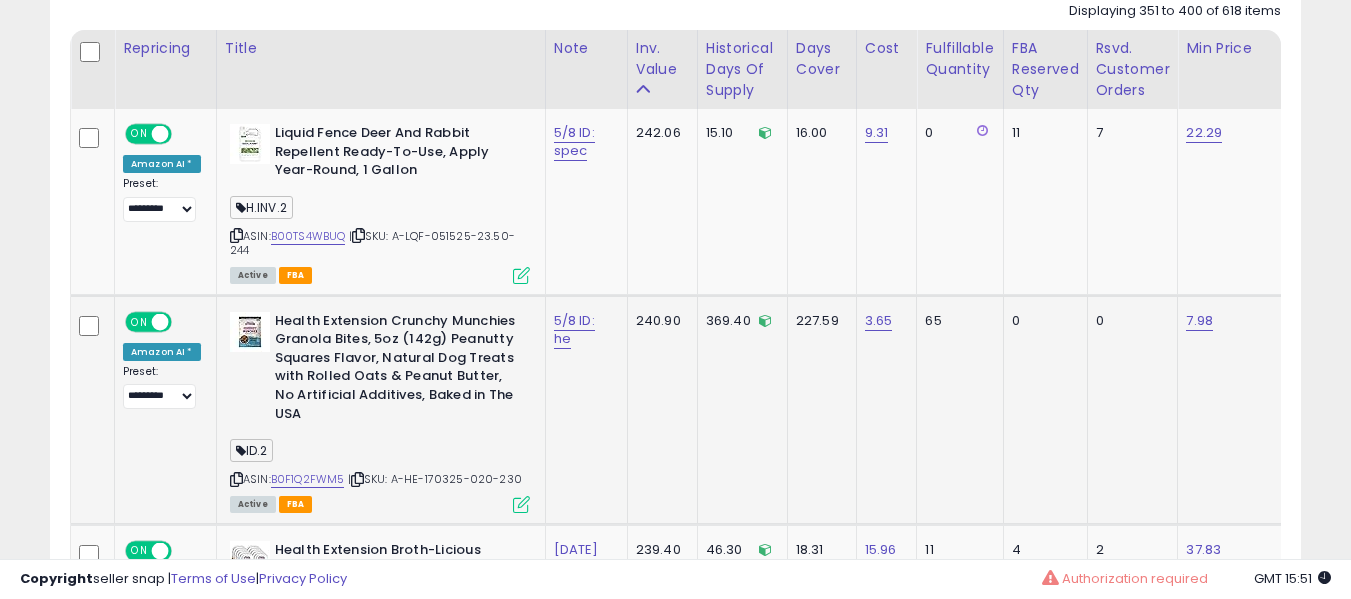 scroll, scrollTop: 1091, scrollLeft: 0, axis: vertical 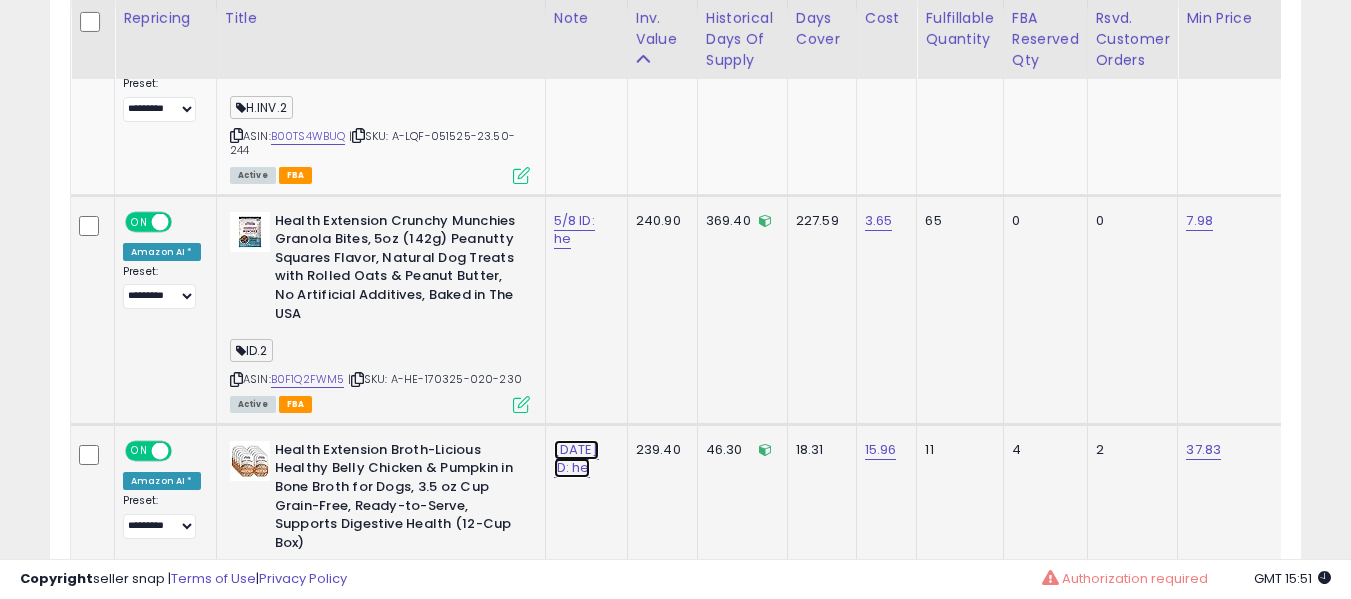 click on "31/7 ID: [PERSON]" at bounding box center (574, 42) 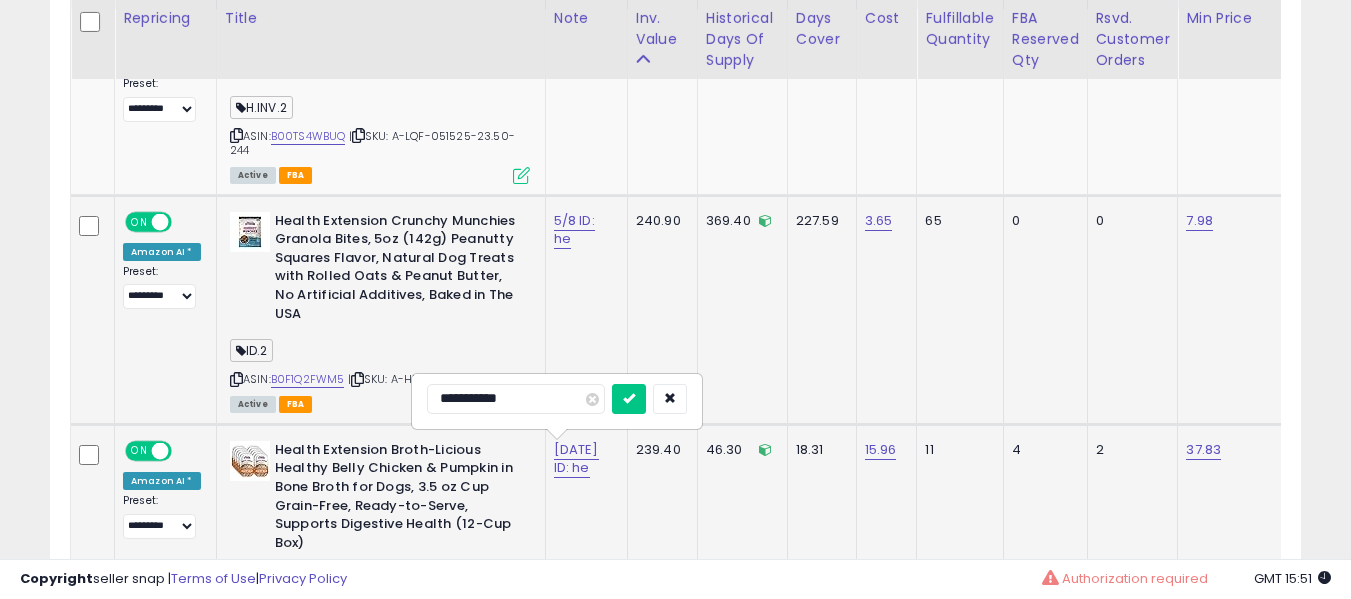 scroll, scrollTop: 1191, scrollLeft: 0, axis: vertical 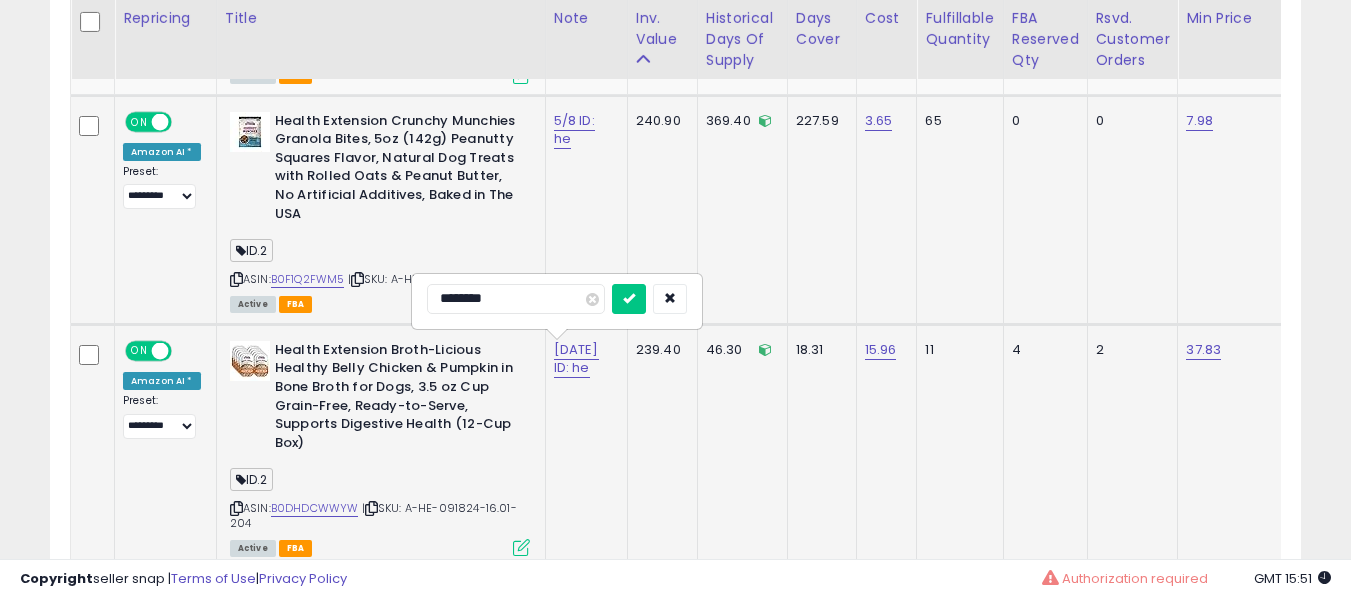 type on "*********" 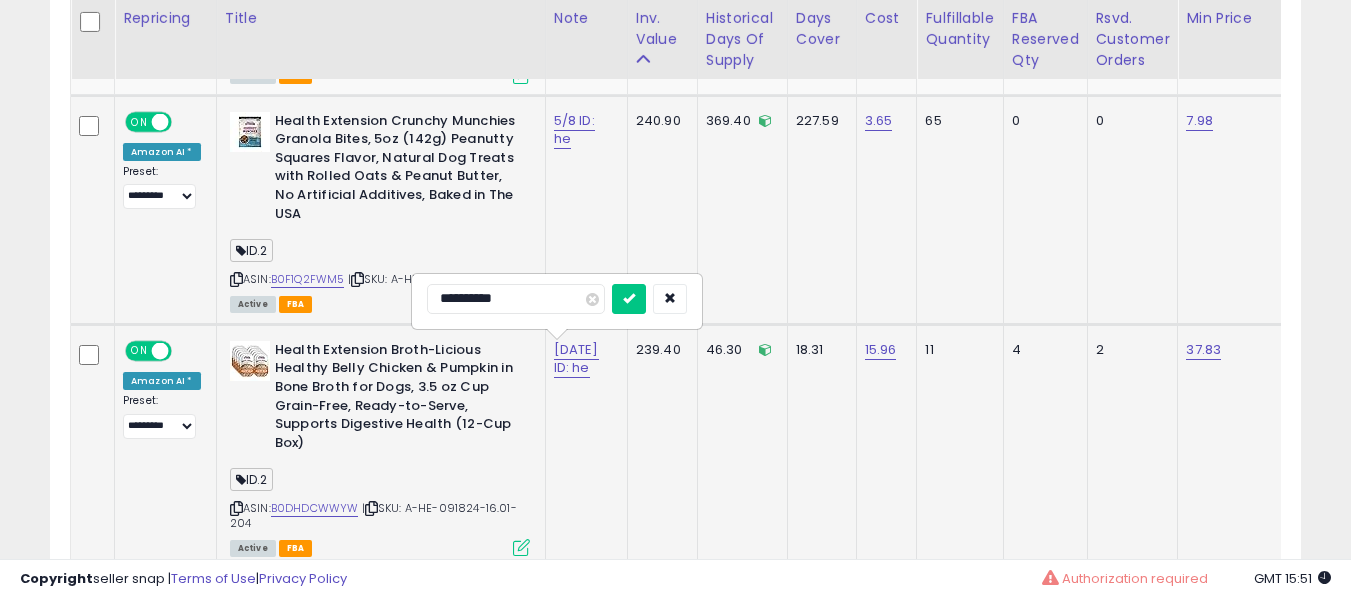 click at bounding box center (629, 299) 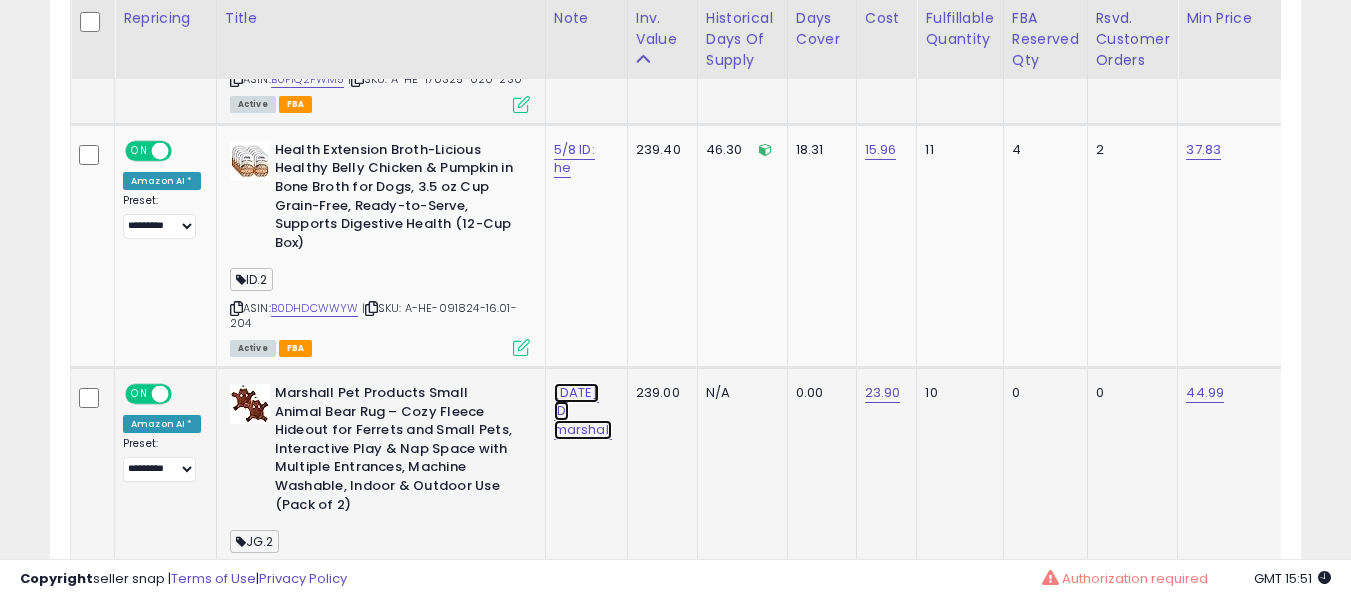 click on "31/7 ID: [PERSON]" at bounding box center (574, -258) 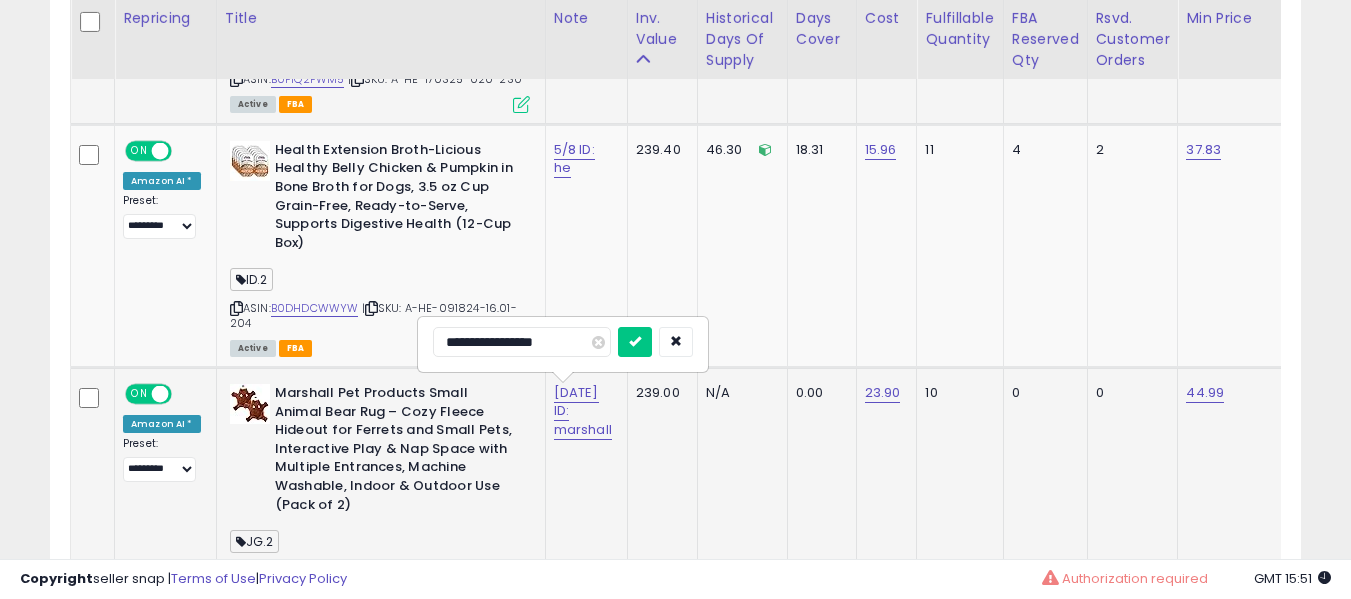 scroll, scrollTop: 1491, scrollLeft: 0, axis: vertical 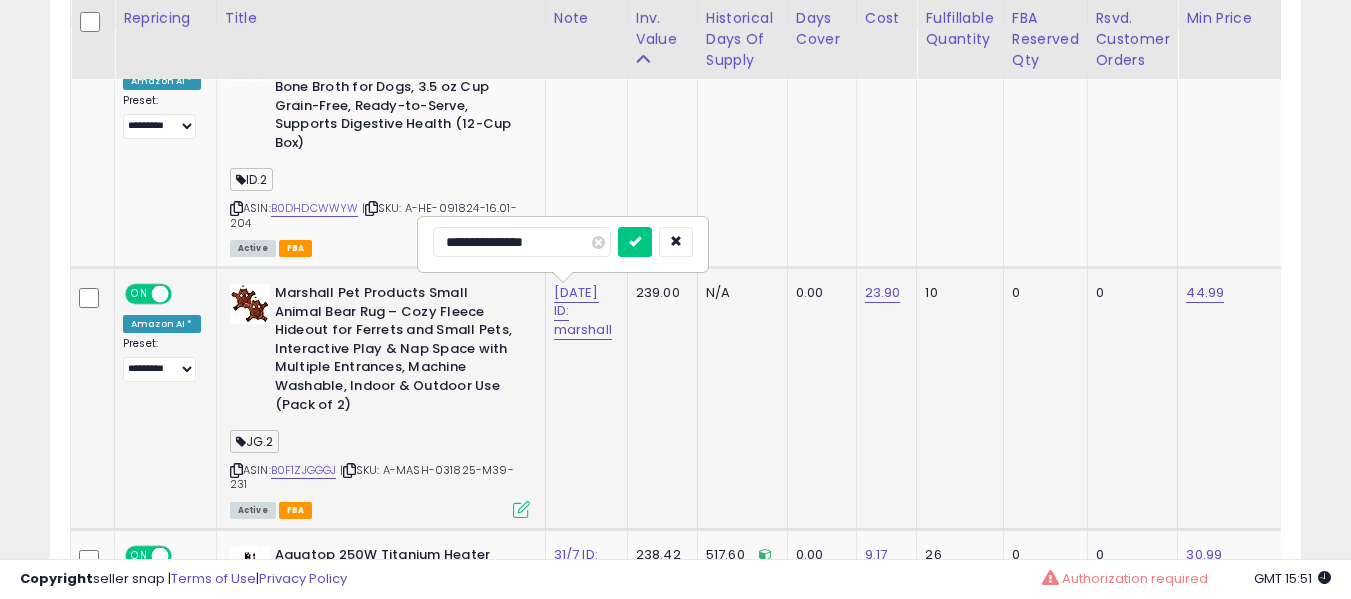 type on "**********" 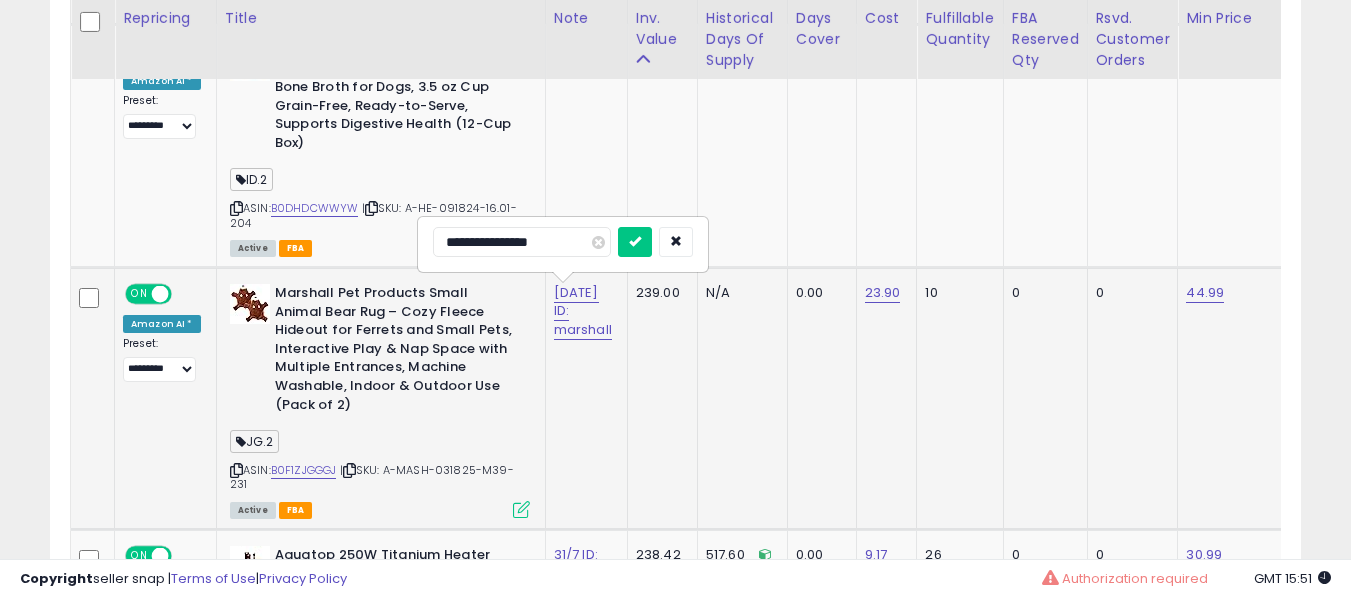 click at bounding box center (635, 242) 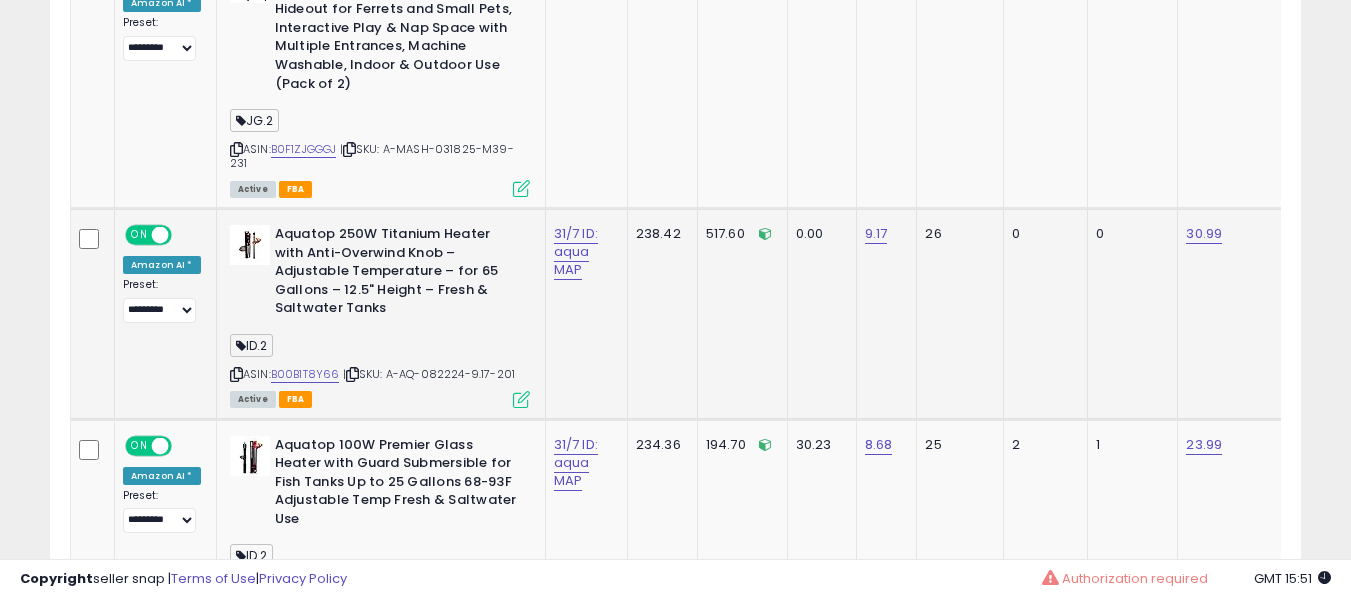 scroll, scrollTop: 1891, scrollLeft: 0, axis: vertical 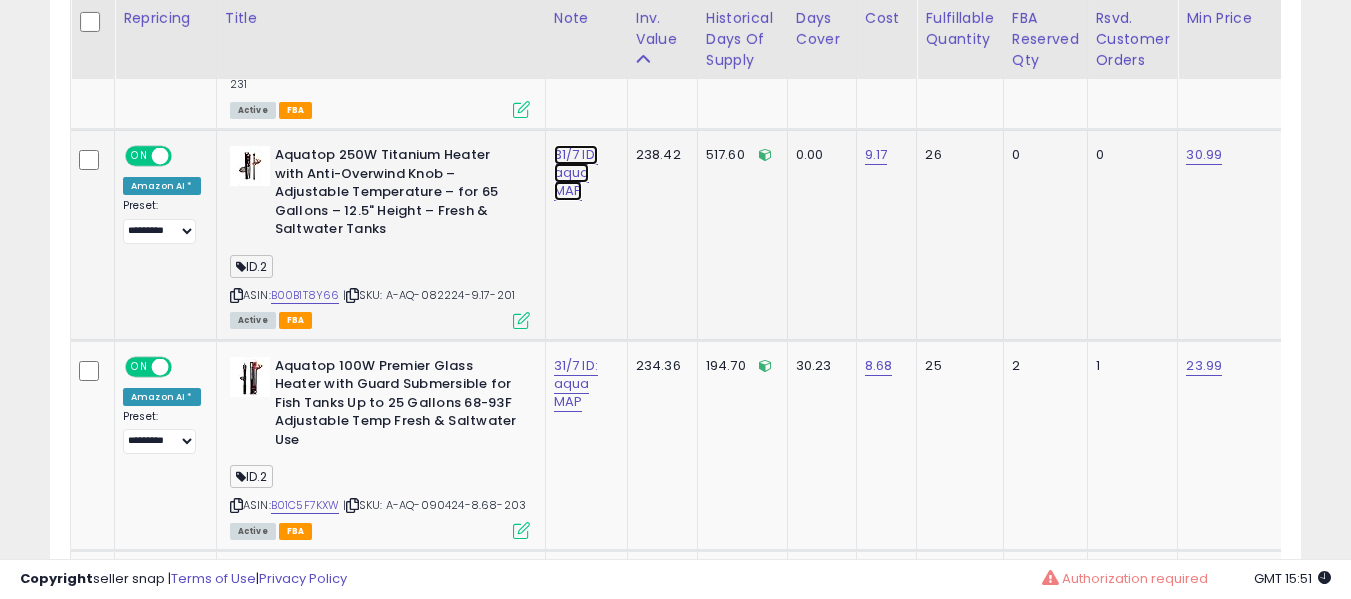 click on "31/7 ID: aqua MAP" at bounding box center [574, -758] 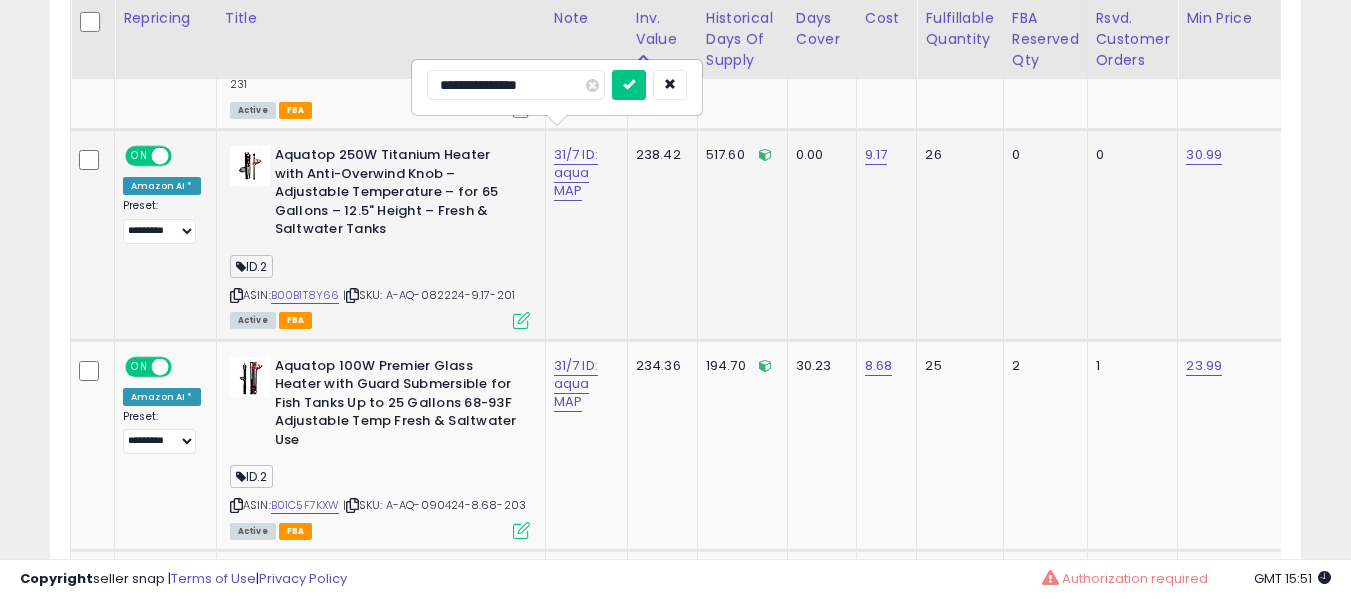 type on "**********" 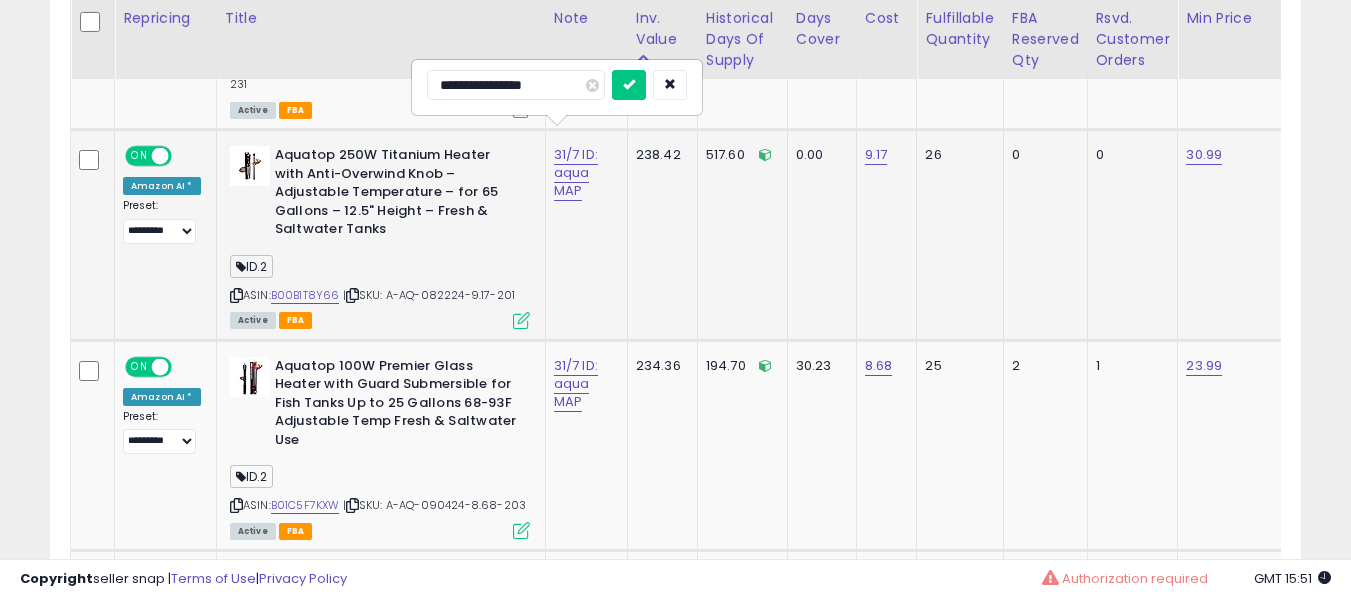 click at bounding box center (629, 85) 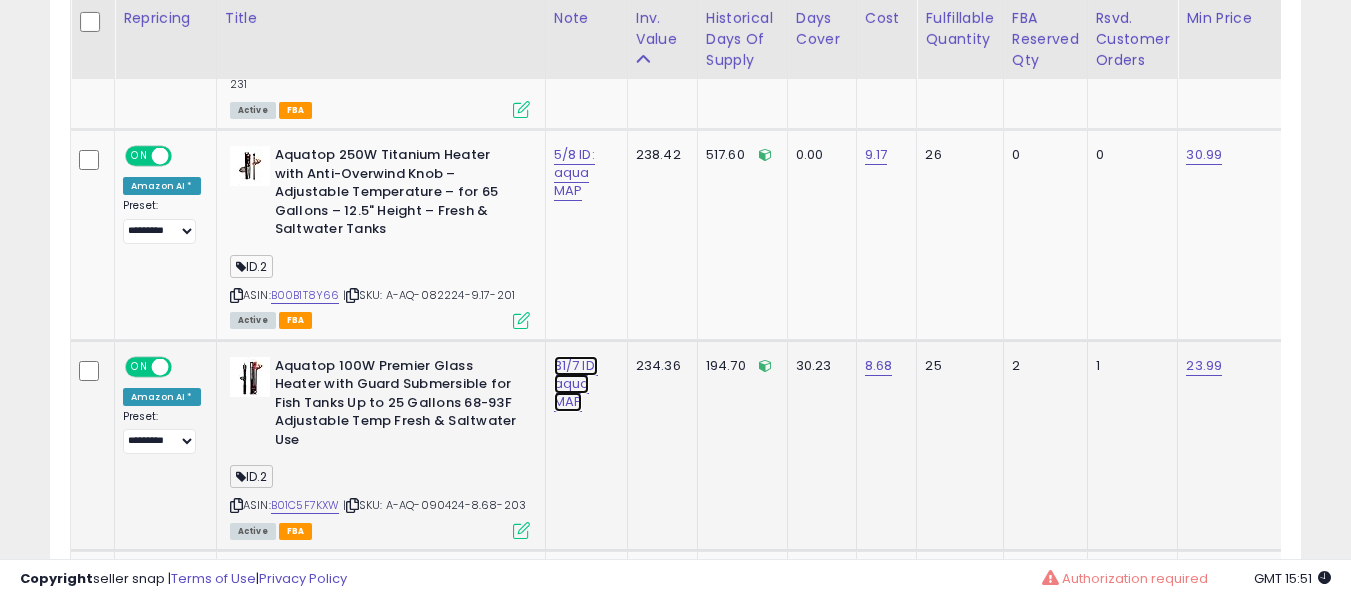 click on "31/7 ID: aqua MAP" at bounding box center (574, -758) 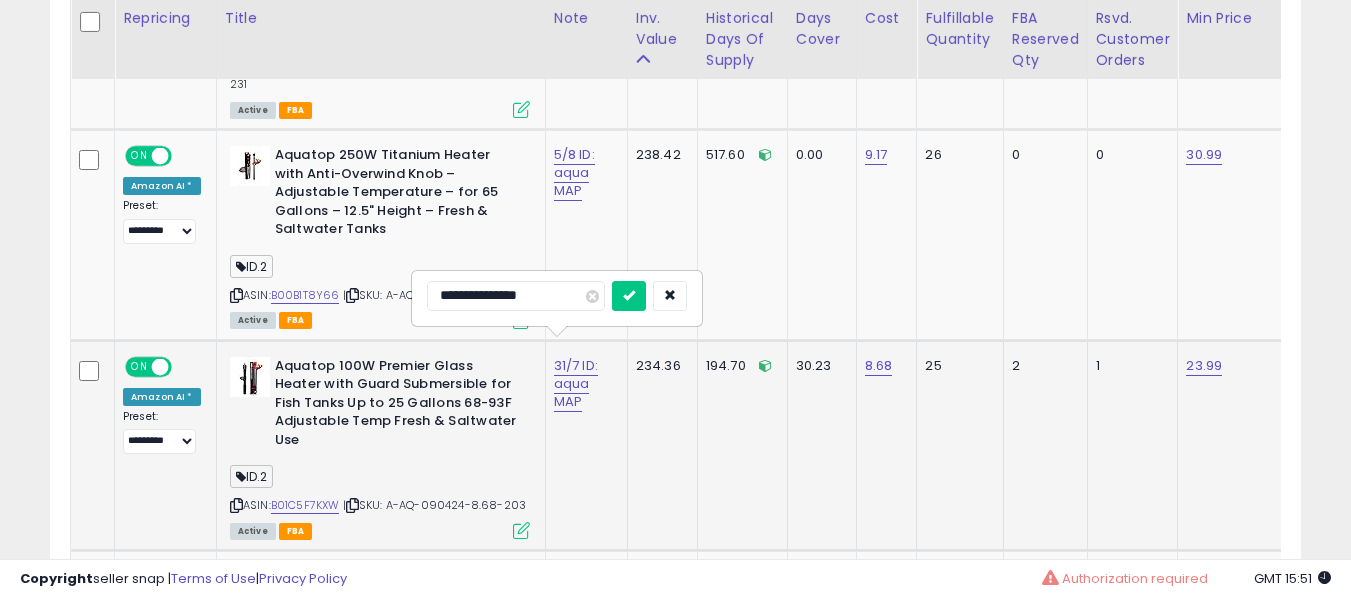 type on "**********" 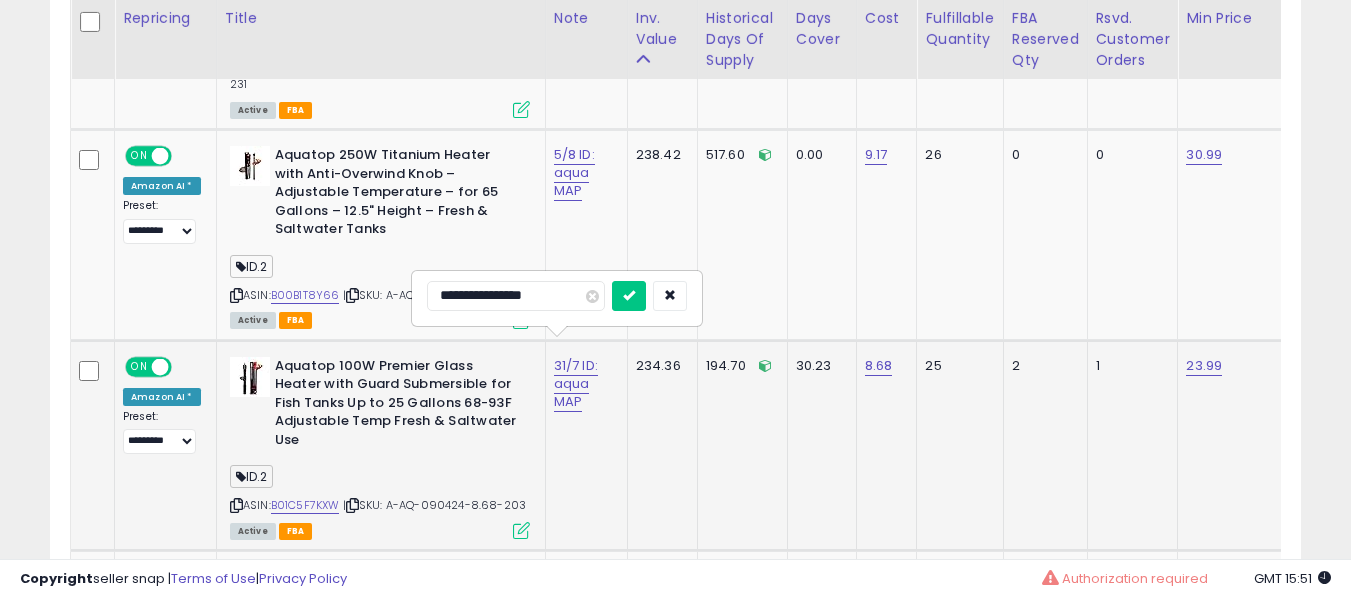 click at bounding box center [629, 296] 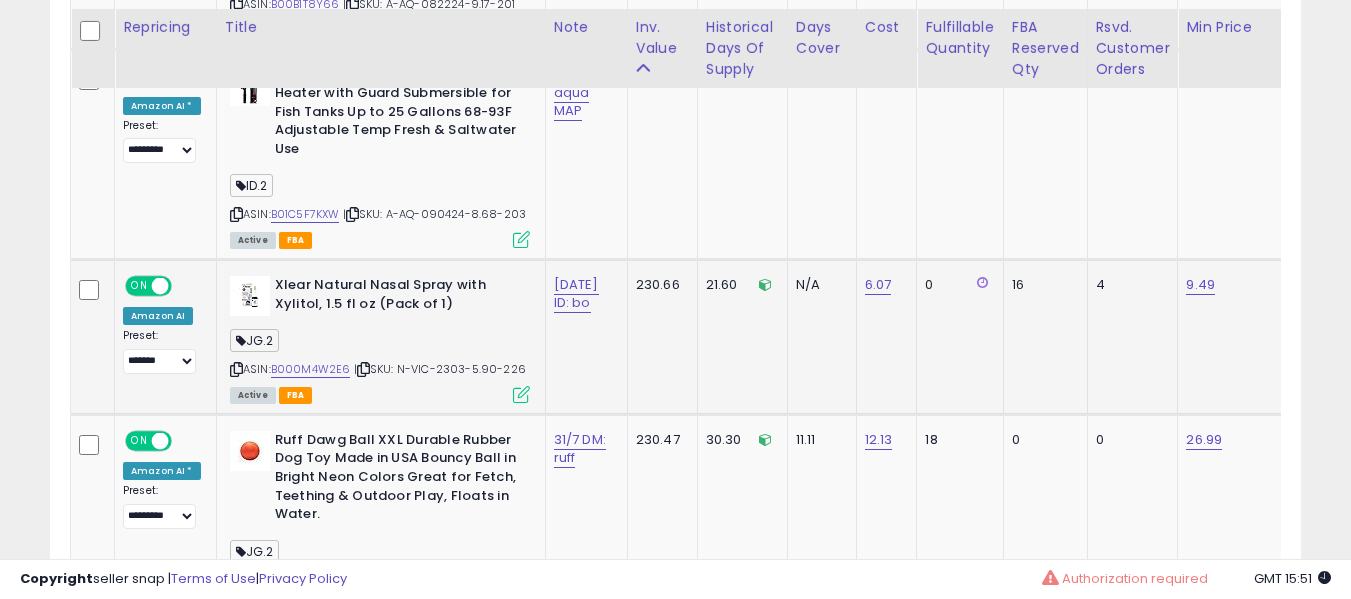 scroll, scrollTop: 2191, scrollLeft: 0, axis: vertical 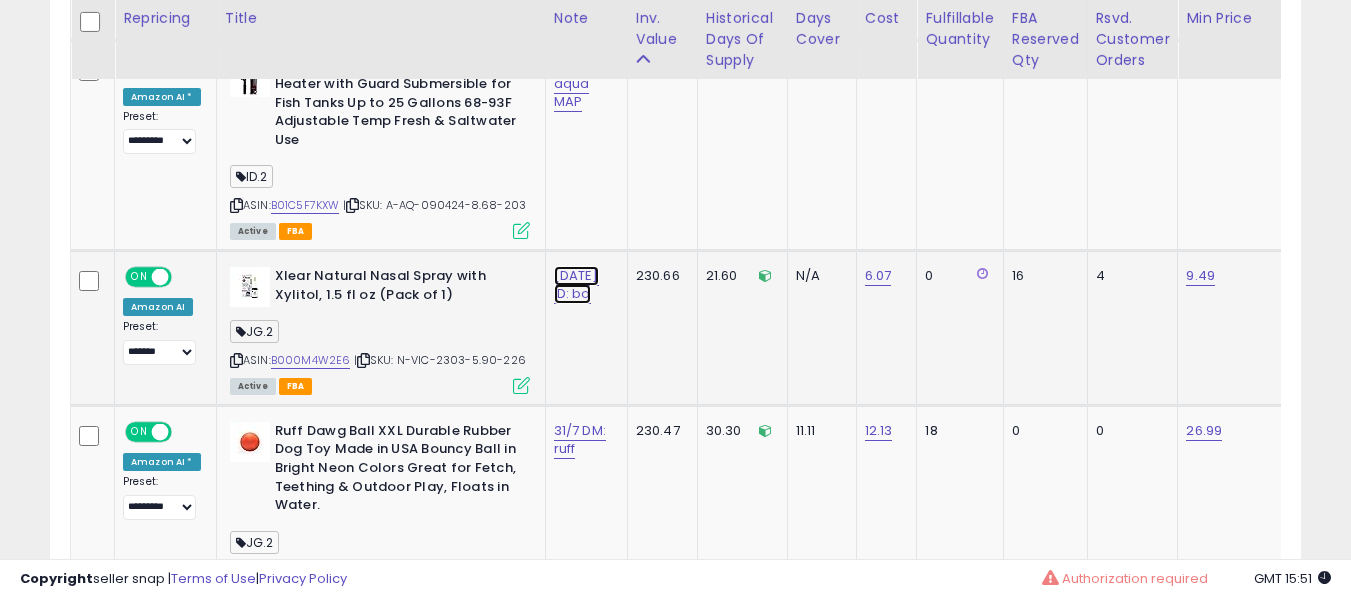 click on "31/7 ID: [PERSON]" at bounding box center [574, -1058] 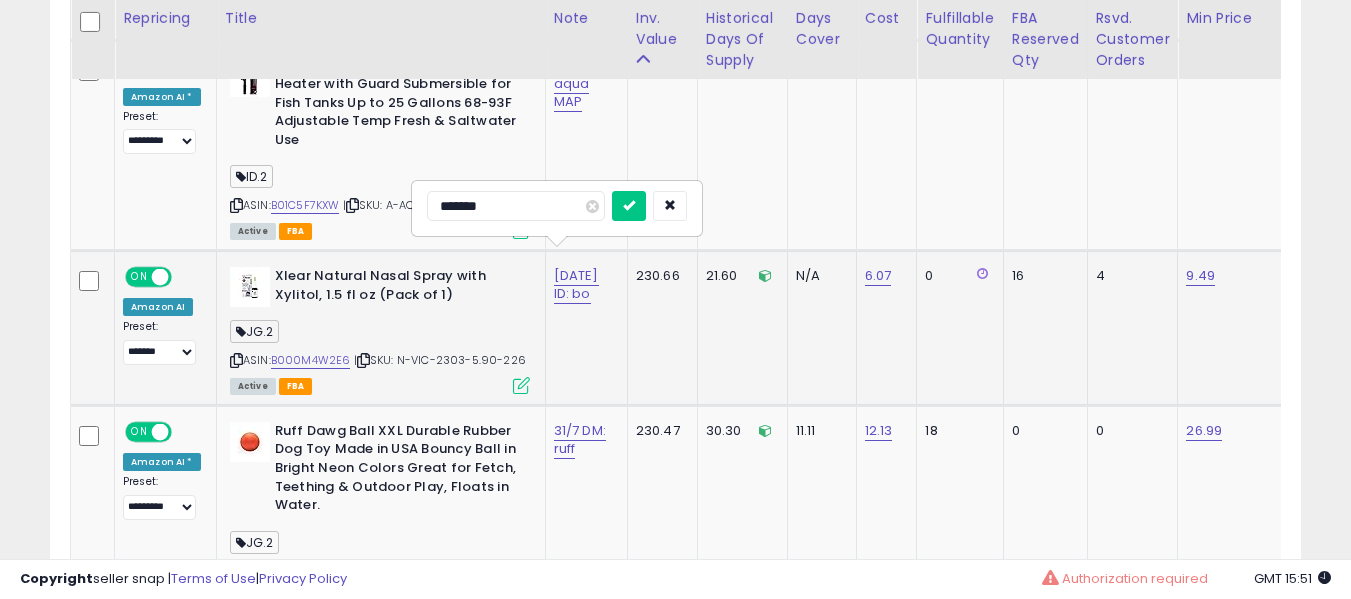 type on "*******" 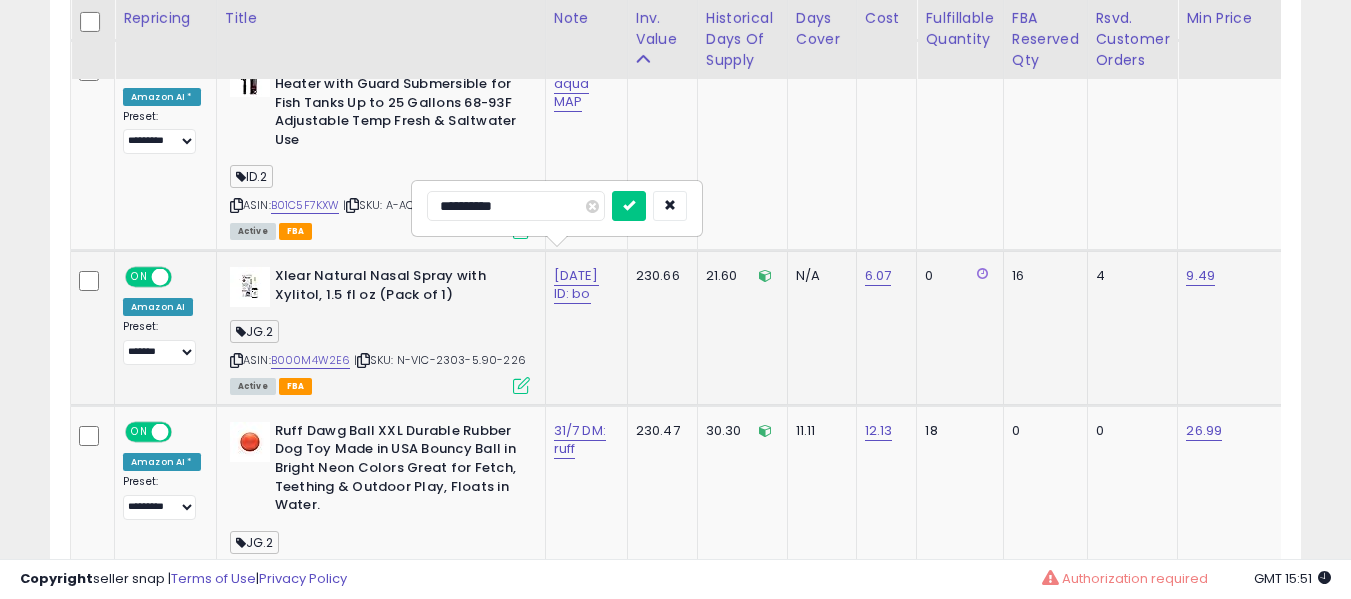 click at bounding box center [629, 206] 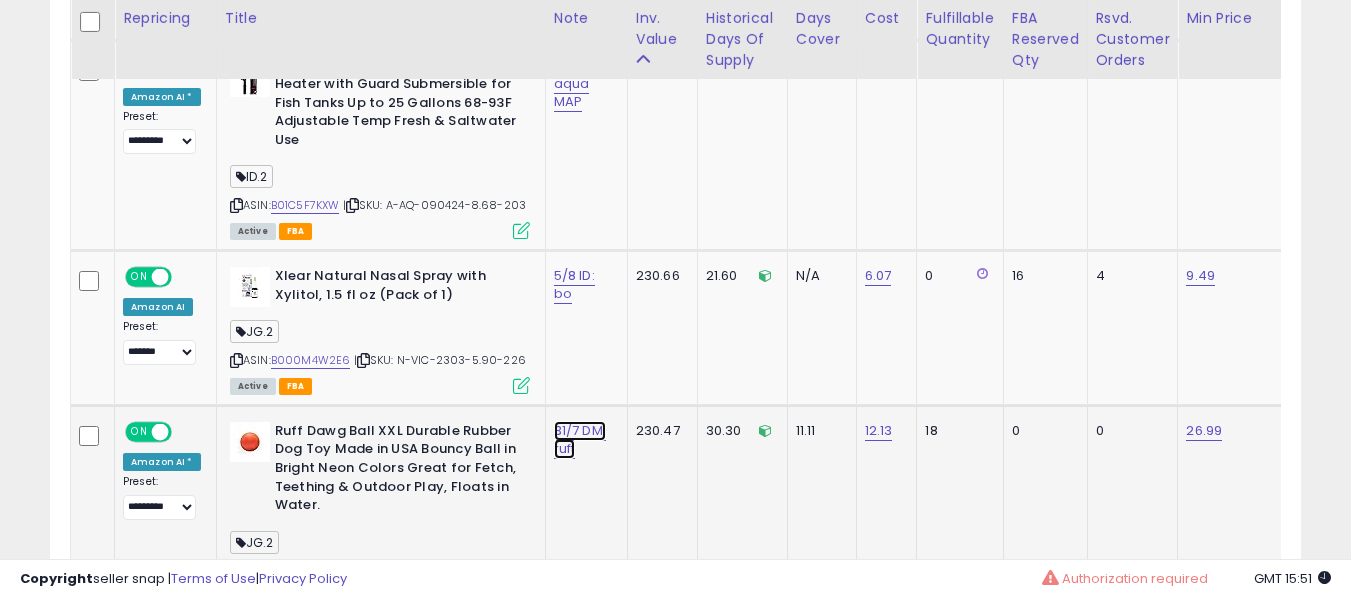 click on "31/7 DM: ruff" at bounding box center [574, -1058] 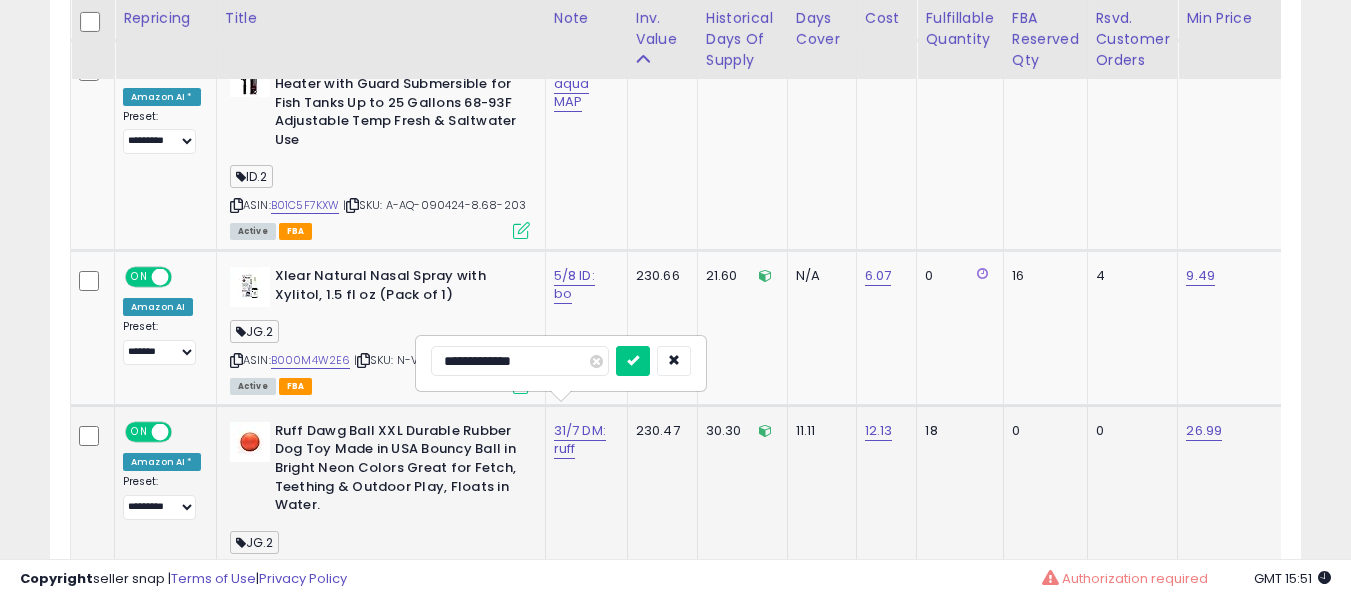scroll, scrollTop: 2291, scrollLeft: 0, axis: vertical 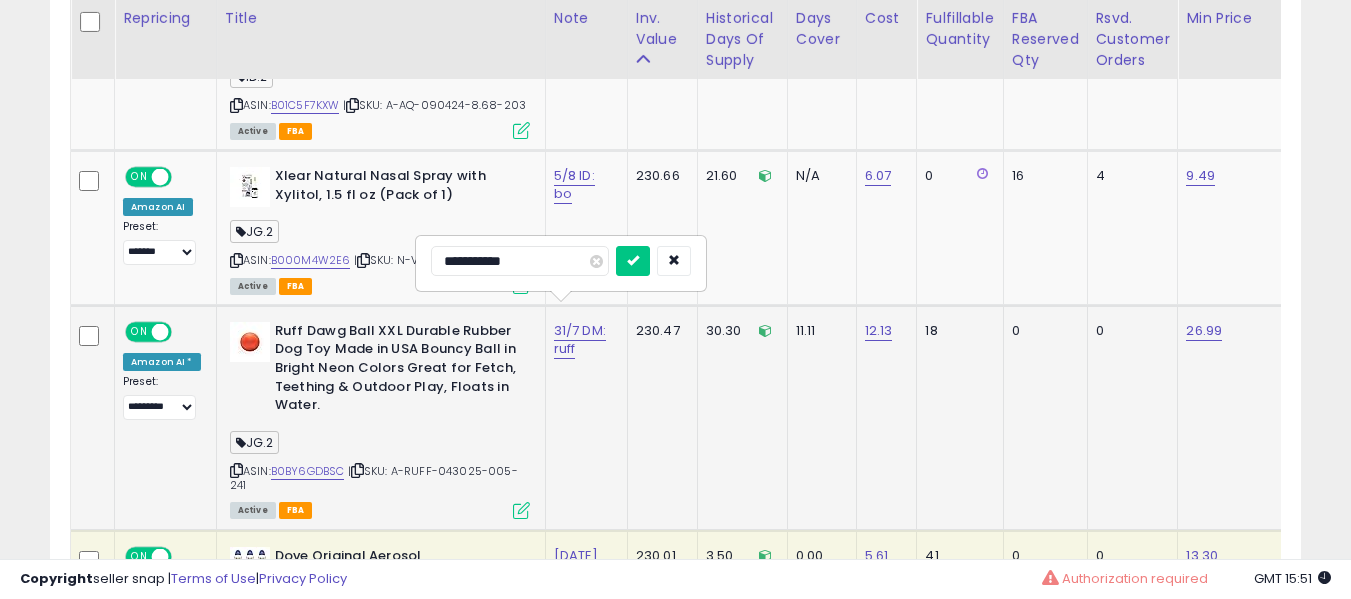 type on "**********" 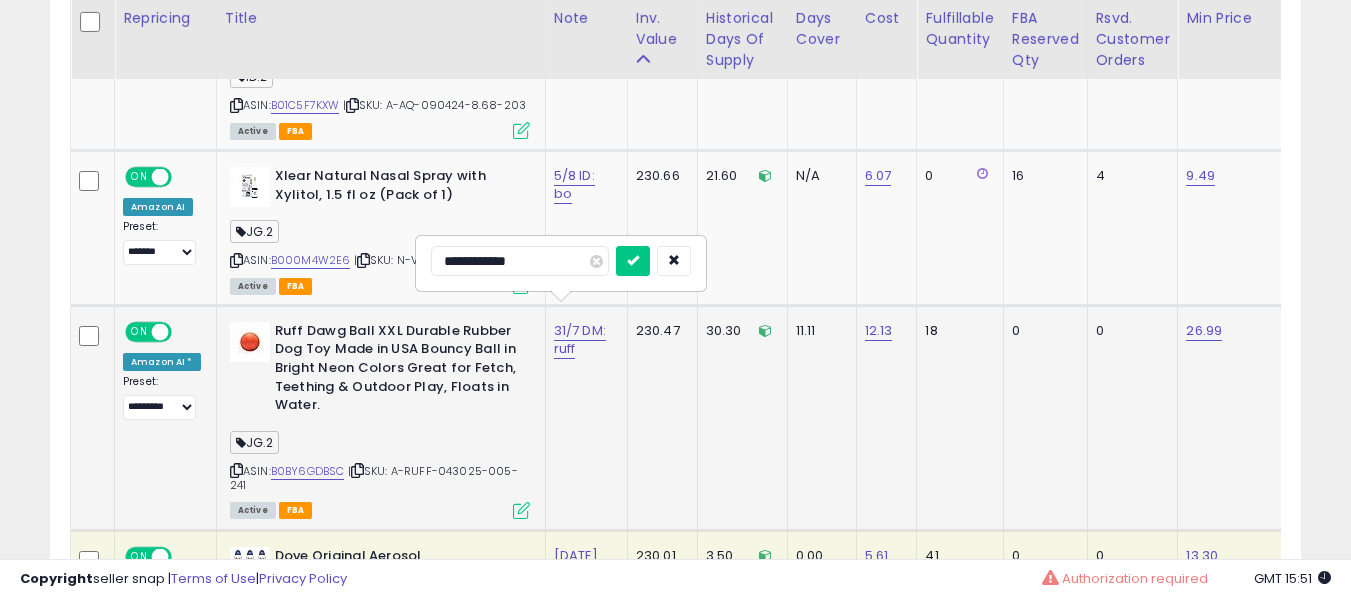 click at bounding box center [633, 261] 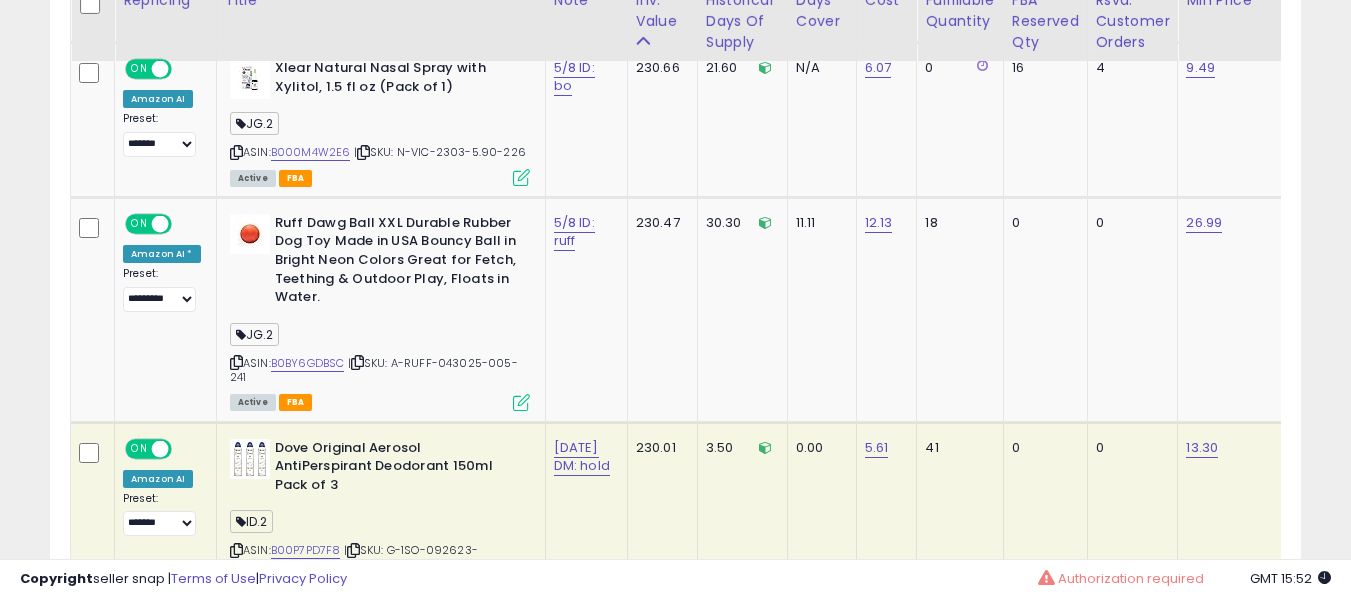 scroll, scrollTop: 2491, scrollLeft: 0, axis: vertical 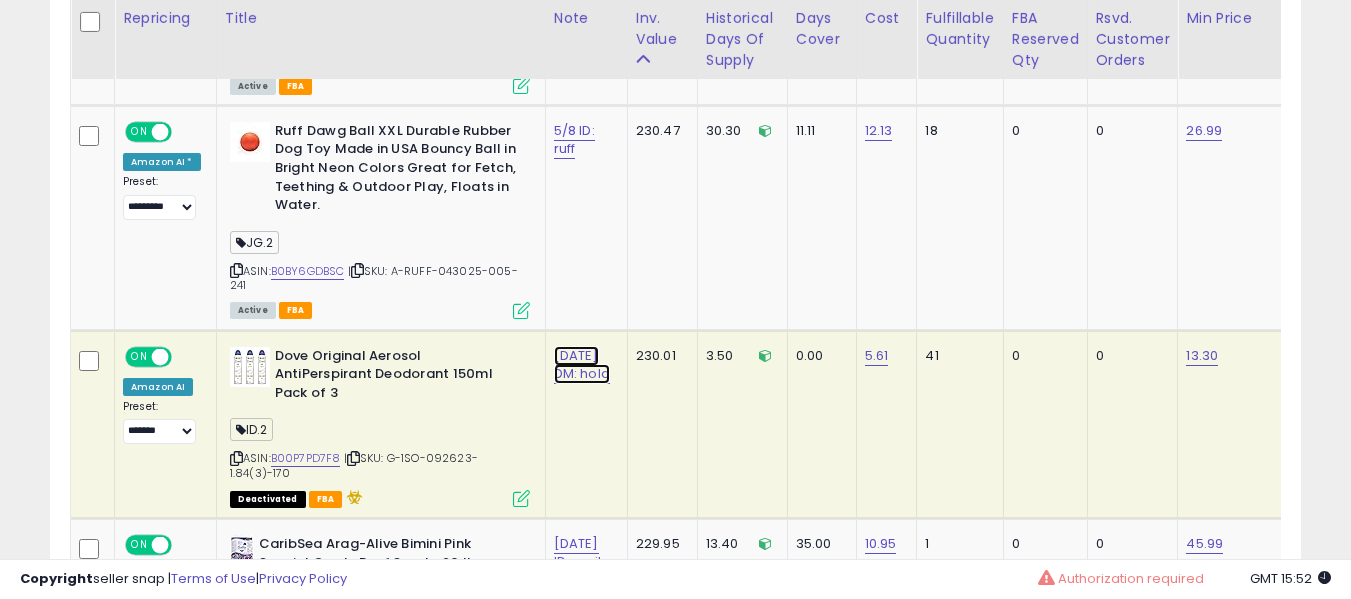 click on "22/5 DM: hold" at bounding box center (582, 365) 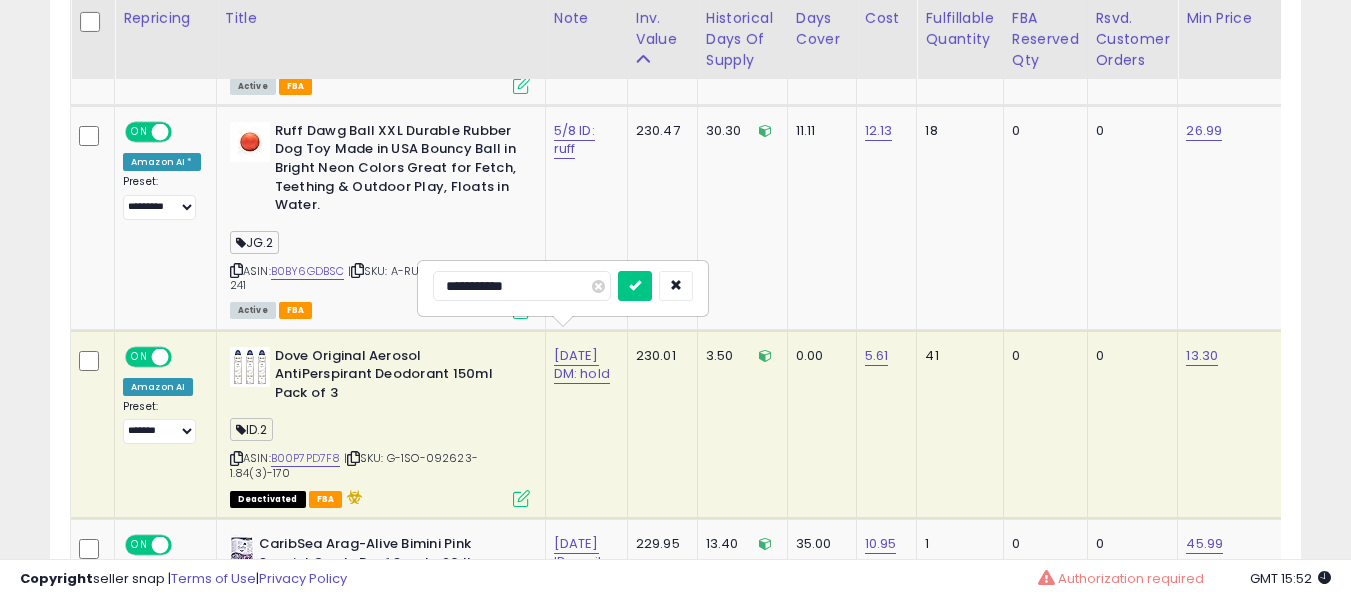 type on "**********" 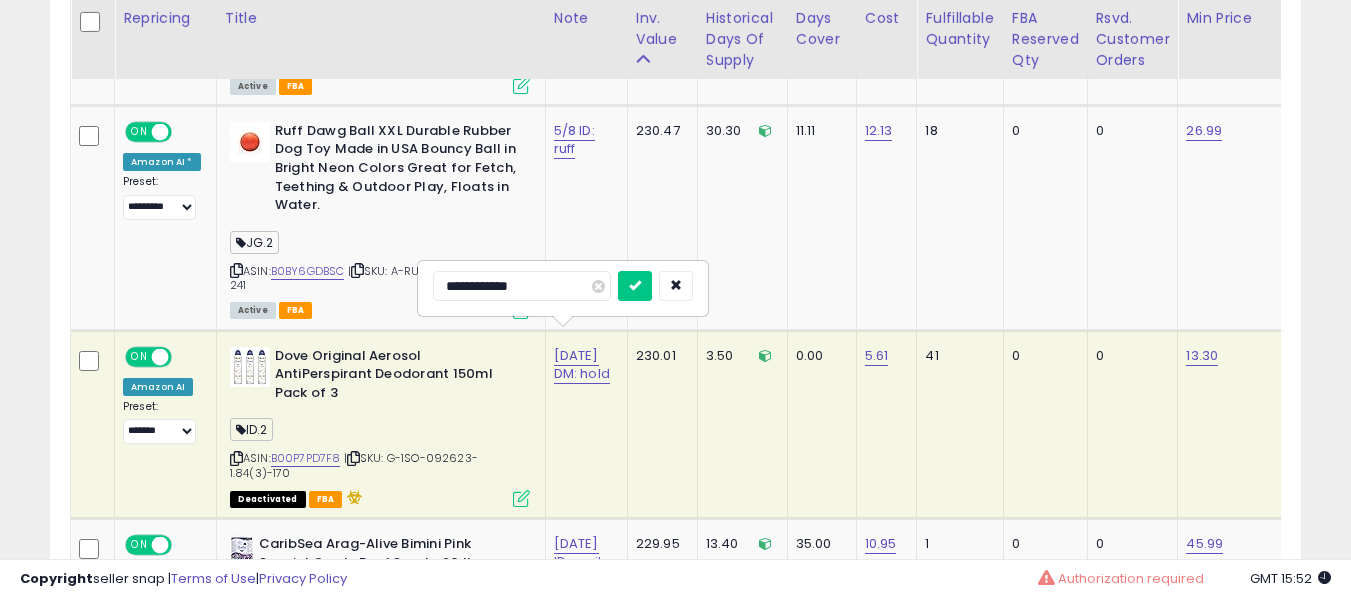 click at bounding box center (635, 286) 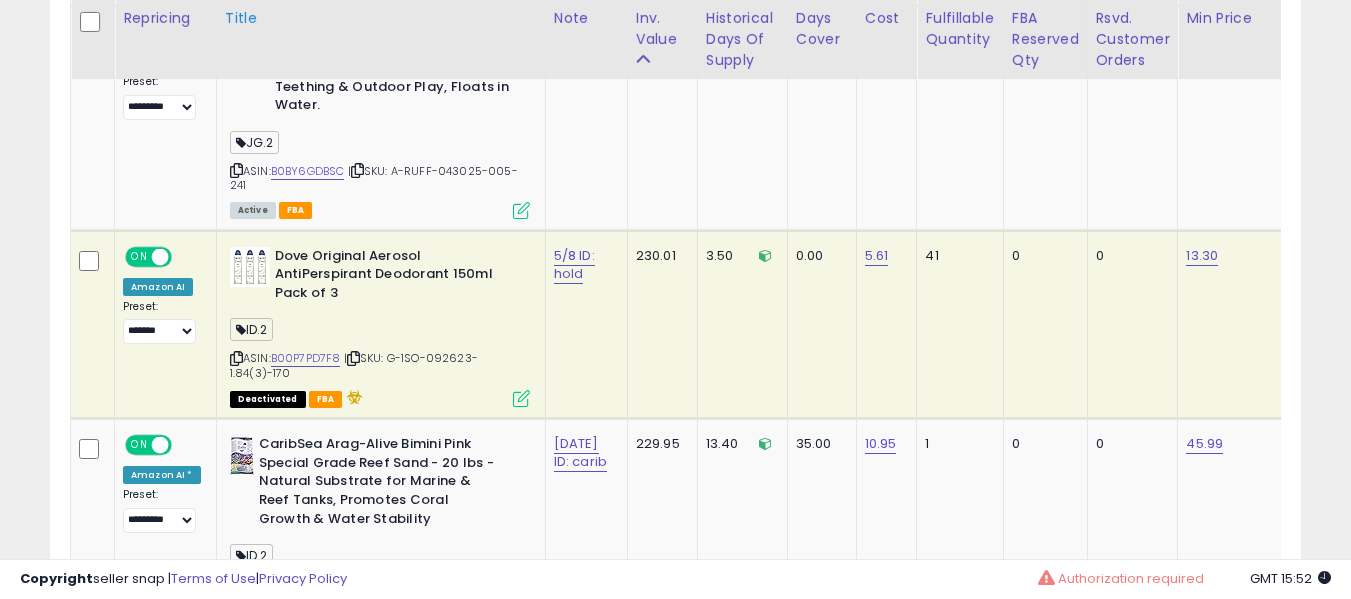 scroll, scrollTop: 927, scrollLeft: 0, axis: vertical 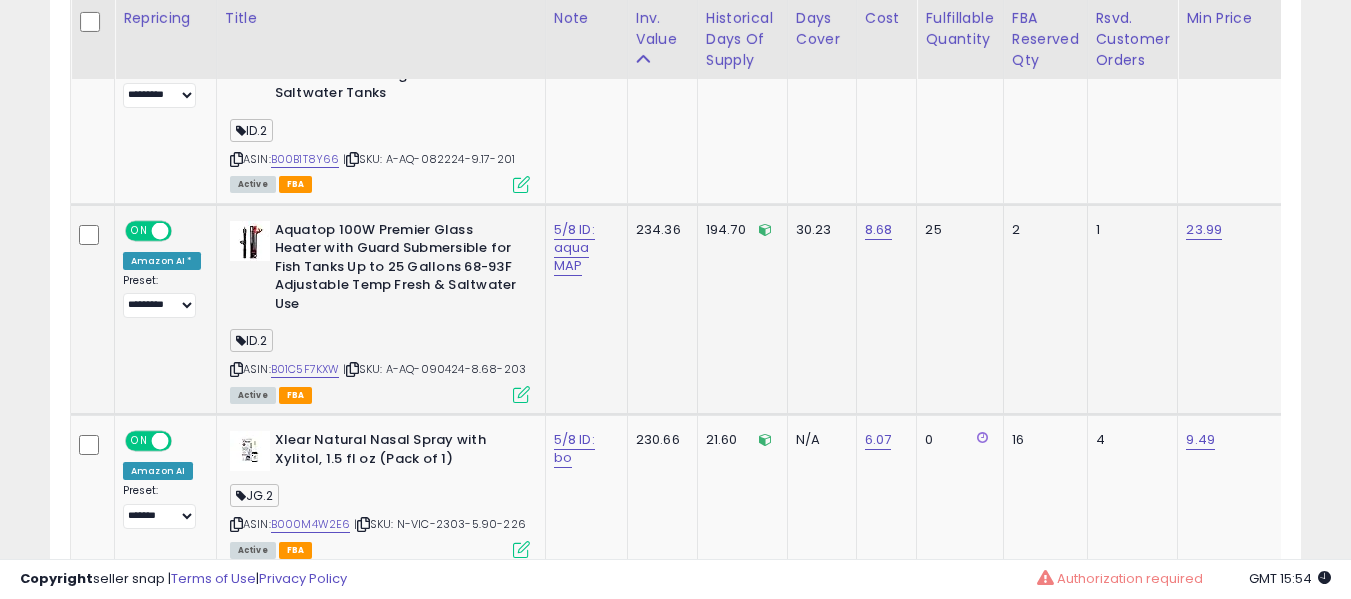 click on "194.70" 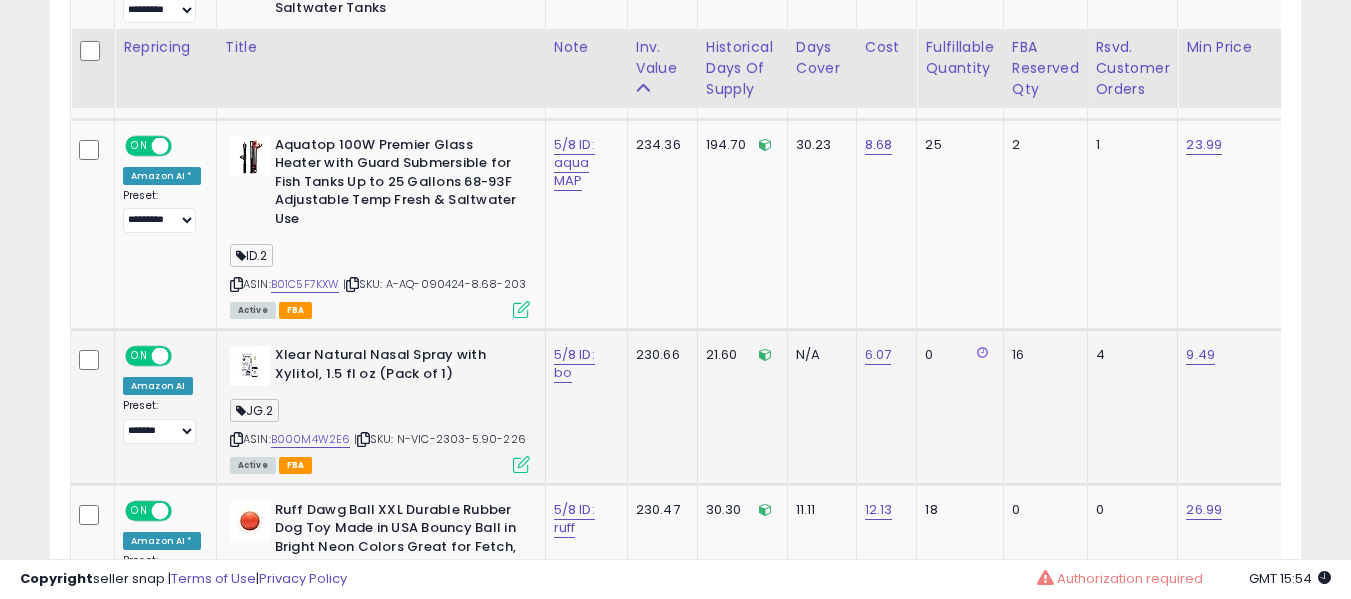 scroll, scrollTop: 2227, scrollLeft: 0, axis: vertical 